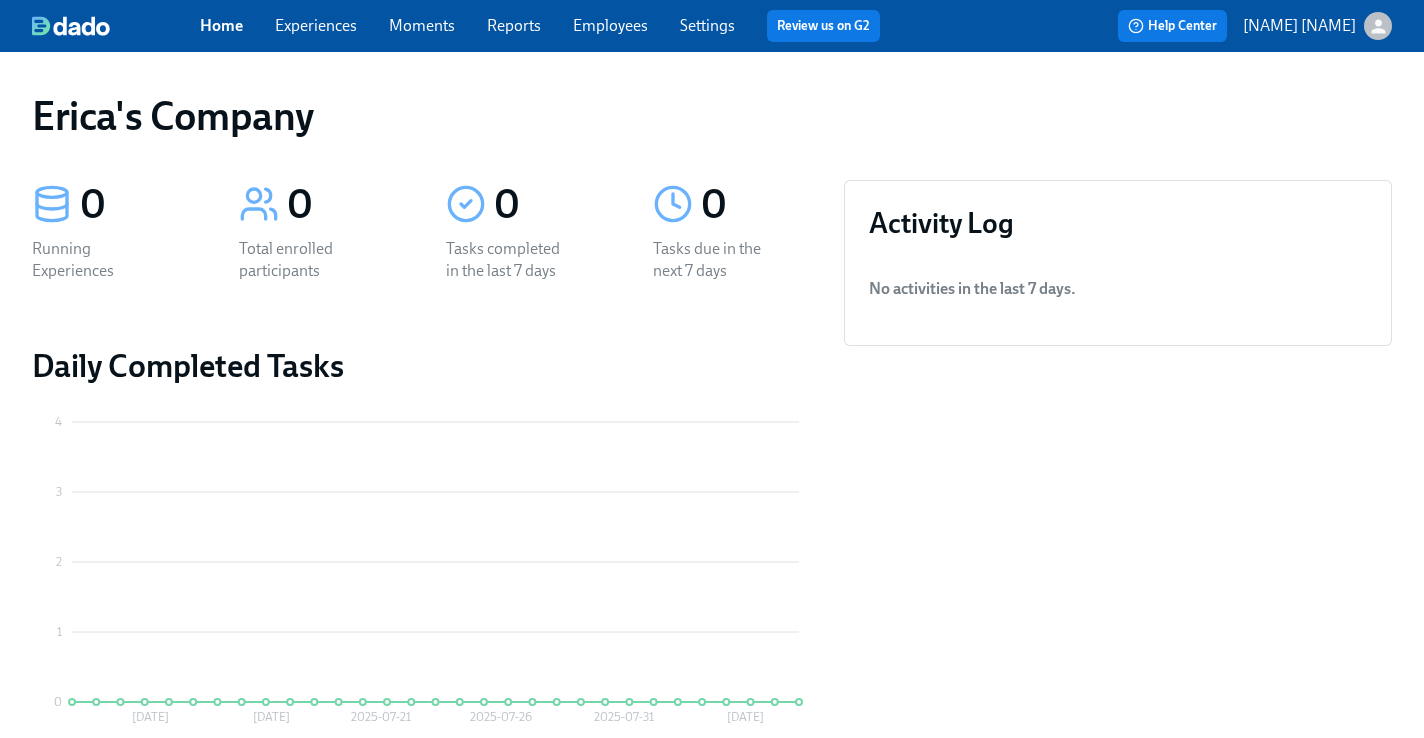 scroll, scrollTop: 0, scrollLeft: 0, axis: both 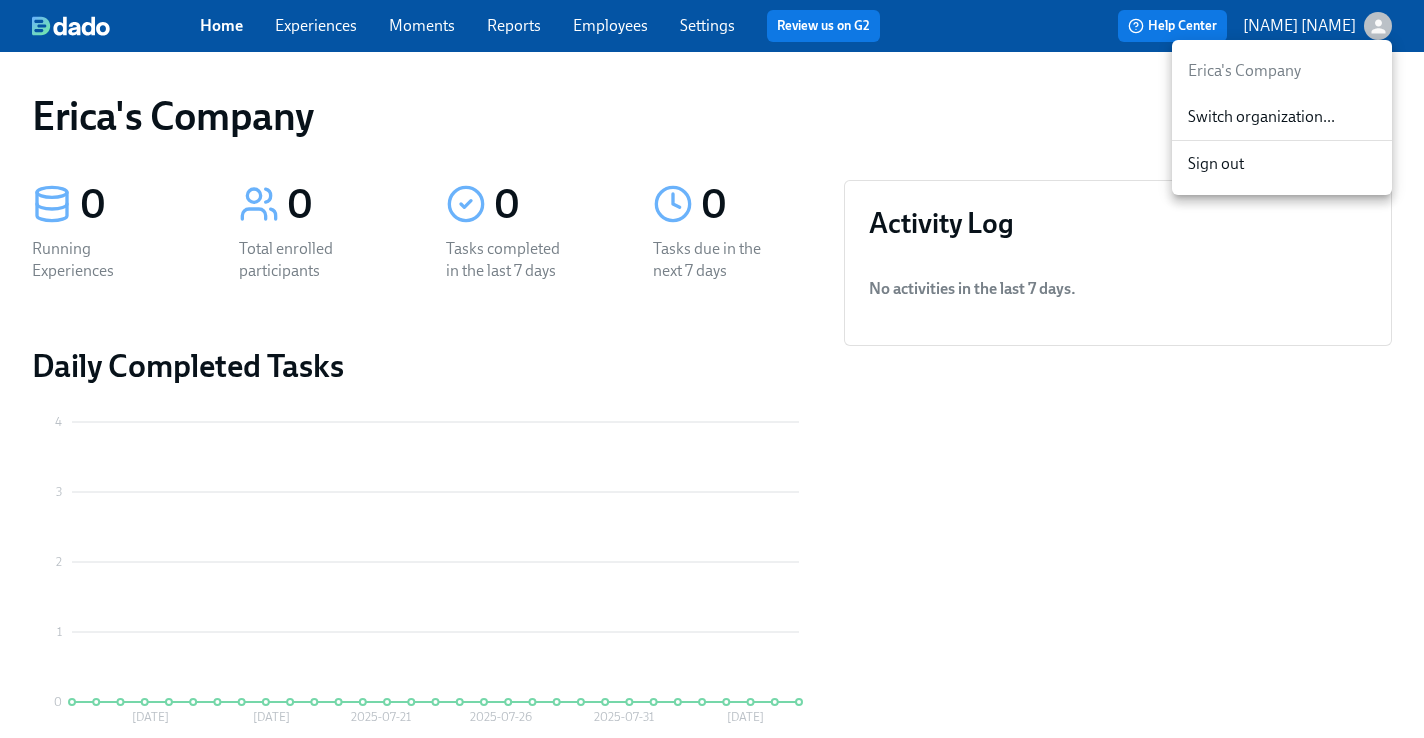 click on "Switch organization..." at bounding box center [1282, 117] 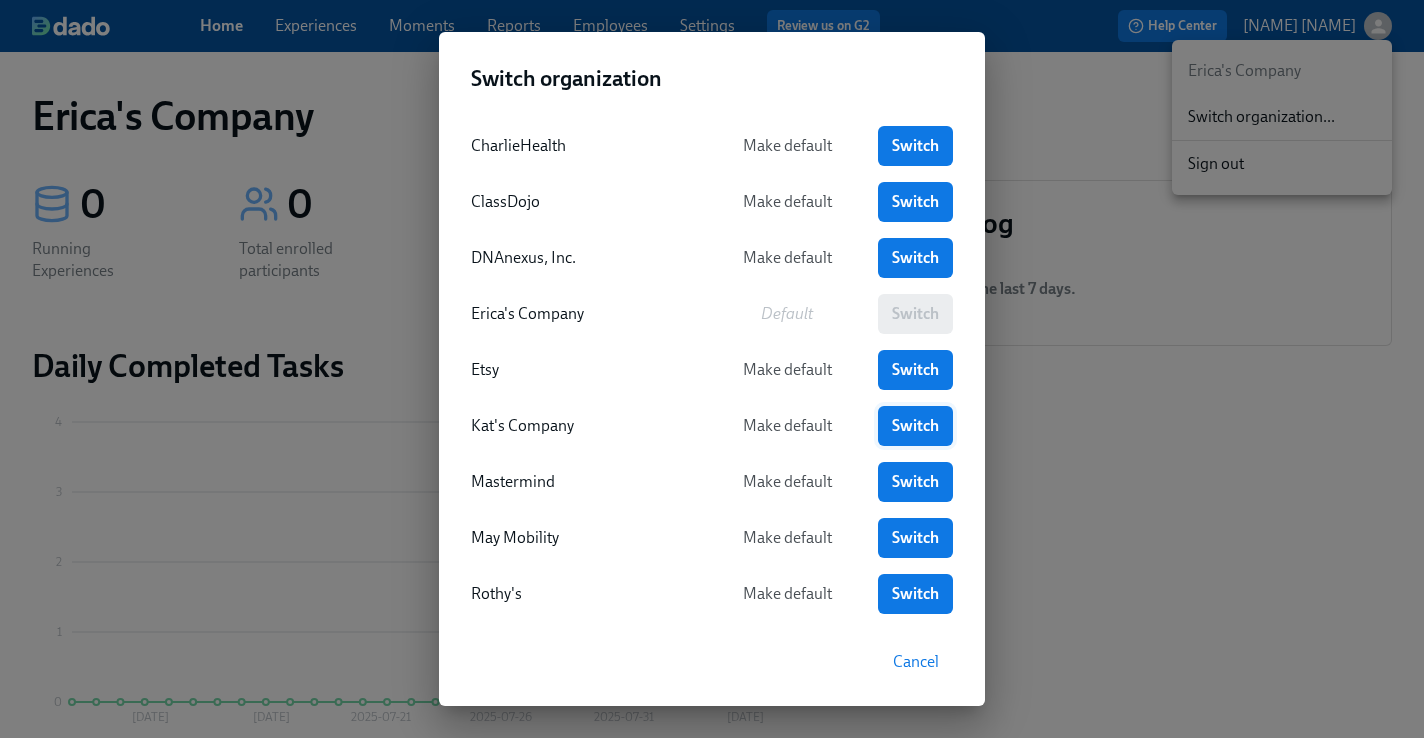 click on "Switch" at bounding box center (915, 426) 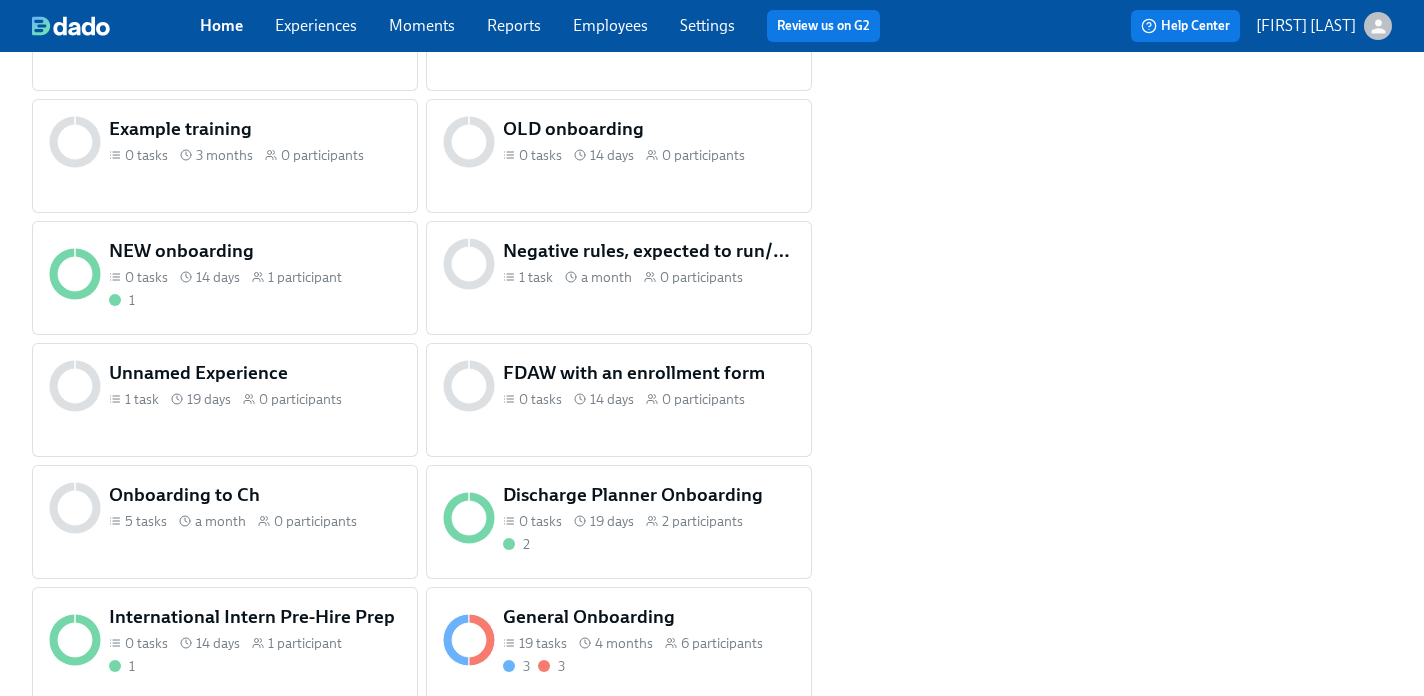 scroll, scrollTop: 3485, scrollLeft: 0, axis: vertical 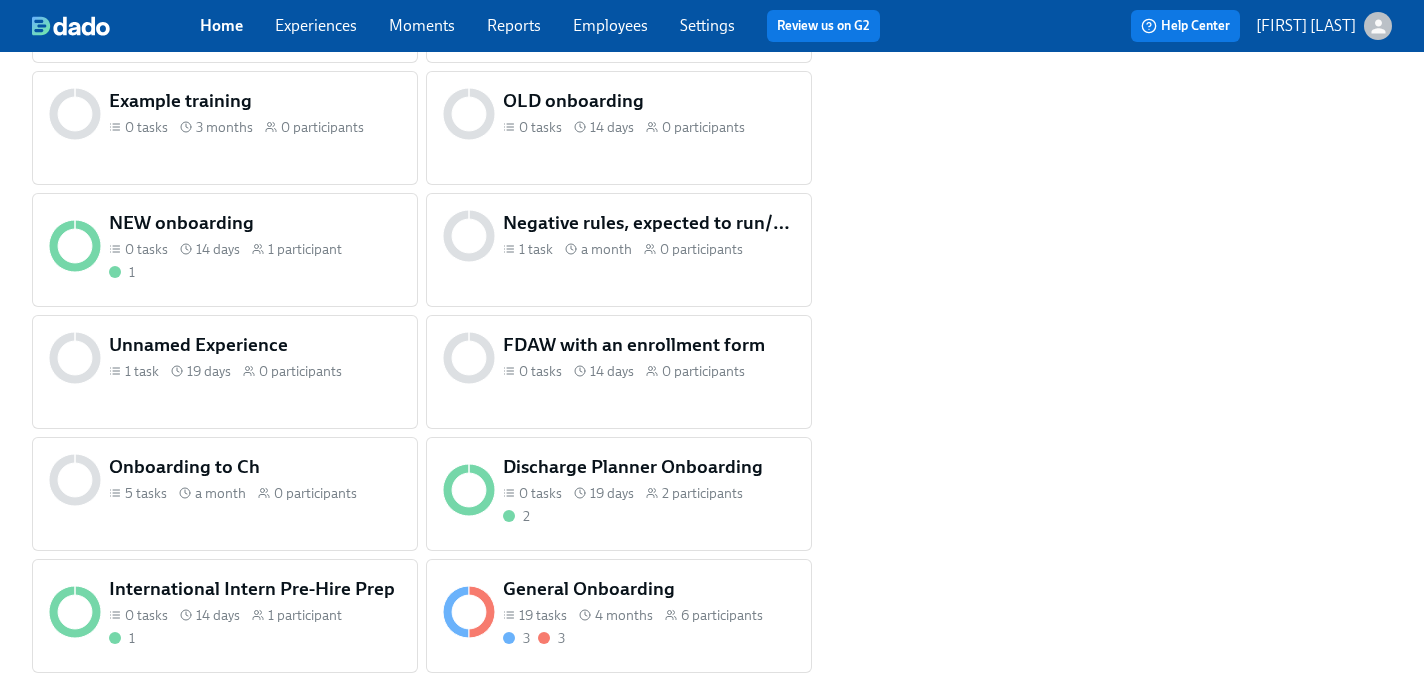 click on "19 days" at bounding box center (612, 493) 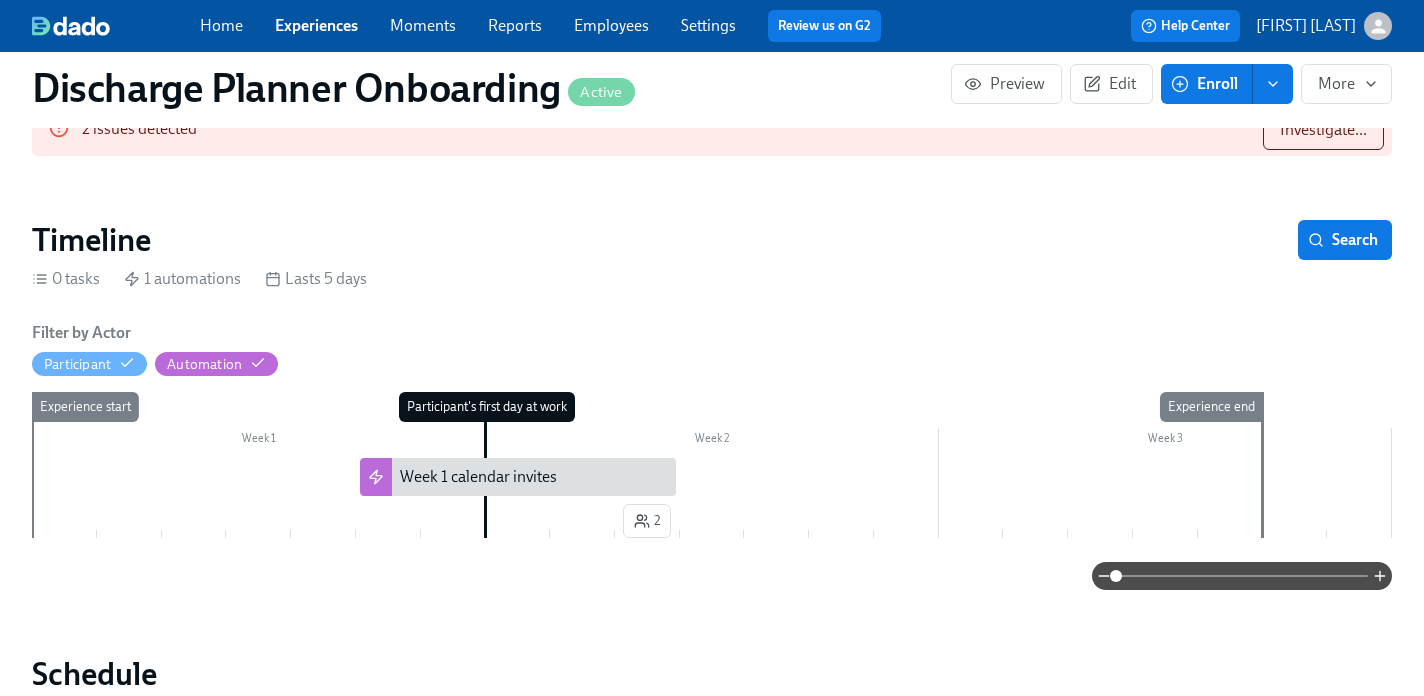 scroll, scrollTop: 0, scrollLeft: 0, axis: both 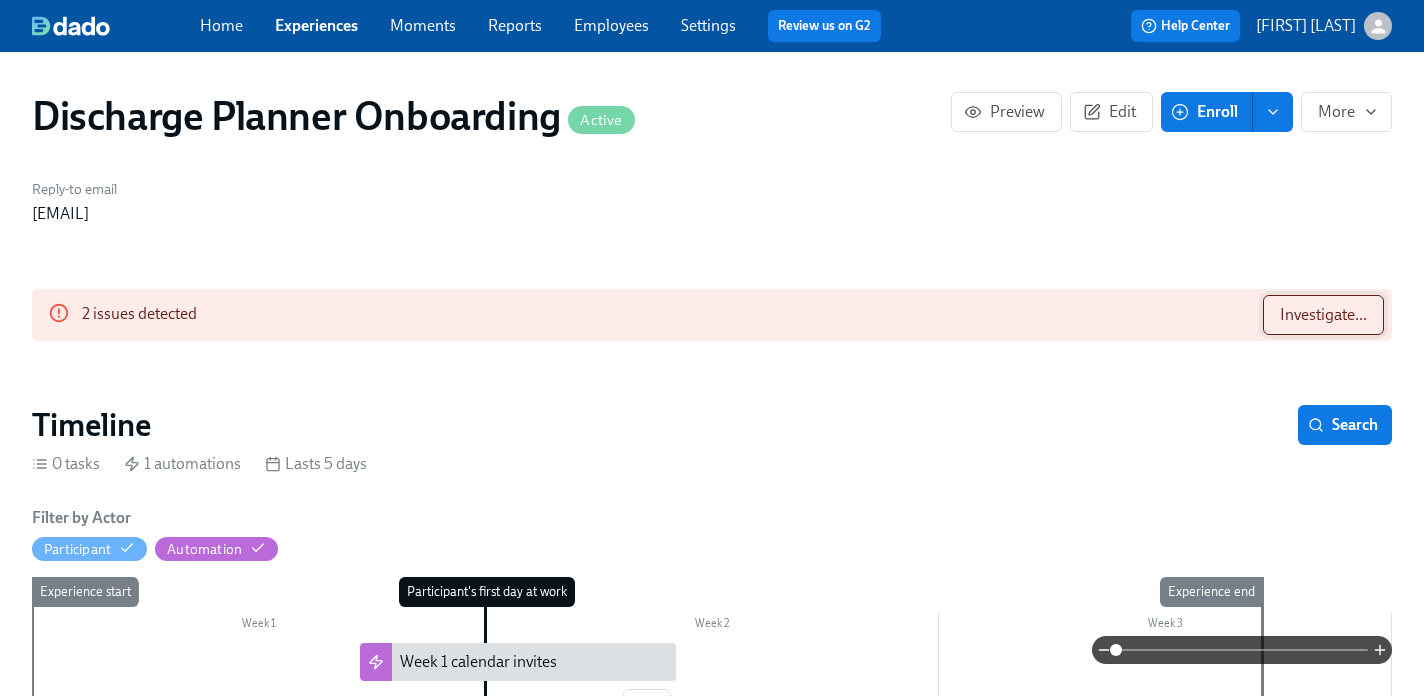 click on "Investigate..." at bounding box center (1323, 315) 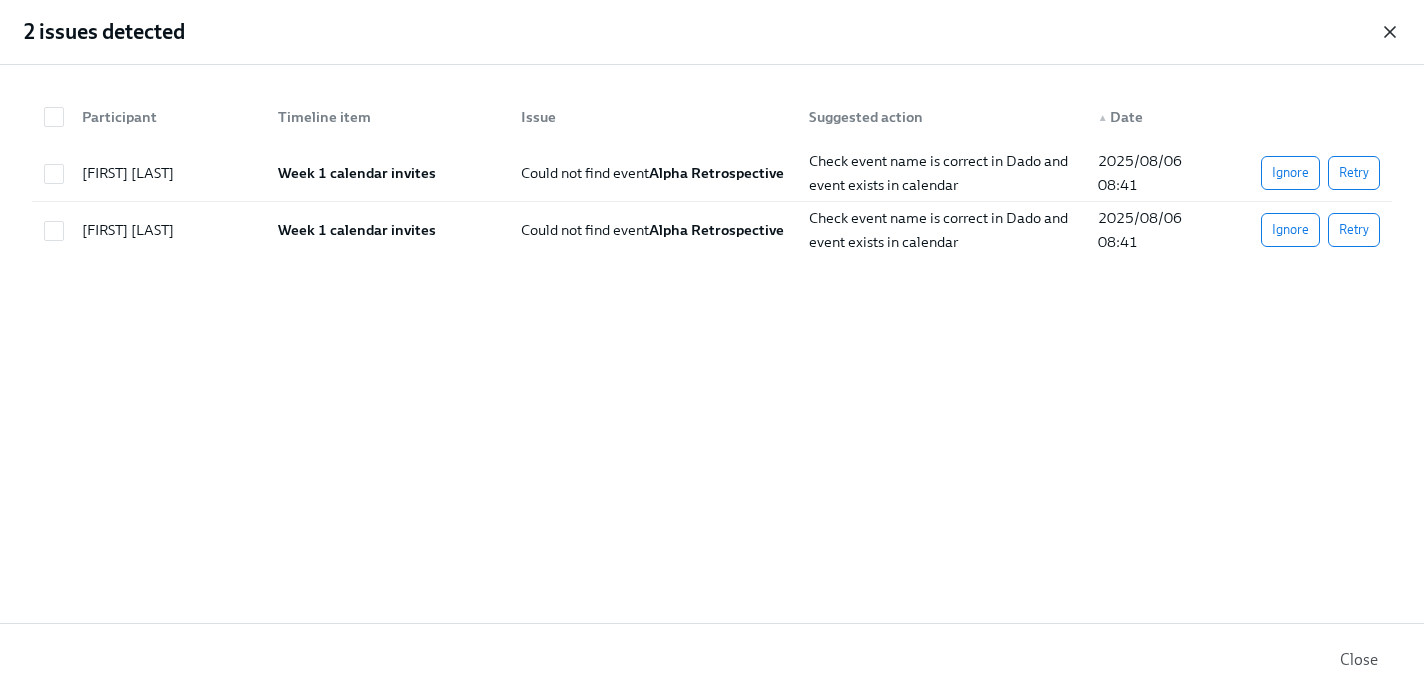 click 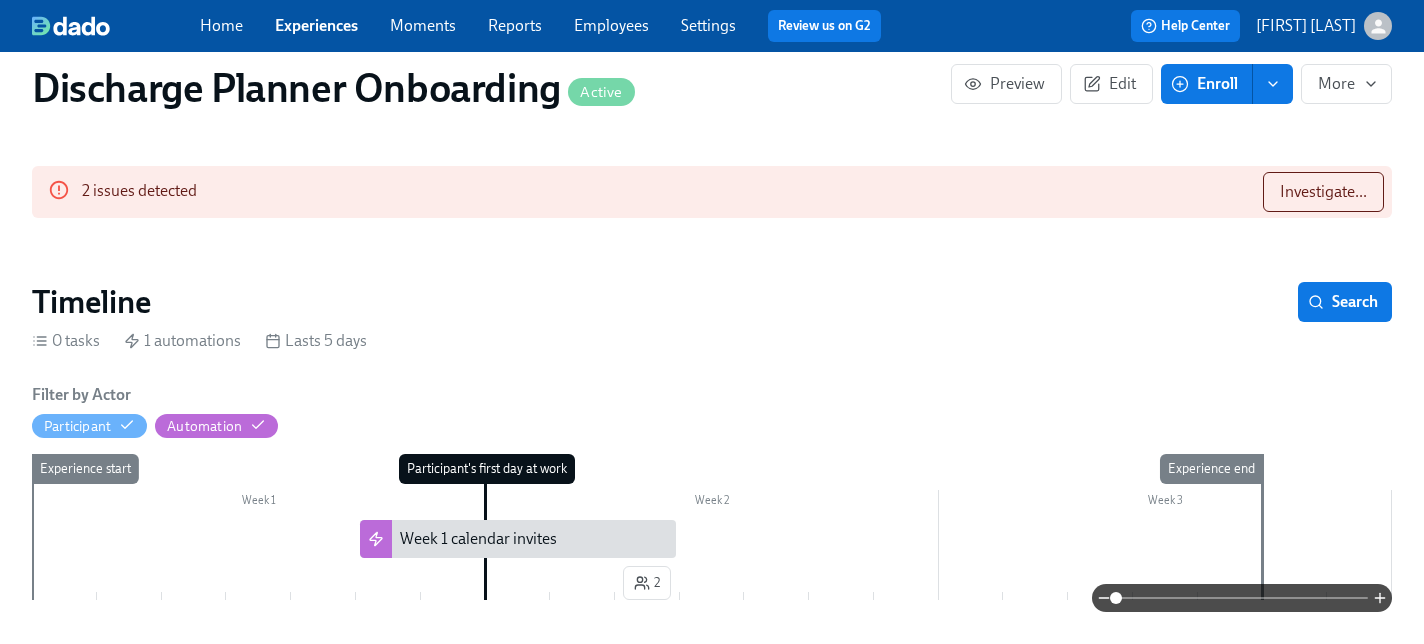 scroll, scrollTop: 126, scrollLeft: 0, axis: vertical 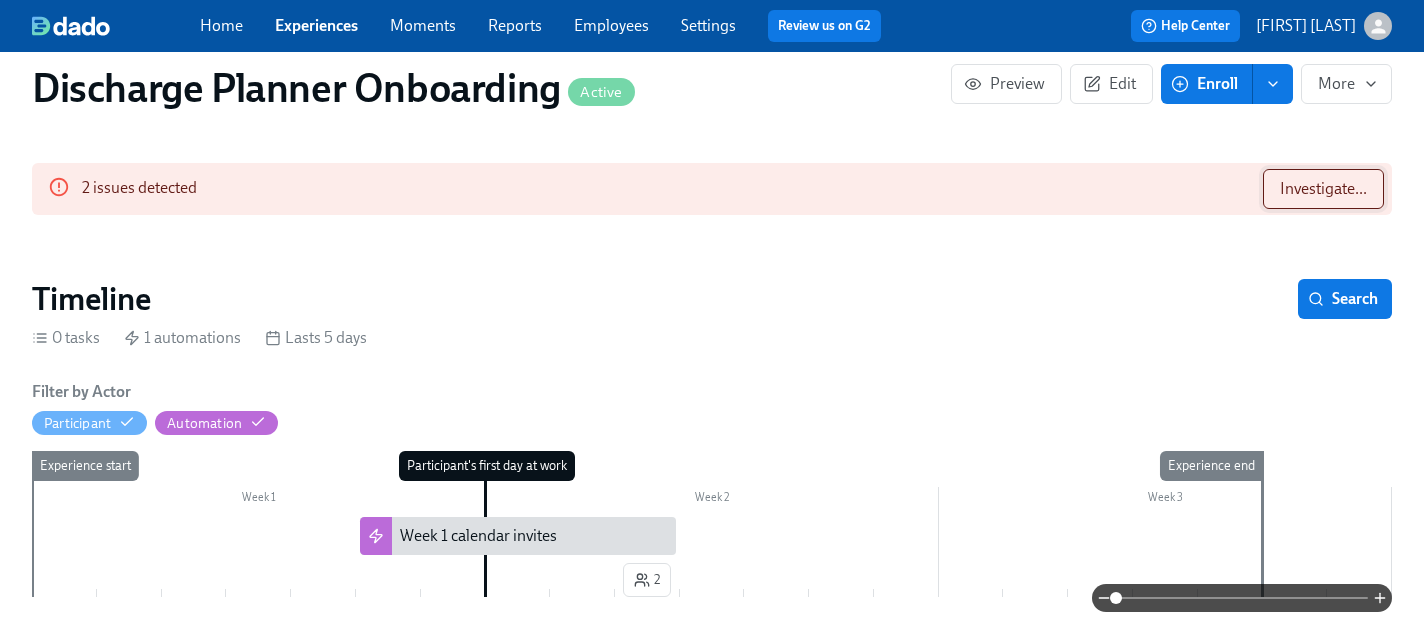 click on "Investigate..." at bounding box center [1323, 189] 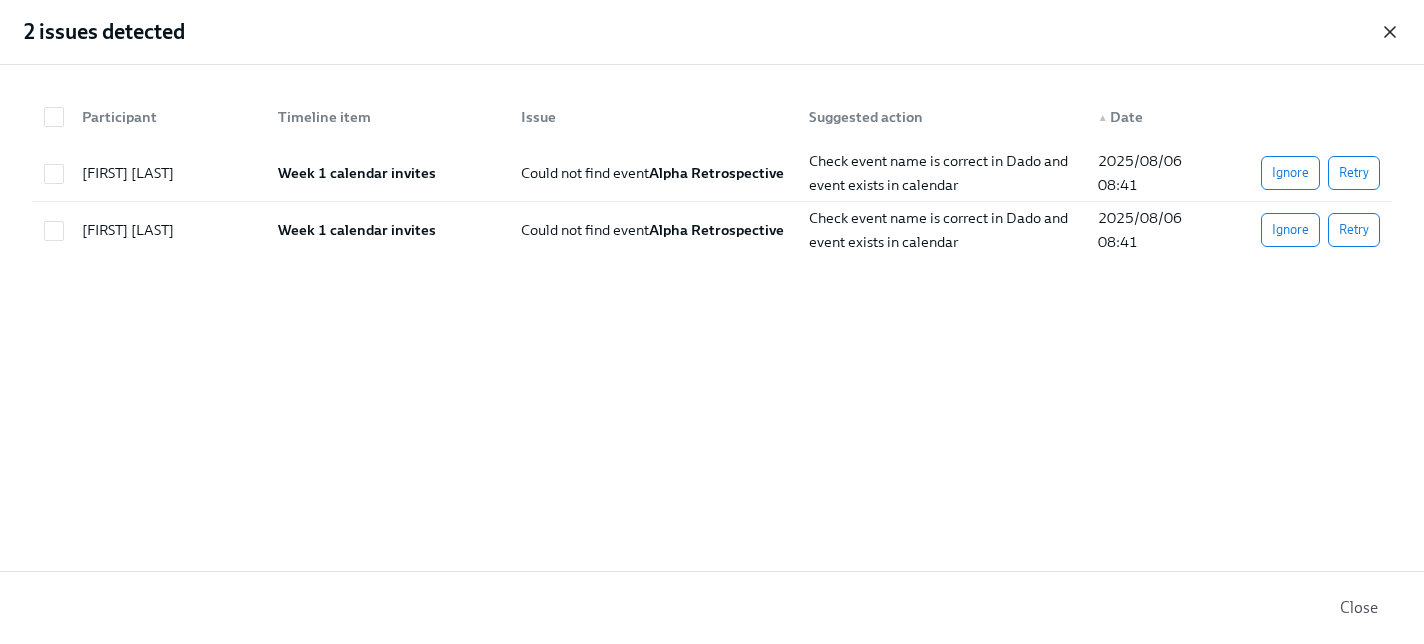 click 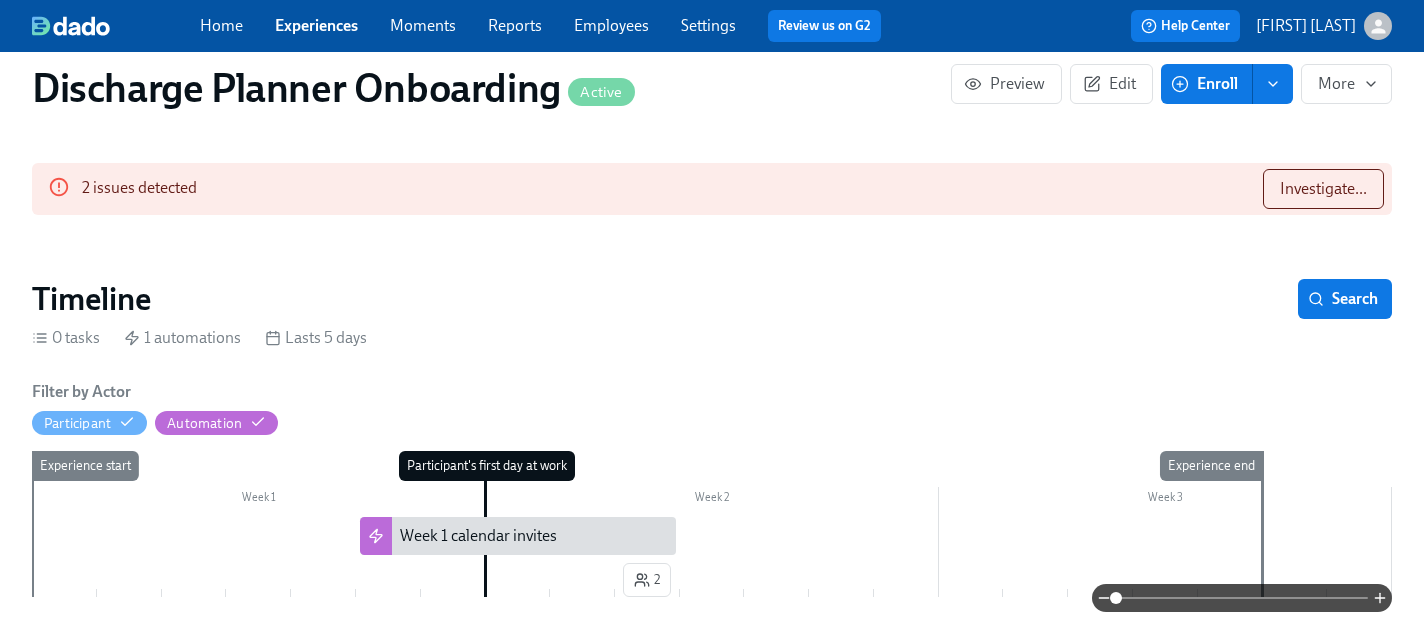 scroll, scrollTop: 222, scrollLeft: 0, axis: vertical 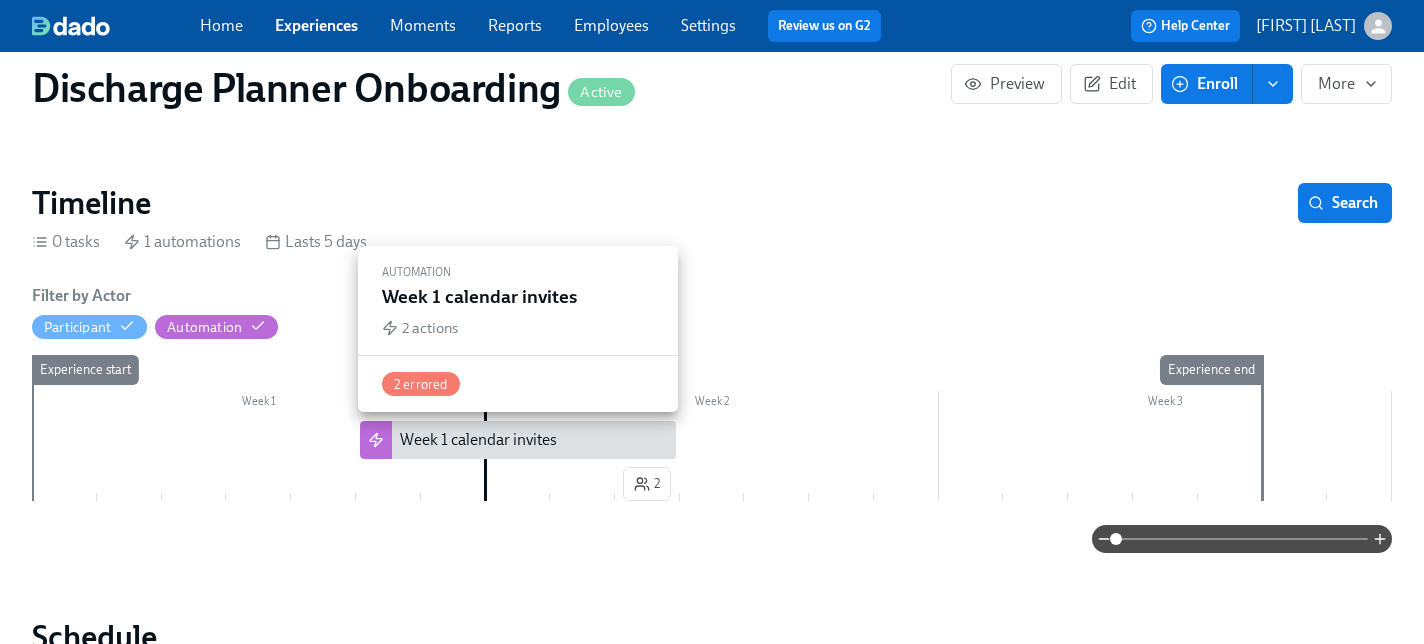 click on "Week 1 calendar invites" at bounding box center (478, 440) 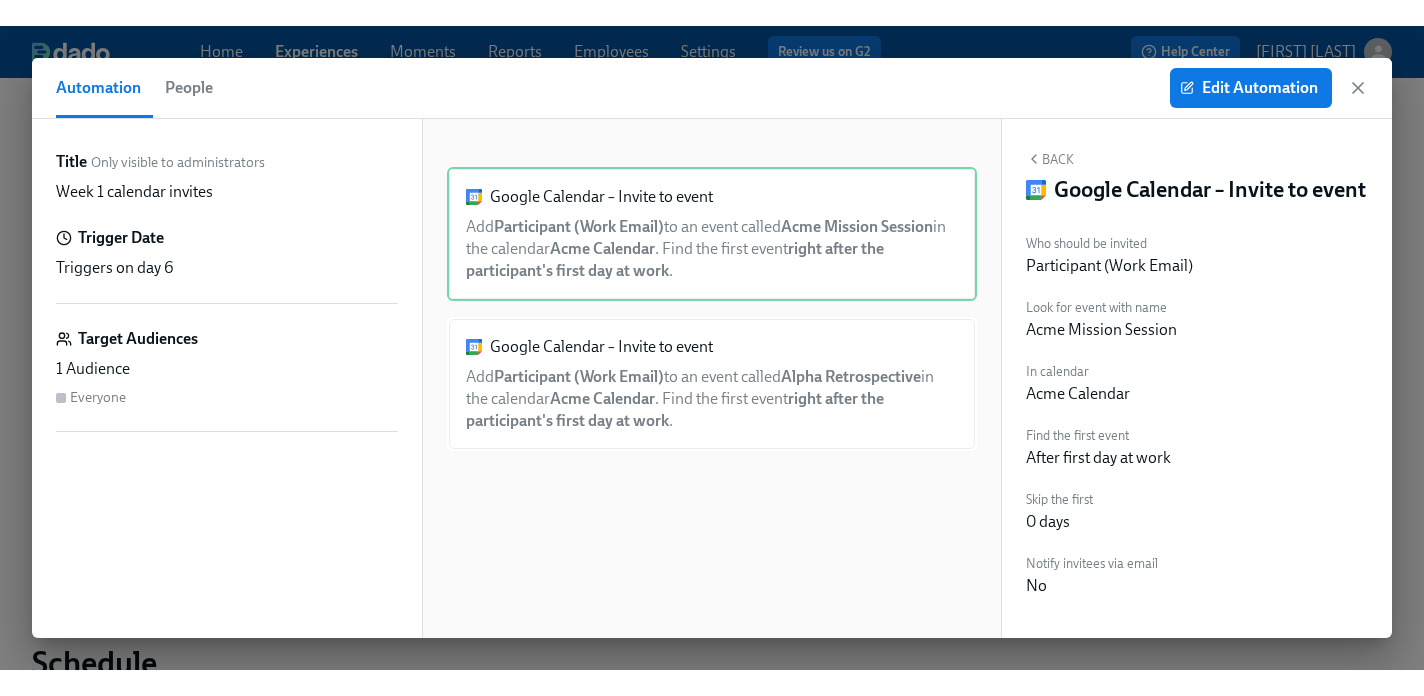 scroll, scrollTop: 37, scrollLeft: 0, axis: vertical 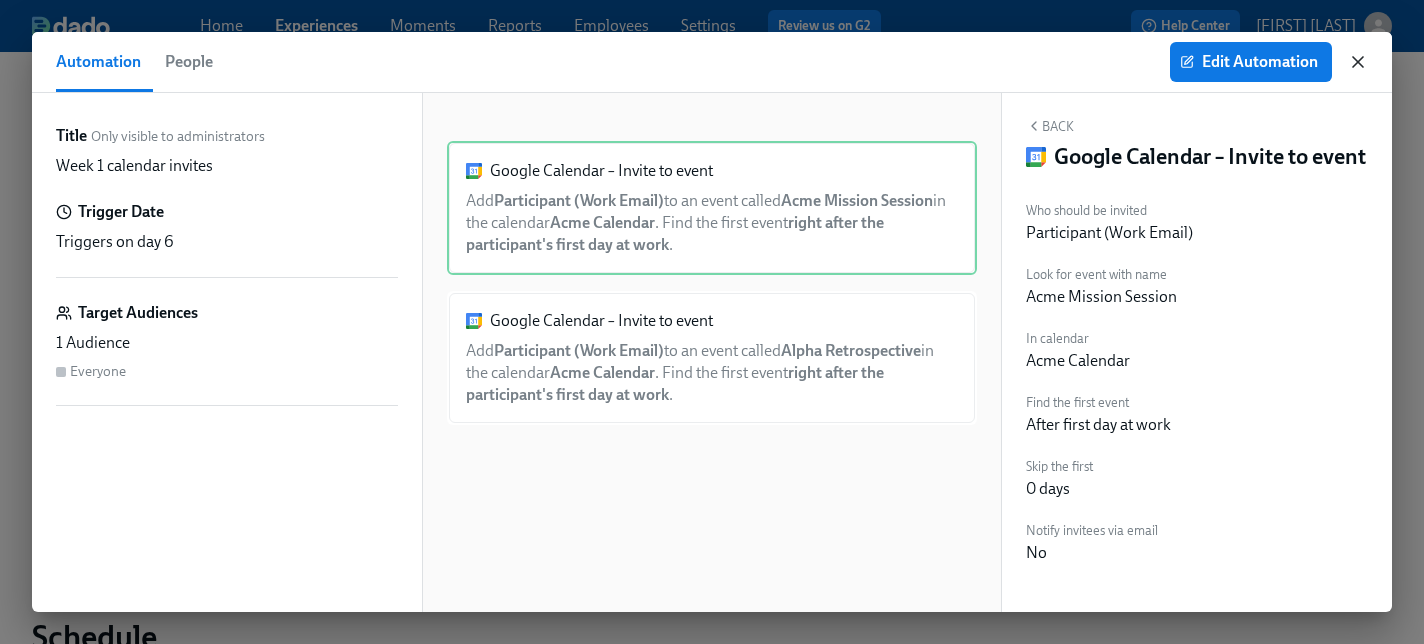 click 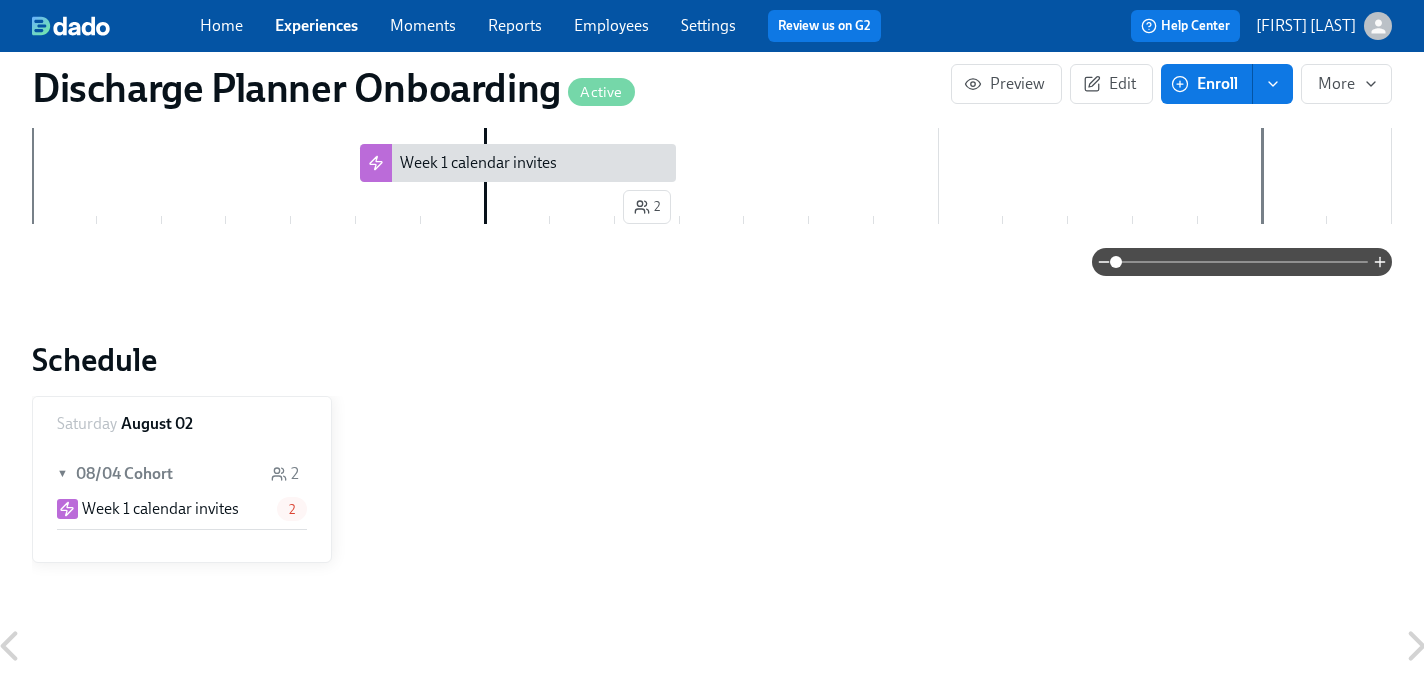 scroll, scrollTop: 508, scrollLeft: 0, axis: vertical 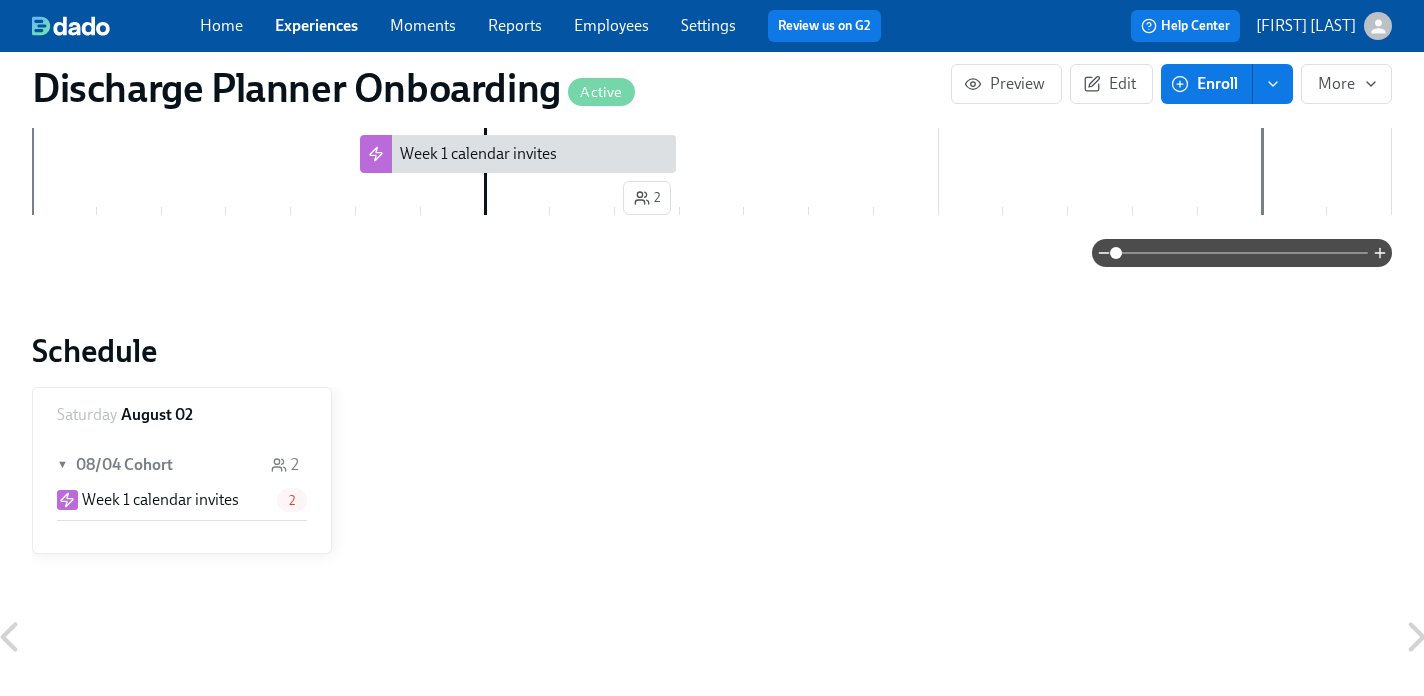click on "Week 1 calendar invites" at bounding box center [160, 500] 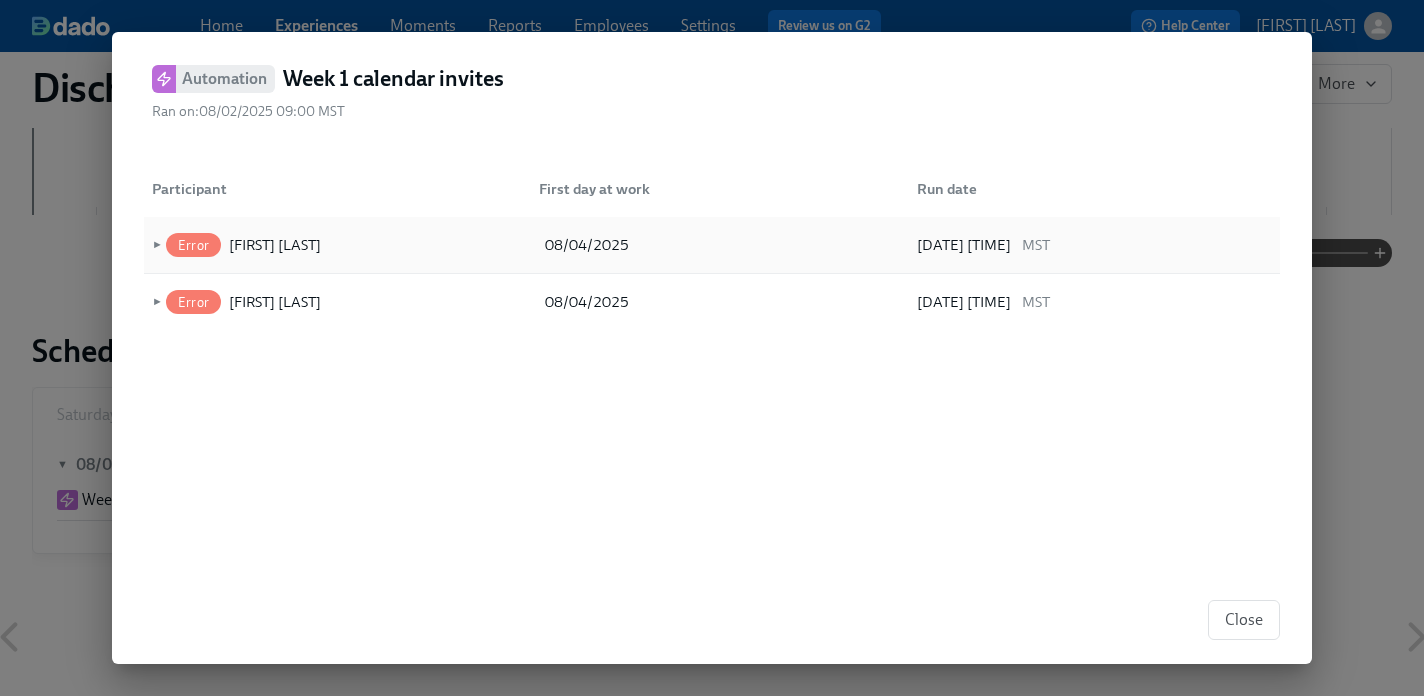 click on "►" at bounding box center [155, 245] 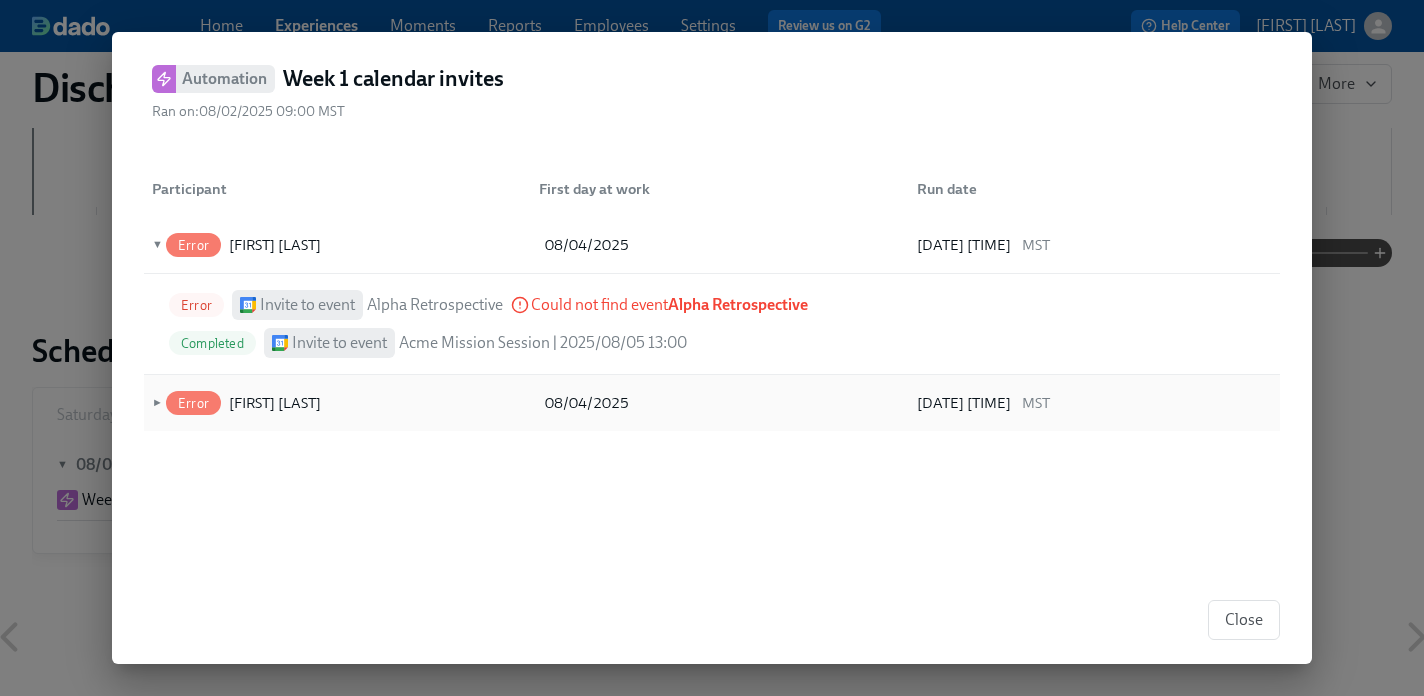 click on "►" at bounding box center (155, 403) 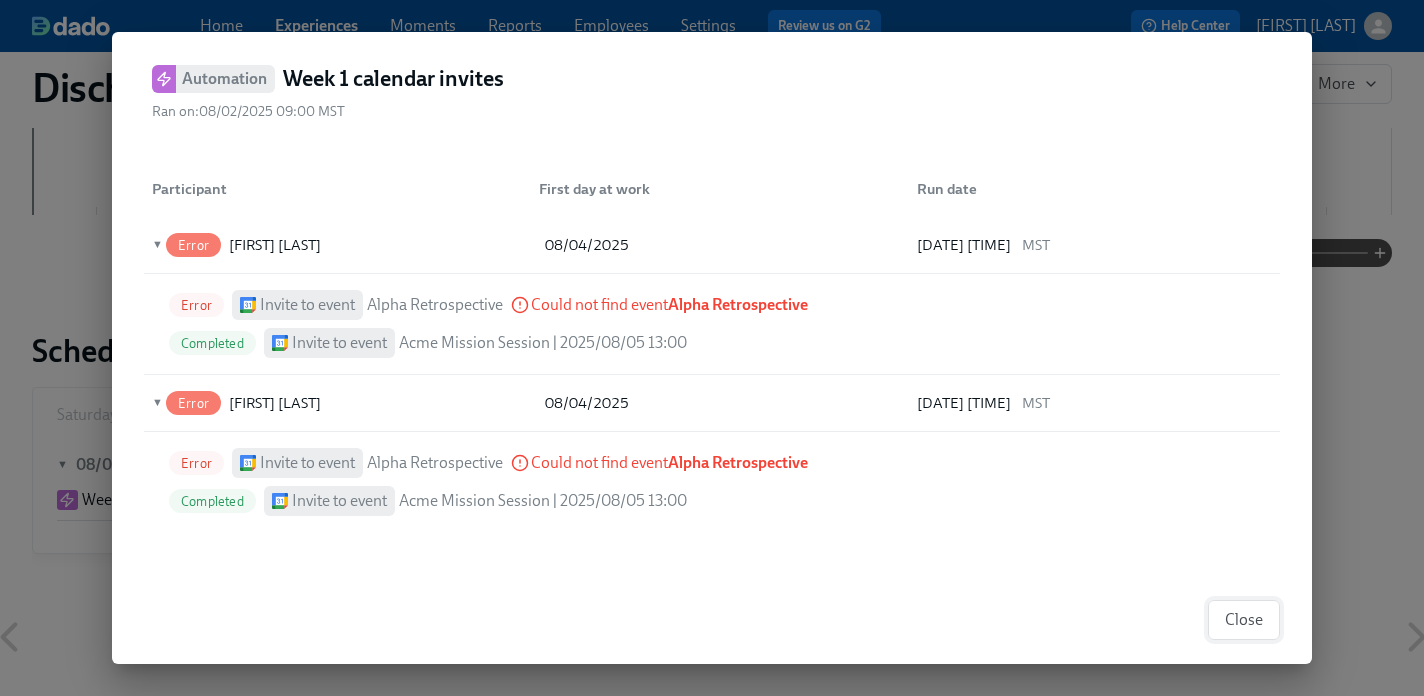 click on "Close" at bounding box center (1244, 620) 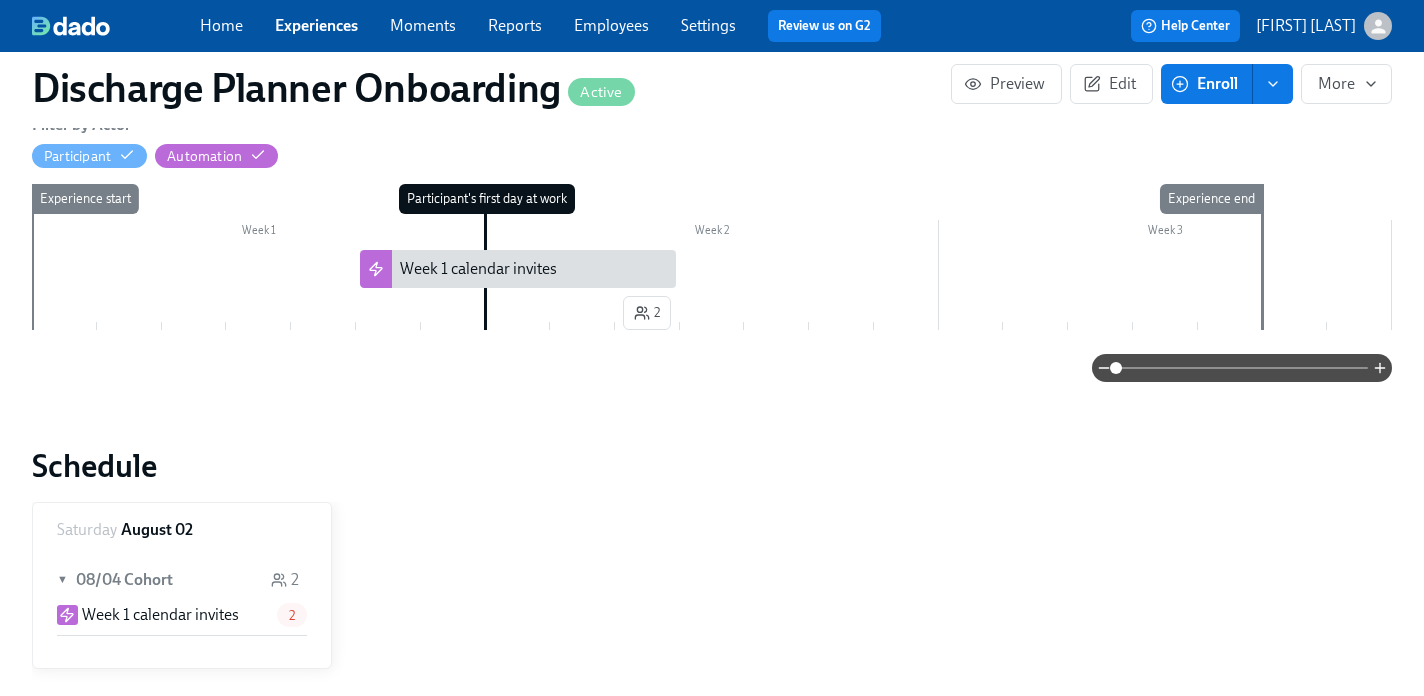 scroll, scrollTop: 385, scrollLeft: 0, axis: vertical 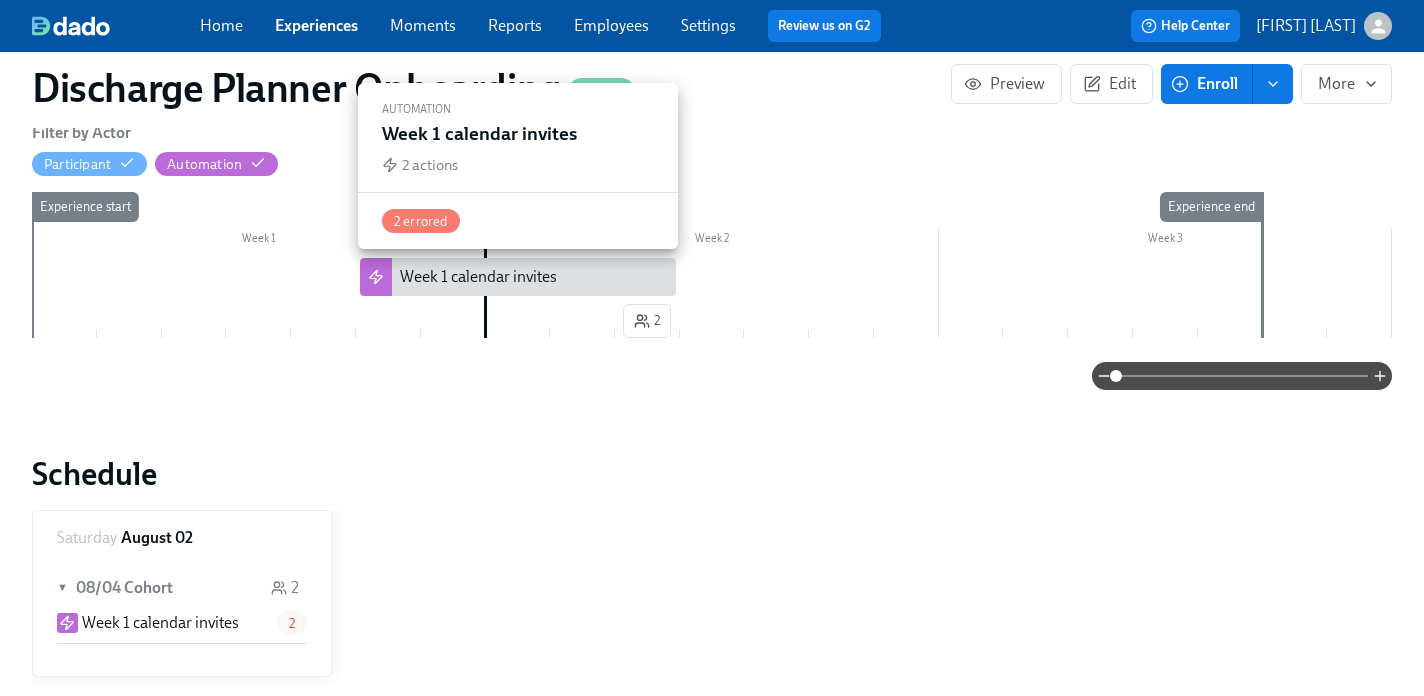 click on "Week 1 calendar invites" at bounding box center (478, 277) 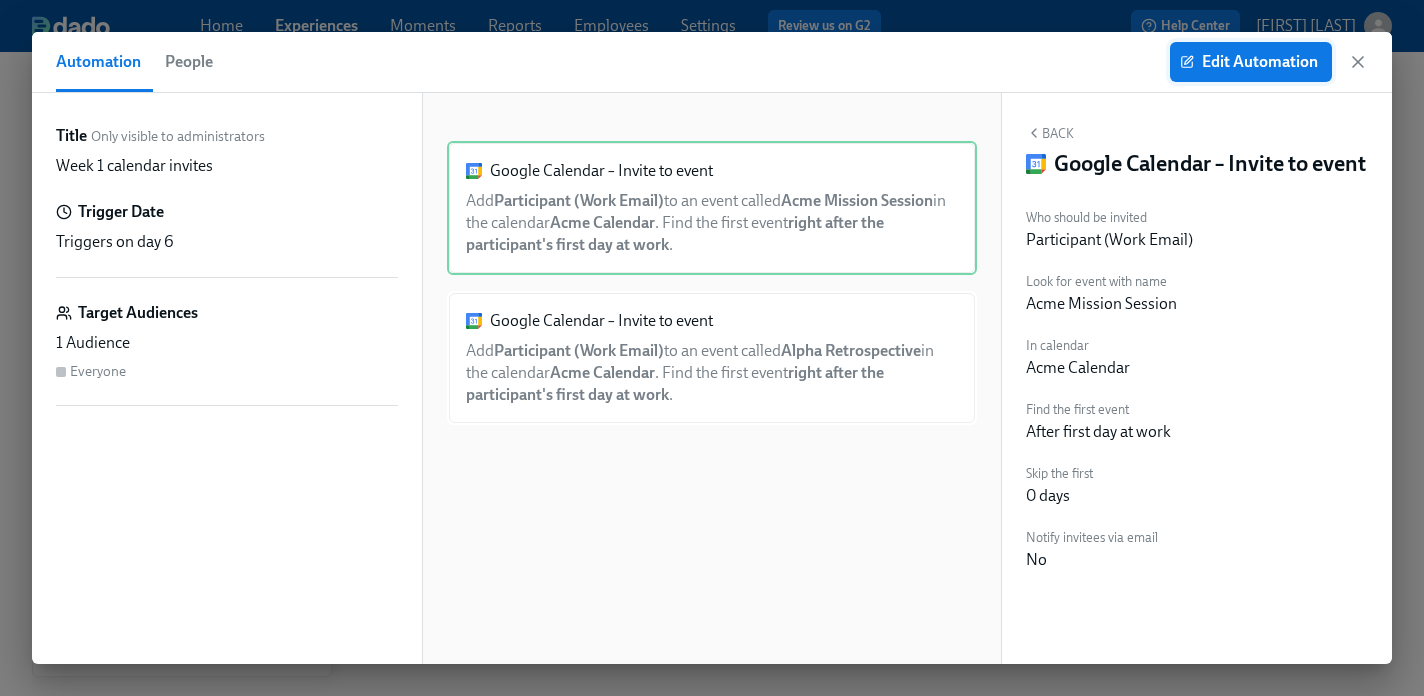 click on "Edit Automation" at bounding box center [1251, 62] 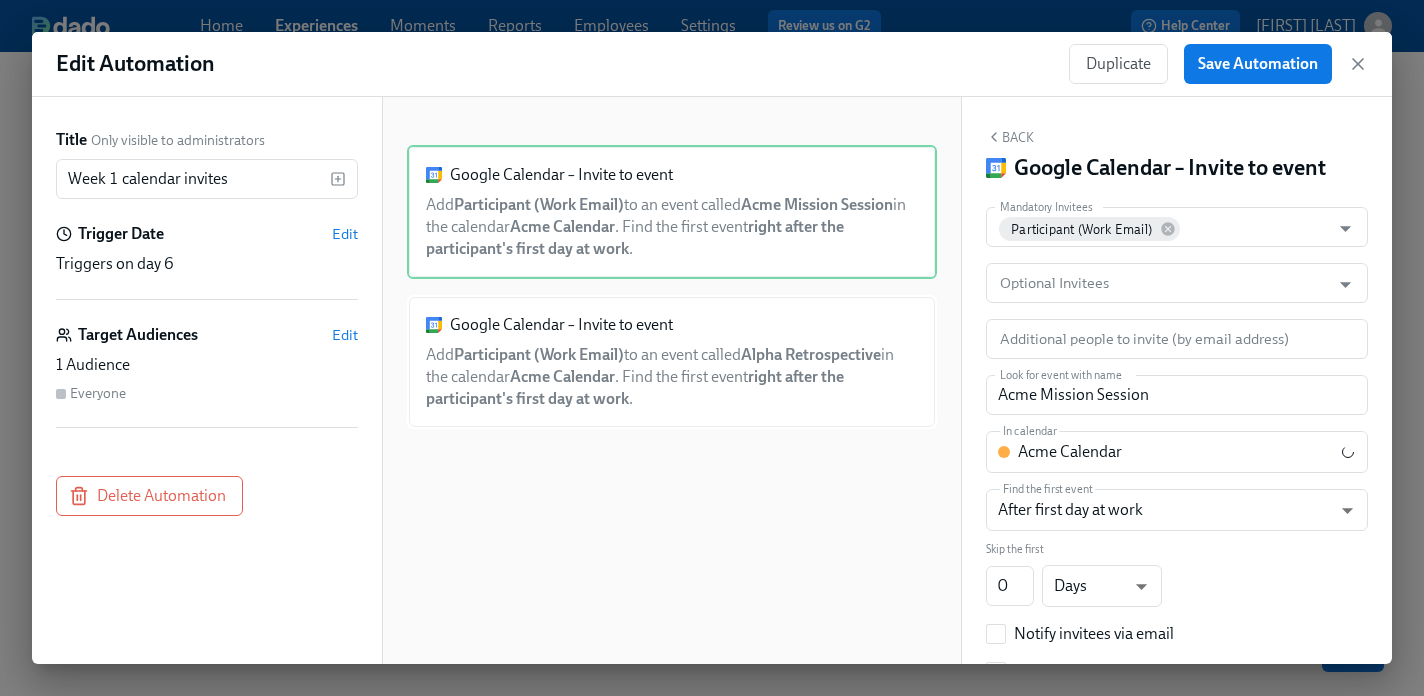 scroll, scrollTop: 0, scrollLeft: 0, axis: both 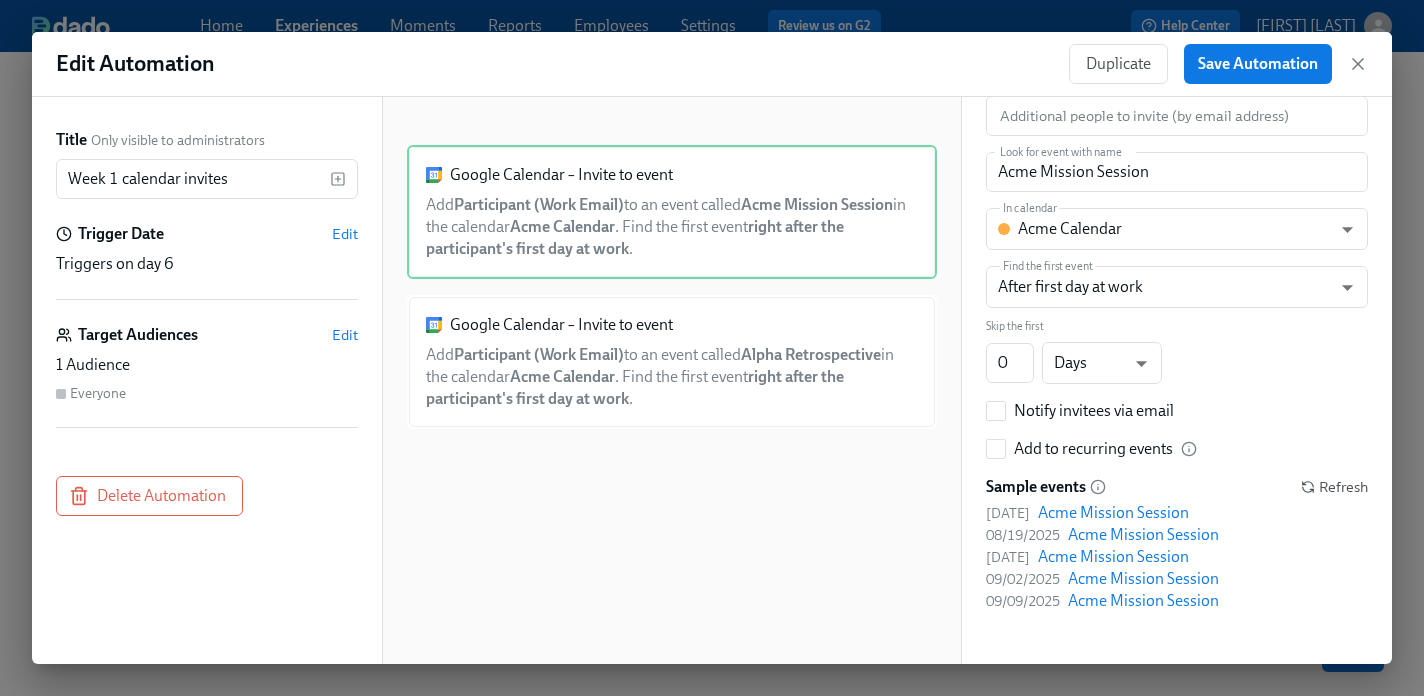 click on "Acme Mission Session" at bounding box center [1113, 513] 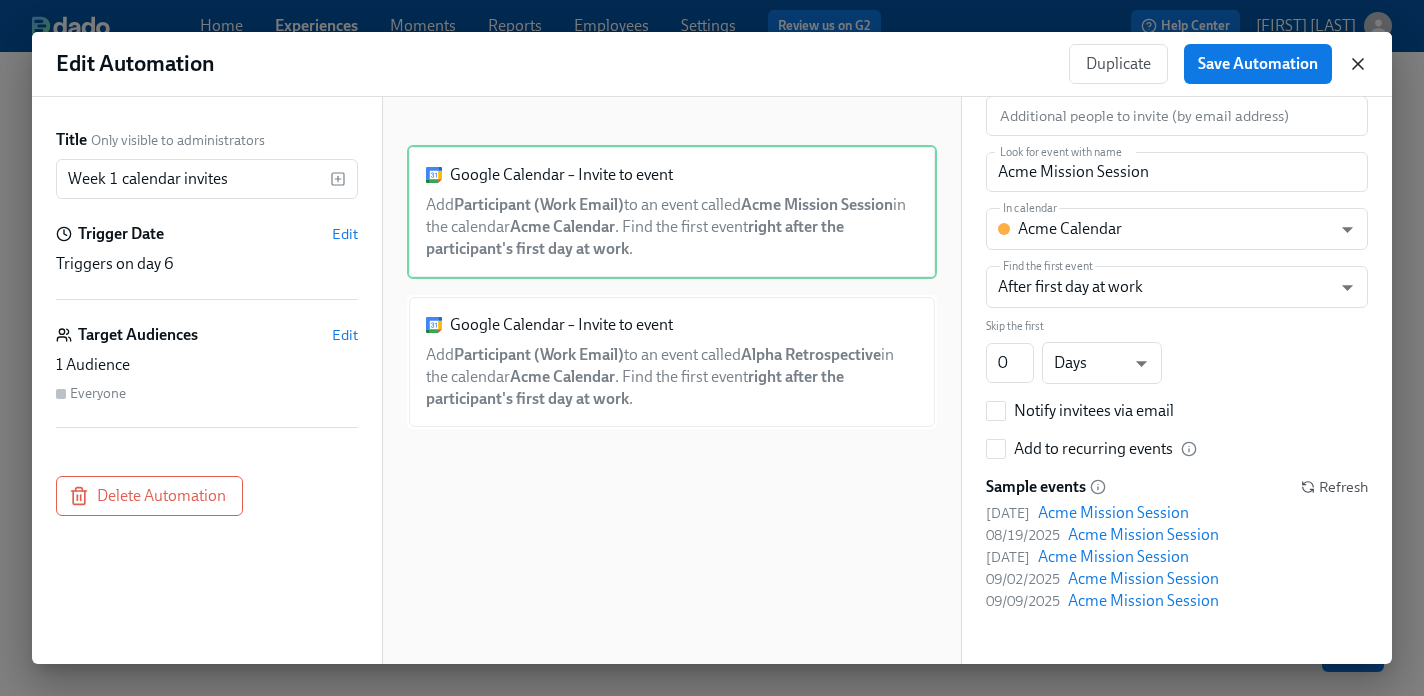 click 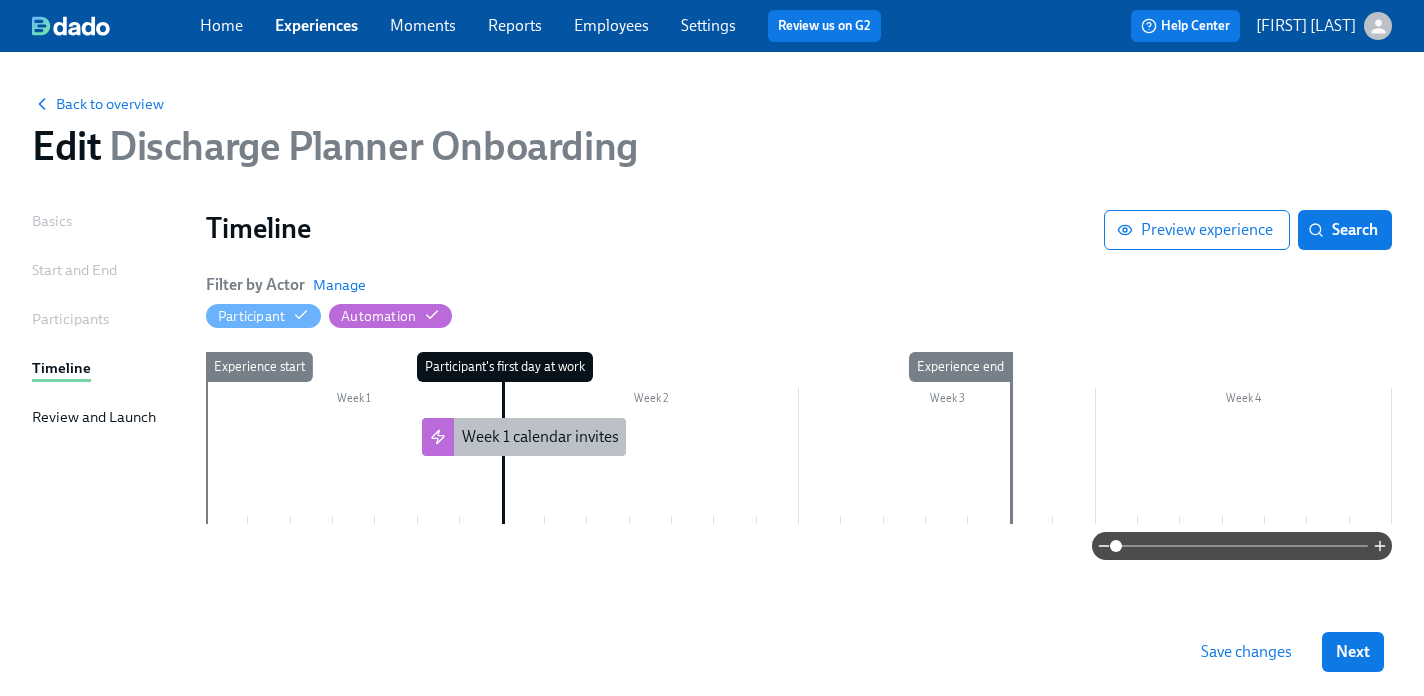 click on "Week 1 calendar invites" at bounding box center [540, 437] 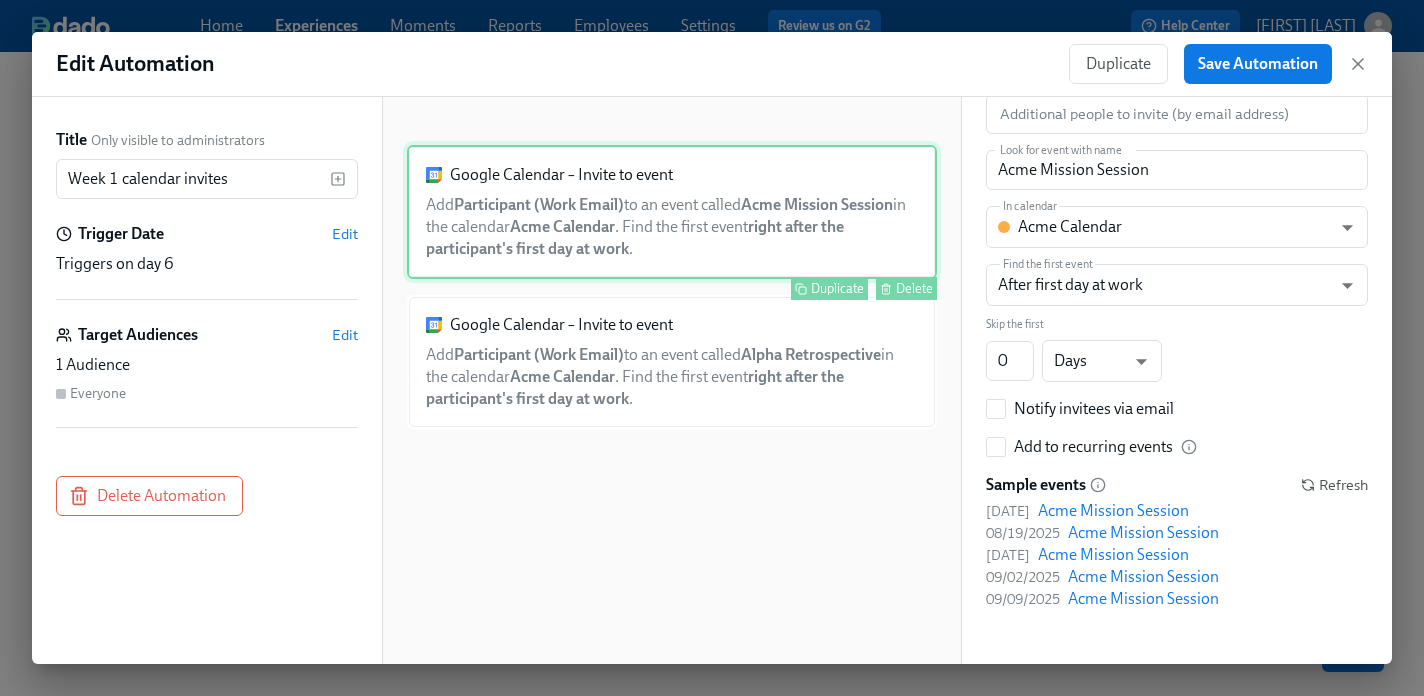 scroll, scrollTop: 223, scrollLeft: 0, axis: vertical 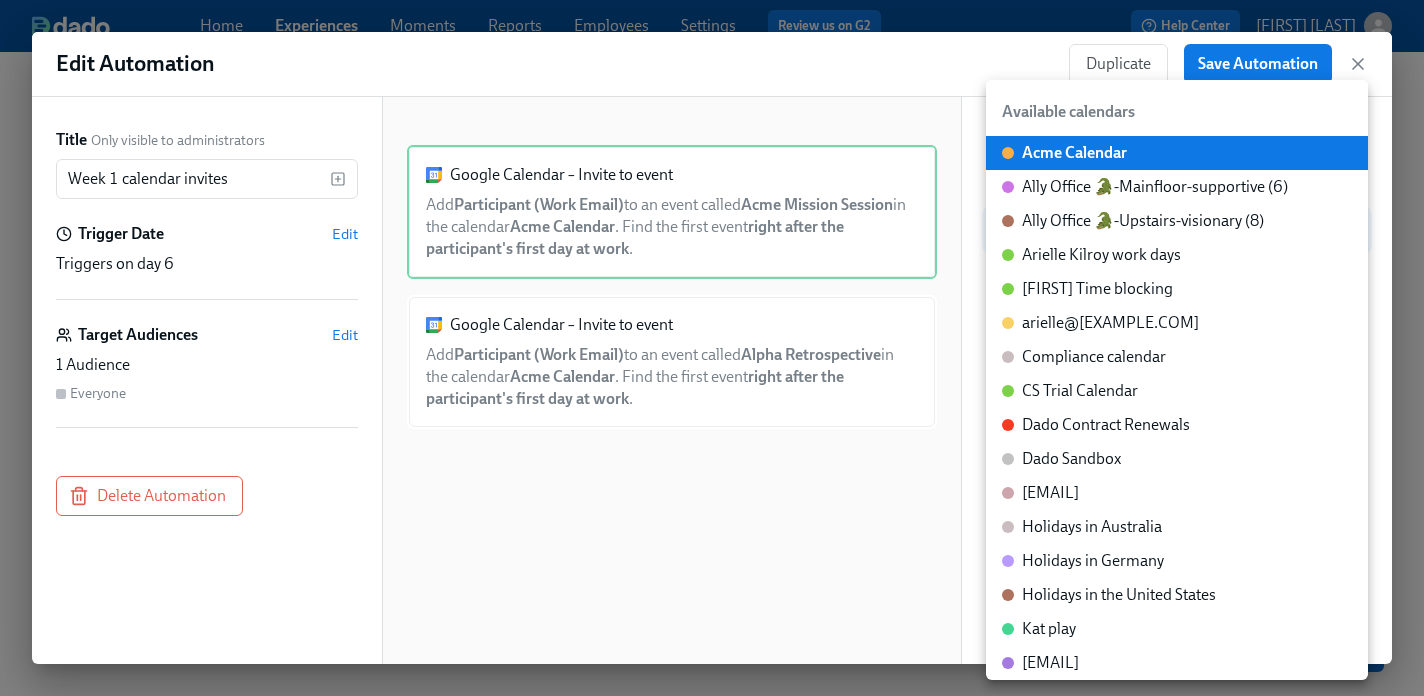click on "Home Experiences Moments Reports Employees Settings Review us on G2 Help Center Erica Horowitz Back to overview Edit Discharge Planner Onboarding Basics Start and End Participants Timeline Review and Launch Timeline Preview experience Search Filter by Actor Manage Participant Automation Week 1 Week 2 Week 3 Week 4 Experience start Participant's first day at work Experience end Week 1 calendar invites Save changes Next
Close cross-small 2025 Edit Automation Duplicate Save Automation Title Only visible to administrators Week 1 calendar invites Trigger Date Edit Triggers on day 6 Target Audiences Edit 1 Audience Everyone Delete Automation Google Calendar – Invite to event Add Participant (Work Email) to an event called Acme Mission Session in the calendar Acme Calendar . Find the first event right after the participant's first day at work . Duplicate Delete Google Calendar – Invite to event Add Participant (Work Email) to an event called . Delete" at bounding box center [712, 348] 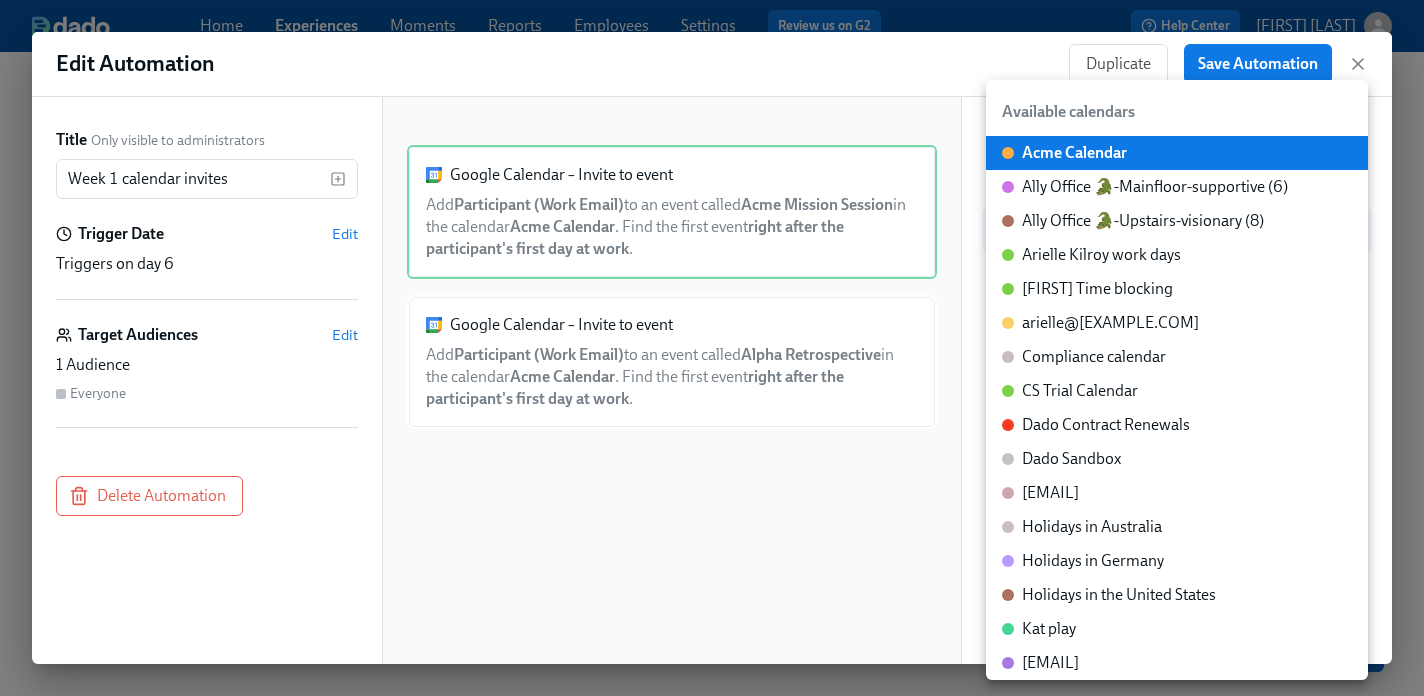 click at bounding box center [712, 348] 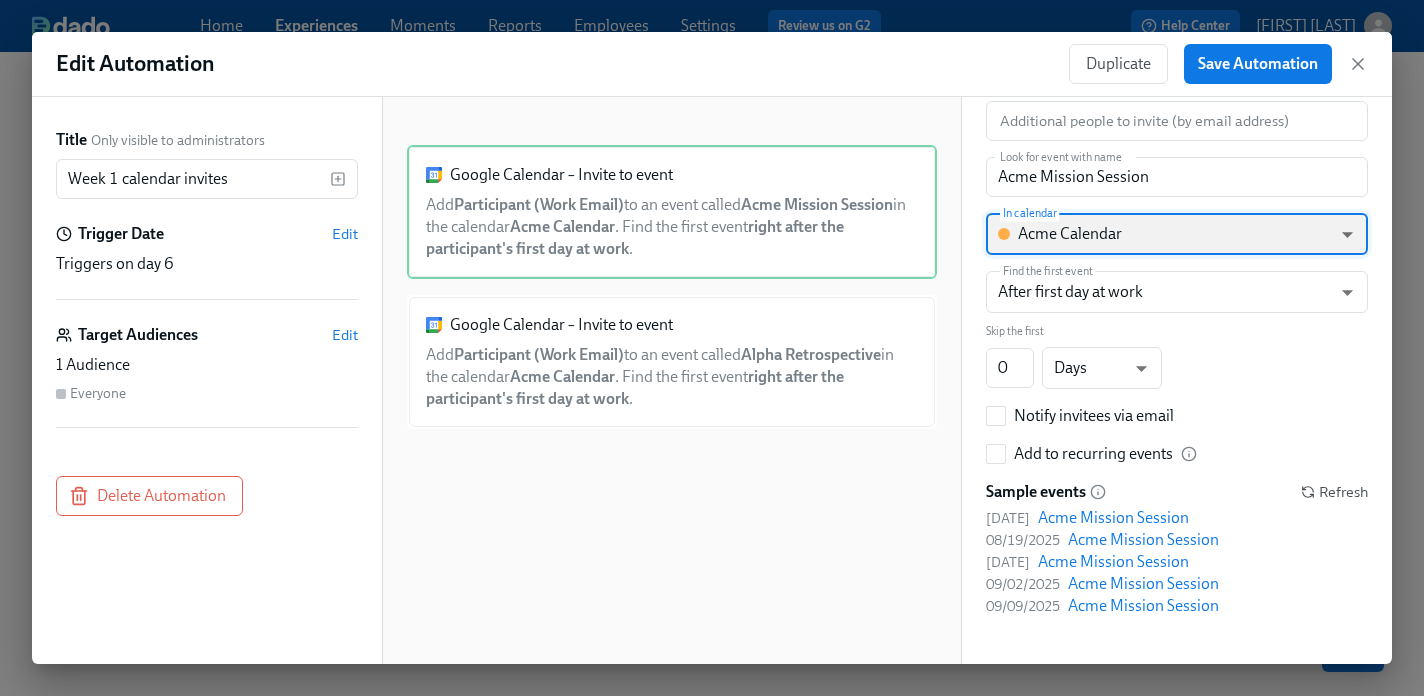 scroll, scrollTop: 217, scrollLeft: 0, axis: vertical 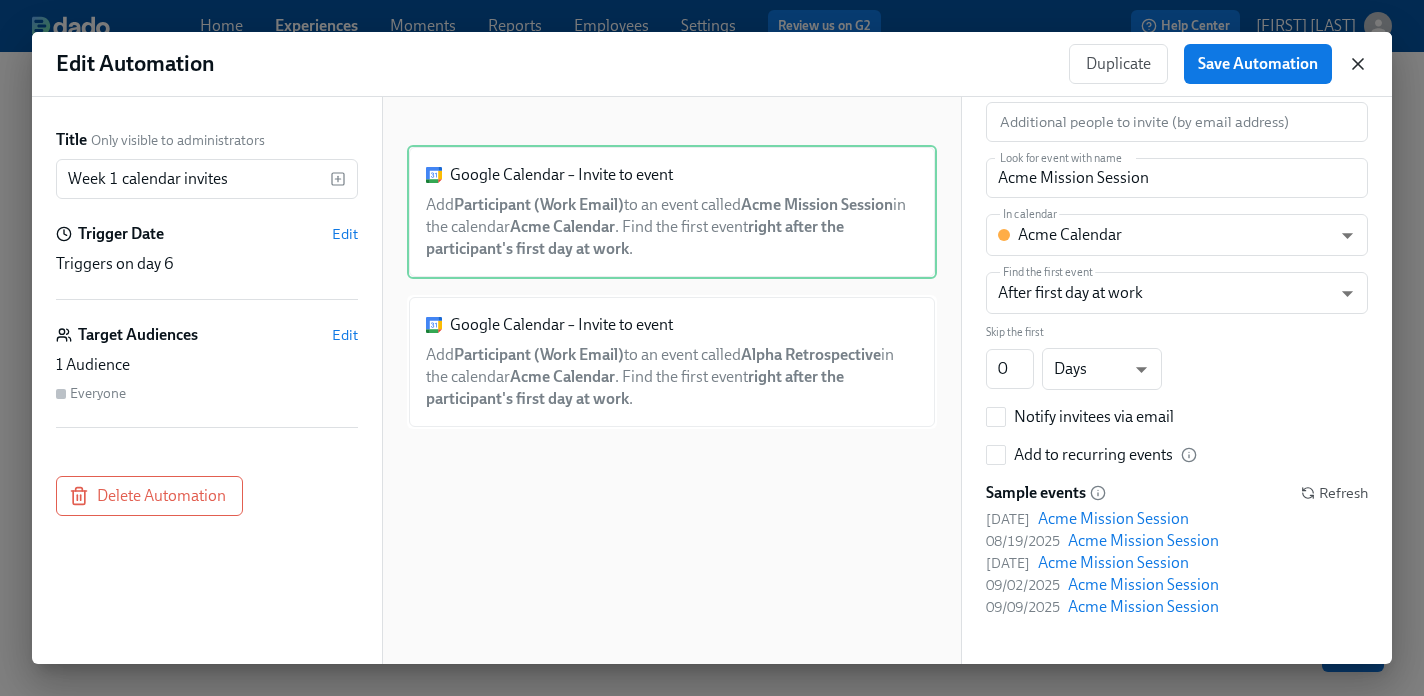 click 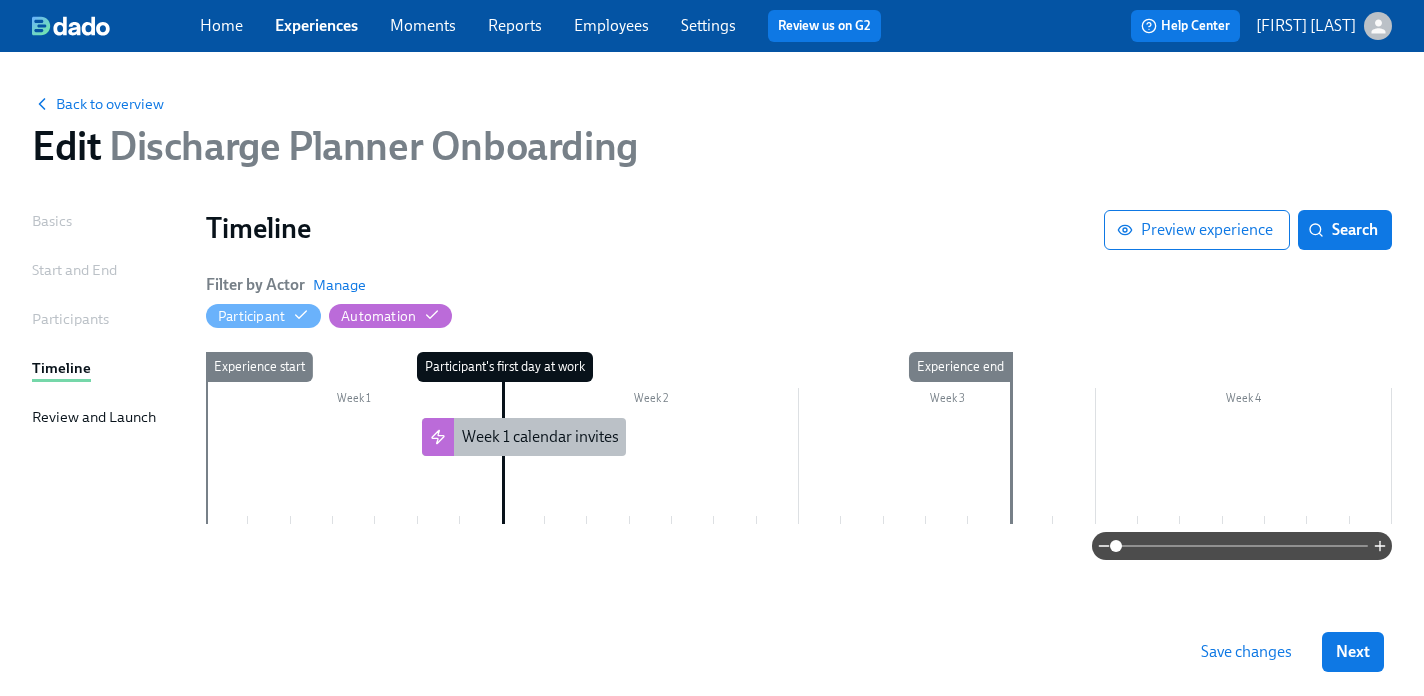 click on "Week 1 calendar invites" at bounding box center (540, 437) 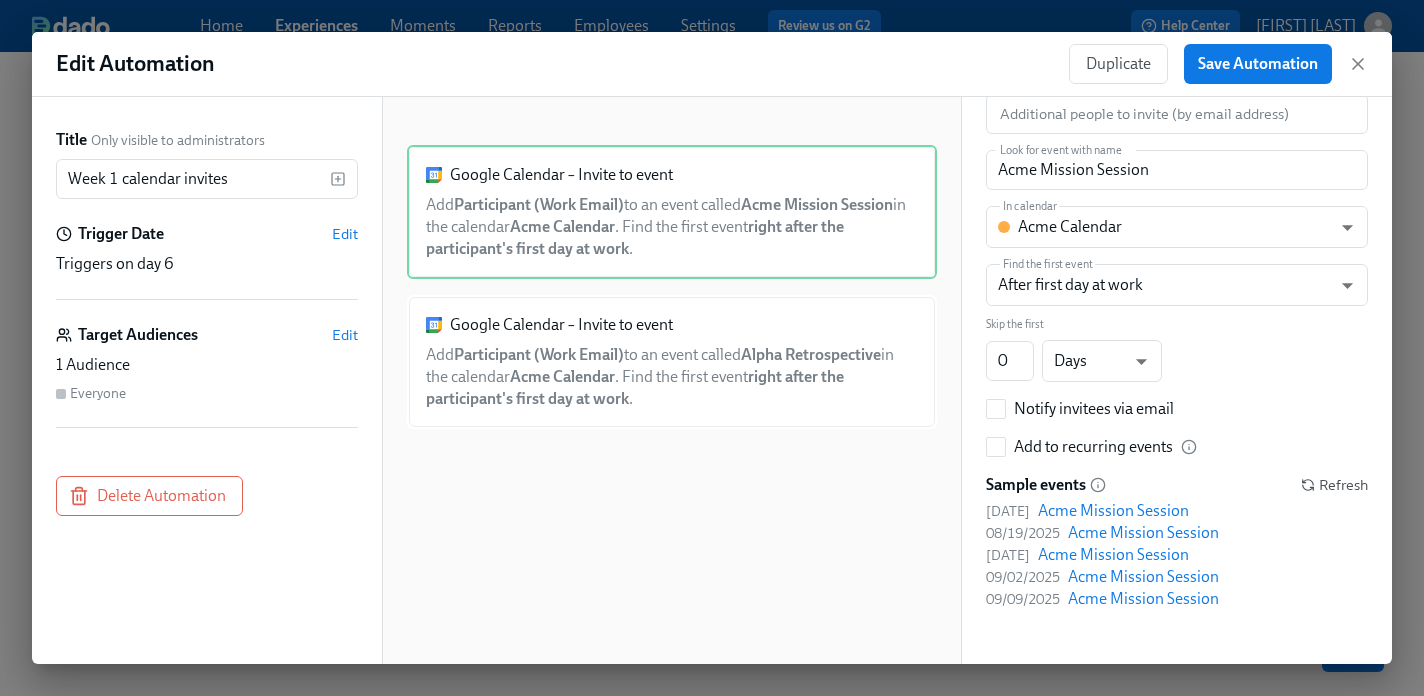 scroll, scrollTop: 224, scrollLeft: 0, axis: vertical 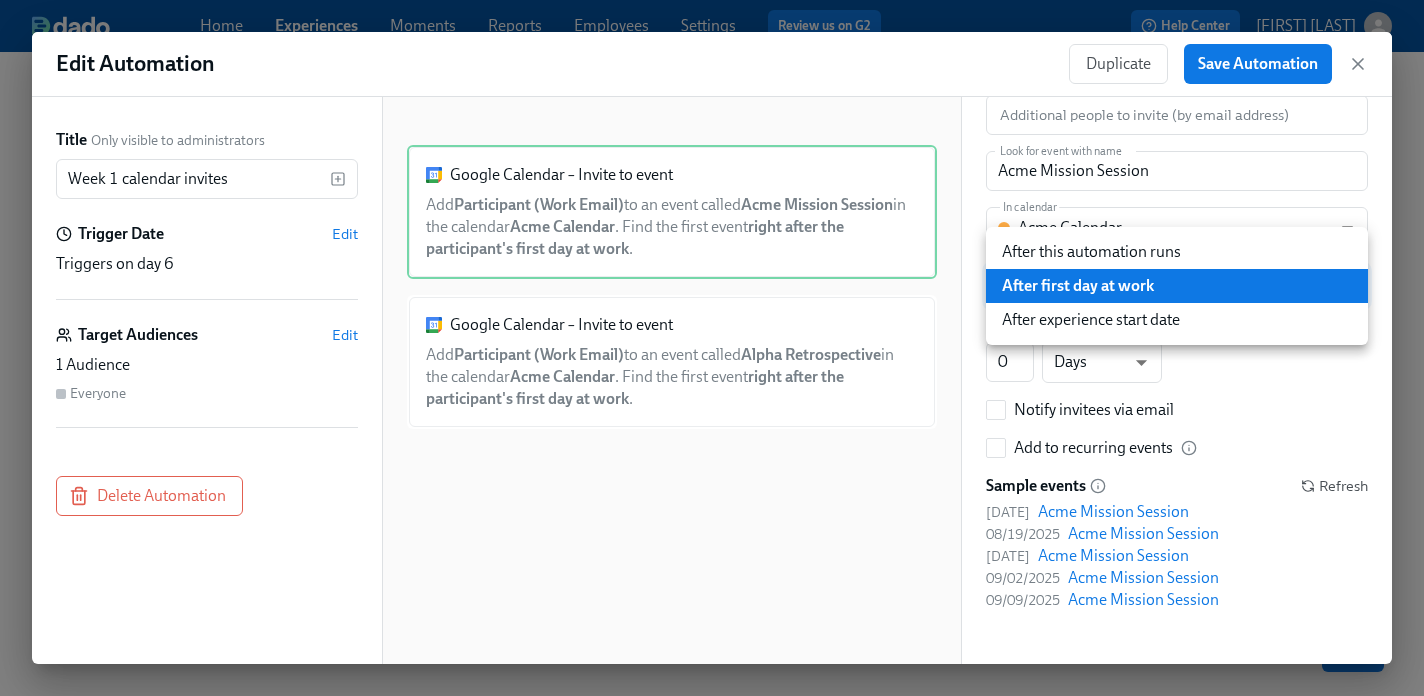 click on "Home Experiences Moments Reports Employees Settings Review us on G2 Help Center Erica Horowitz Back to overview Edit Discharge Planner Onboarding Basics Start and End Participants Timeline Review and Launch Timeline Preview experience Search Filter by Actor Manage Participant Automation Week 1 Week 2 Week 3 Week 4 Experience start Participant's first day at work Experience end Week 1 calendar invites Save changes Next
Close cross-small 2025 Edit Automation Duplicate Save Automation Title Only visible to administrators Week 1 calendar invites Trigger Date Edit Triggers on day 6 Target Audiences Edit 1 Audience Everyone Delete Automation Google Calendar – Invite to event Add Participant (Work Email) to an event called Acme Mission Session in the calendar Acme Calendar . Find the first event right after the participant's first day at work . Duplicate Delete Google Calendar – Invite to event Add Participant (Work Email) to an event called . Delete" at bounding box center [712, 348] 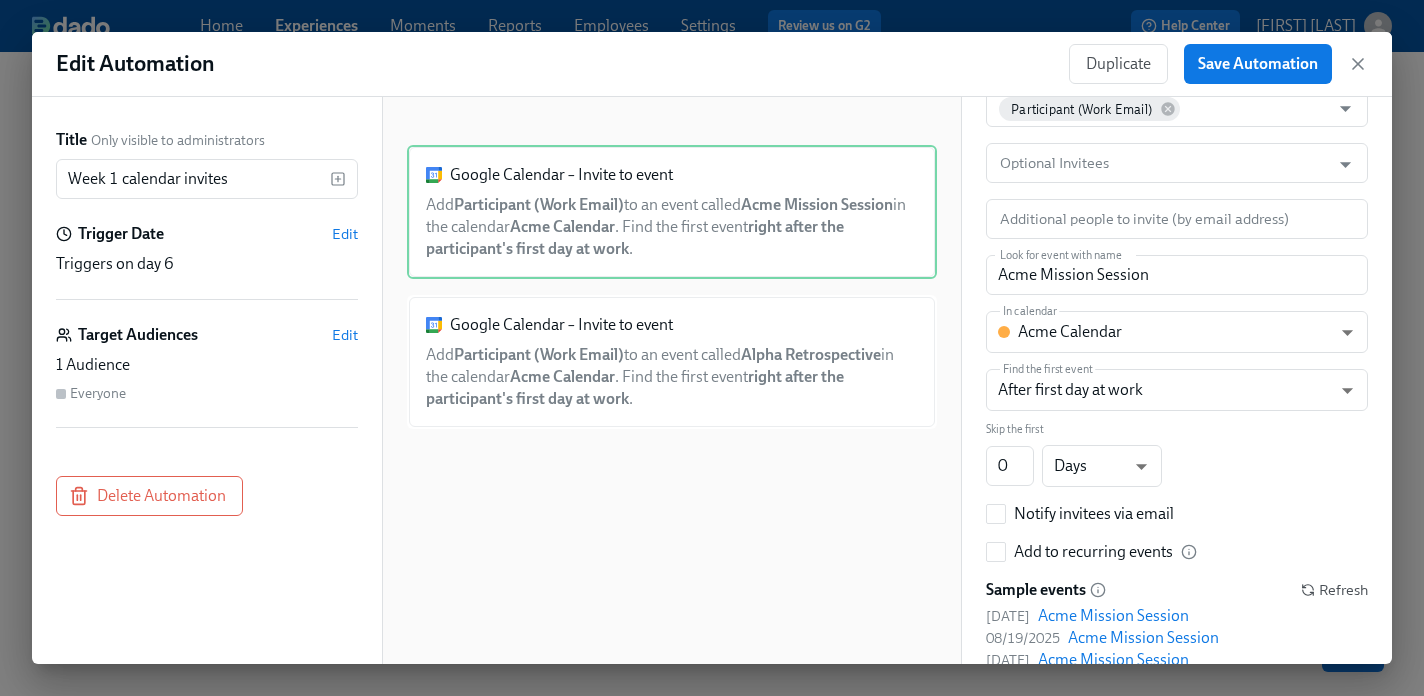 scroll, scrollTop: 225, scrollLeft: 0, axis: vertical 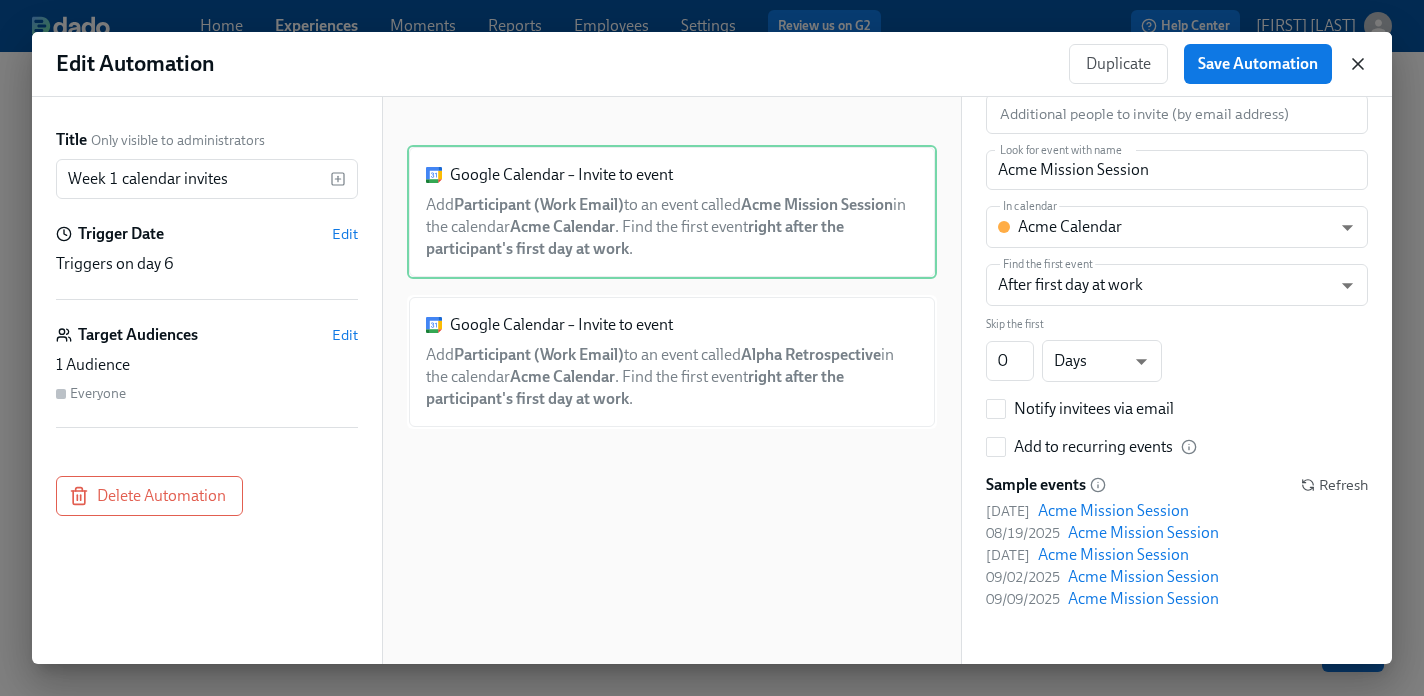 click 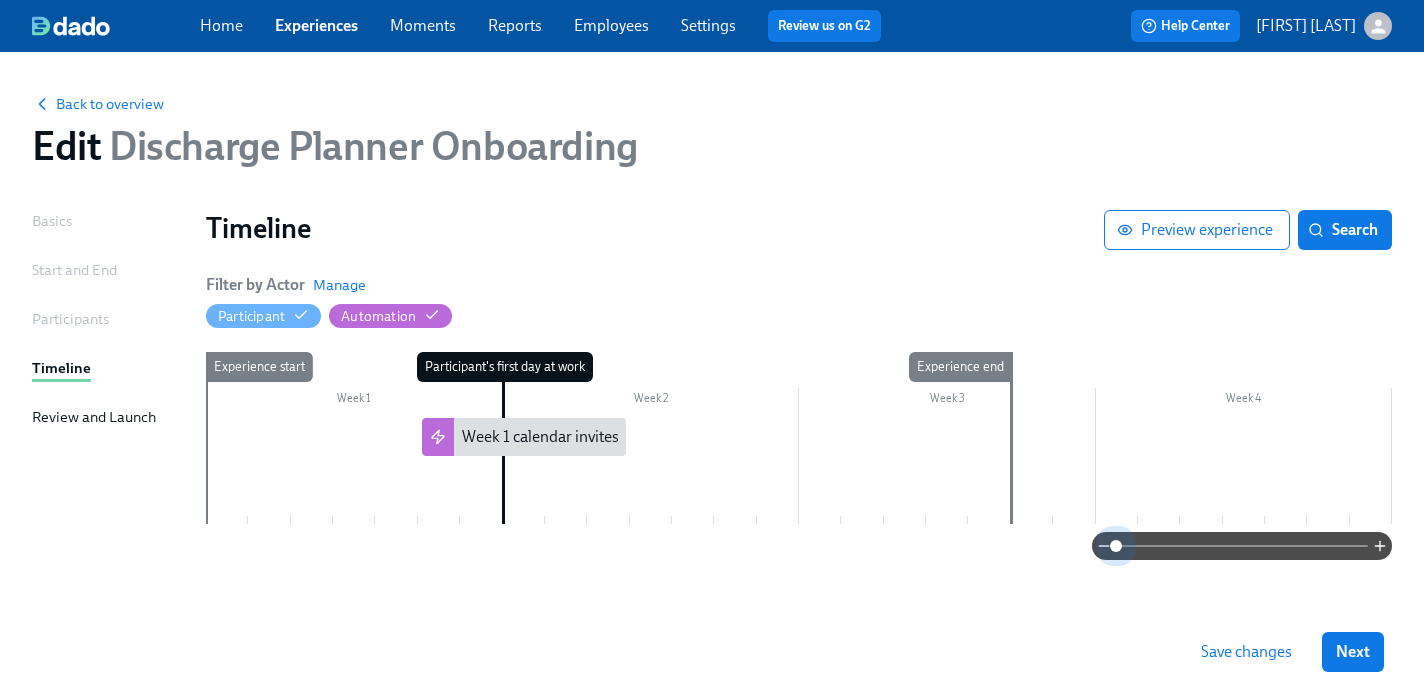 drag, startPoint x: 1113, startPoint y: 545, endPoint x: 1069, endPoint y: 543, distance: 44.04543 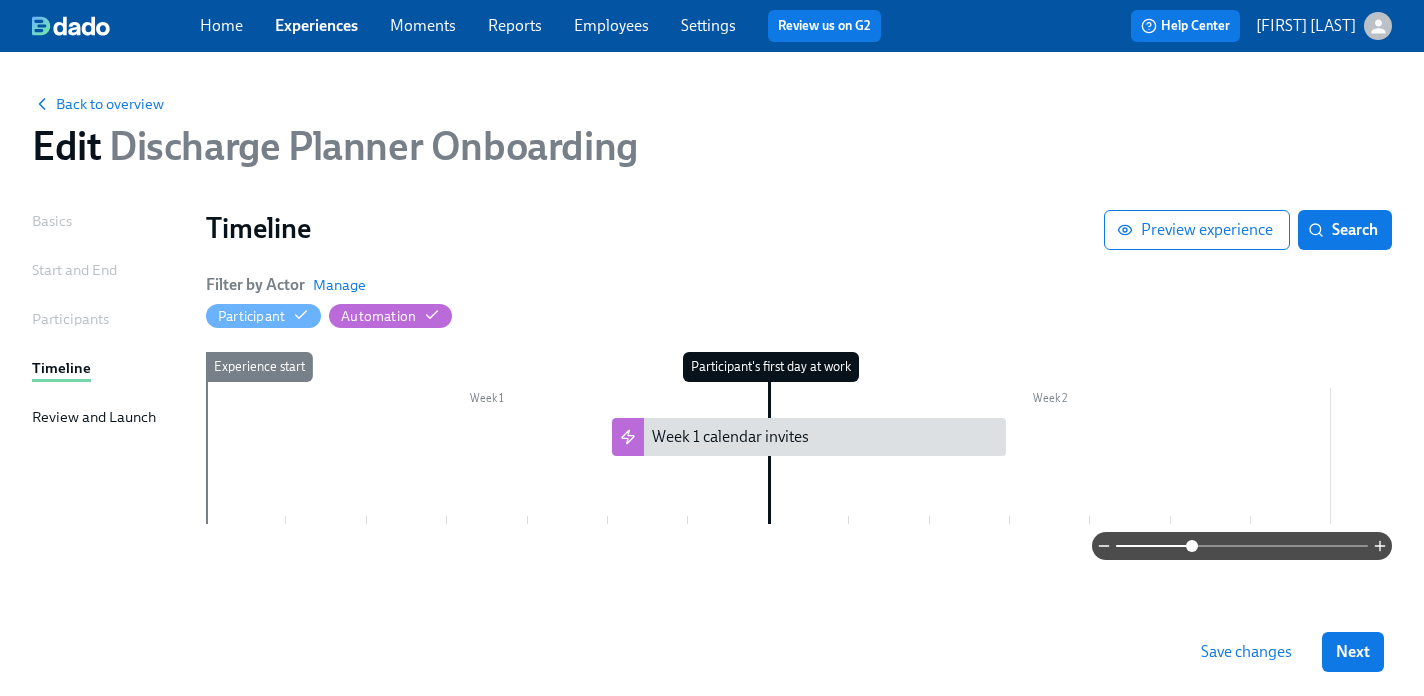 drag, startPoint x: 1117, startPoint y: 546, endPoint x: 1194, endPoint y: 548, distance: 77.02597 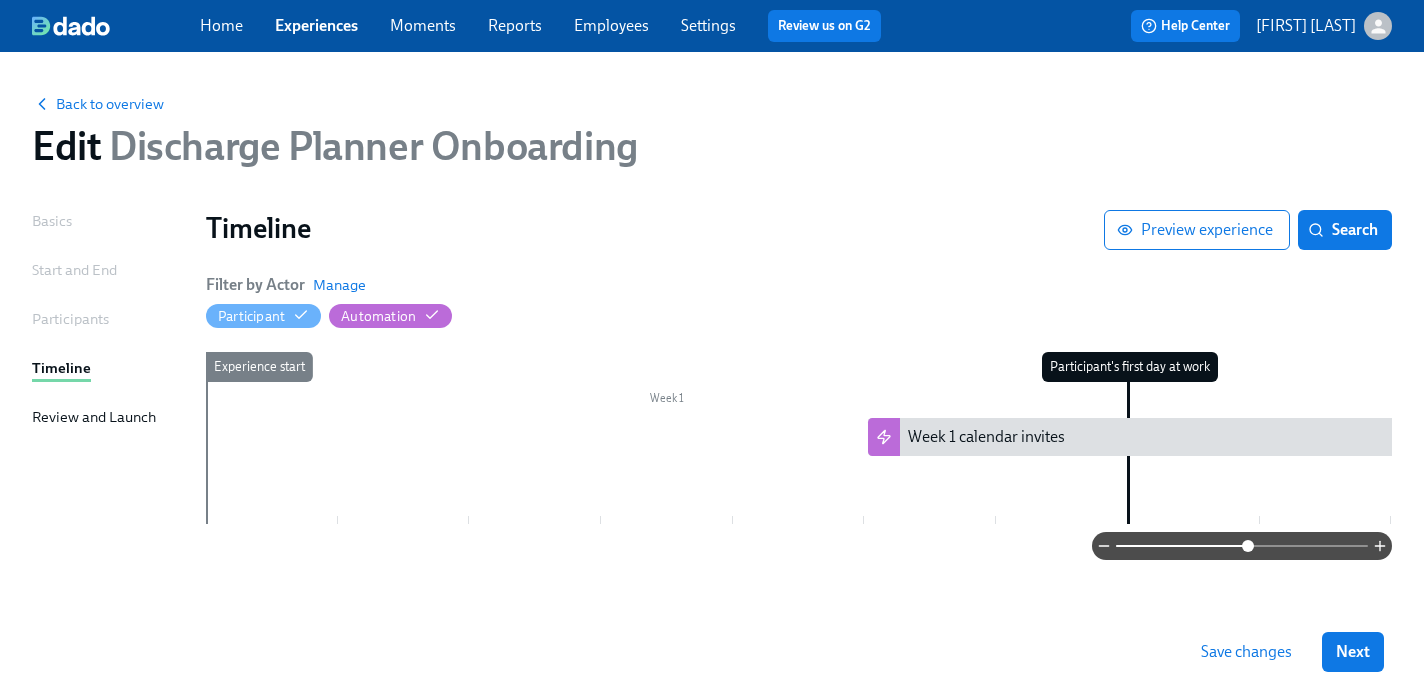 drag, startPoint x: 1194, startPoint y: 548, endPoint x: 1247, endPoint y: 550, distance: 53.037724 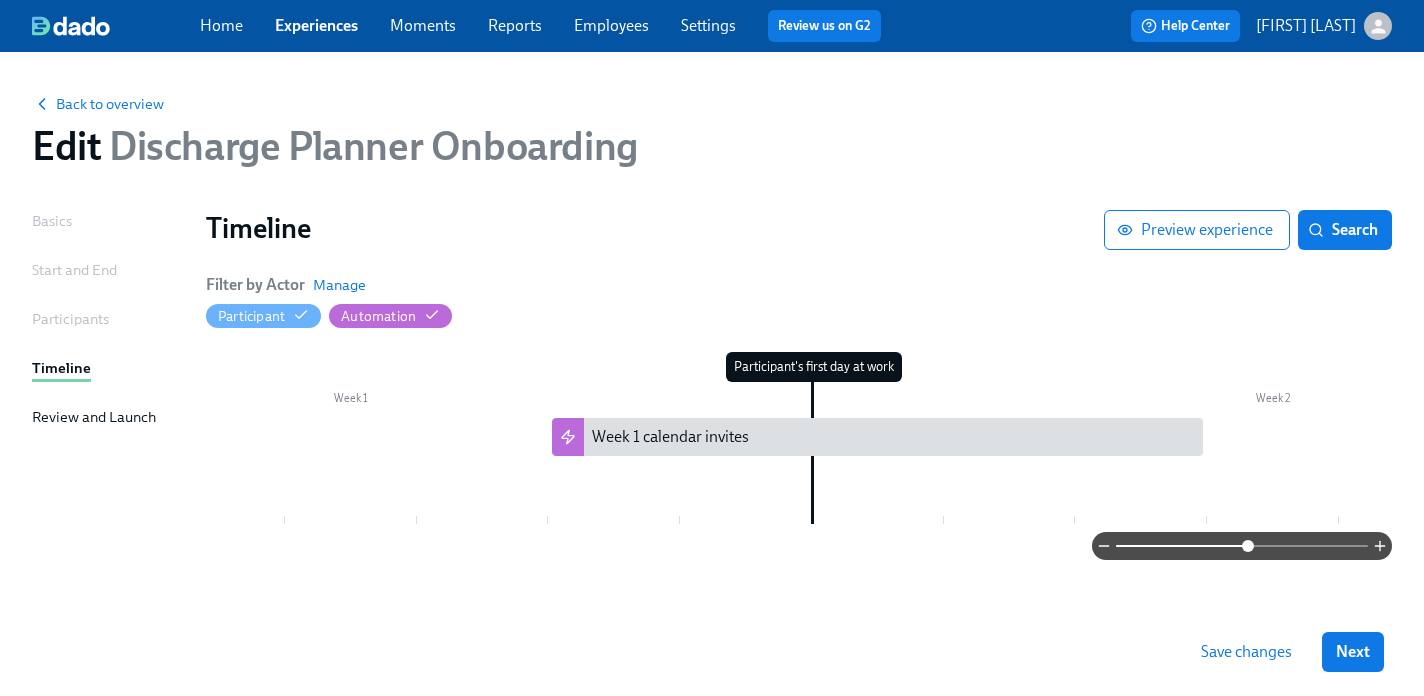 scroll, scrollTop: 0, scrollLeft: 314, axis: horizontal 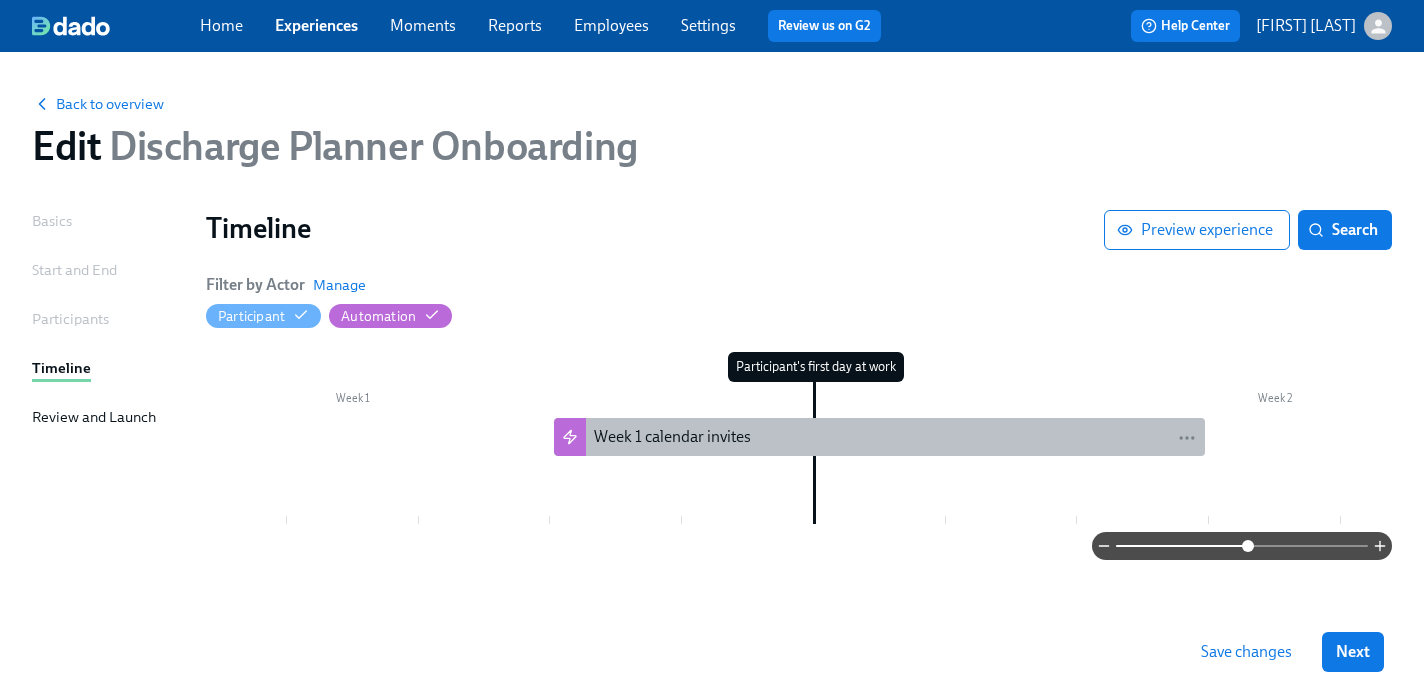 click on "Week 1 calendar invites" at bounding box center (672, 437) 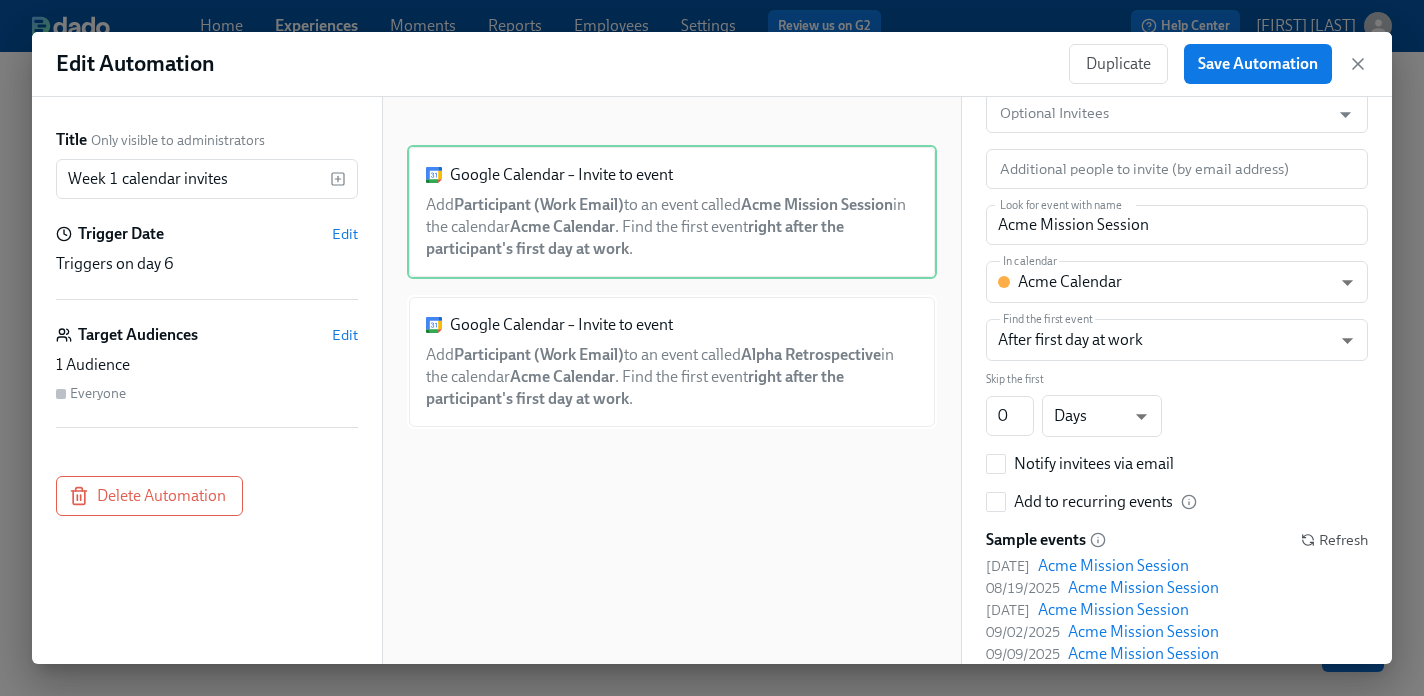 scroll, scrollTop: 165, scrollLeft: 0, axis: vertical 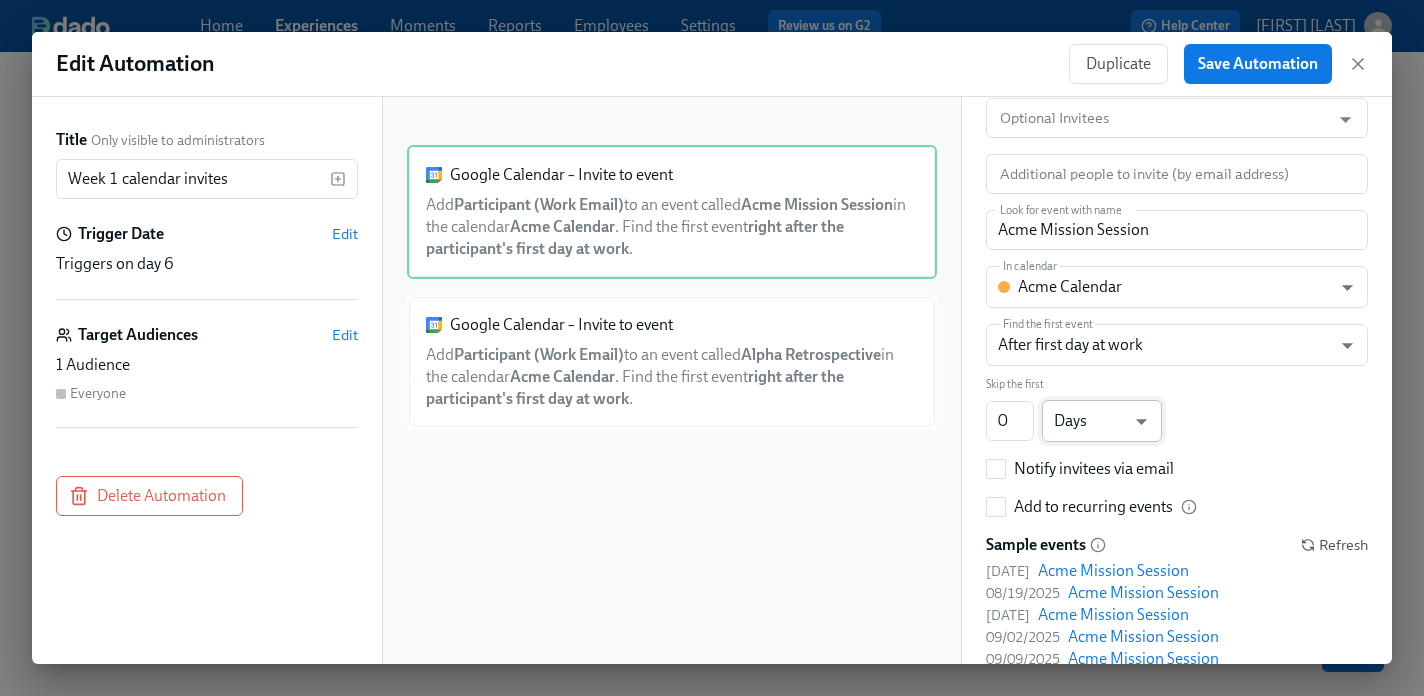 click on "Home Experiences Moments Reports Employees Settings Review us on G2 Help Center Erica Horowitz Back to overview Edit Discharge Planner Onboarding Basics Start and End Participants Timeline Review and Launch Timeline Preview experience Search Filter by Actor Manage Participant Automation Week 1 Week 2 Week 3 Week 4 Experience start Participant's first day at work Experience end Week 1 calendar invites Save changes Next
Close cross-small 2025 Edit Automation Duplicate Save Automation Title Only visible to administrators Week 1 calendar invites Trigger Date Edit Triggers on day 6 Target Audiences Edit 1 Audience Everyone Delete Automation Google Calendar – Invite to event Add Participant (Work Email) to an event called Acme Mission Session in the calendar Acme Calendar . Find the first event right after the participant's first day at work . Duplicate Delete Google Calendar – Invite to event Add Participant (Work Email) to an event called . Delete" at bounding box center (712, 348) 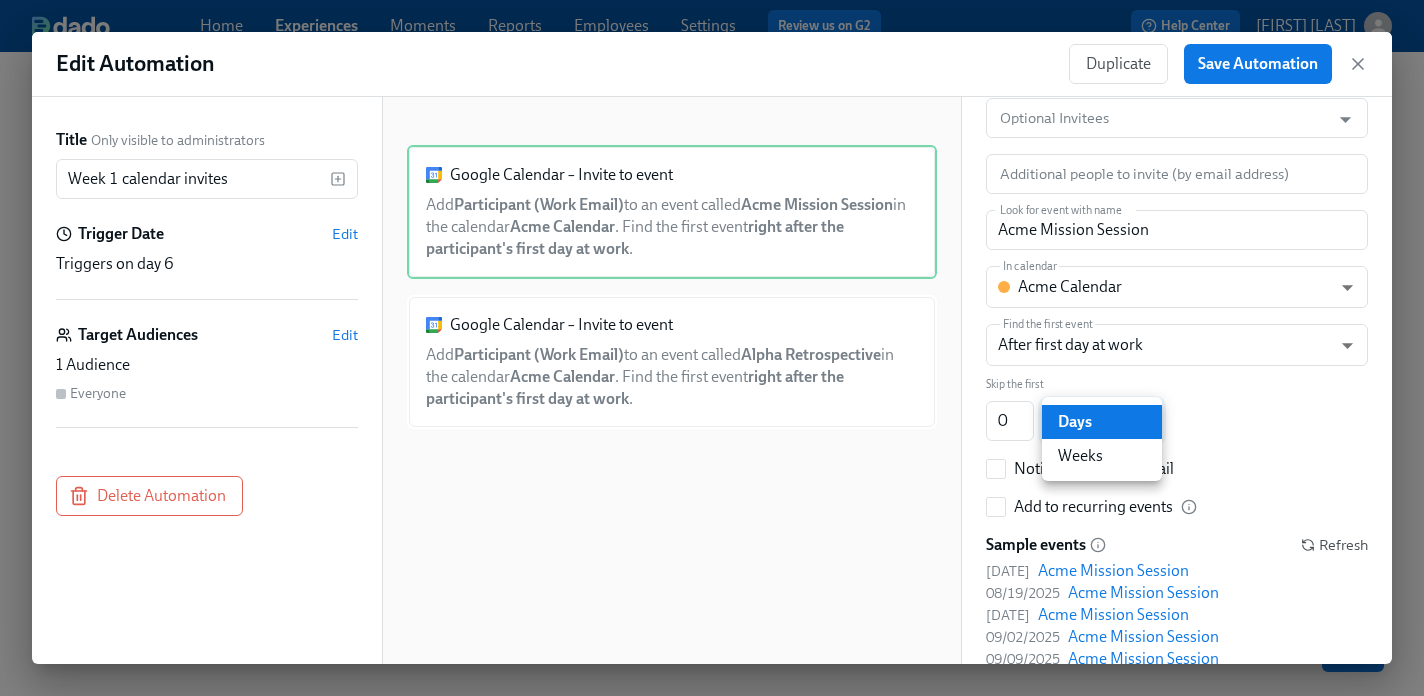 click at bounding box center [712, 348] 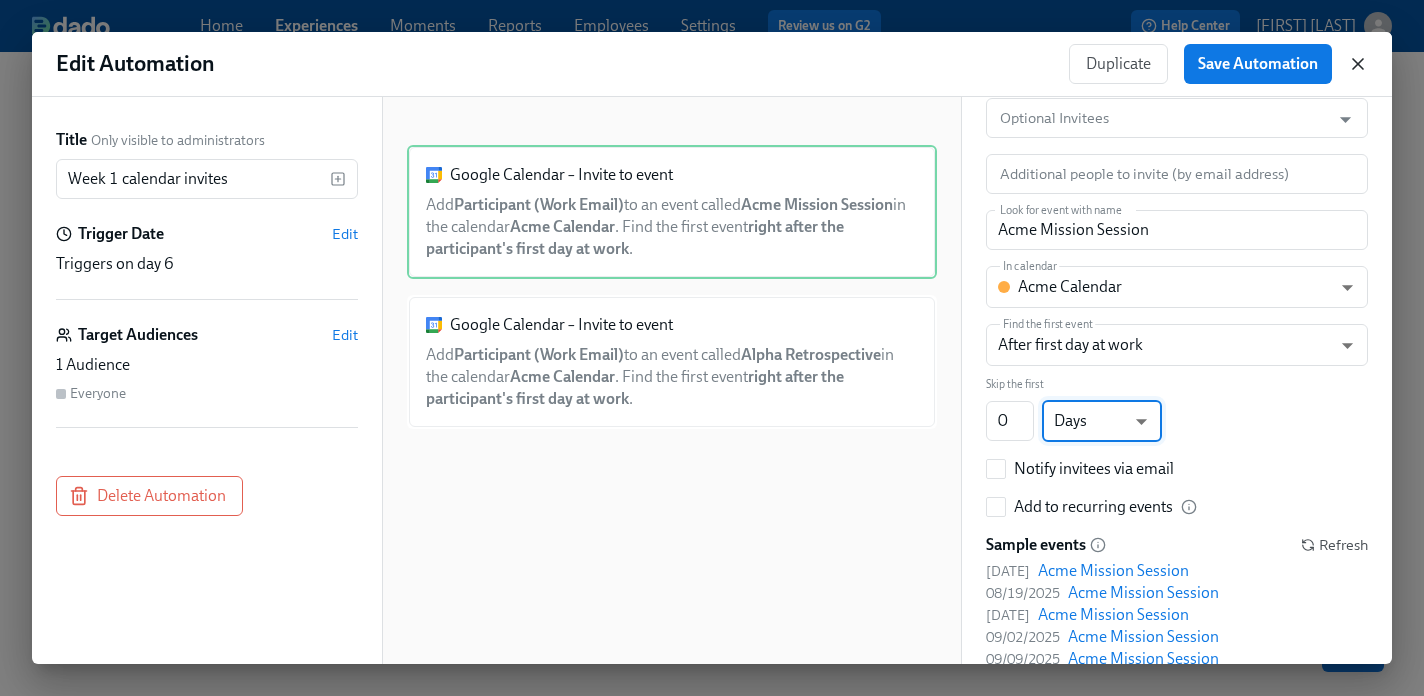 click 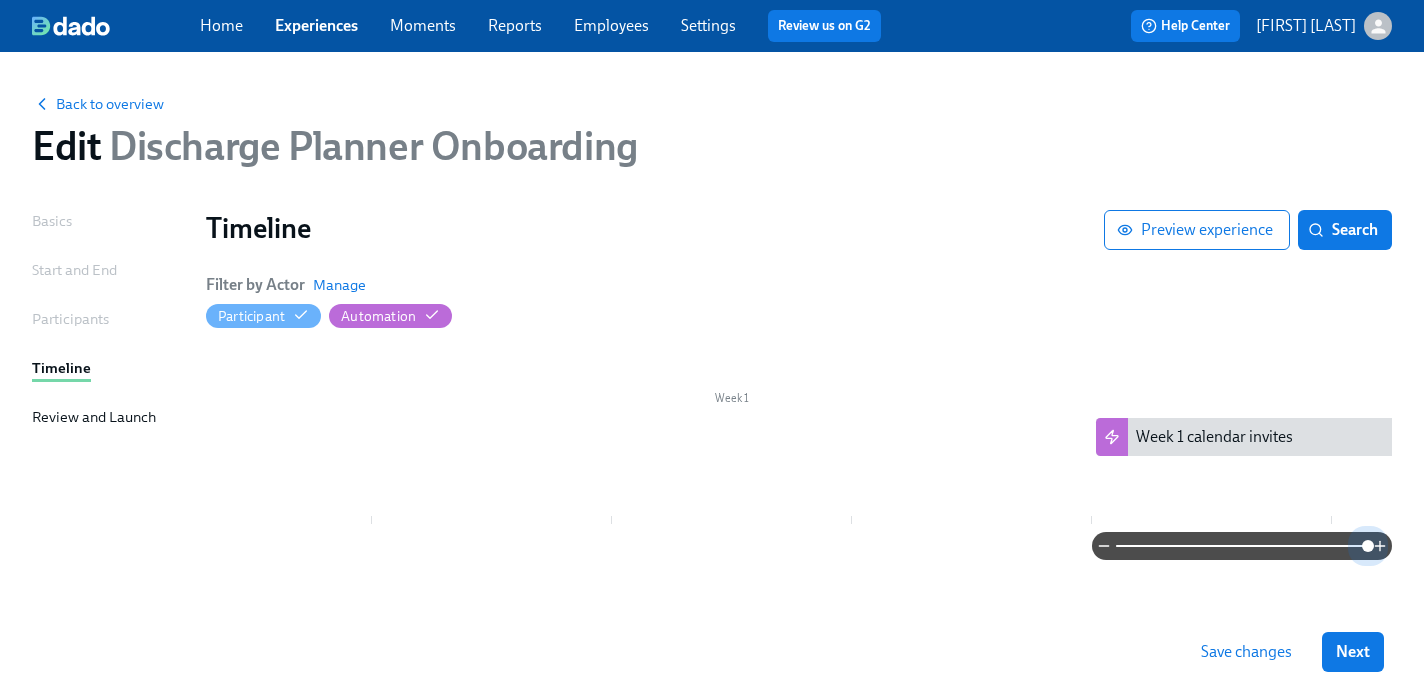 scroll, scrollTop: 0, scrollLeft: 0, axis: both 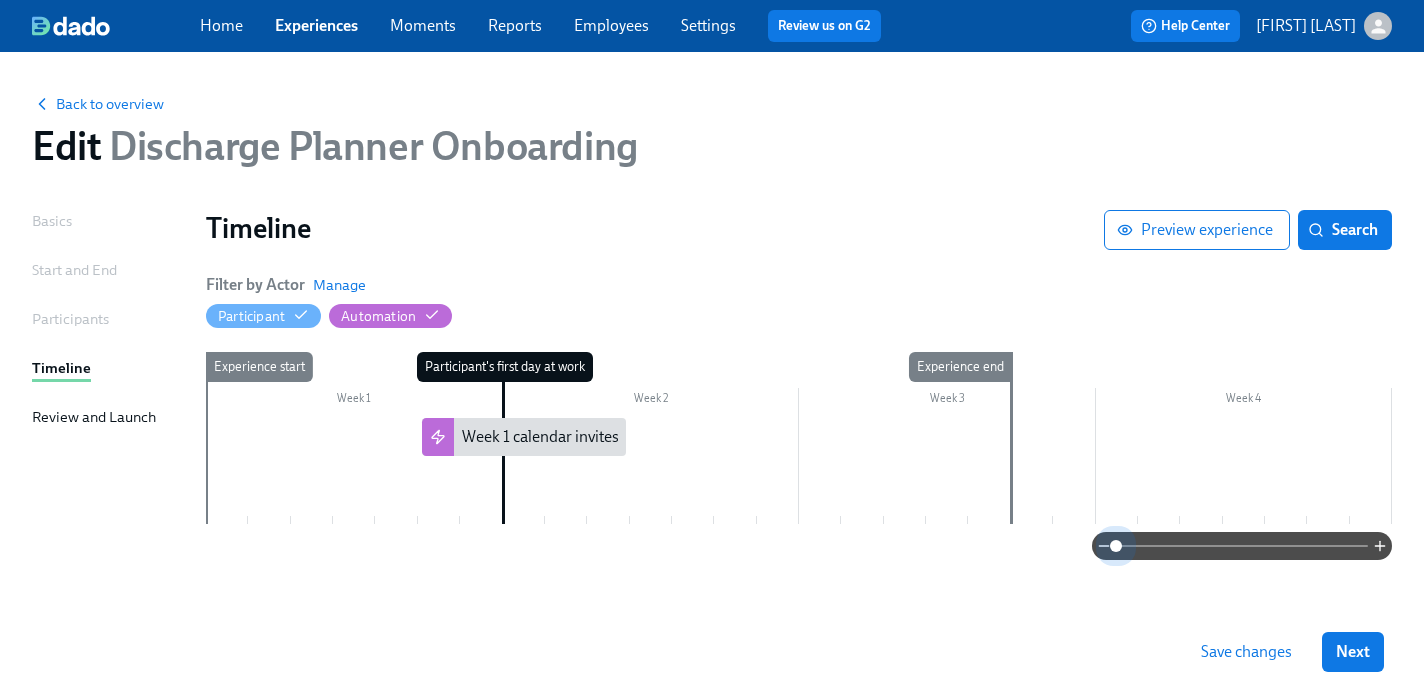 drag, startPoint x: 1251, startPoint y: 546, endPoint x: 863, endPoint y: 529, distance: 388.37225 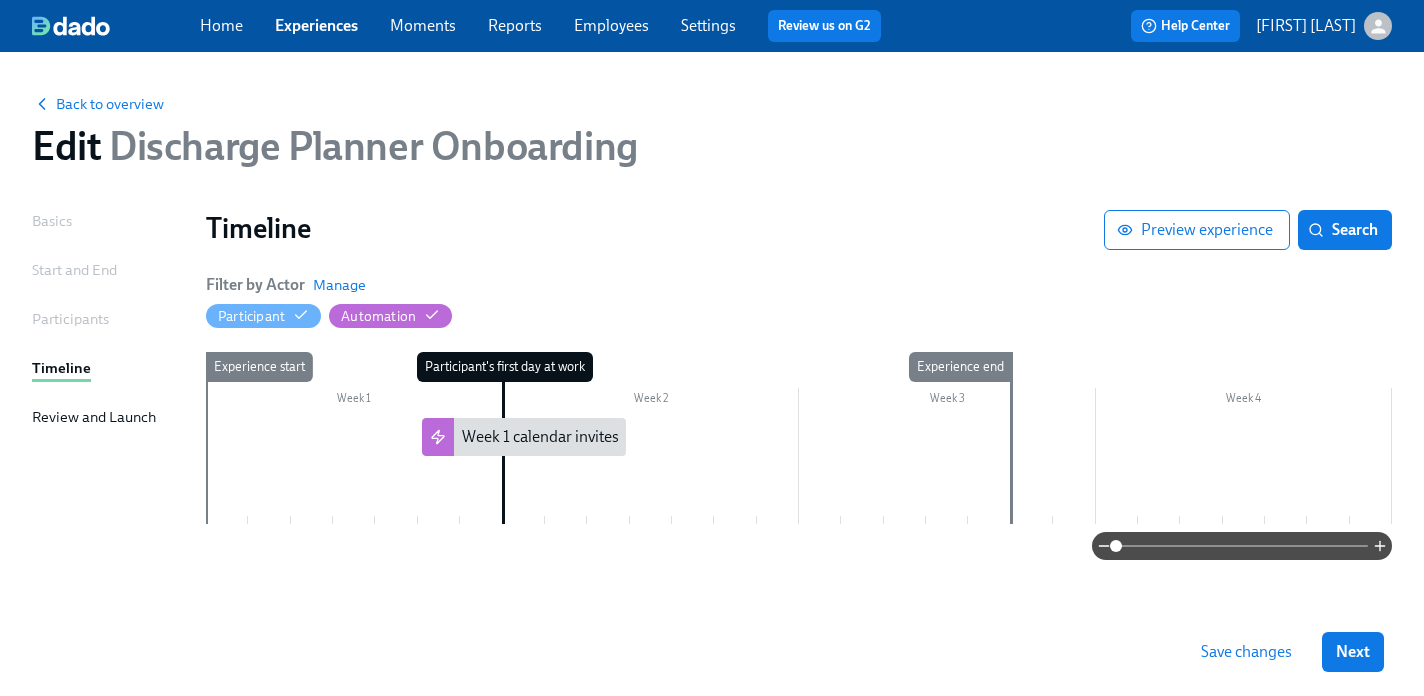 click at bounding box center (1116, 546) 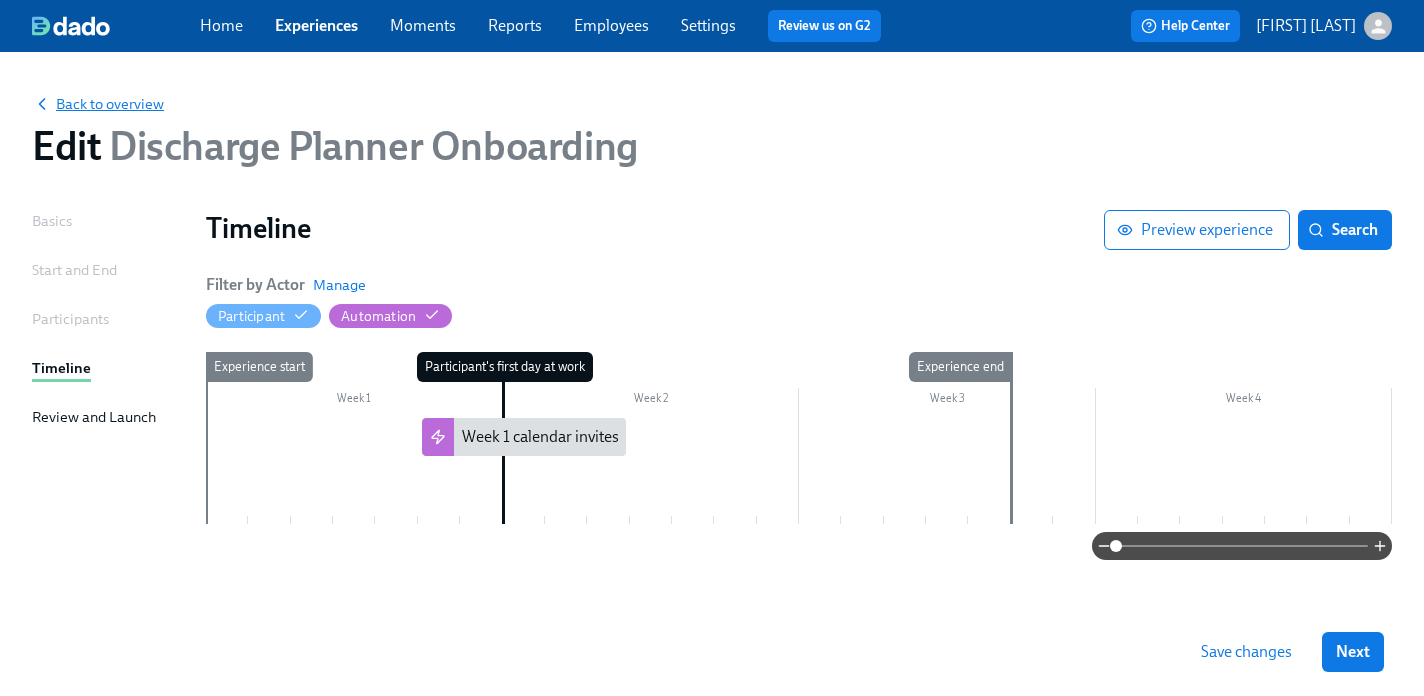 click 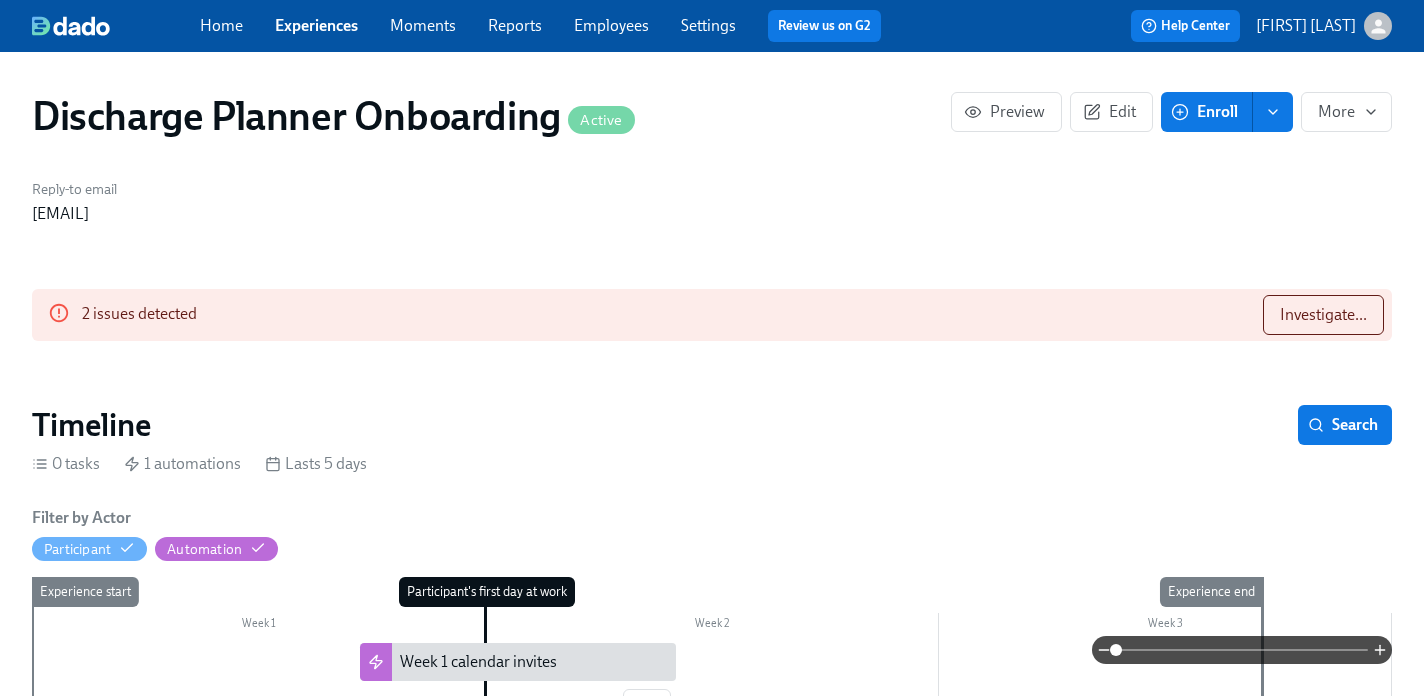 click on "Experiences" at bounding box center [316, 25] 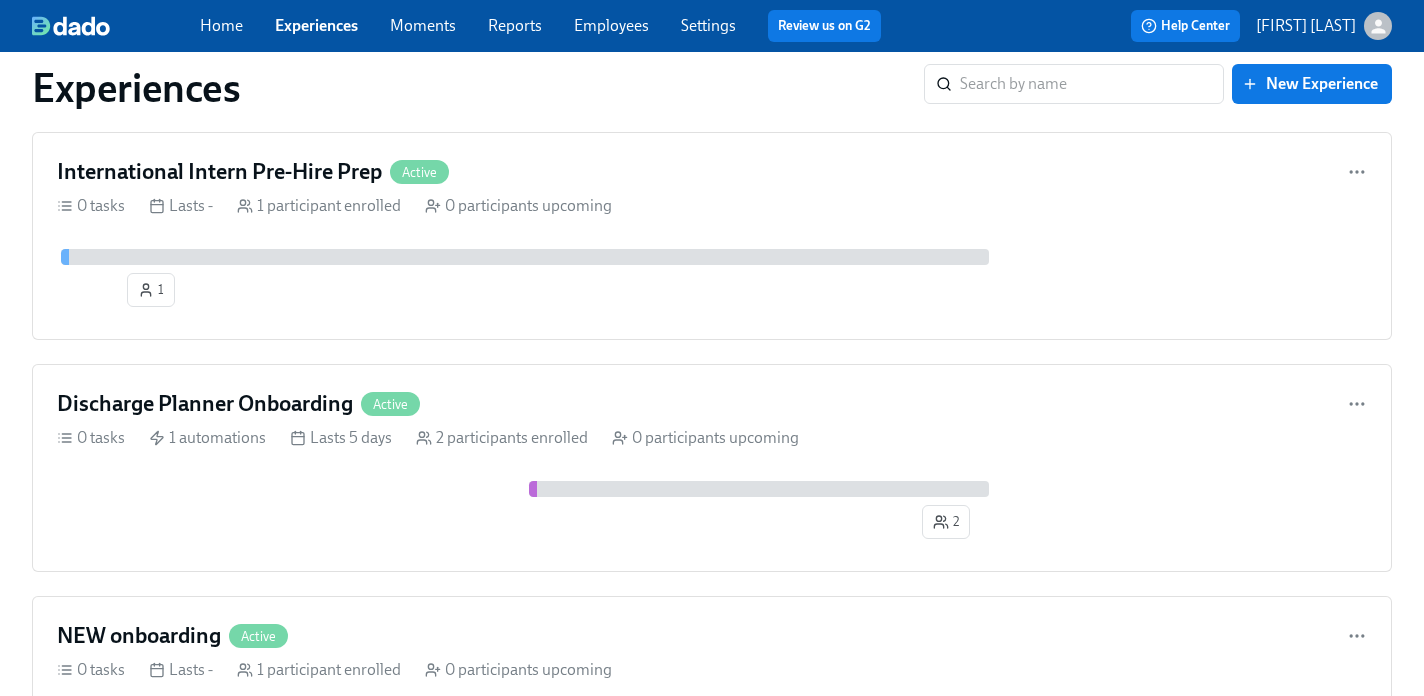 scroll, scrollTop: 0, scrollLeft: 0, axis: both 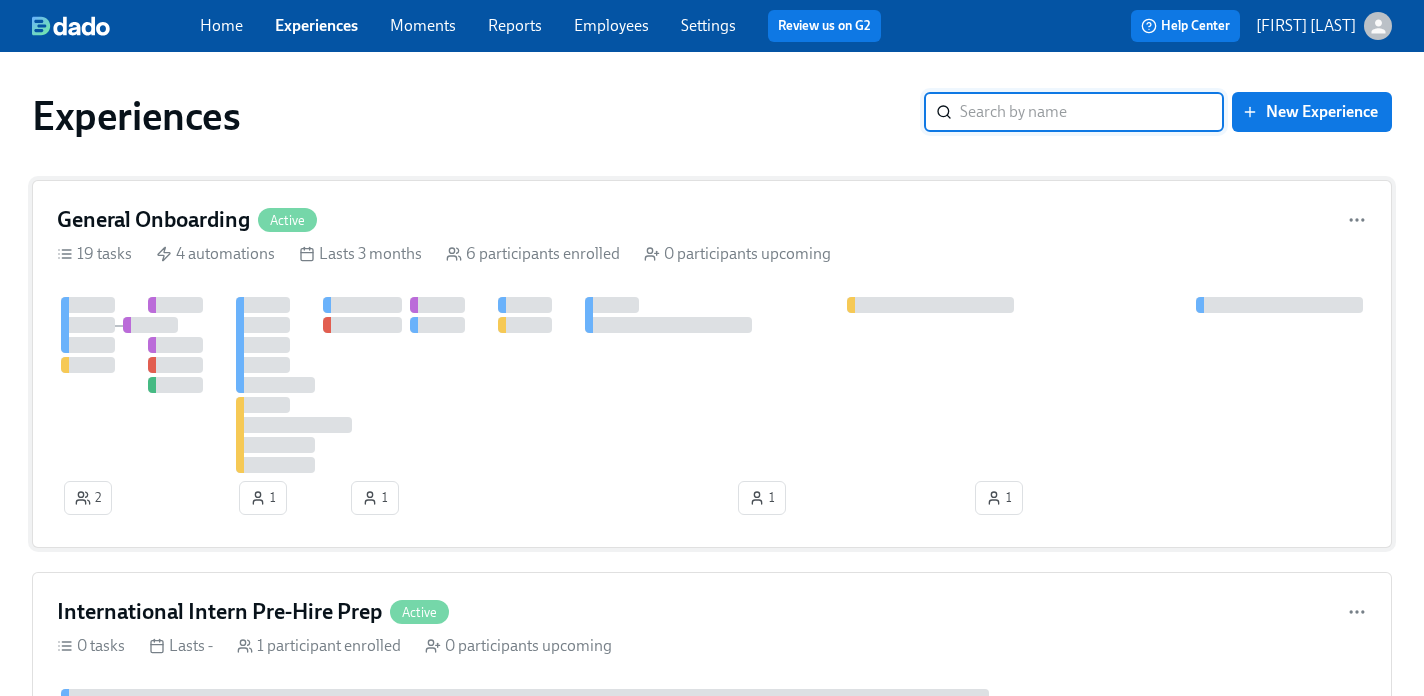 click on "4 automations" at bounding box center [215, 254] 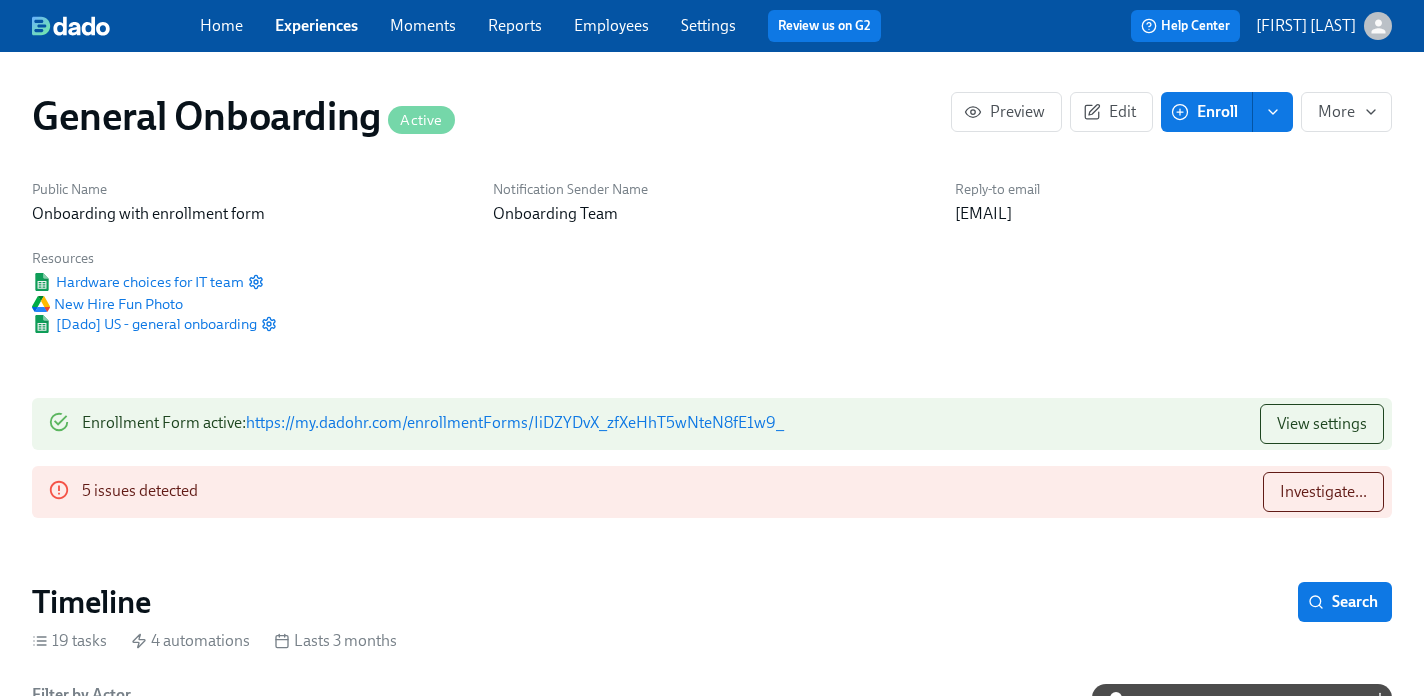 scroll, scrollTop: 0, scrollLeft: 7260, axis: horizontal 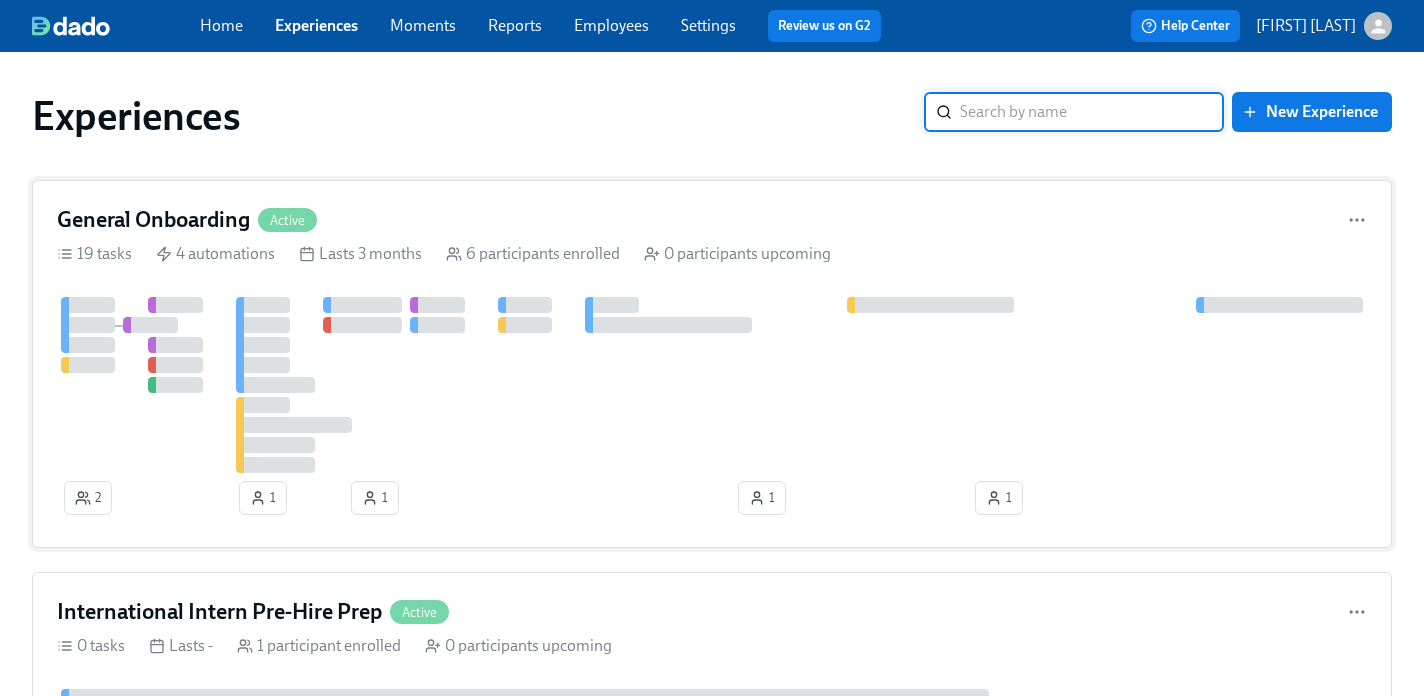 click 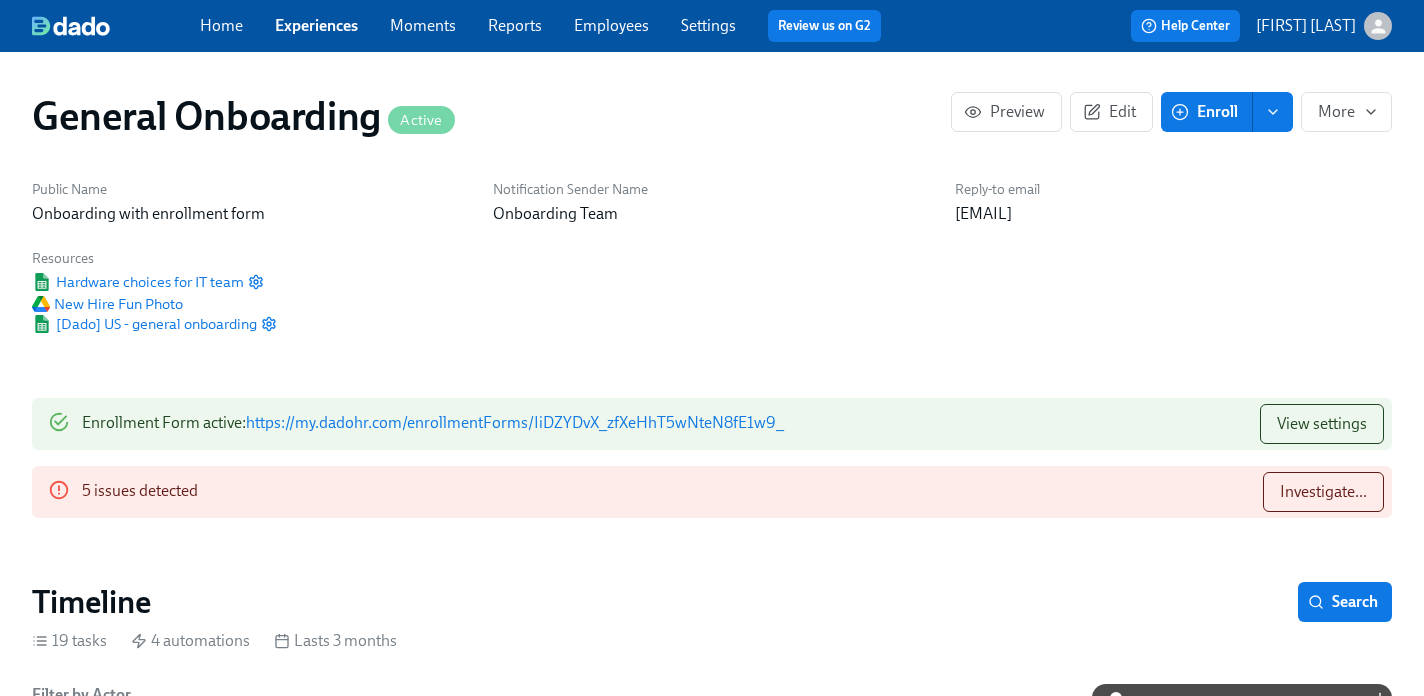 scroll, scrollTop: 0, scrollLeft: 7260, axis: horizontal 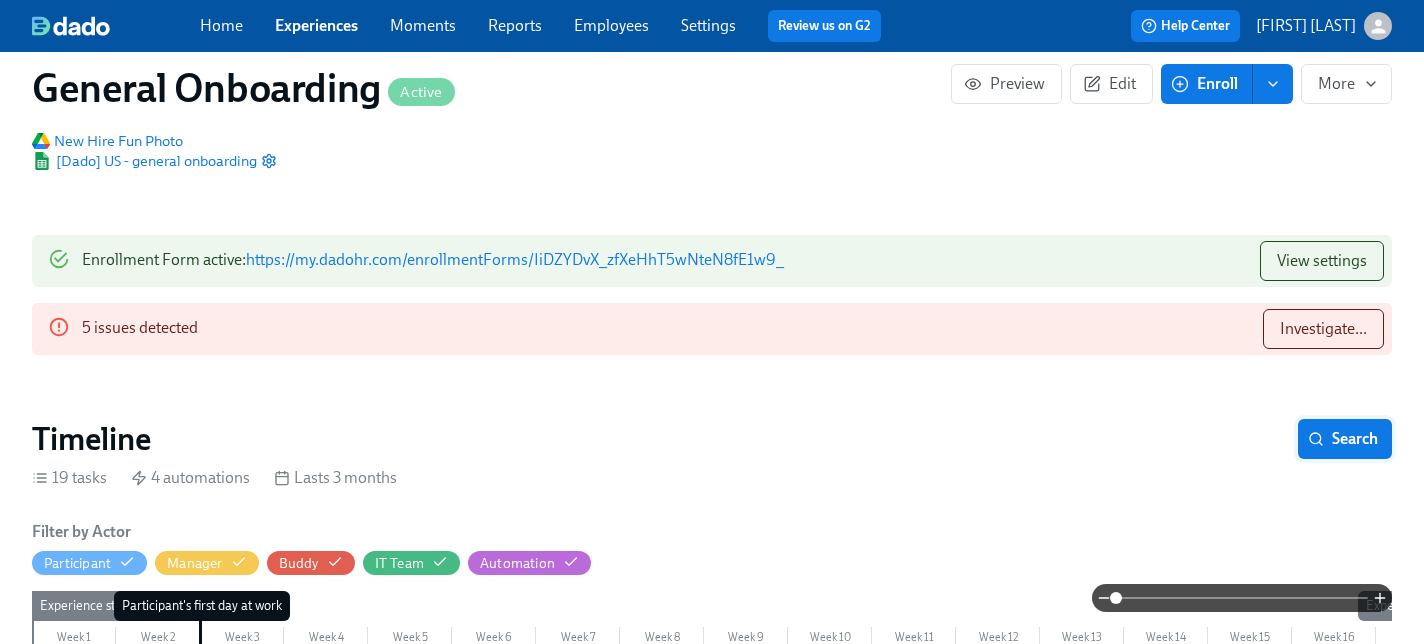 click on "Search" at bounding box center [1345, 439] 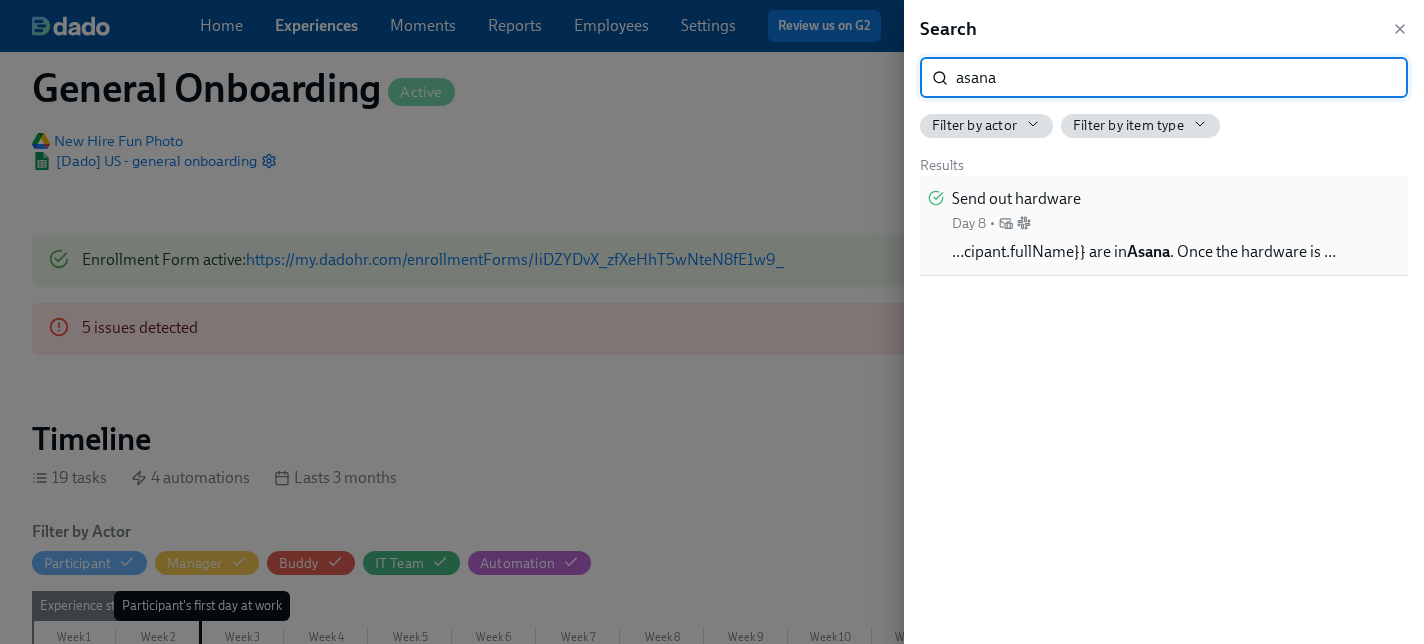type on "asana" 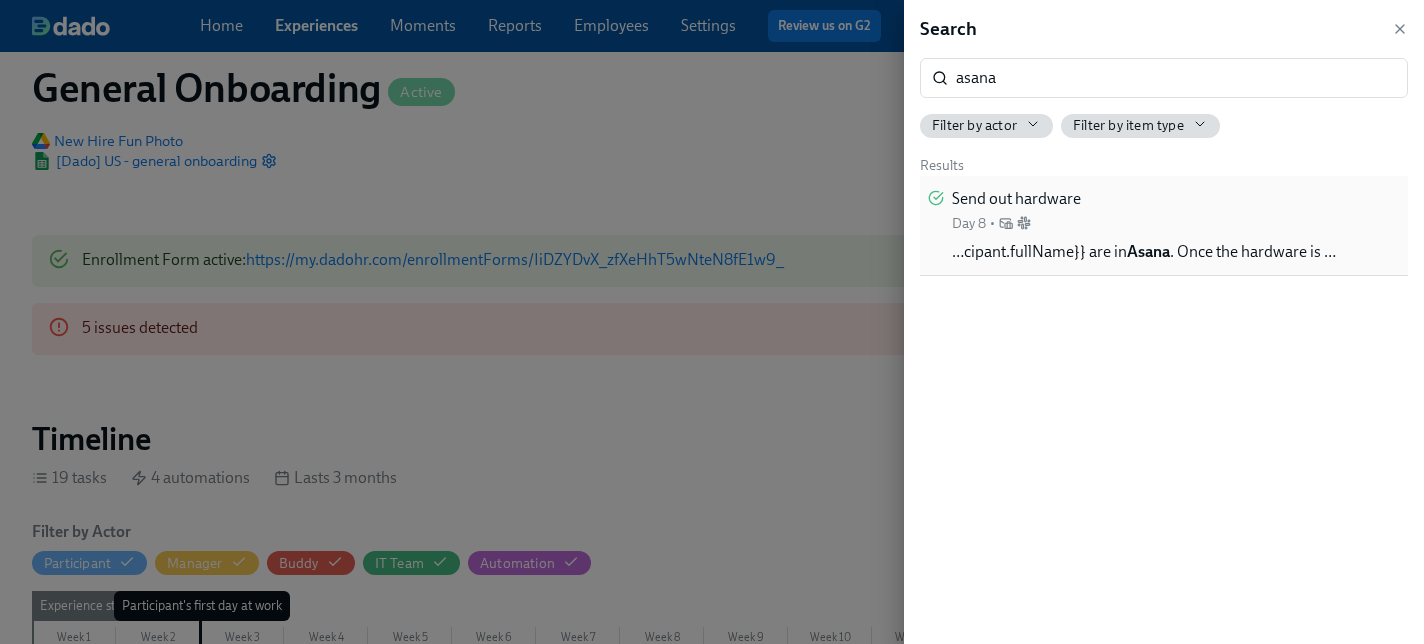 click on "[LAST] are in Asana .
Once the hardware is …" at bounding box center (1144, 252) 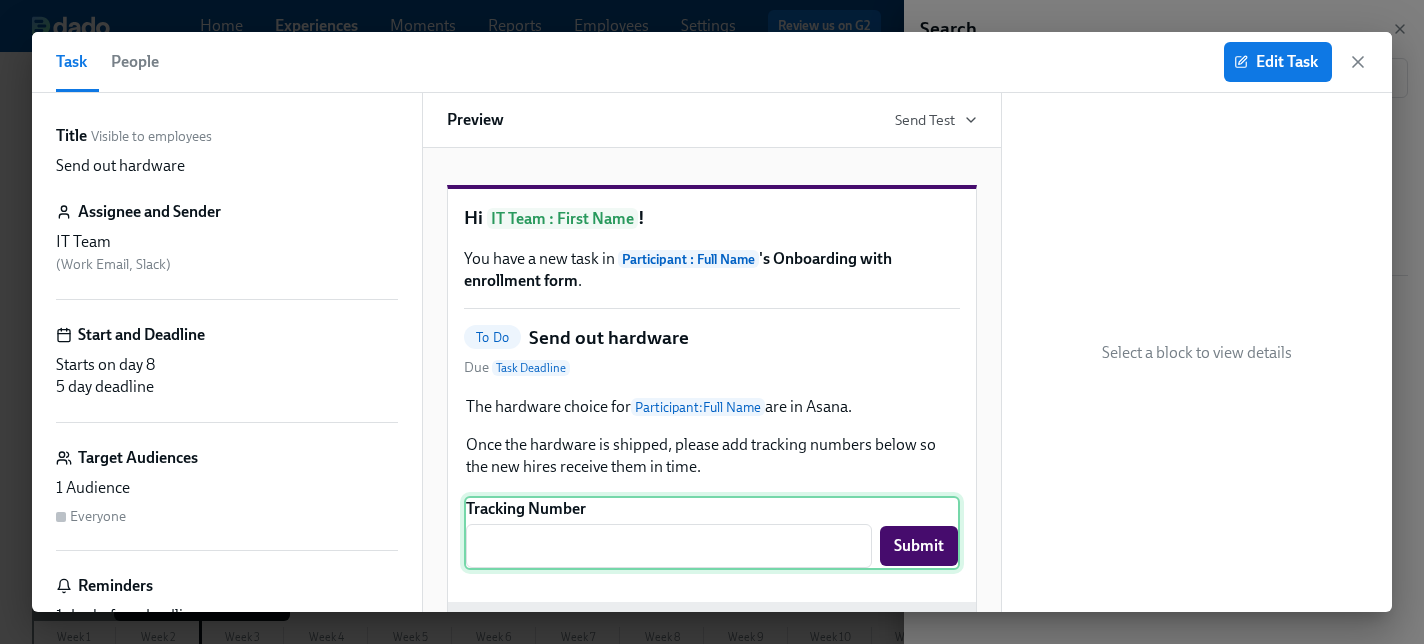 scroll, scrollTop: 0, scrollLeft: 0, axis: both 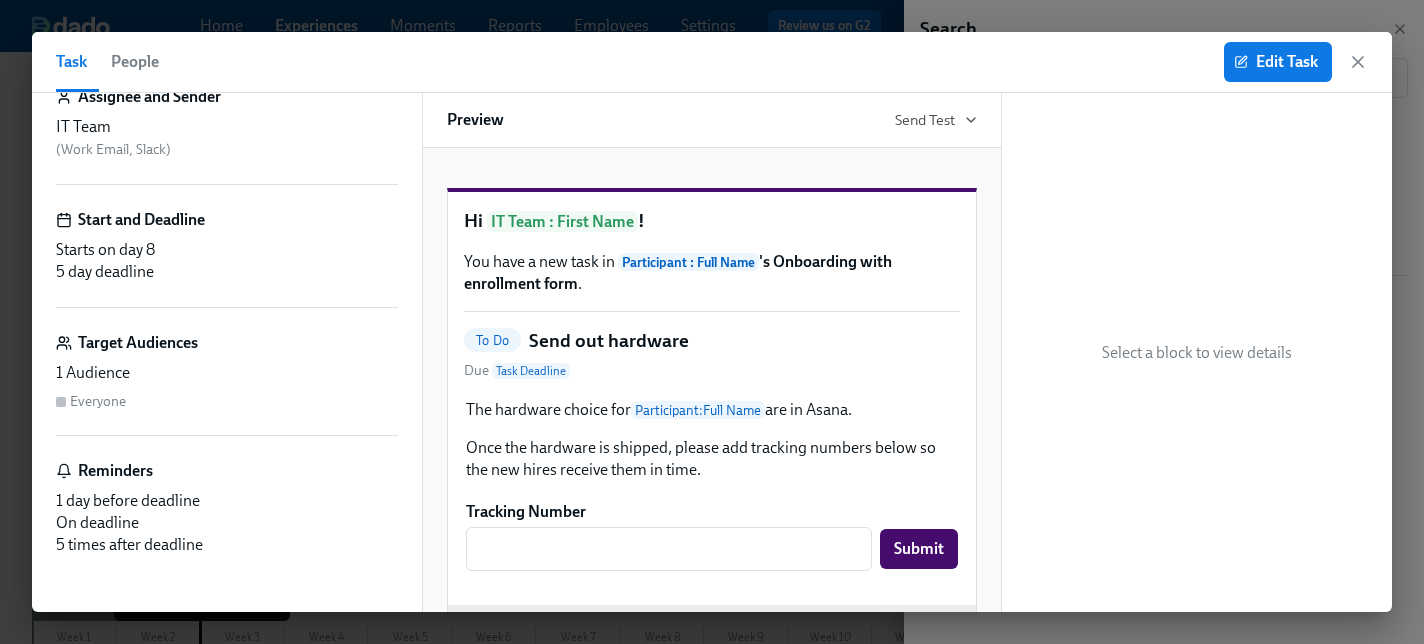 click on "Task People Edit Task" at bounding box center [712, 62] 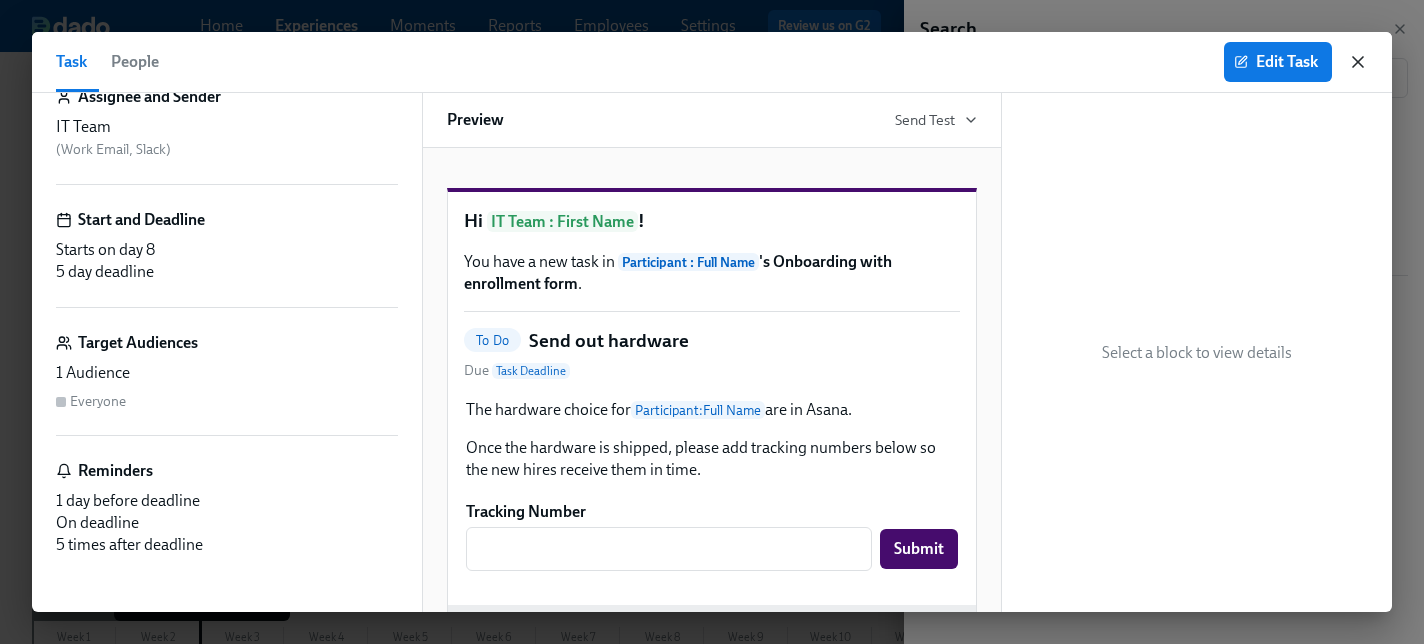 click 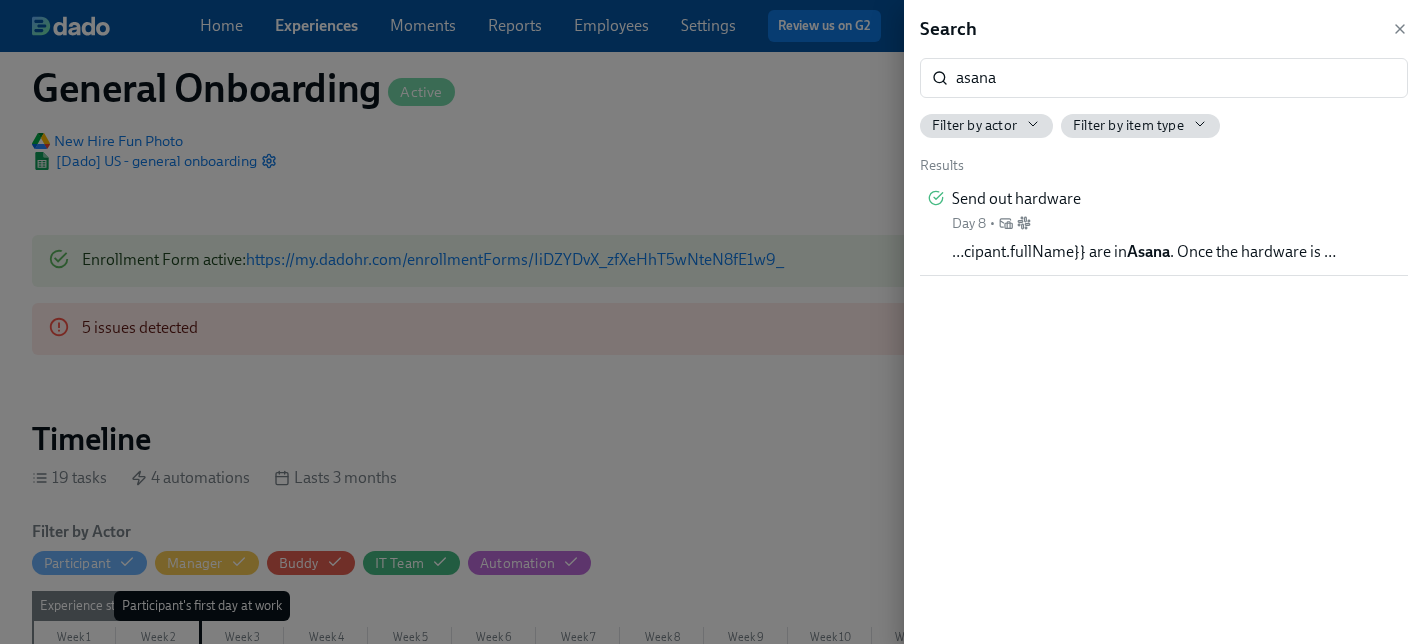 click on "Filter by item type" at bounding box center (1128, 125) 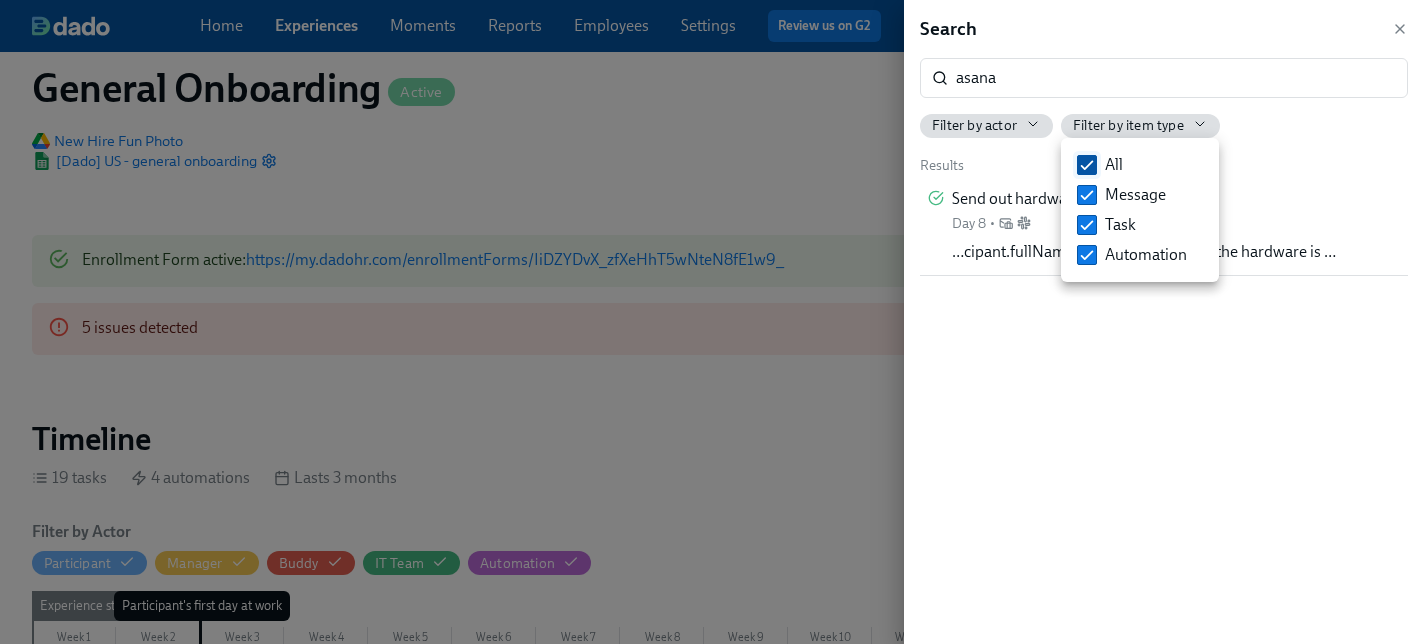 click on "All" at bounding box center (1087, 165) 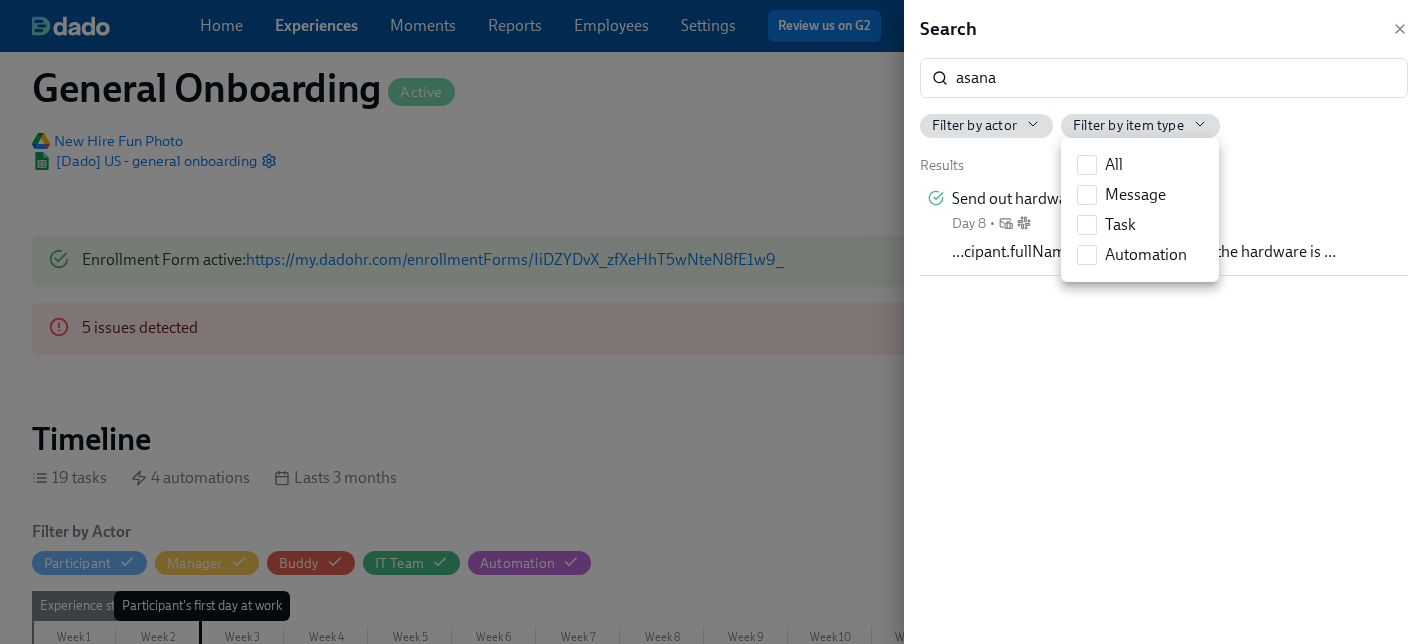 click on "All Message Task Automation" at bounding box center (1140, 210) 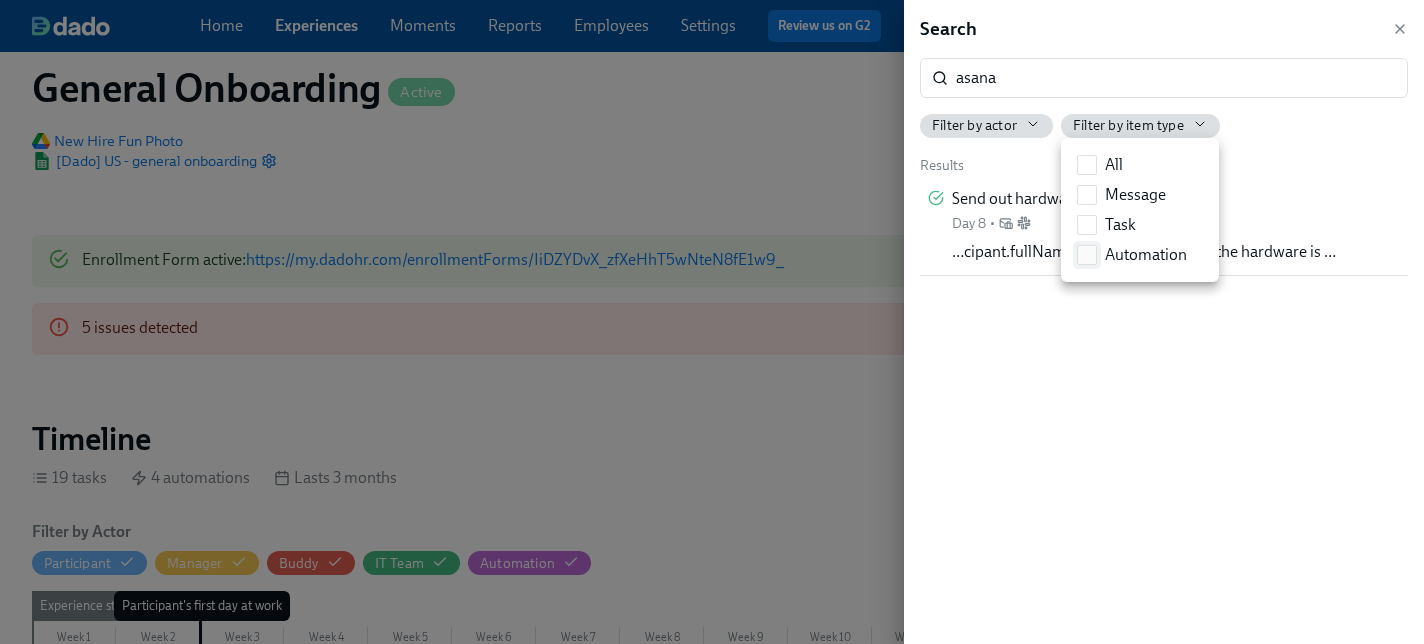 click on "Automation" at bounding box center [1087, 255] 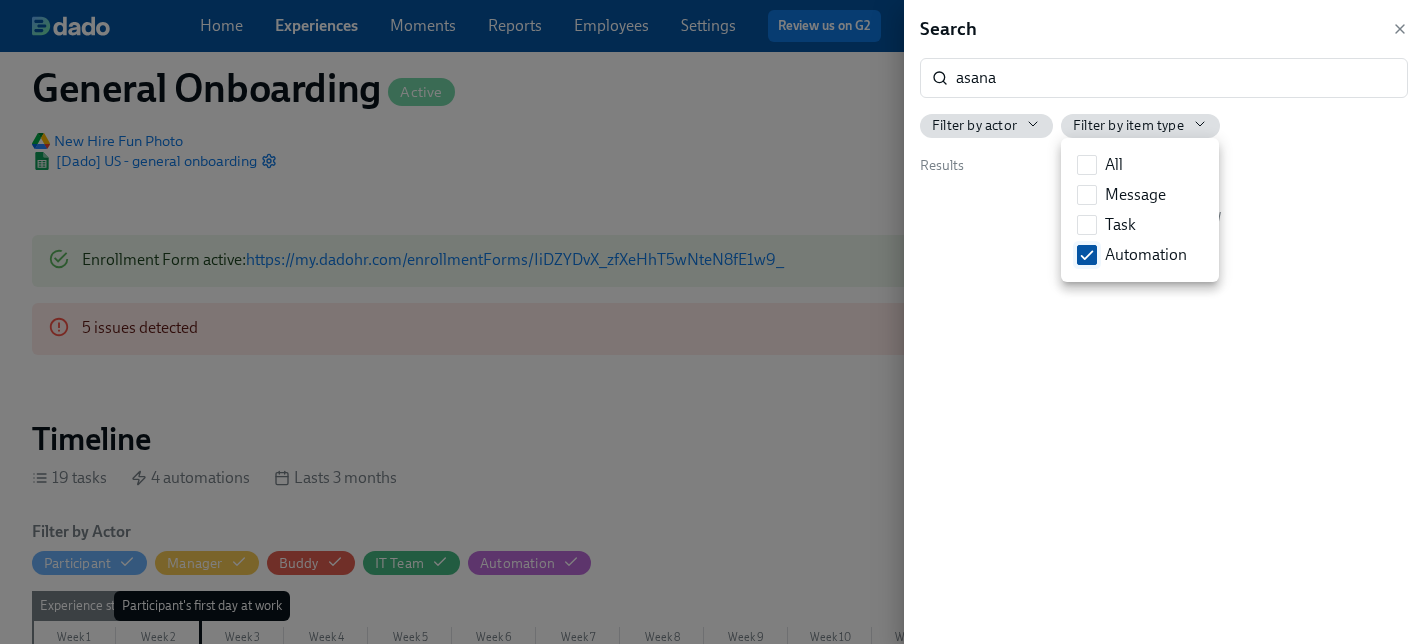 click on "Automation" at bounding box center (1087, 255) 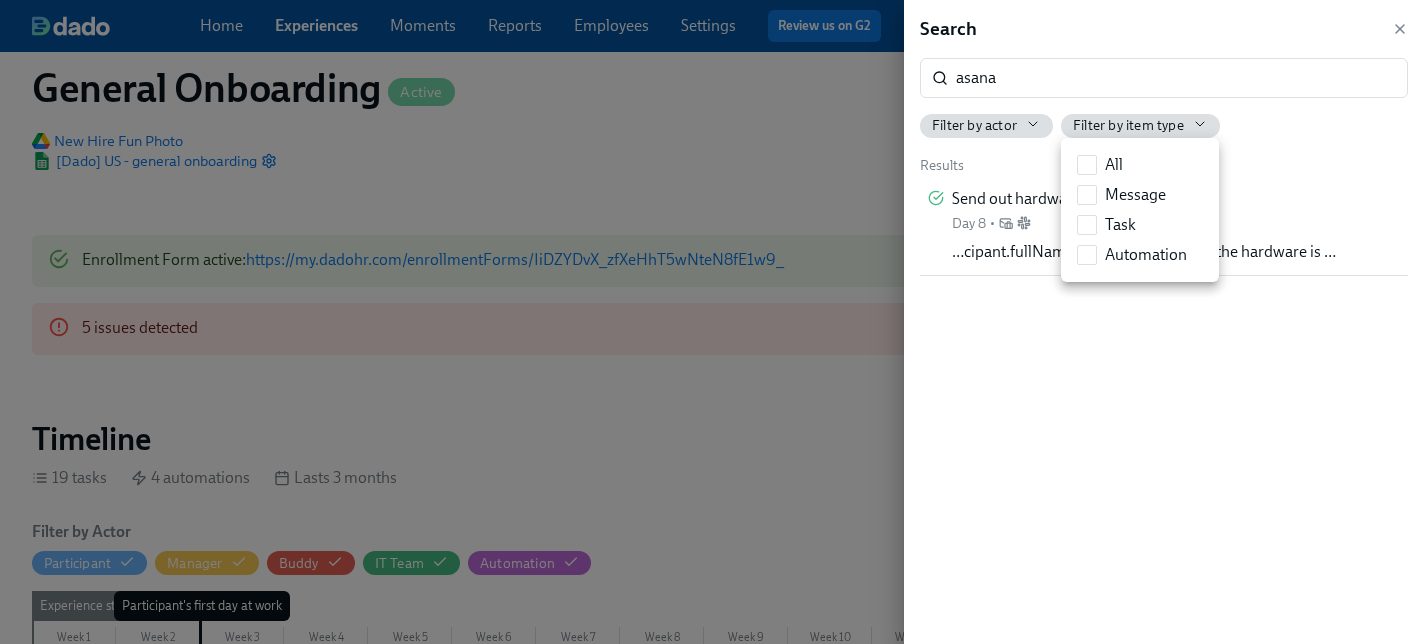 click at bounding box center (712, 322) 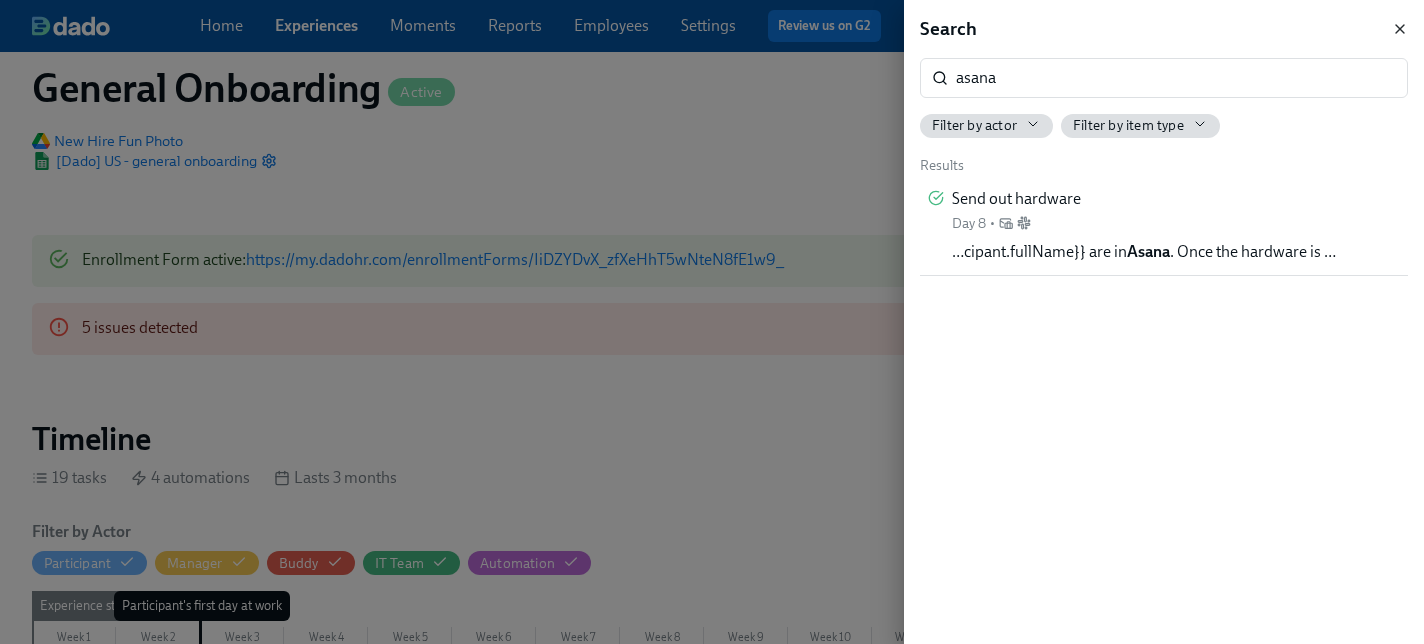 click 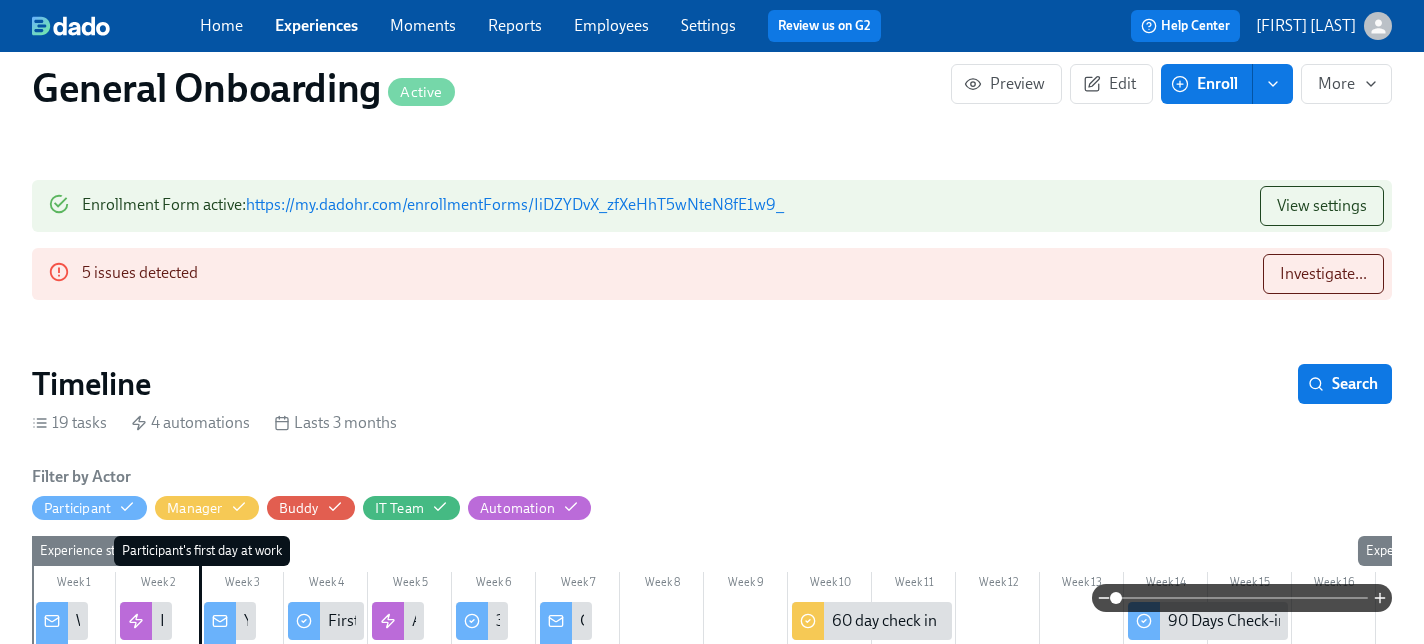 scroll, scrollTop: 217, scrollLeft: 0, axis: vertical 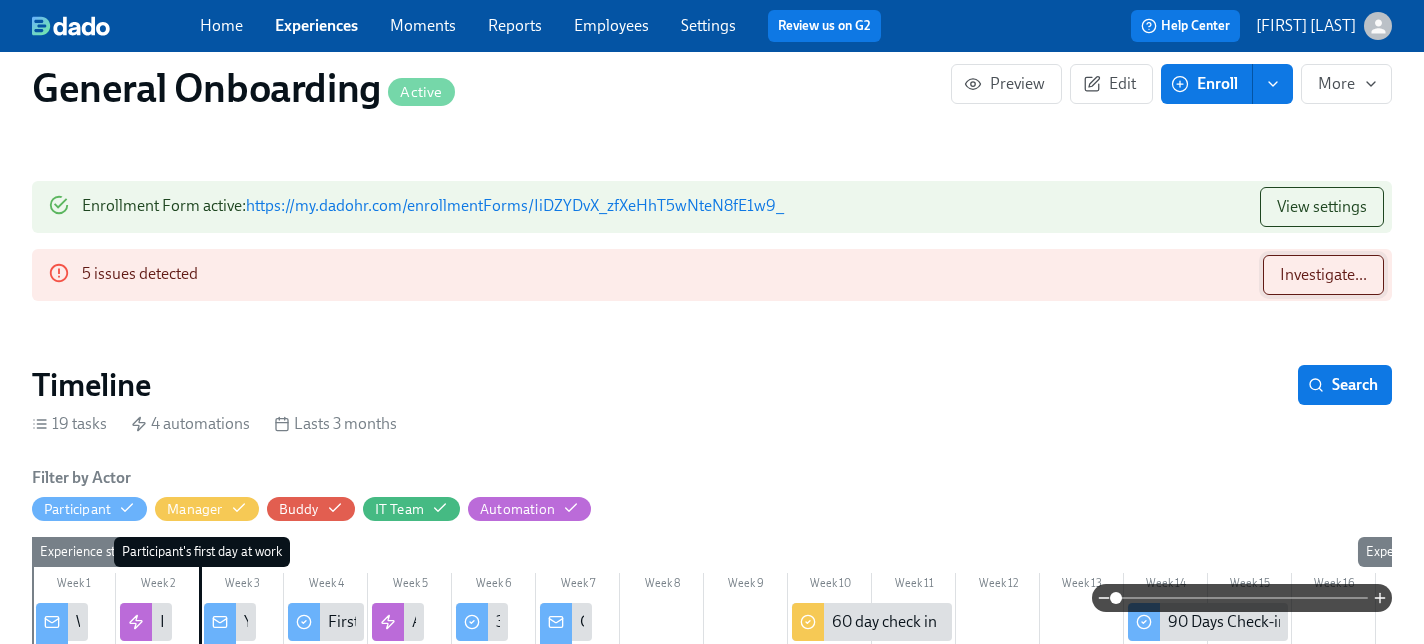 click on "Investigate..." at bounding box center [1323, 275] 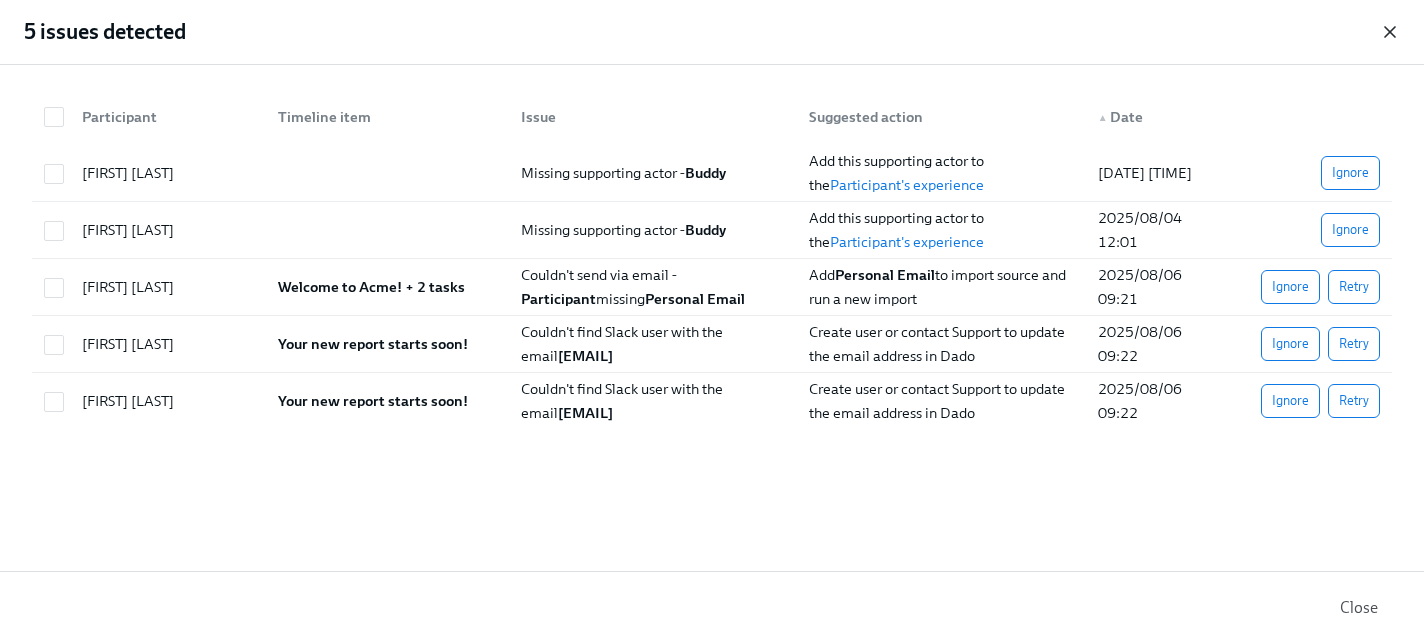 click 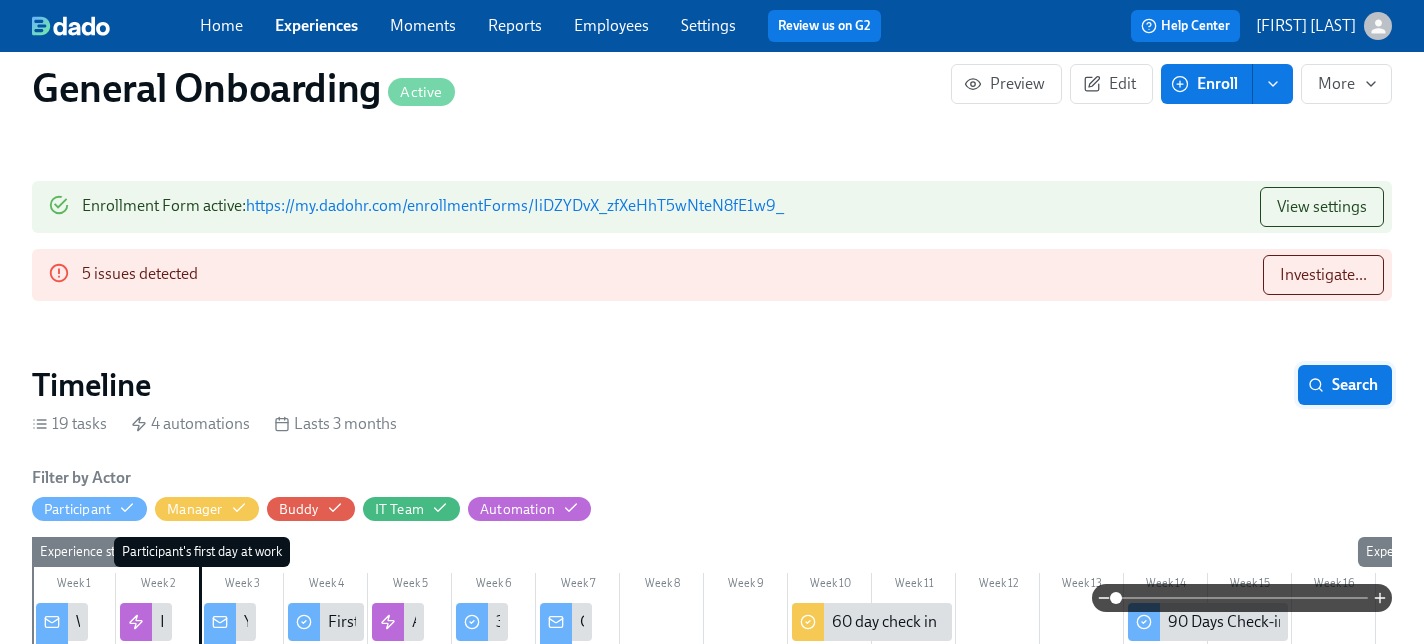 click on "Search" at bounding box center [1345, 385] 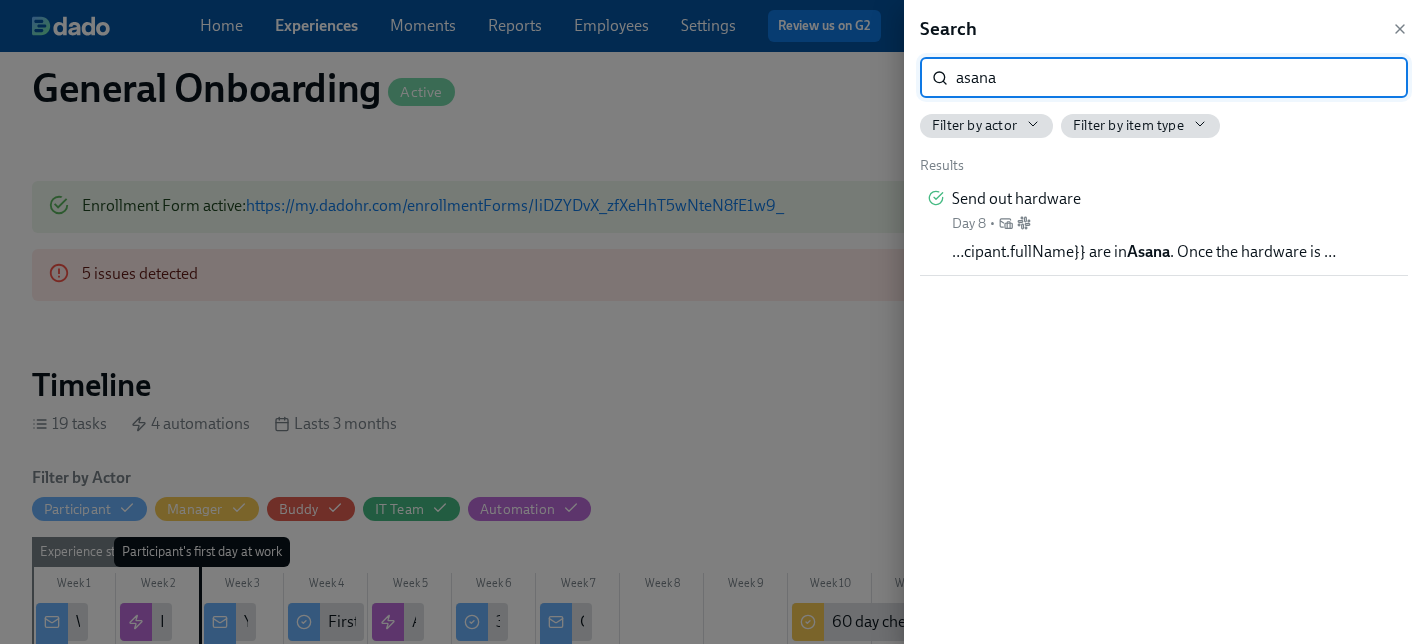 click on "asana" at bounding box center [1182, 78] 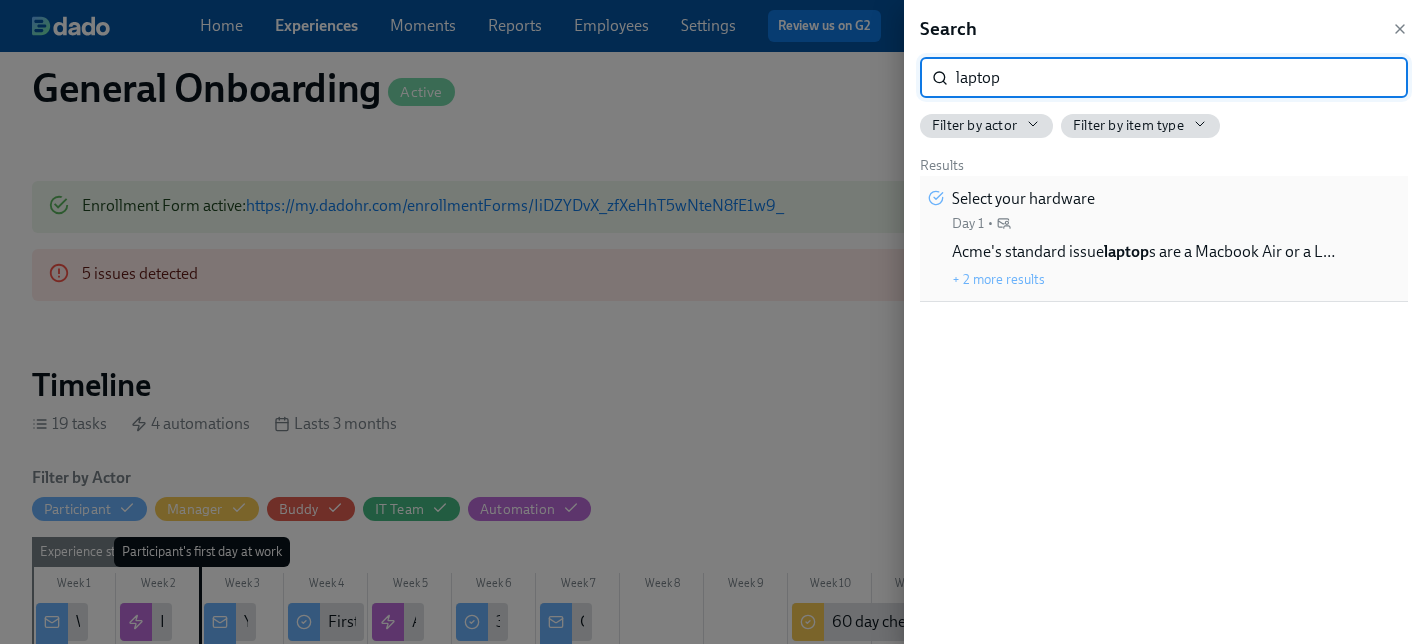 type on "laptop" 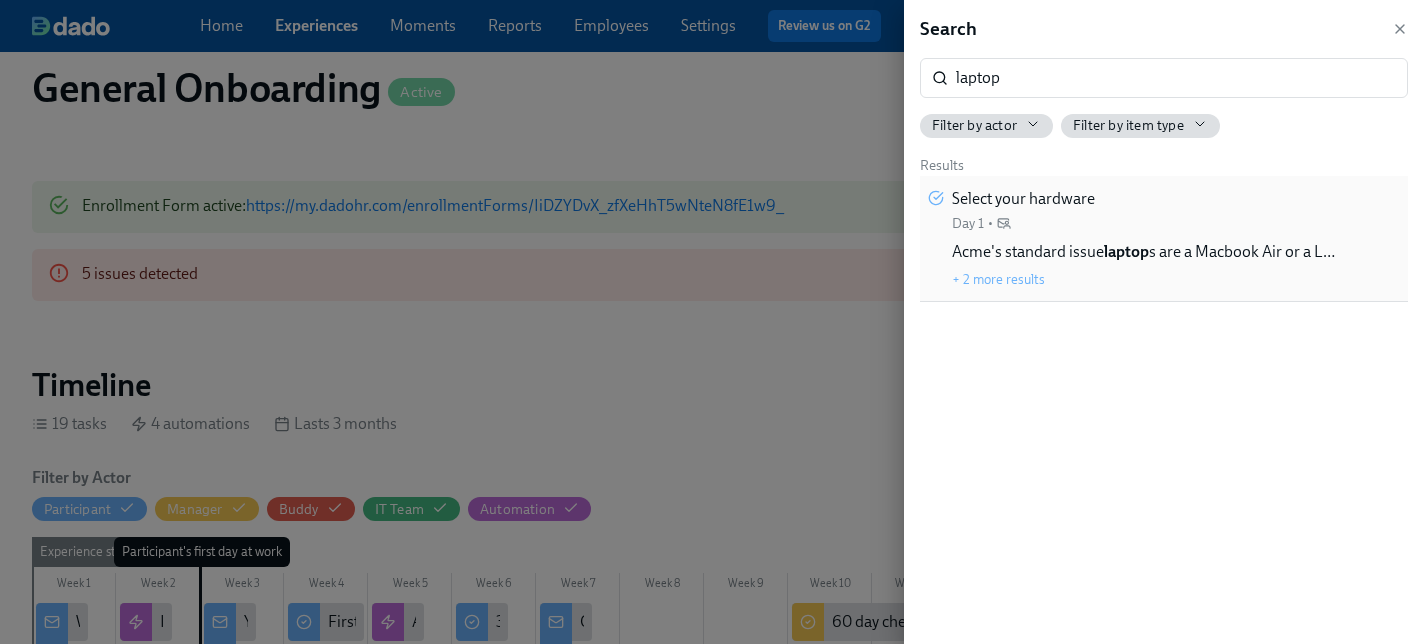click on "+ 2 more results" at bounding box center [998, 279] 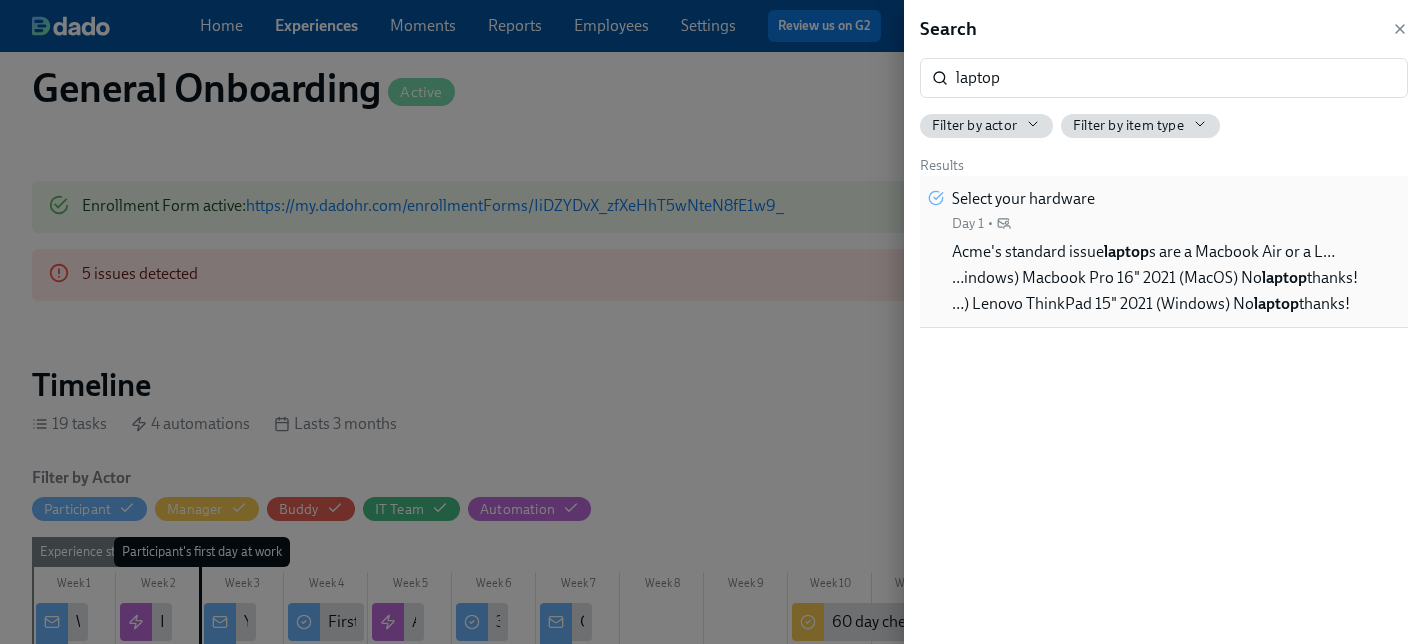 click on "Acme's standard issue  laptop s are a Macbook Air or a L…" at bounding box center (1143, 252) 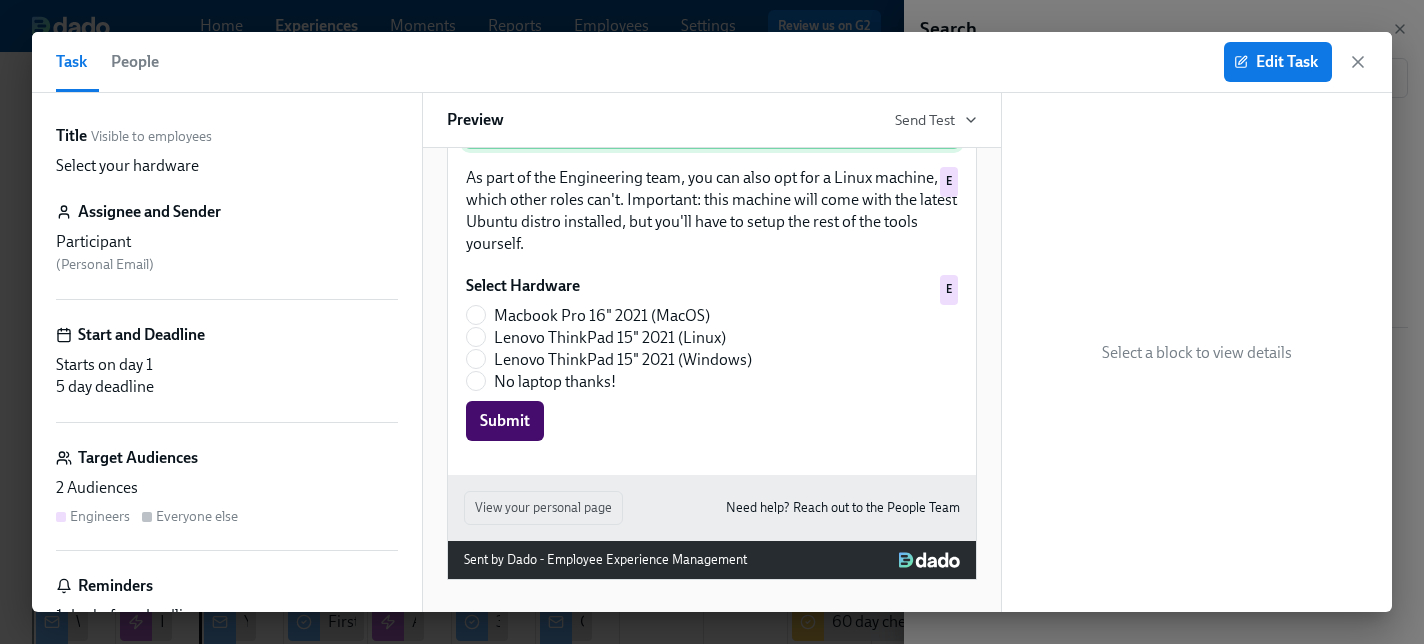 scroll, scrollTop: 722, scrollLeft: 0, axis: vertical 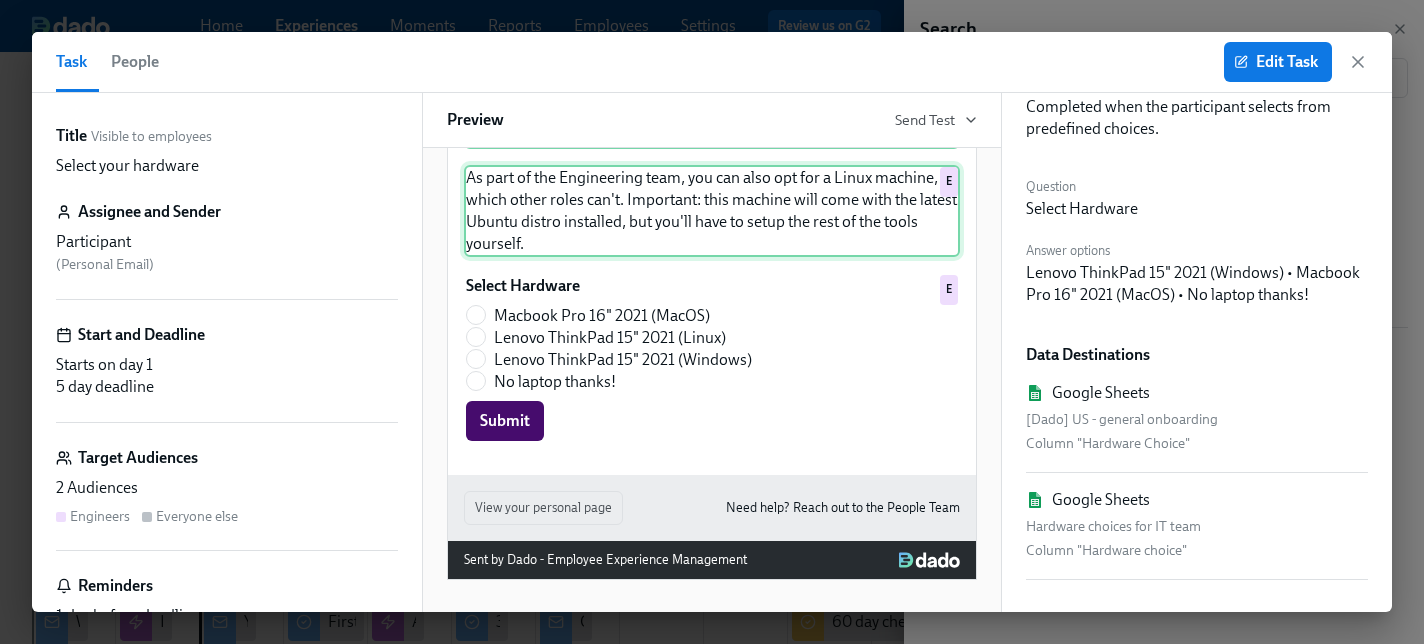 click on "As part of the Engineering team, you can also opt for a Linux machine, which other roles can't. Important: this machine will come with the latest Ubuntu distro installed, but you'll have to setup the rest of the tools yourself. E" at bounding box center (712, 211) 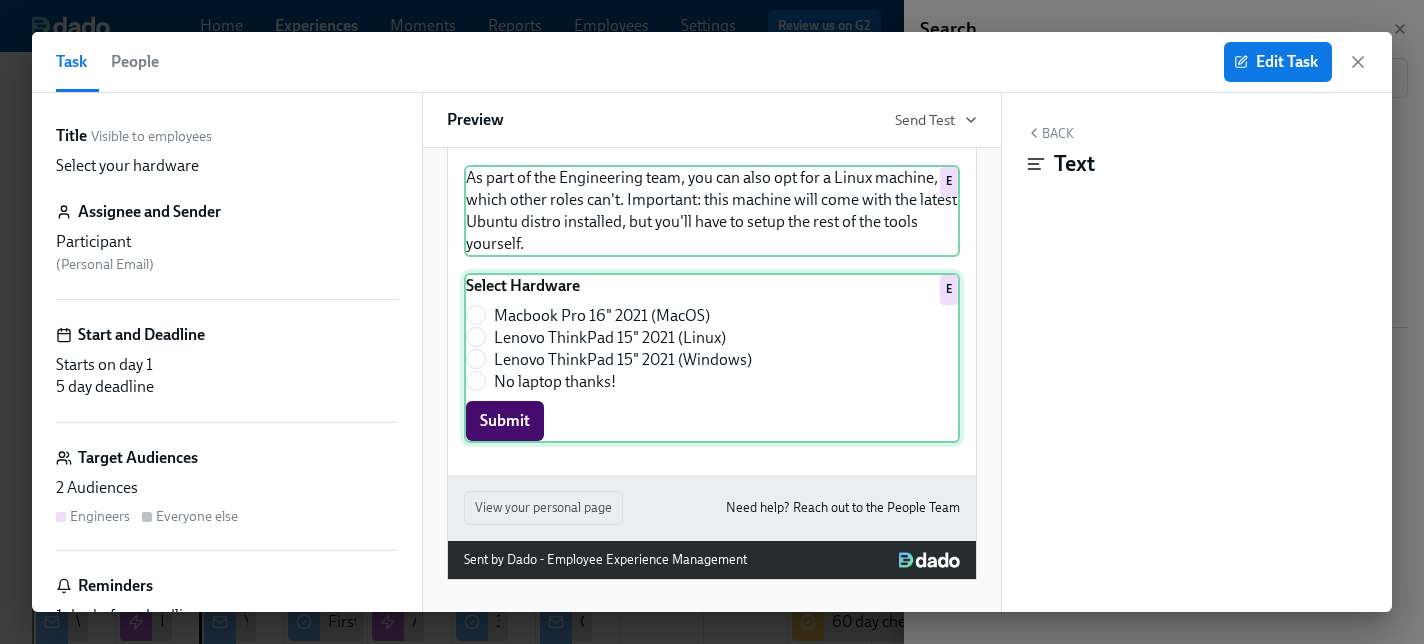 click on "Select Hardware Macbook Pro 16" 2021 (MacOS) Lenovo ThinkPad 15" 2021 (Linux) Lenovo ThinkPad 15" 2021 (Windows) No laptop thanks! Submit E" at bounding box center [712, 358] 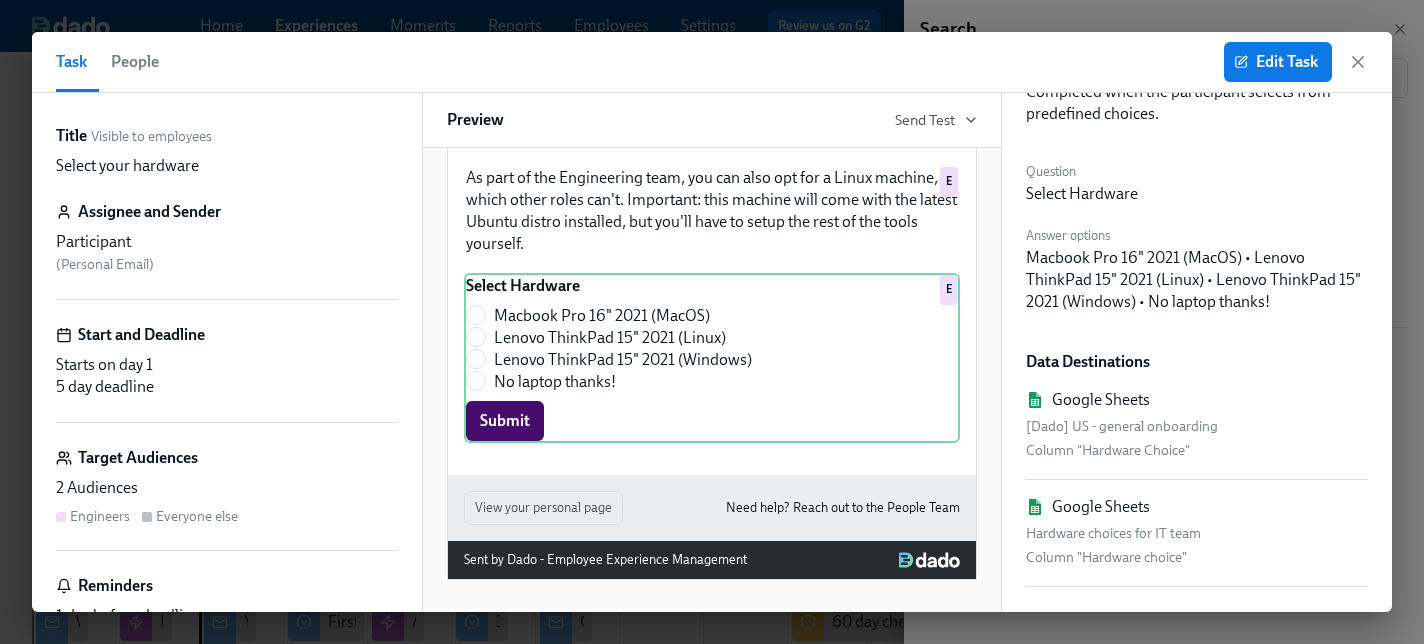 scroll, scrollTop: 104, scrollLeft: 0, axis: vertical 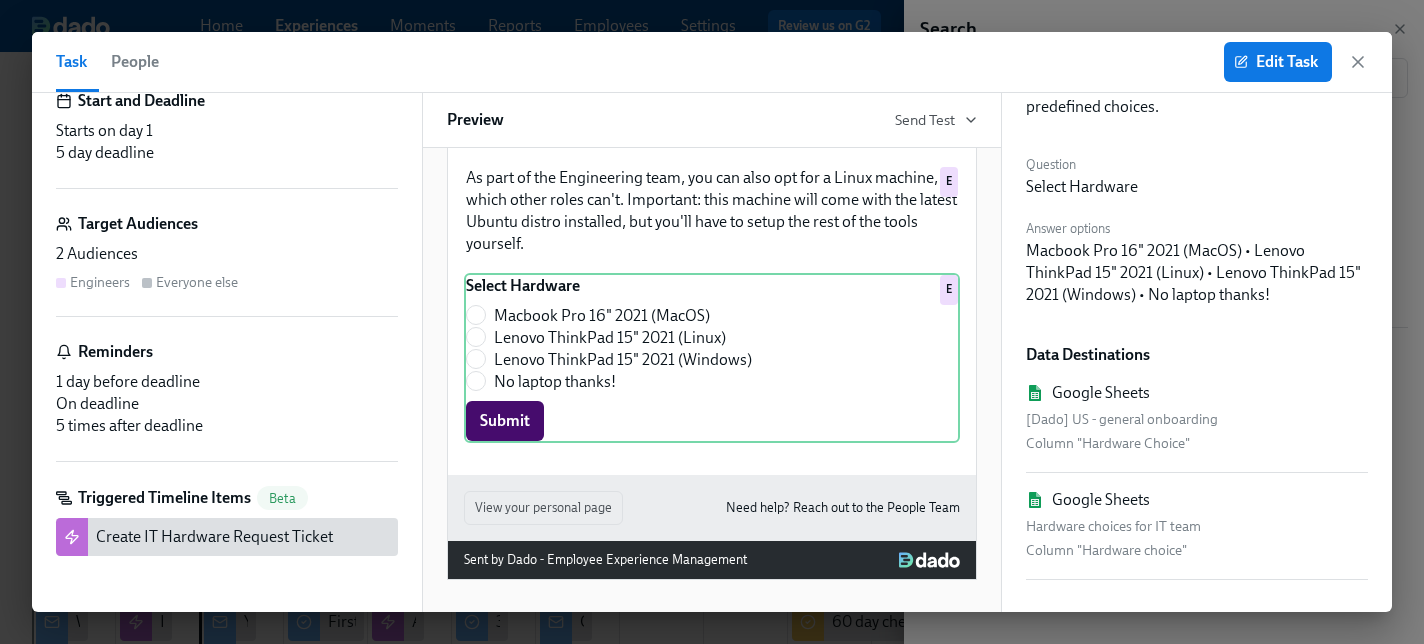 click on "Create IT Hardware Request Ticket" at bounding box center (214, 537) 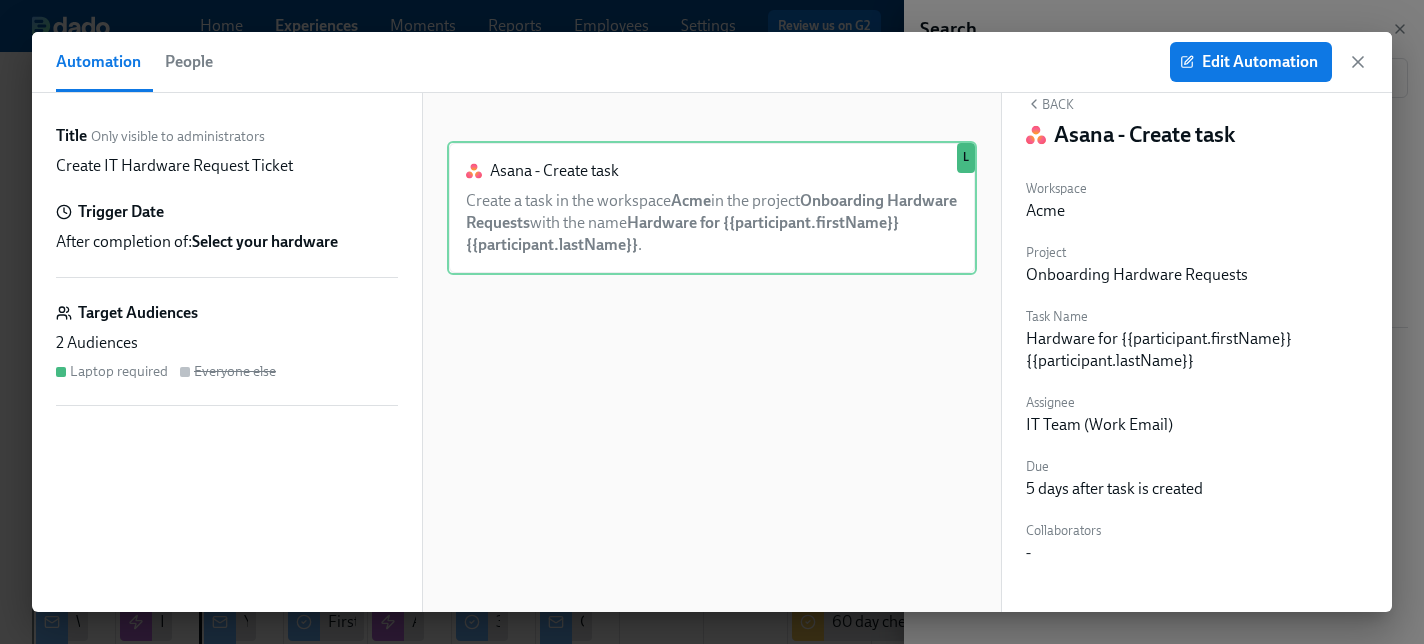 scroll, scrollTop: 0, scrollLeft: 0, axis: both 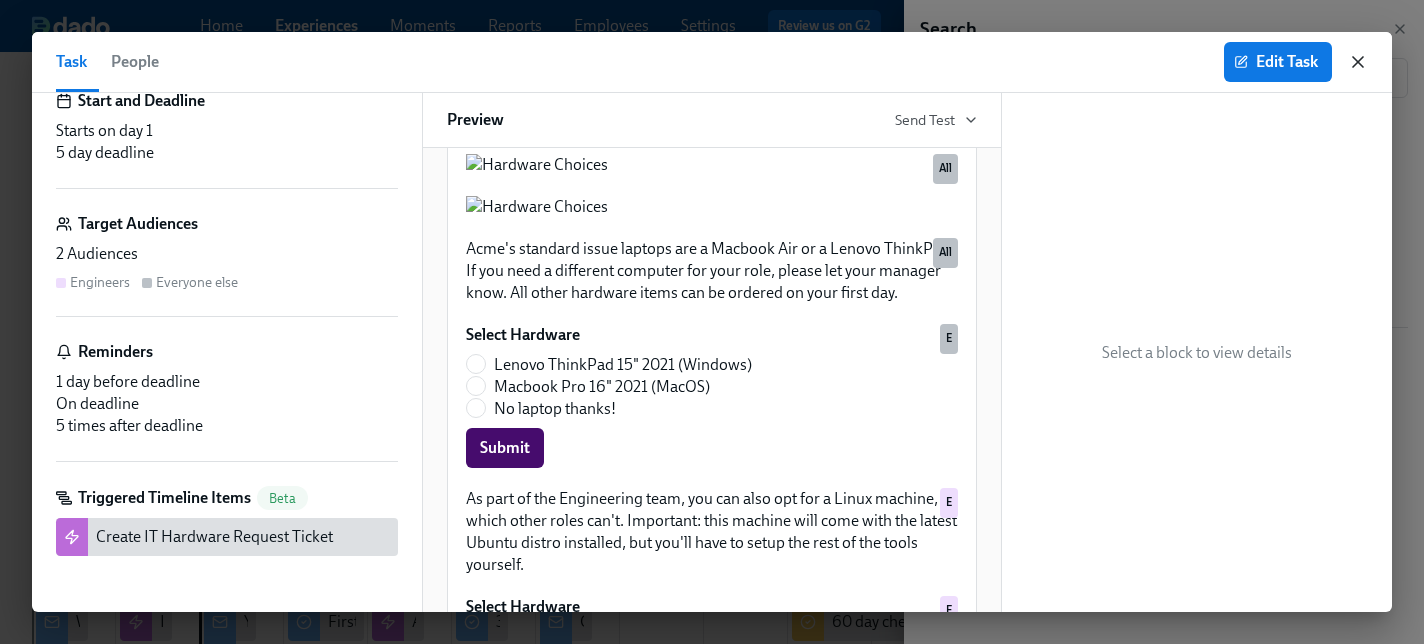 click 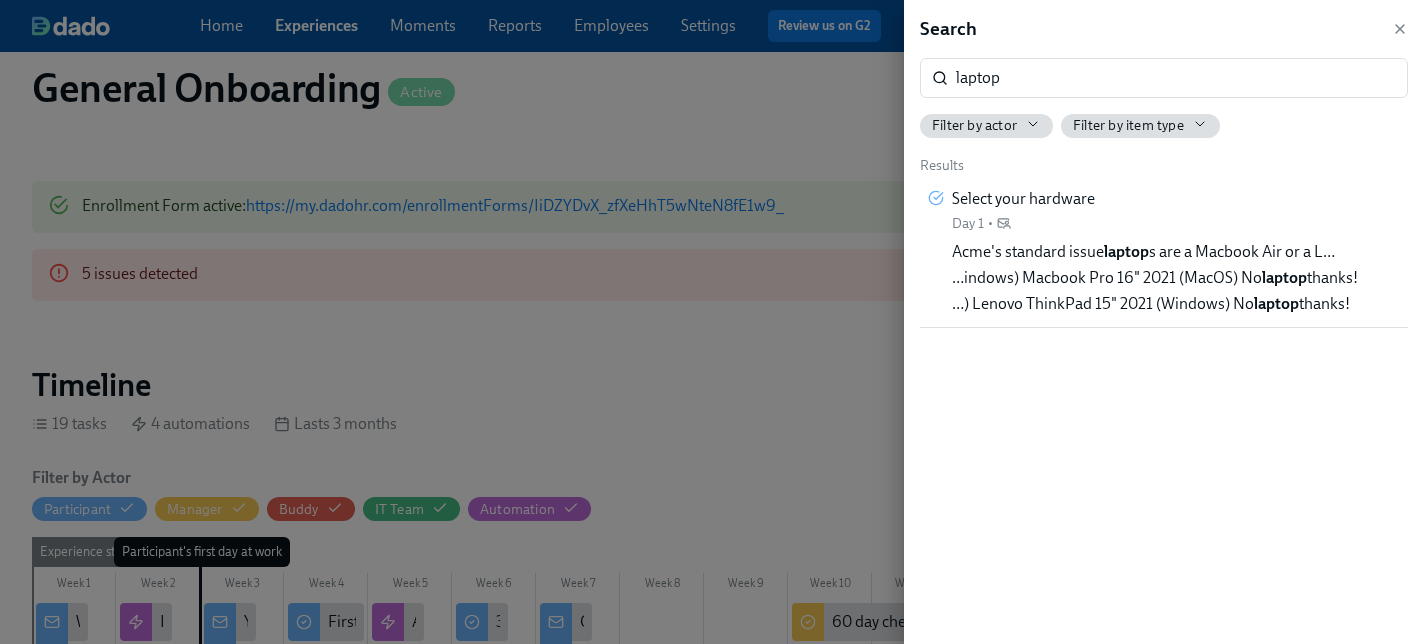 click at bounding box center [712, 322] 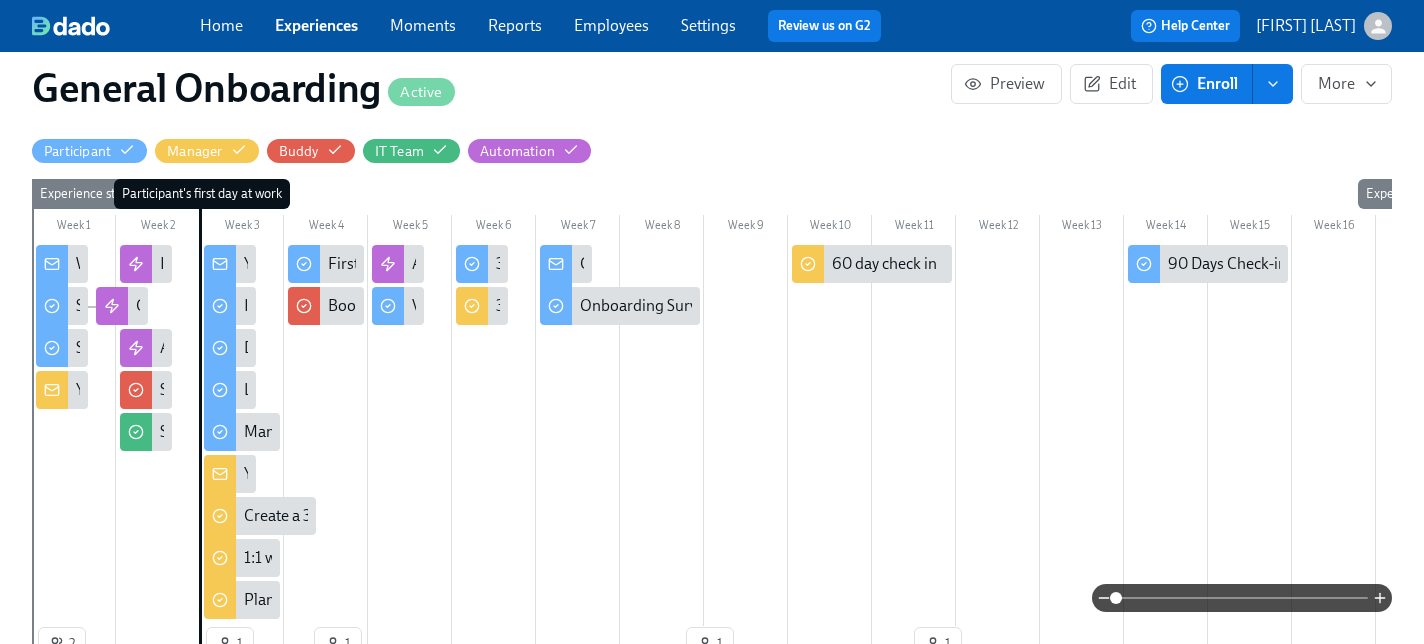 scroll, scrollTop: 573, scrollLeft: 0, axis: vertical 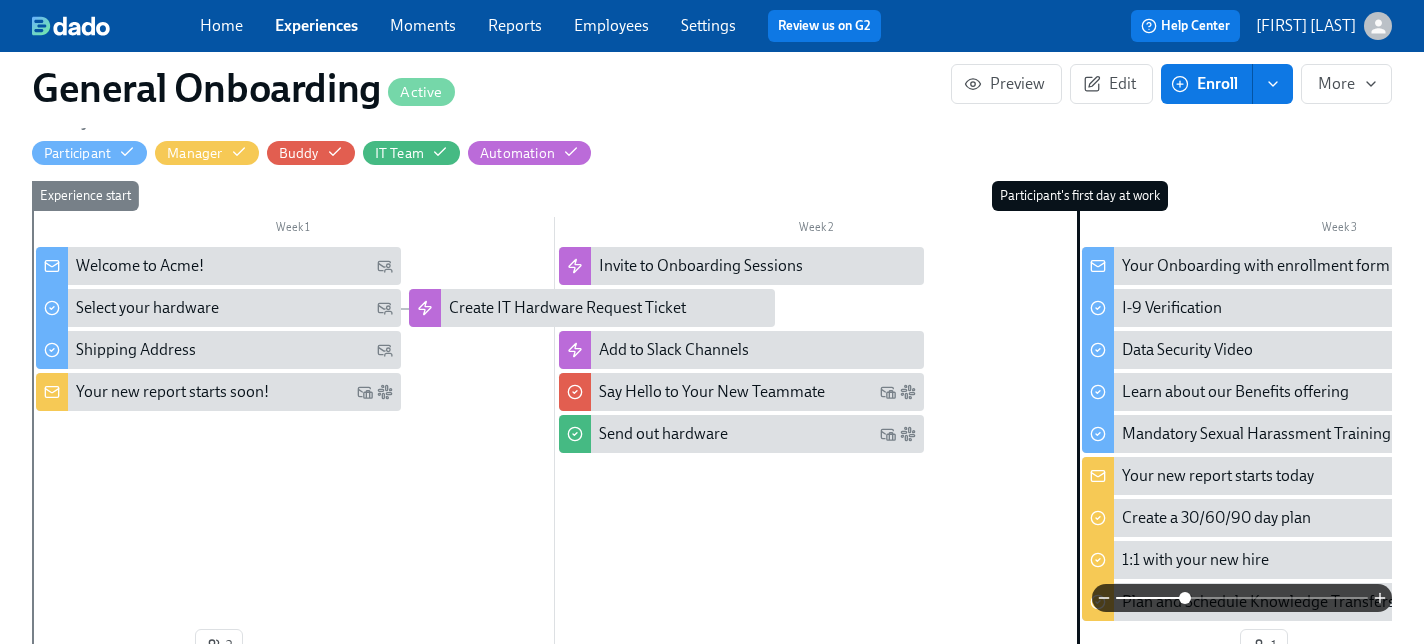 drag, startPoint x: 1122, startPoint y: 601, endPoint x: 1188, endPoint y: 600, distance: 66.007576 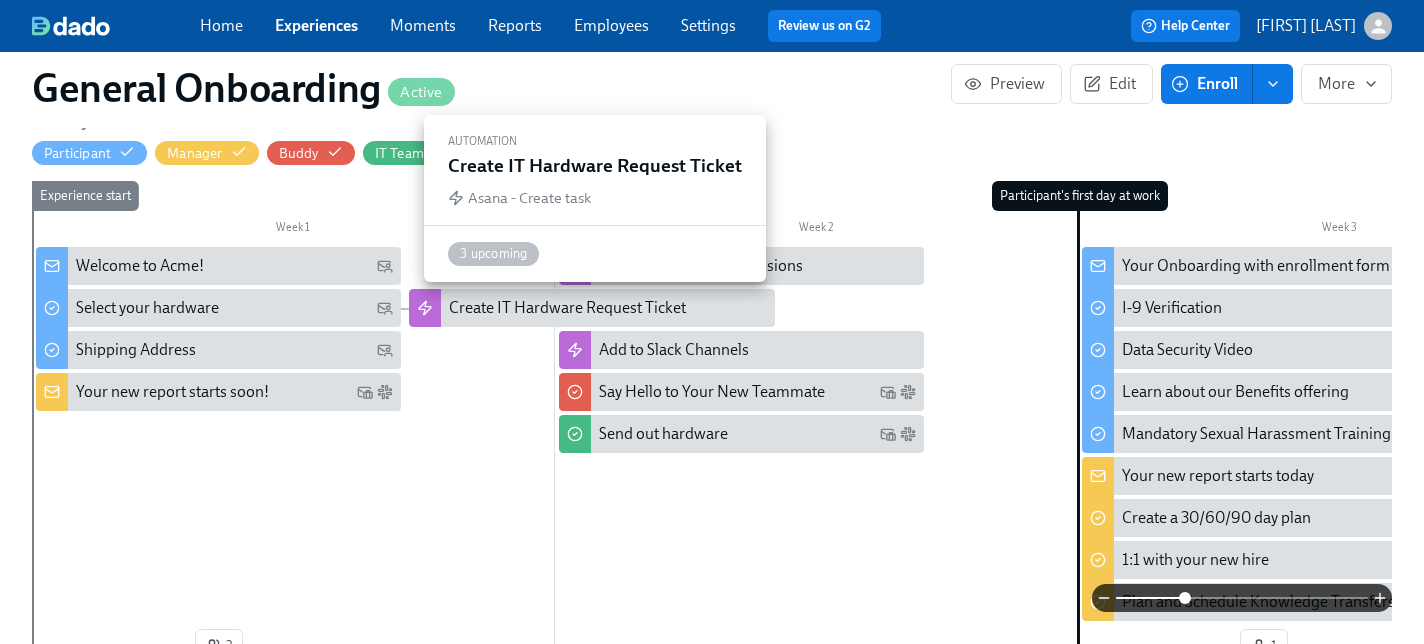 click on "Create IT Hardware Request Ticket" at bounding box center [567, 308] 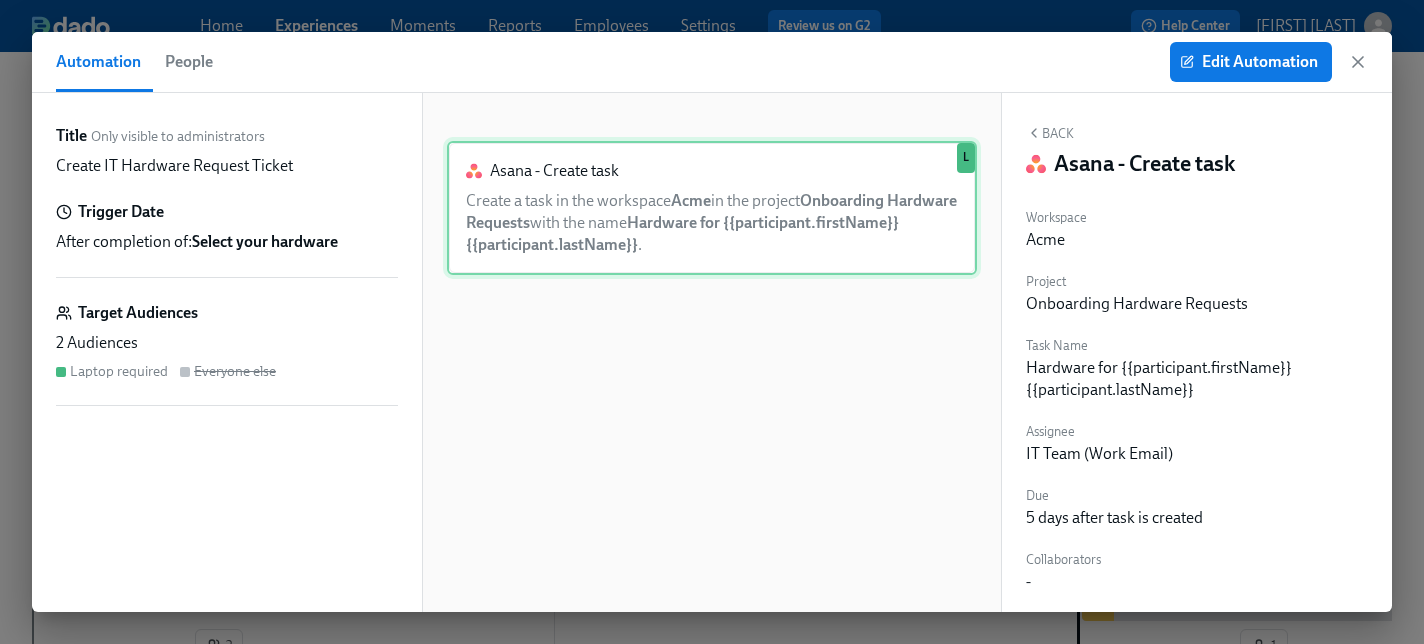 click on "Asana - Create task Create a task in the workspace  Acme  in the project  Onboarding Hardware Requests  with the name  Hardware for ​{​{participant.firstName}} ​{​{participant.lastName}} . L" at bounding box center [712, 208] 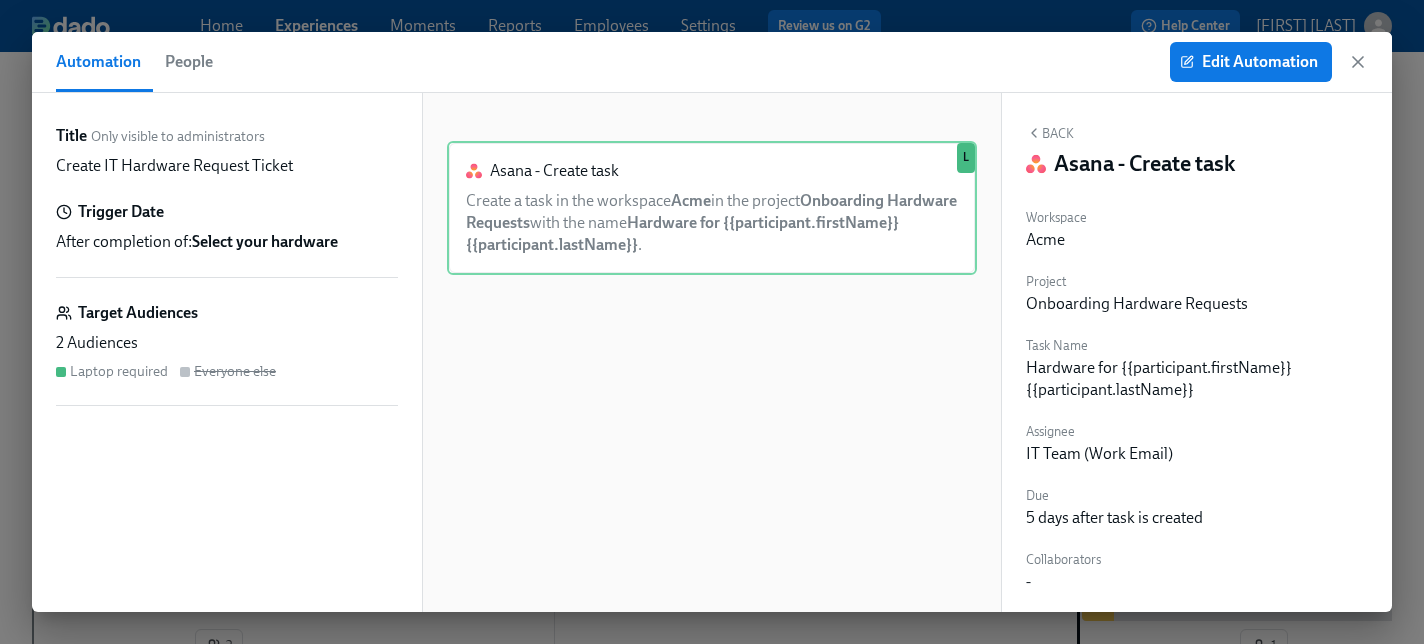 scroll, scrollTop: 29, scrollLeft: 0, axis: vertical 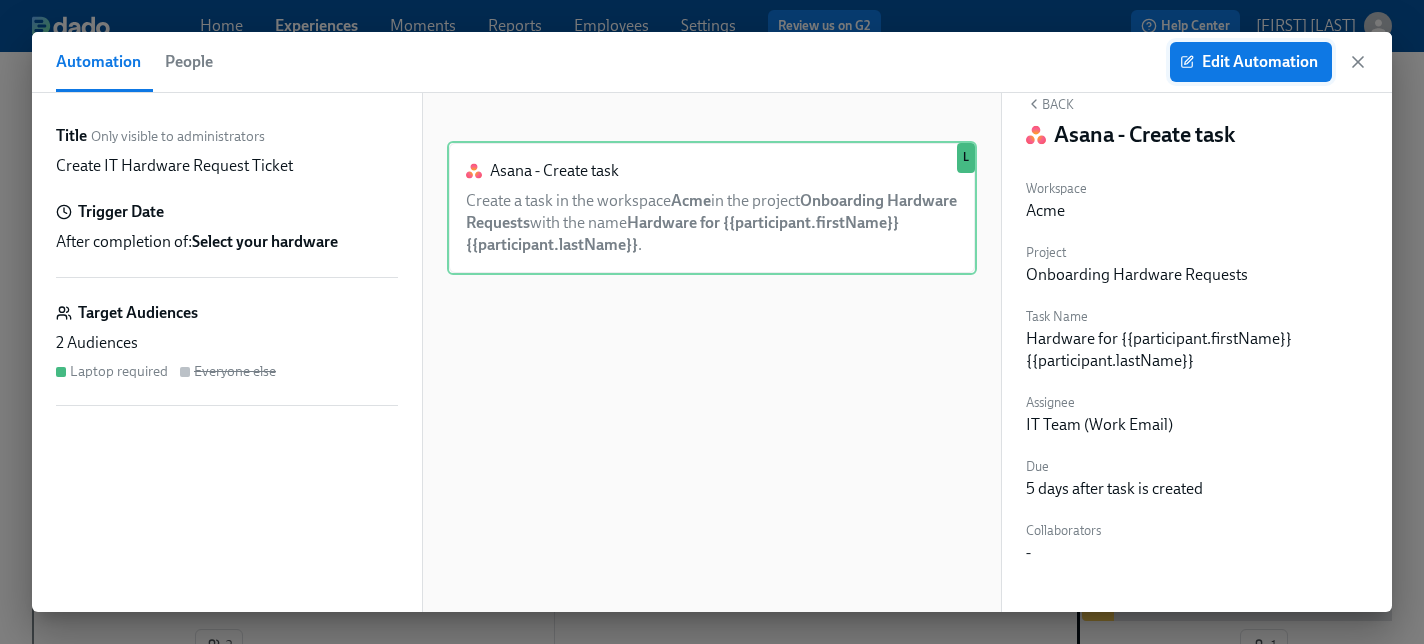 click on "Edit Automation" at bounding box center [1251, 62] 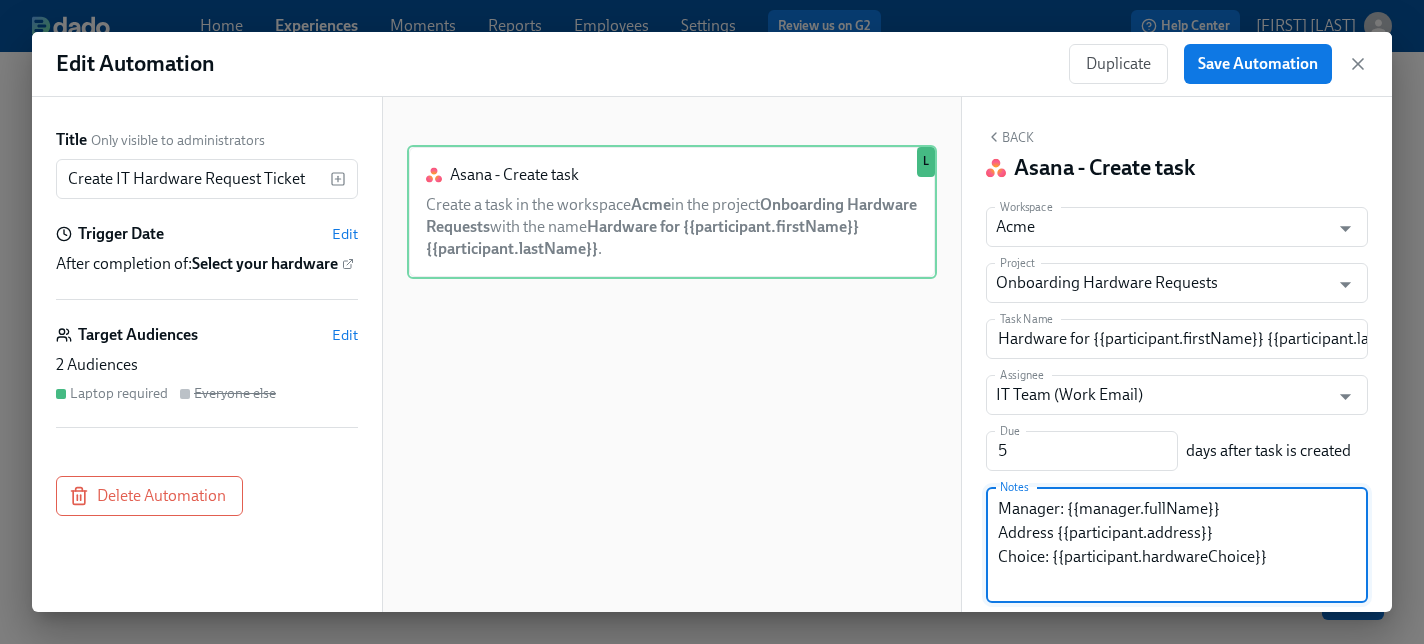 scroll, scrollTop: 0, scrollLeft: 0, axis: both 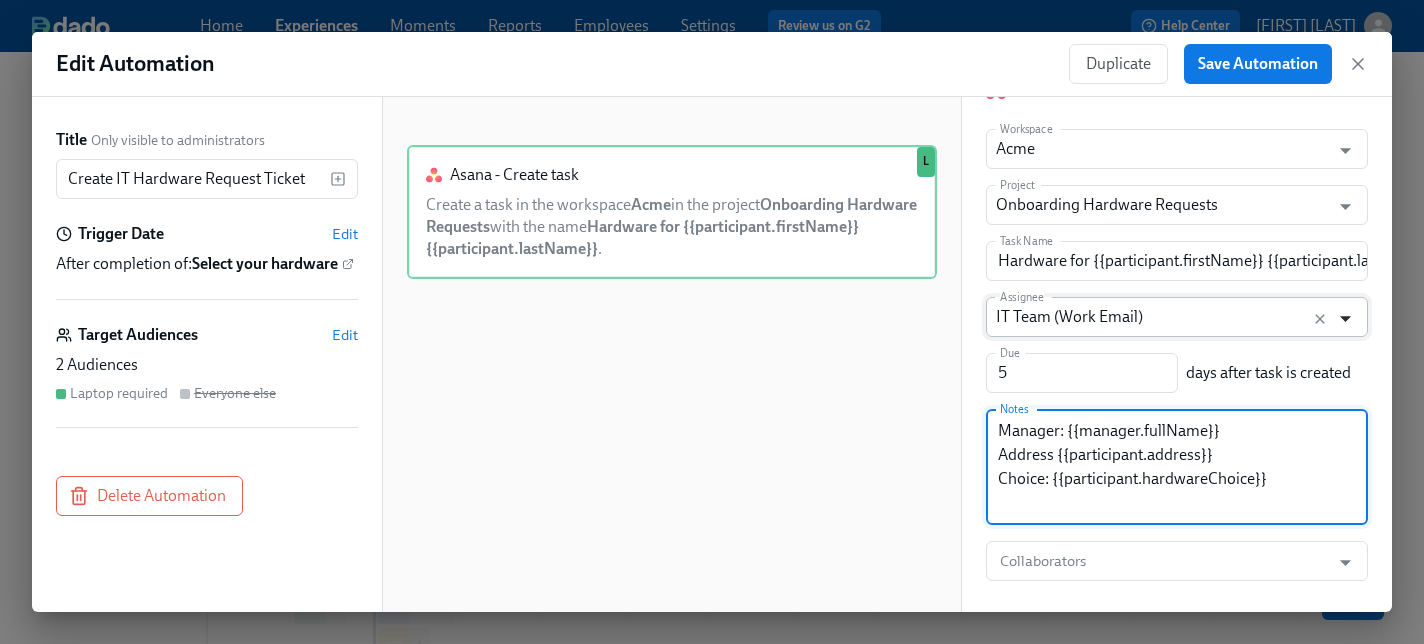 click 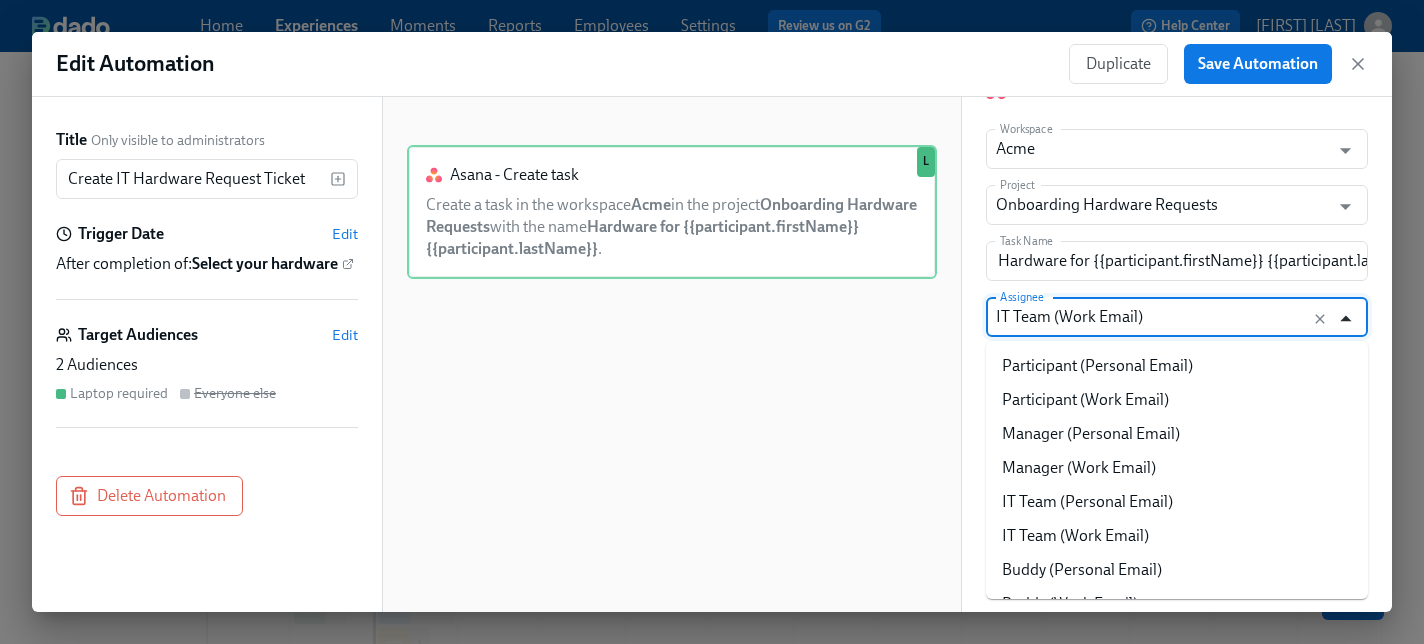 click 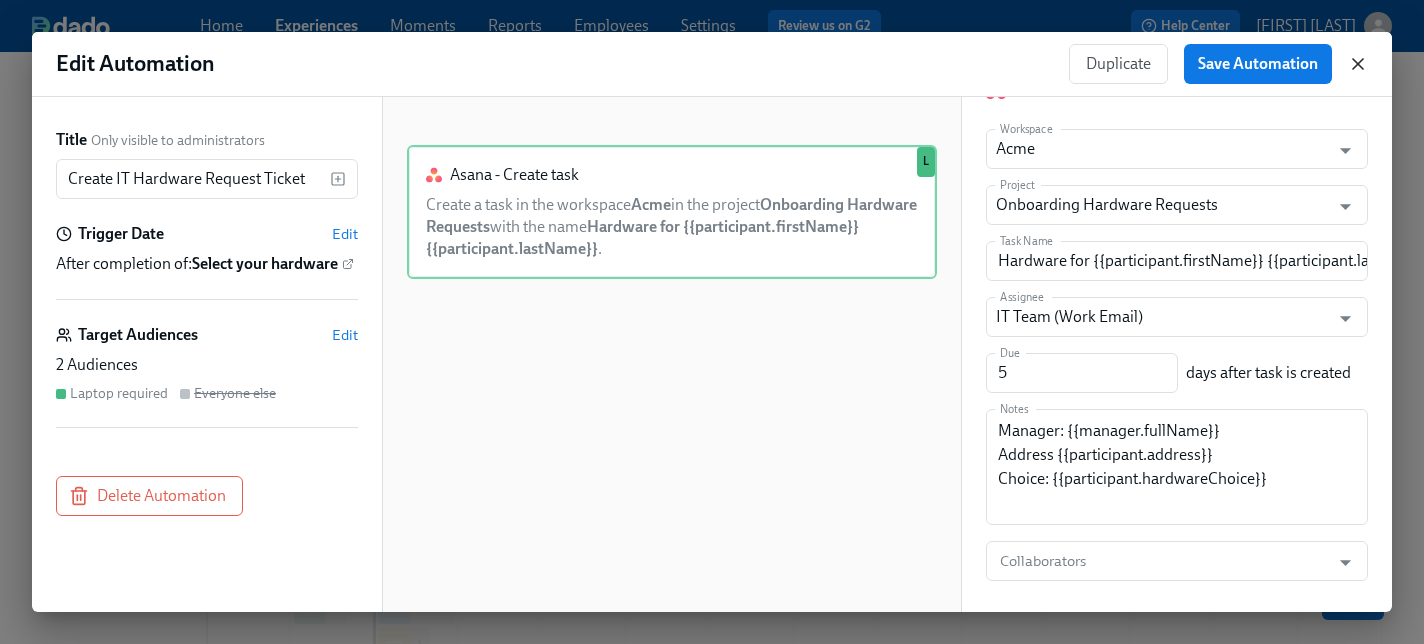 click 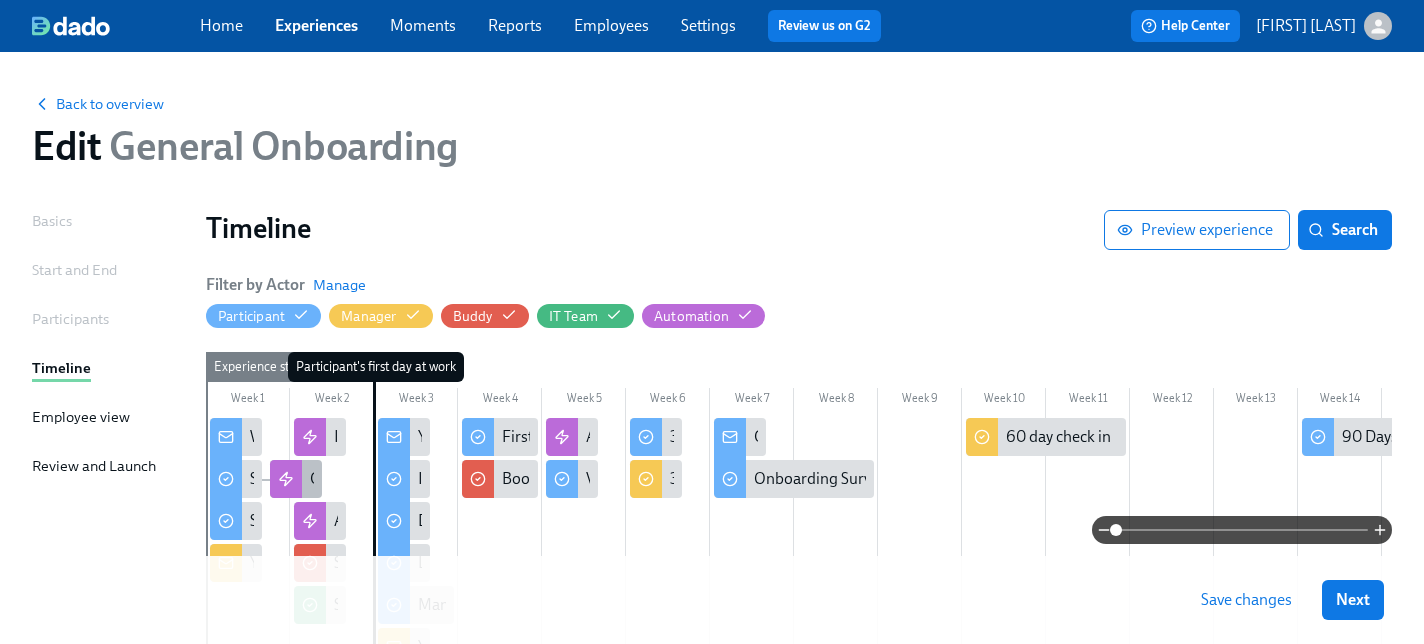 click on "Create IT Hardware Request Ticket" at bounding box center (296, 479) 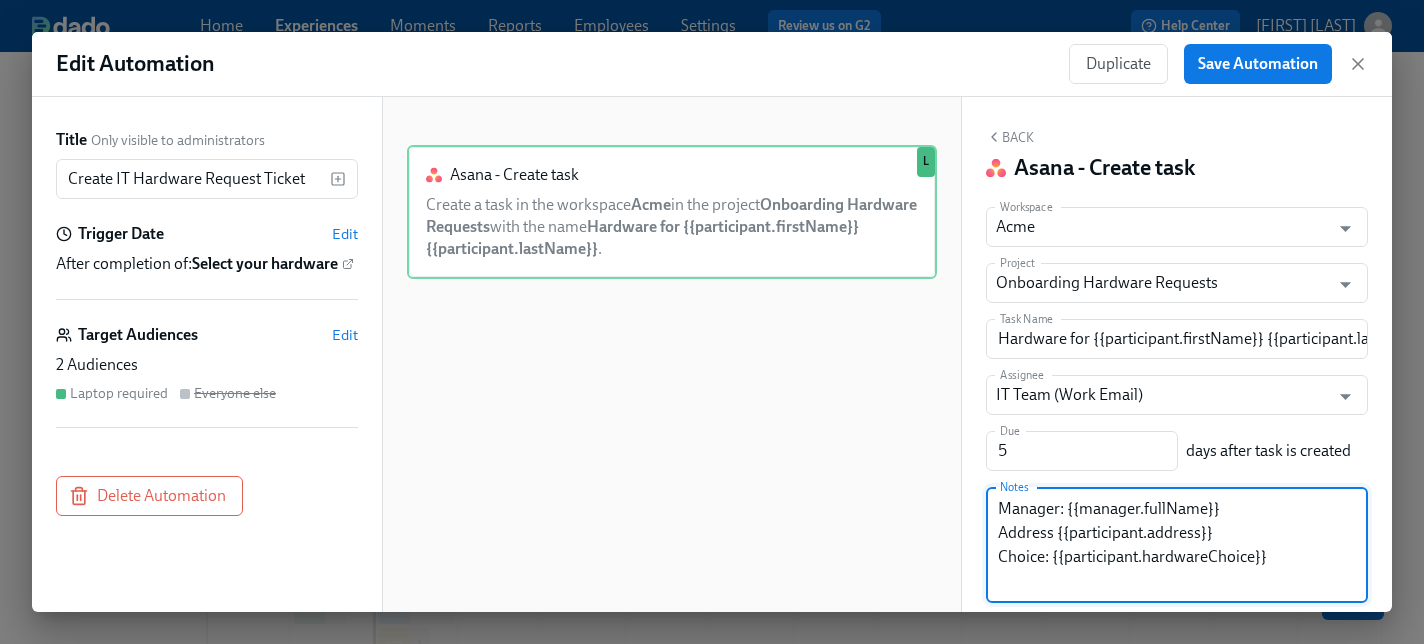 click on "Laptop required" at bounding box center [119, 393] 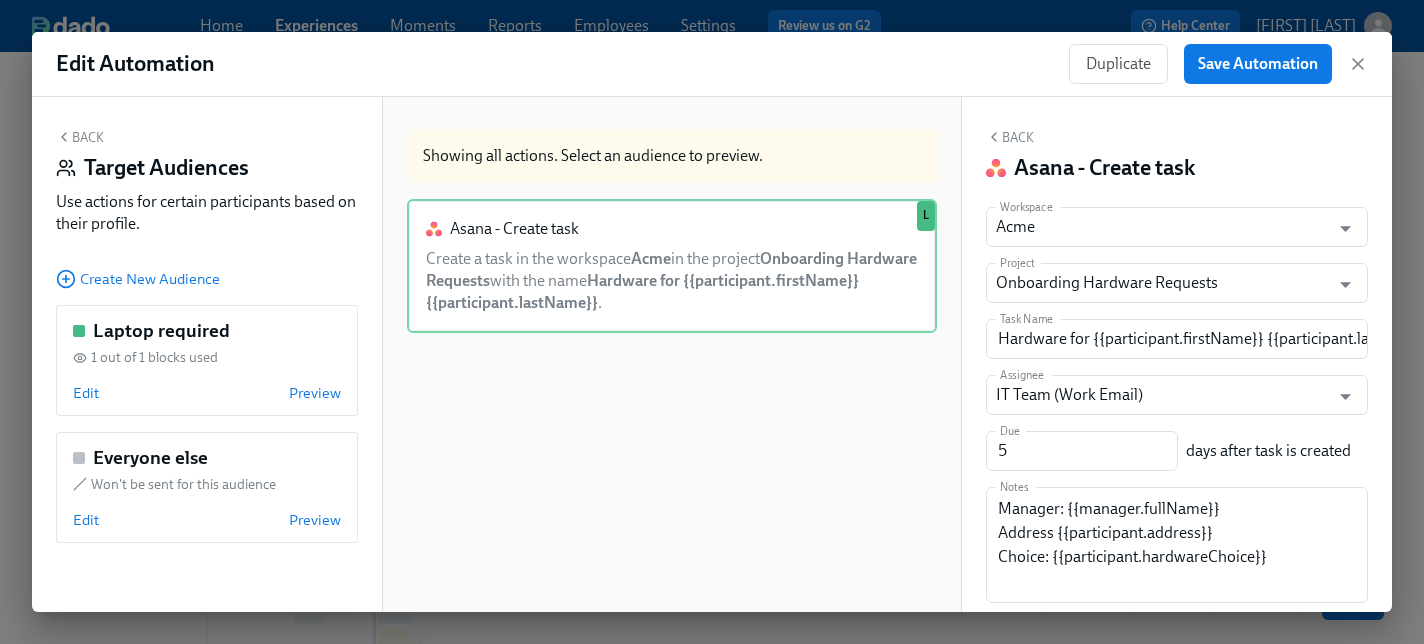 click on "Edit Automation Duplicate Save Automation" at bounding box center [712, 64] 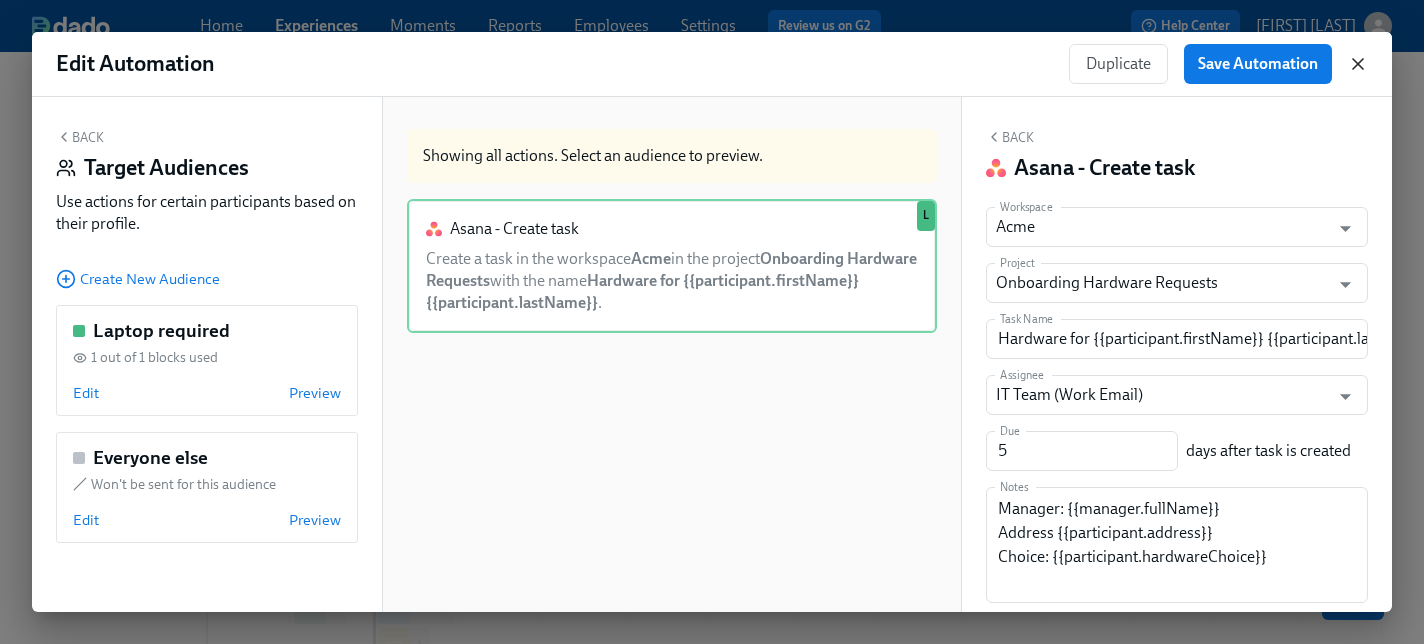 click 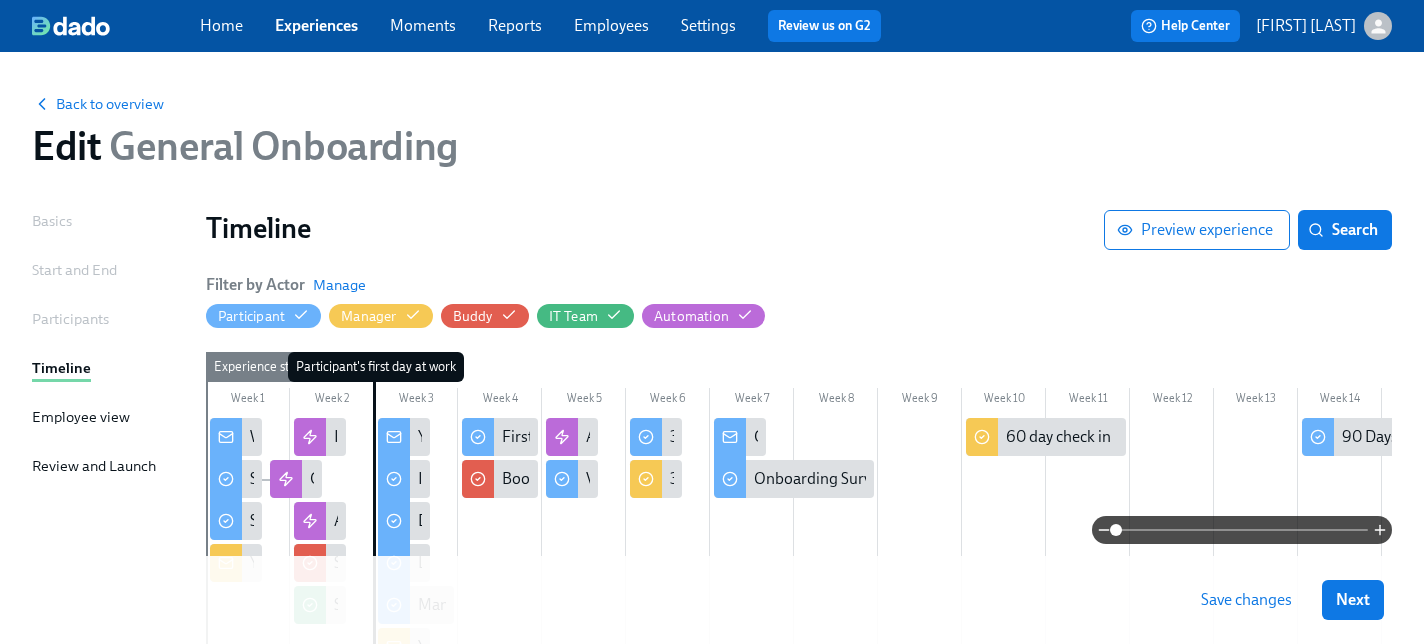 click at bounding box center (215, 479) 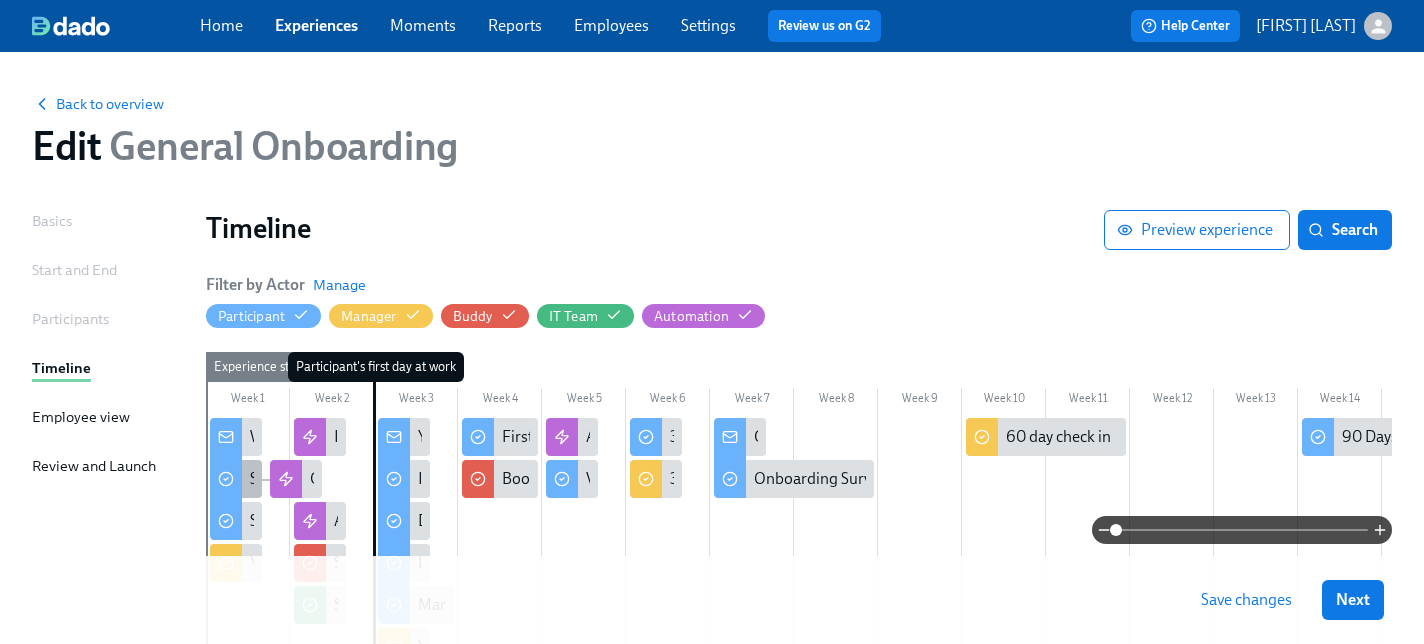 click at bounding box center (226, 479) 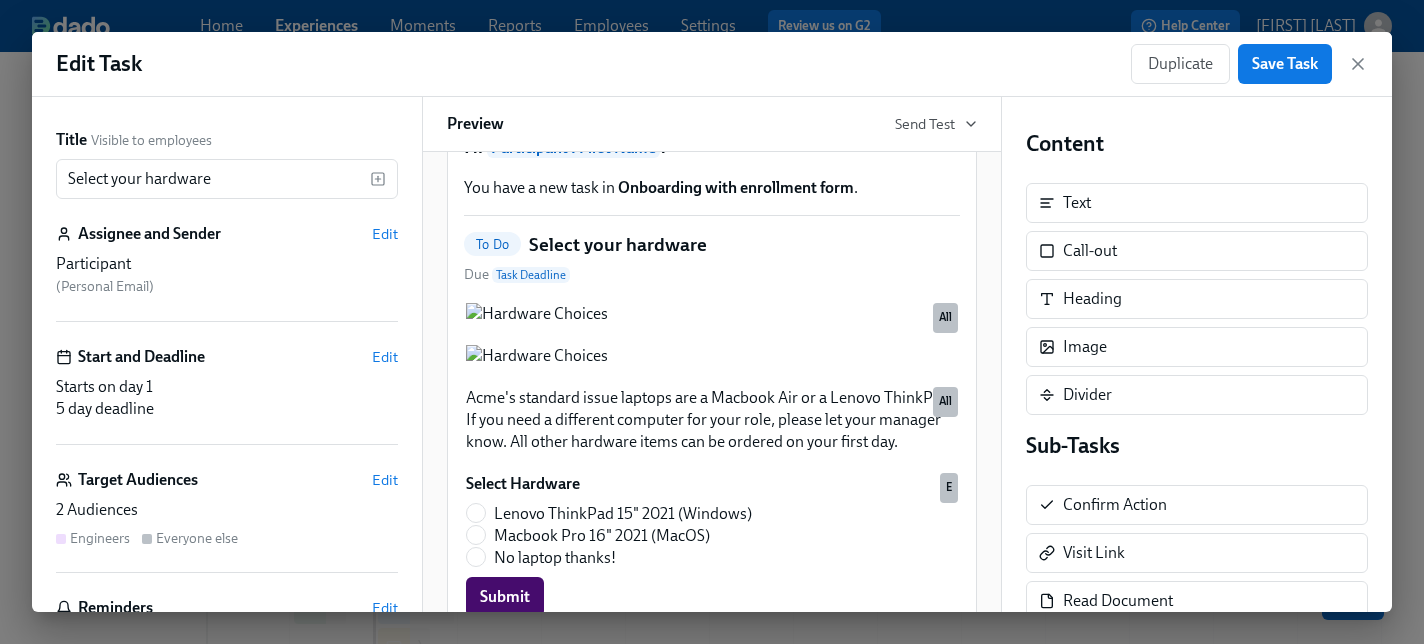 scroll, scrollTop: 81, scrollLeft: 0, axis: vertical 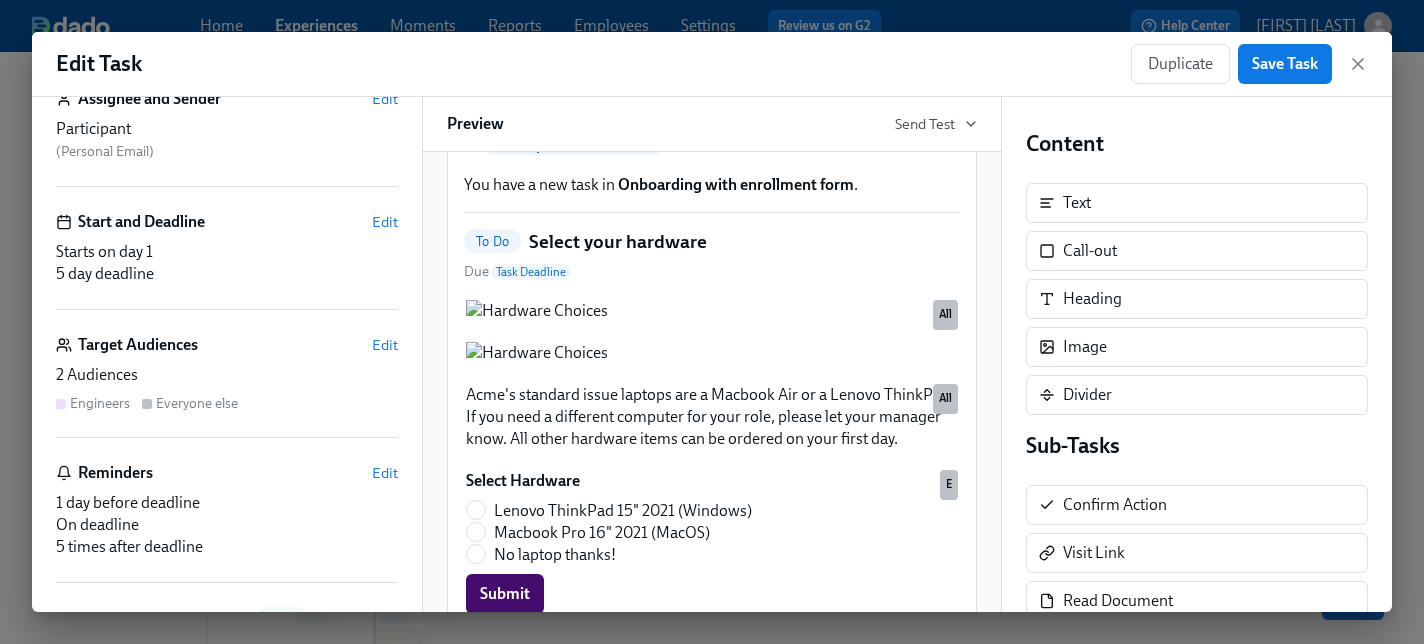 click on "Everyone else" at bounding box center [197, 403] 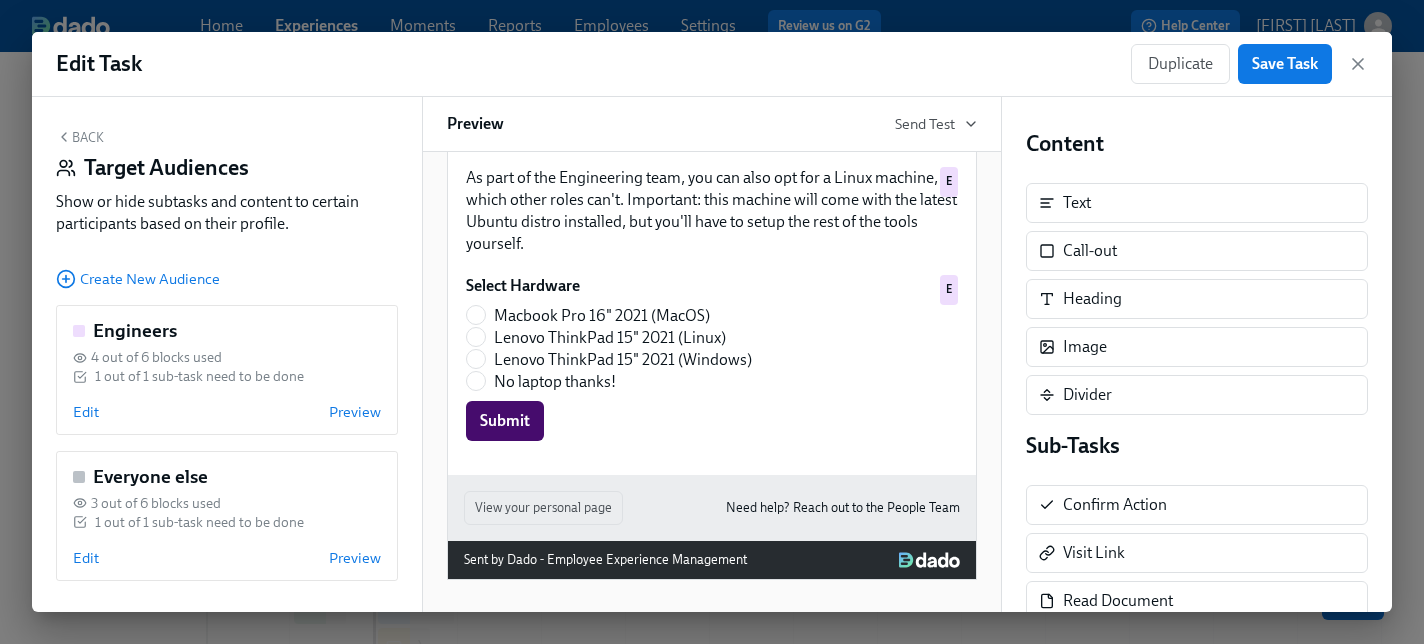 scroll, scrollTop: 957, scrollLeft: 0, axis: vertical 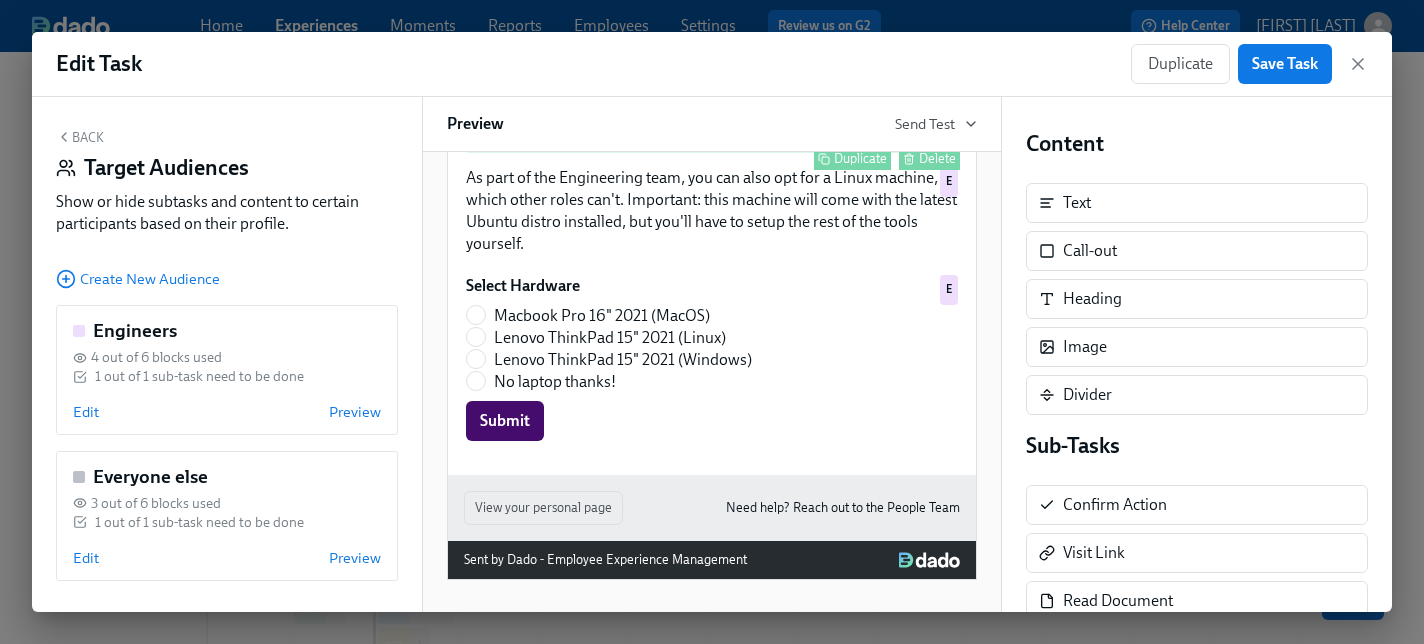 click on "Select Hardware Lenovo ThinkPad 15" 2021 (Windows) Macbook Pro 16" 2021 (MacOS) No laptop thanks! Submit   Duplicate   Delete E" at bounding box center [712, 75] 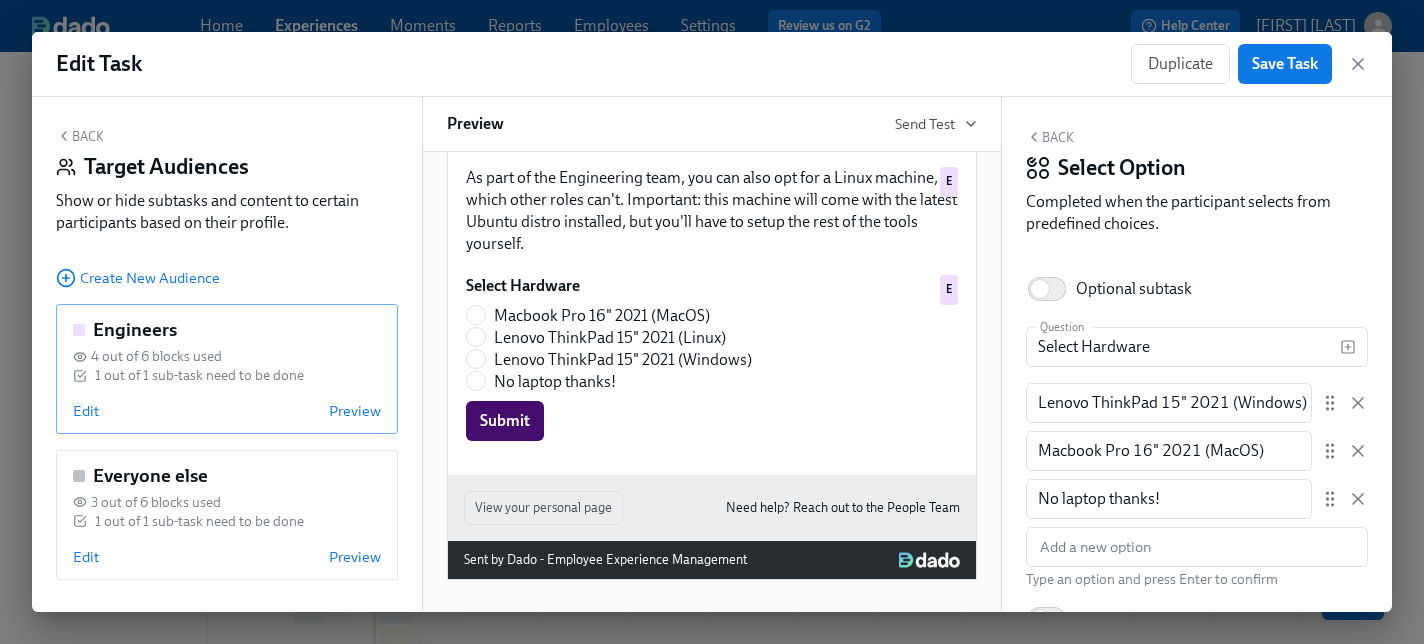 scroll, scrollTop: 0, scrollLeft: 0, axis: both 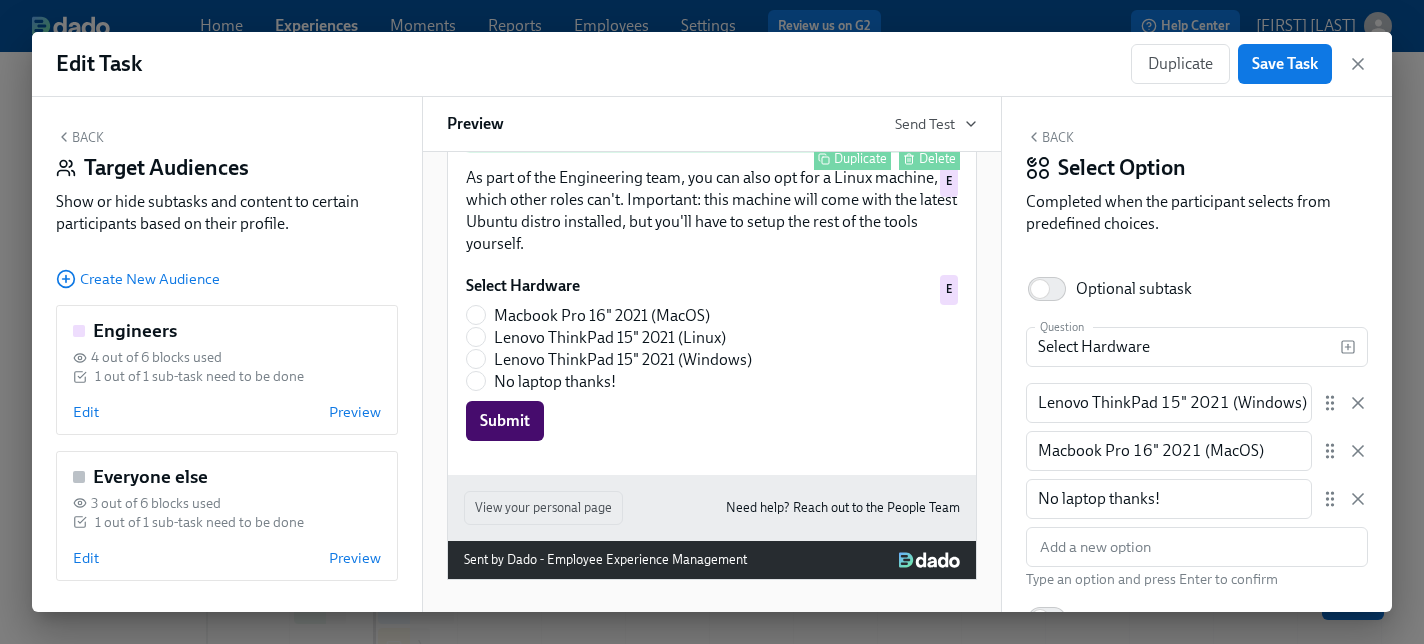 click on "Select Hardware Lenovo ThinkPad 15" 2021 (Windows) Macbook Pro 16" 2021 (MacOS) No laptop thanks! Submit   Duplicate   Delete E" at bounding box center [712, 75] 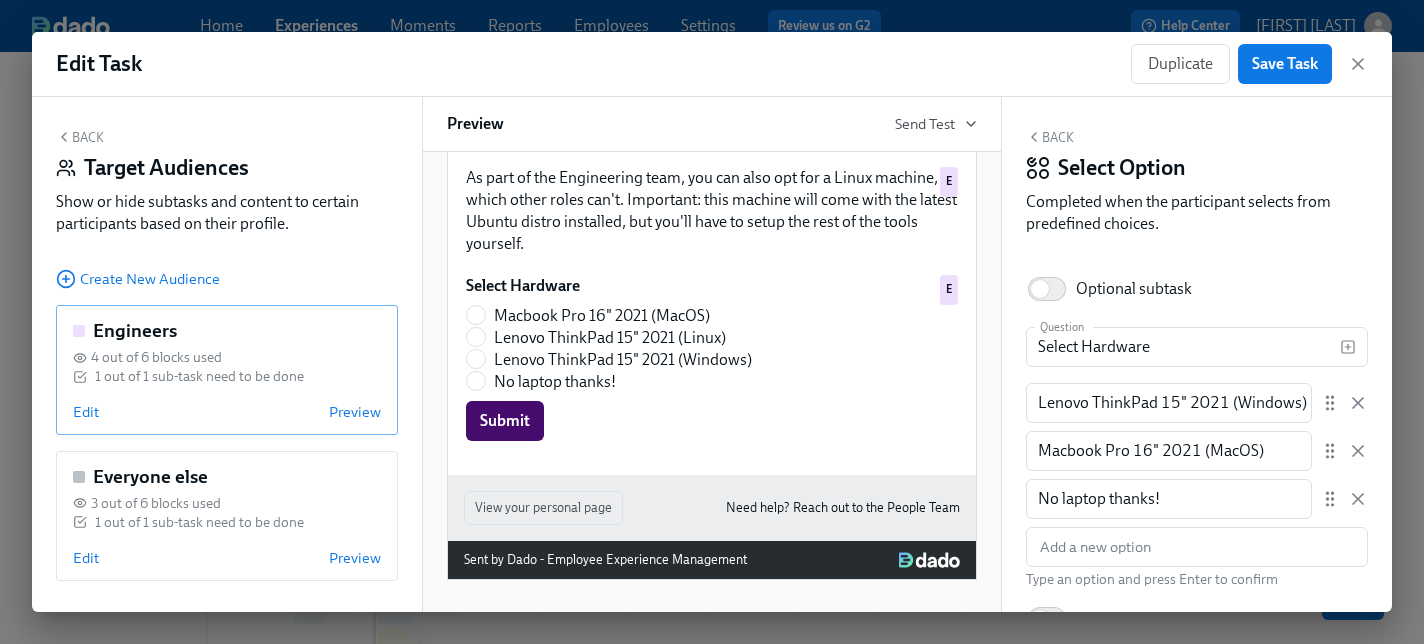 scroll, scrollTop: 1, scrollLeft: 0, axis: vertical 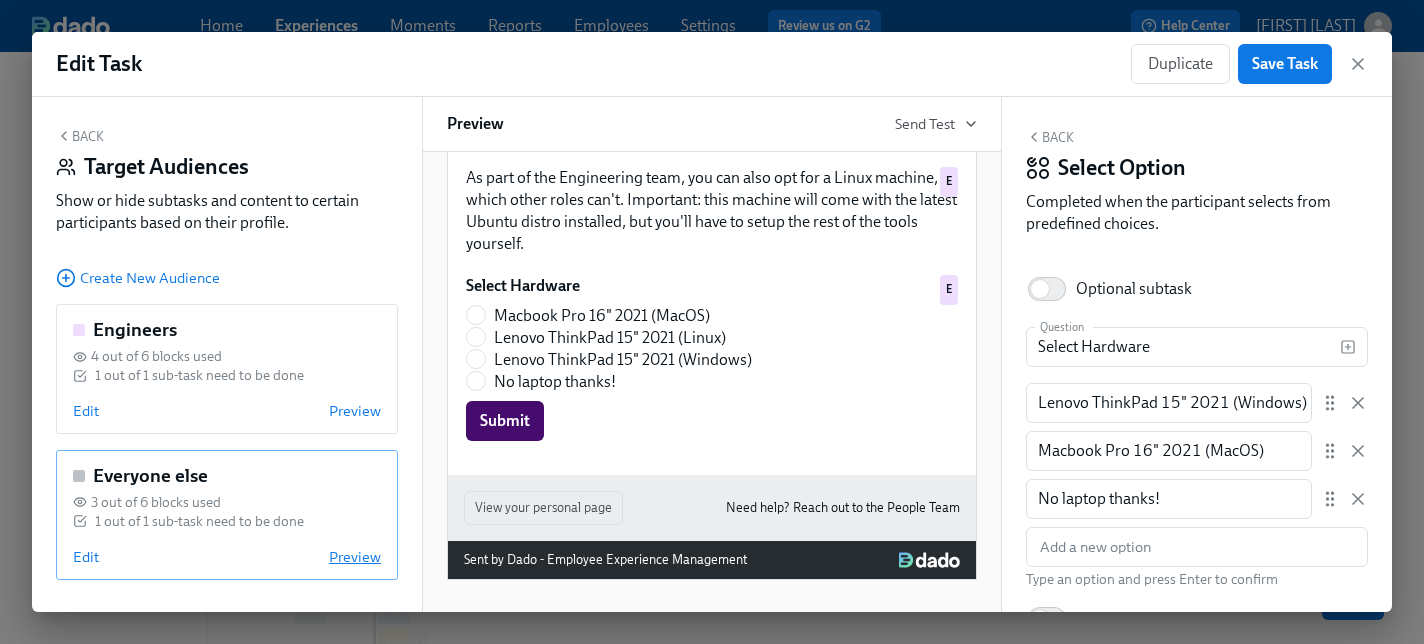 click on "Preview" at bounding box center (355, 557) 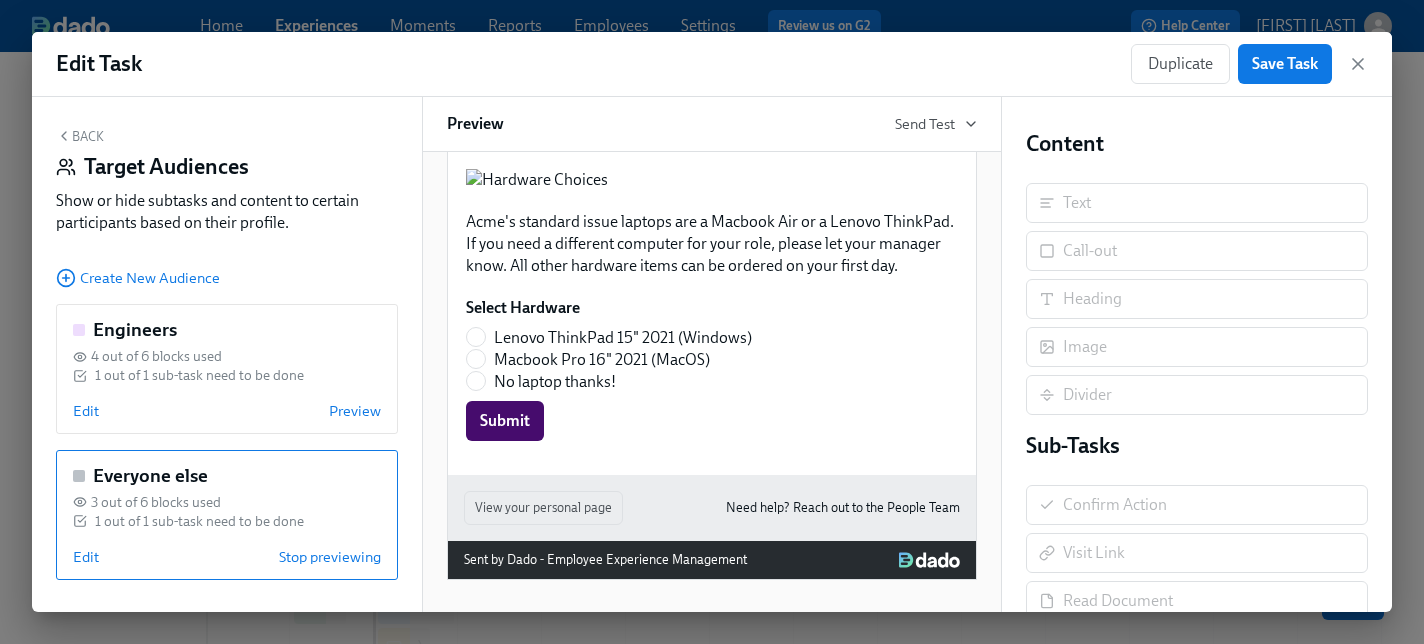 scroll, scrollTop: 630, scrollLeft: 0, axis: vertical 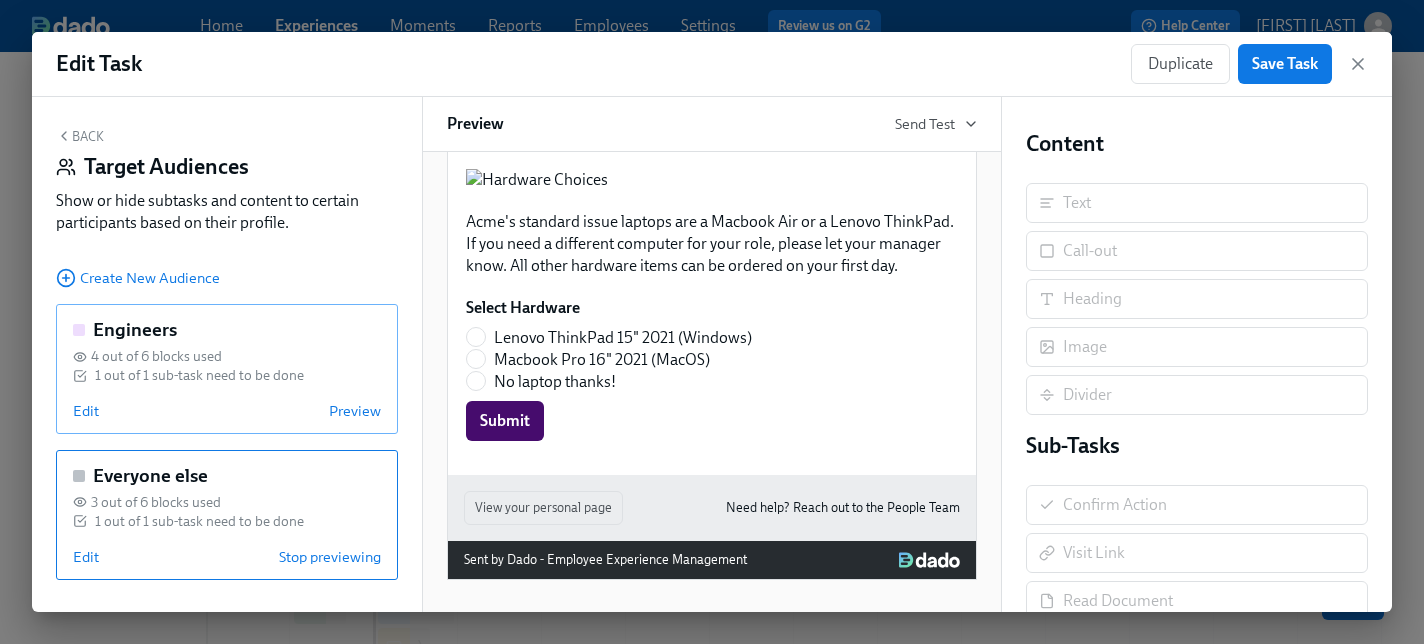 click on "Edit Preview" at bounding box center (227, 411) 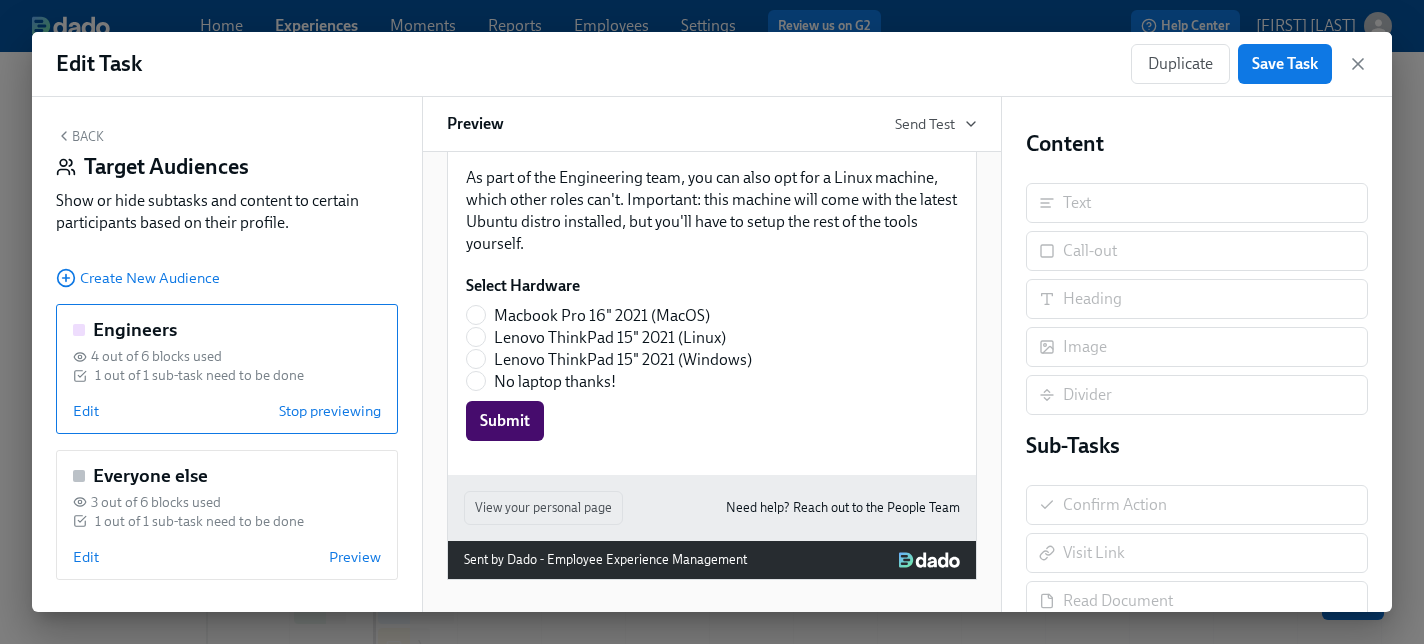 scroll, scrollTop: 760, scrollLeft: 0, axis: vertical 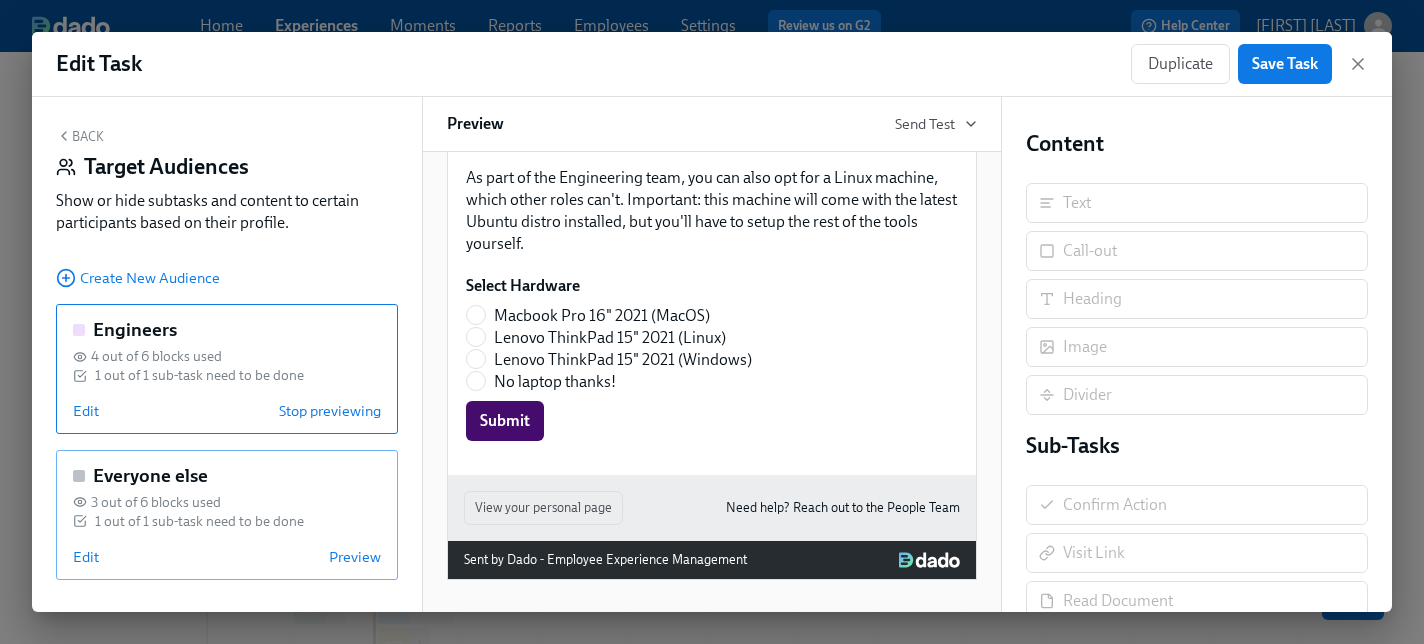 click on "1 out of 1 sub-task need to be done" at bounding box center (199, 521) 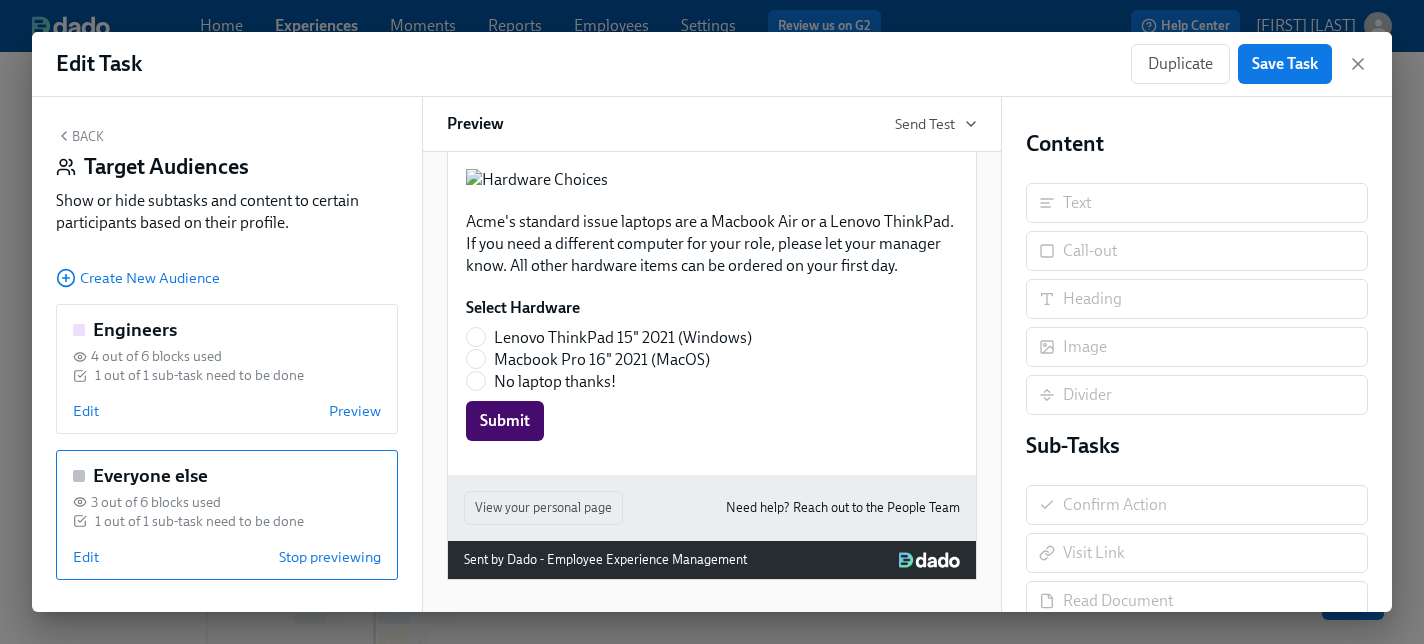 scroll, scrollTop: 630, scrollLeft: 0, axis: vertical 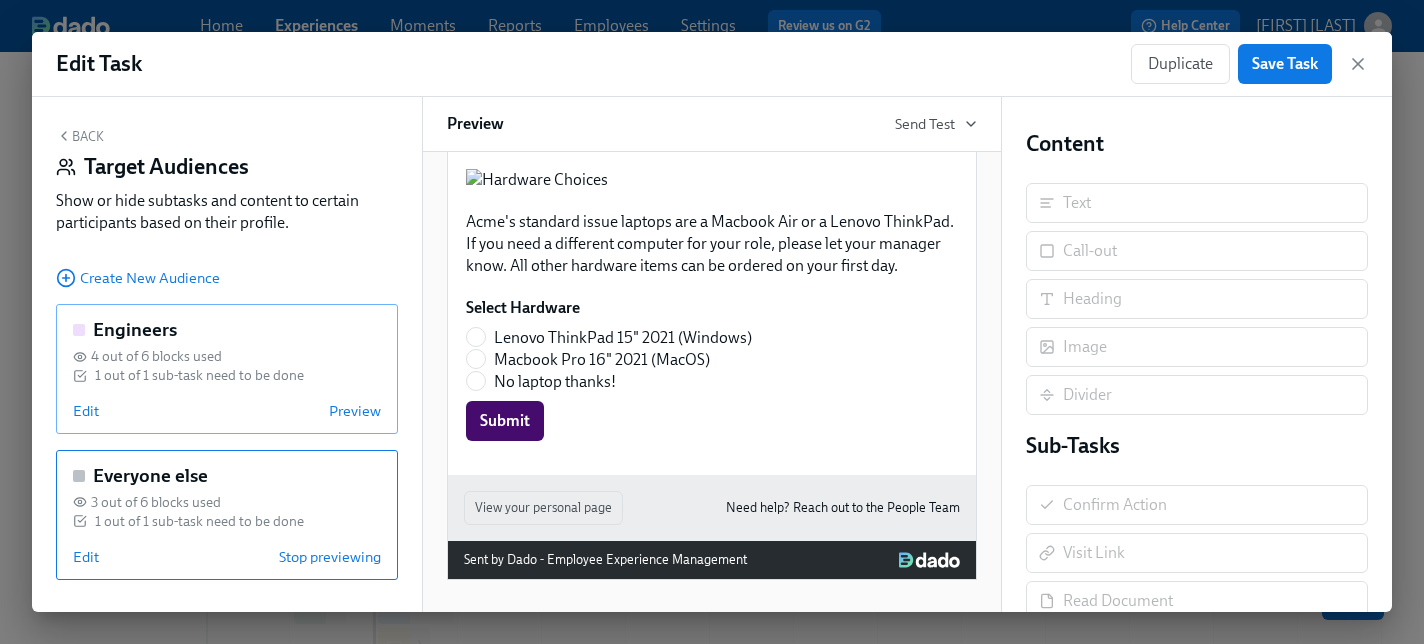 click on "Engineers 4 out of 6 blocks used 1 out of 1 sub-task need to be done Edit Preview" at bounding box center (227, 369) 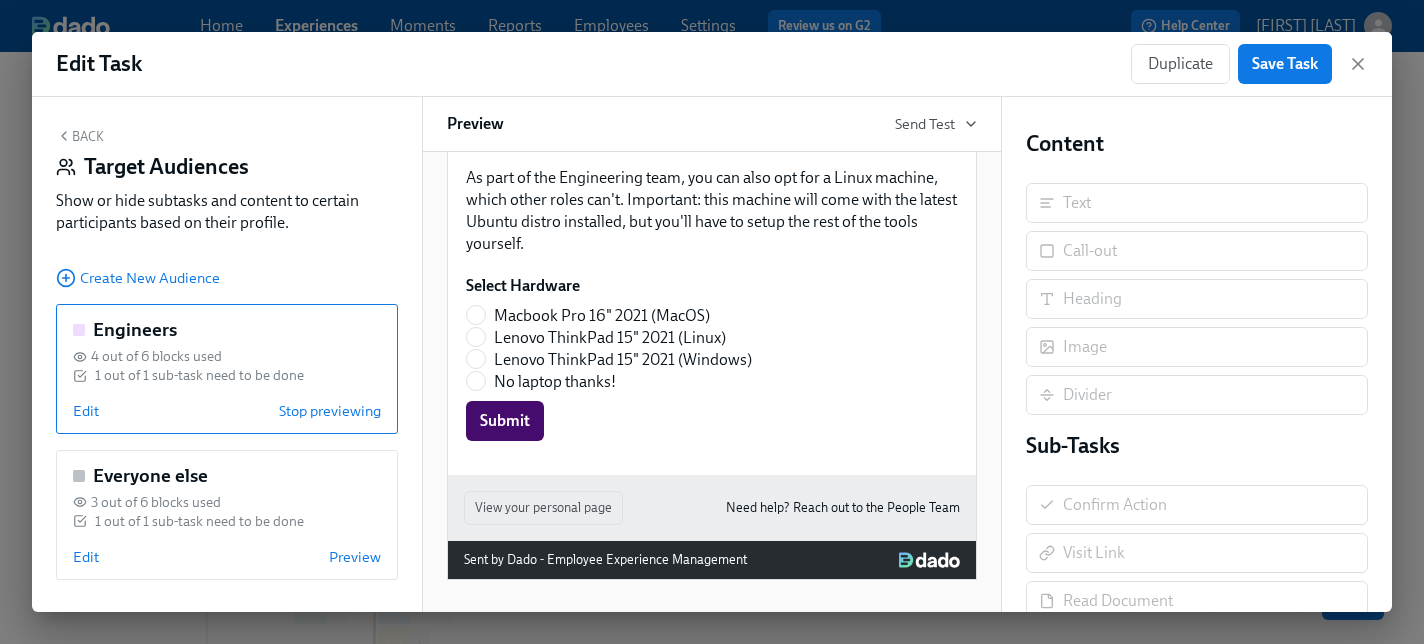scroll, scrollTop: 760, scrollLeft: 0, axis: vertical 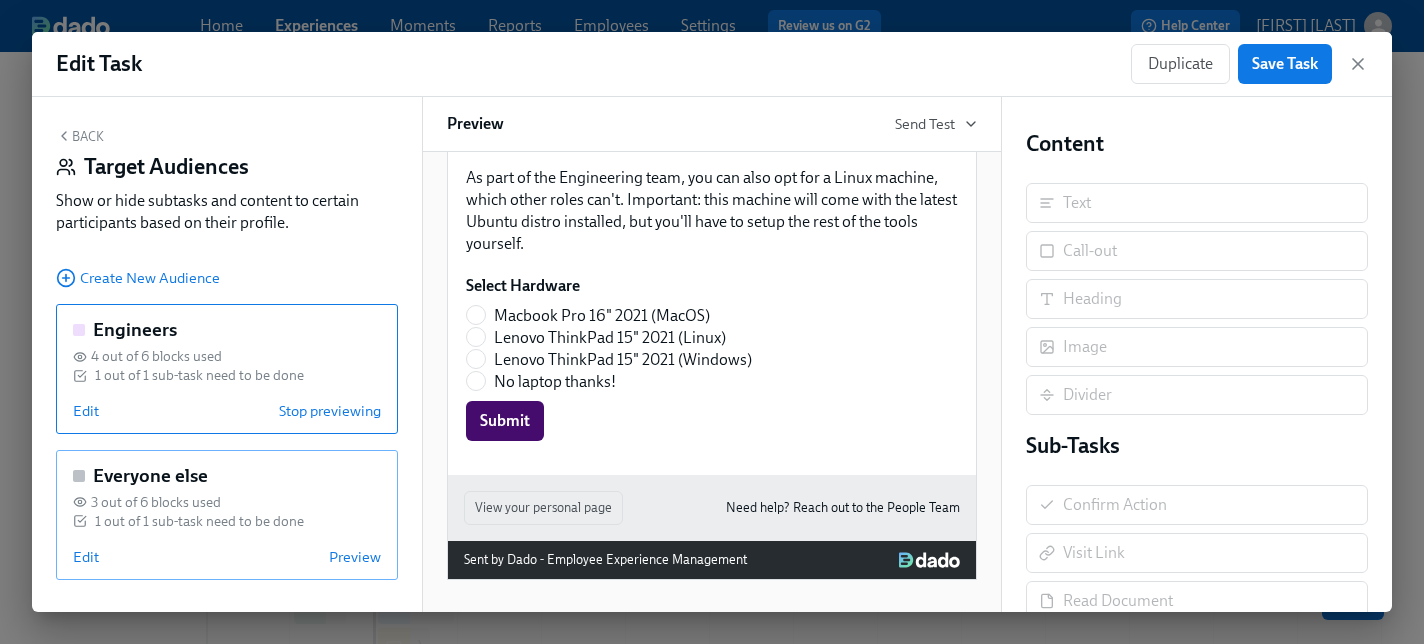 click on "3 out of 6 blocks used" at bounding box center [156, 502] 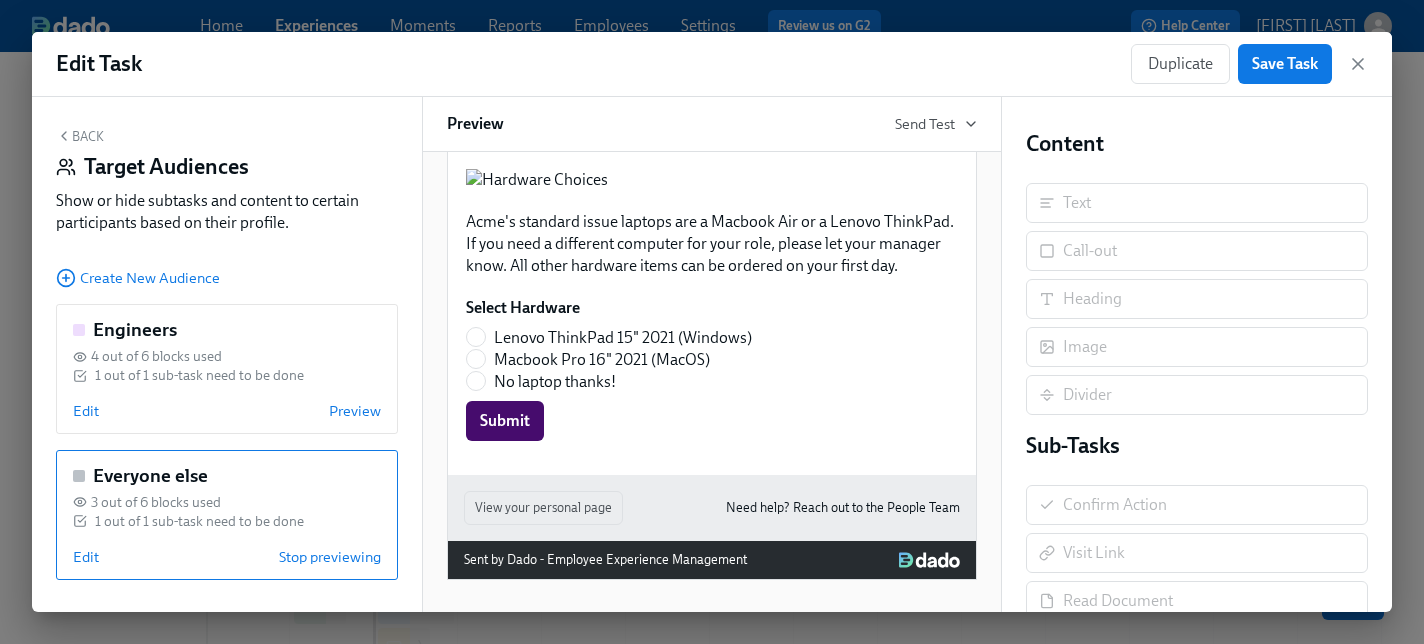 scroll, scrollTop: 630, scrollLeft: 0, axis: vertical 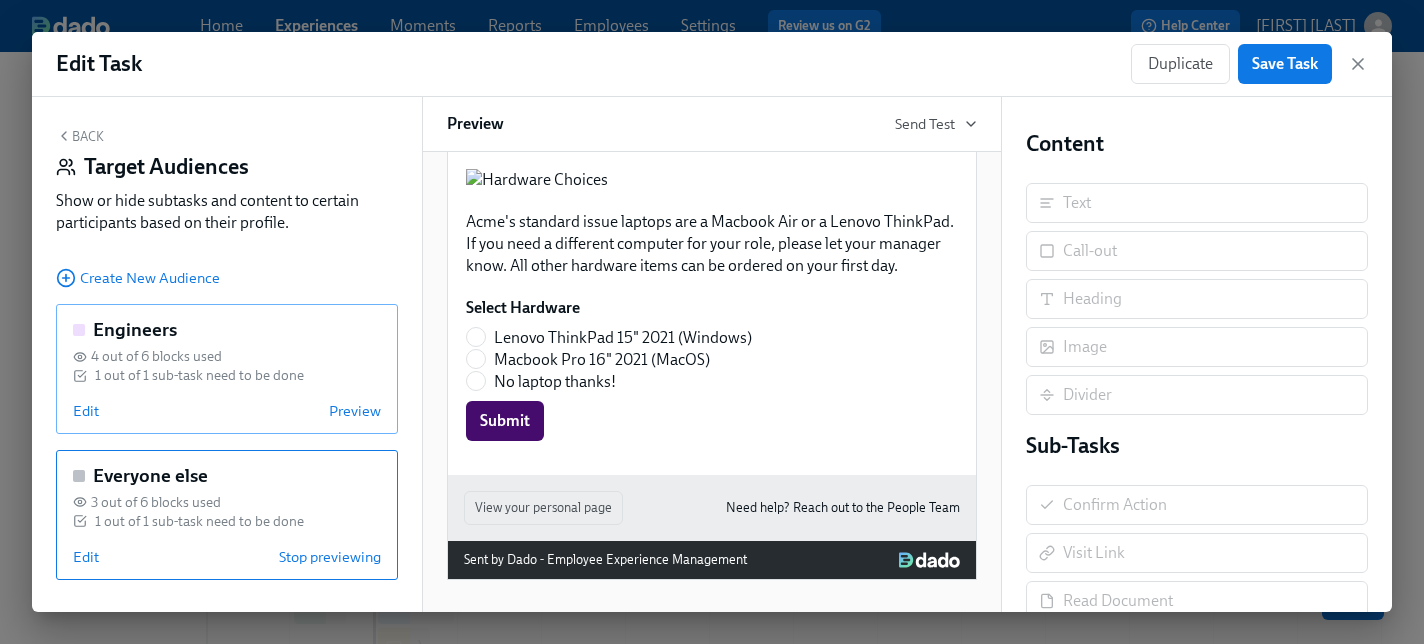 click on "1 out of 1 sub-task need to be done" at bounding box center (199, 375) 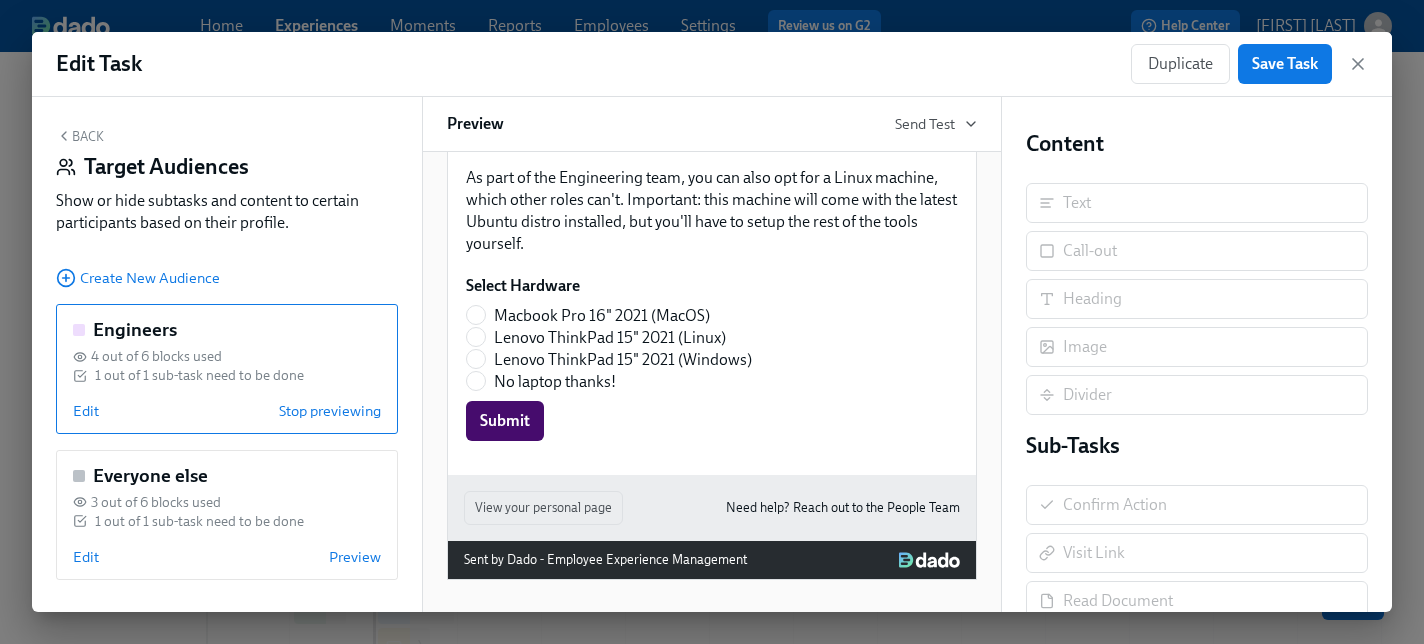 scroll, scrollTop: 760, scrollLeft: 0, axis: vertical 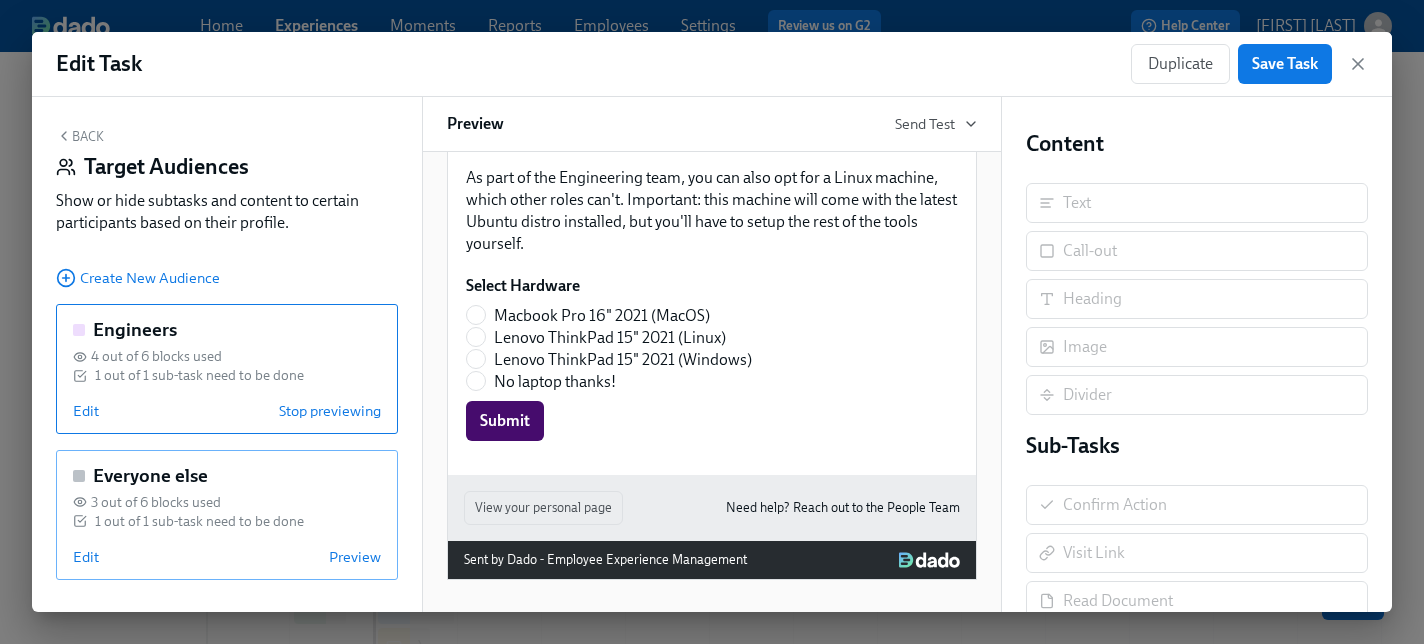 click on "3 out of 6 blocks used" at bounding box center (227, 502) 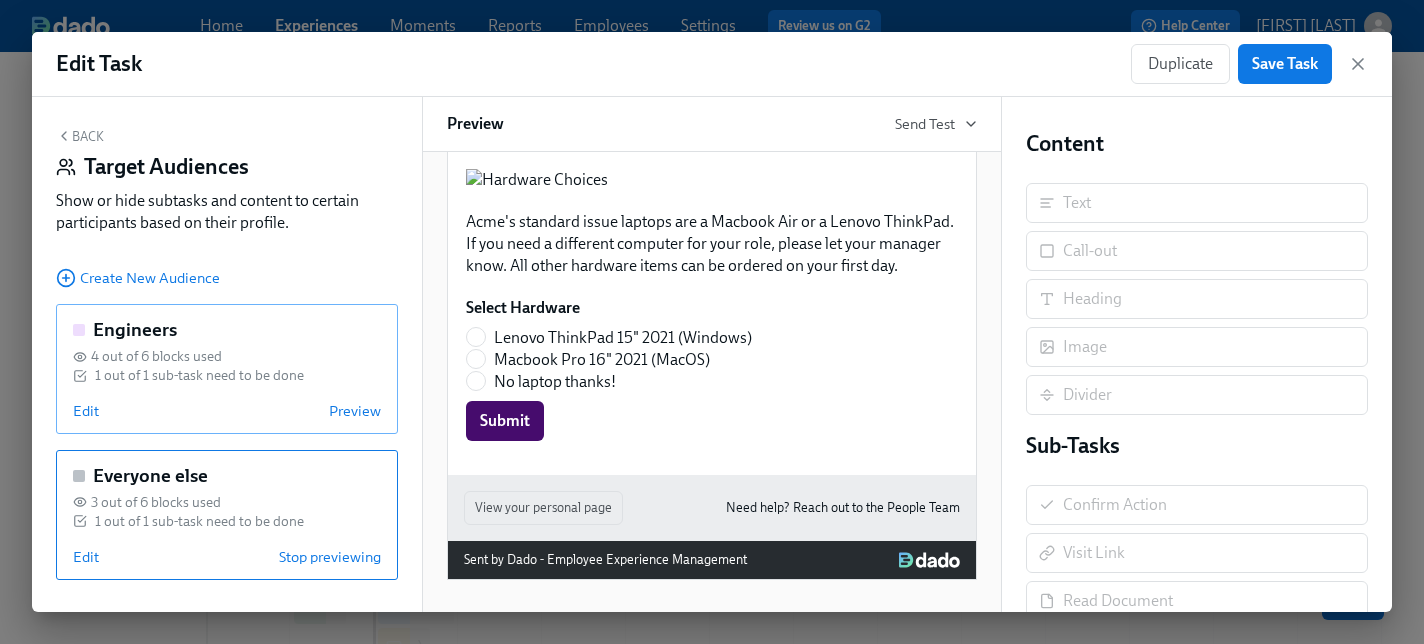 click on "4 out of 6 blocks used" at bounding box center (227, 356) 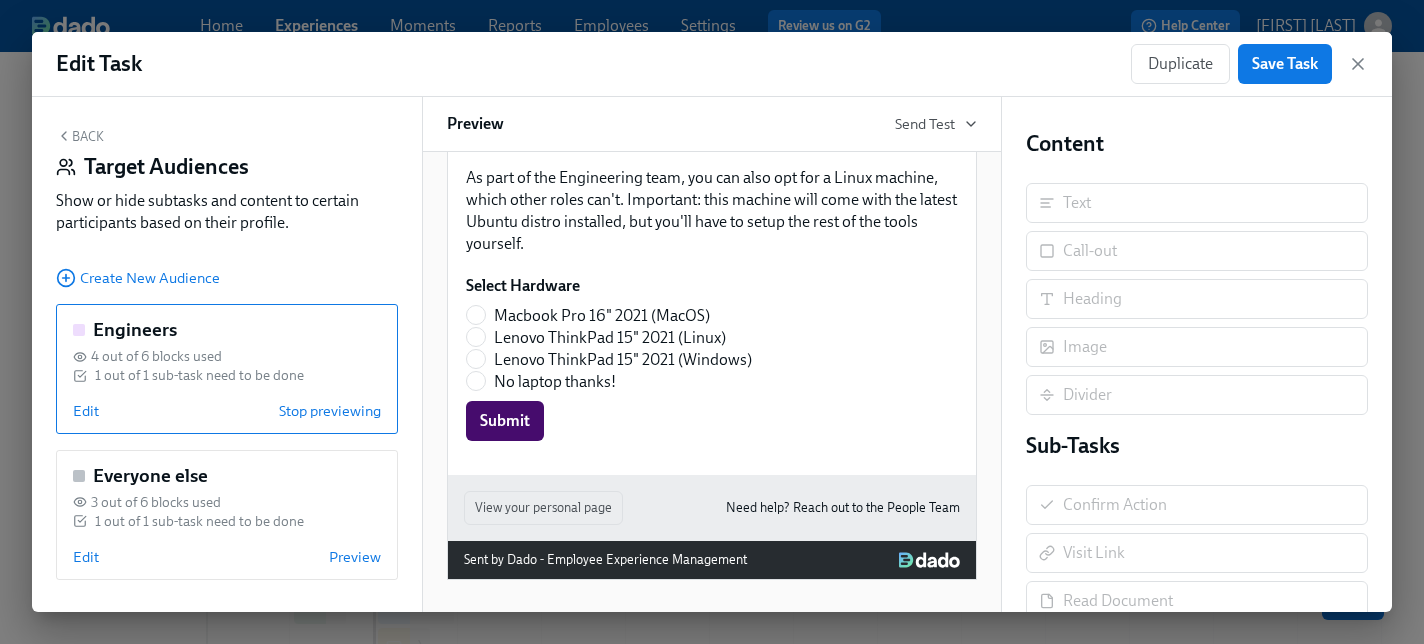 click on "Select Hardware Macbook Pro 16" 2021 (MacOS) Lenovo ThinkPad 15" 2021 (Linux) Lenovo ThinkPad 15" 2021 (Windows) No laptop thanks! Submit   Duplicate" at bounding box center (712, 358) 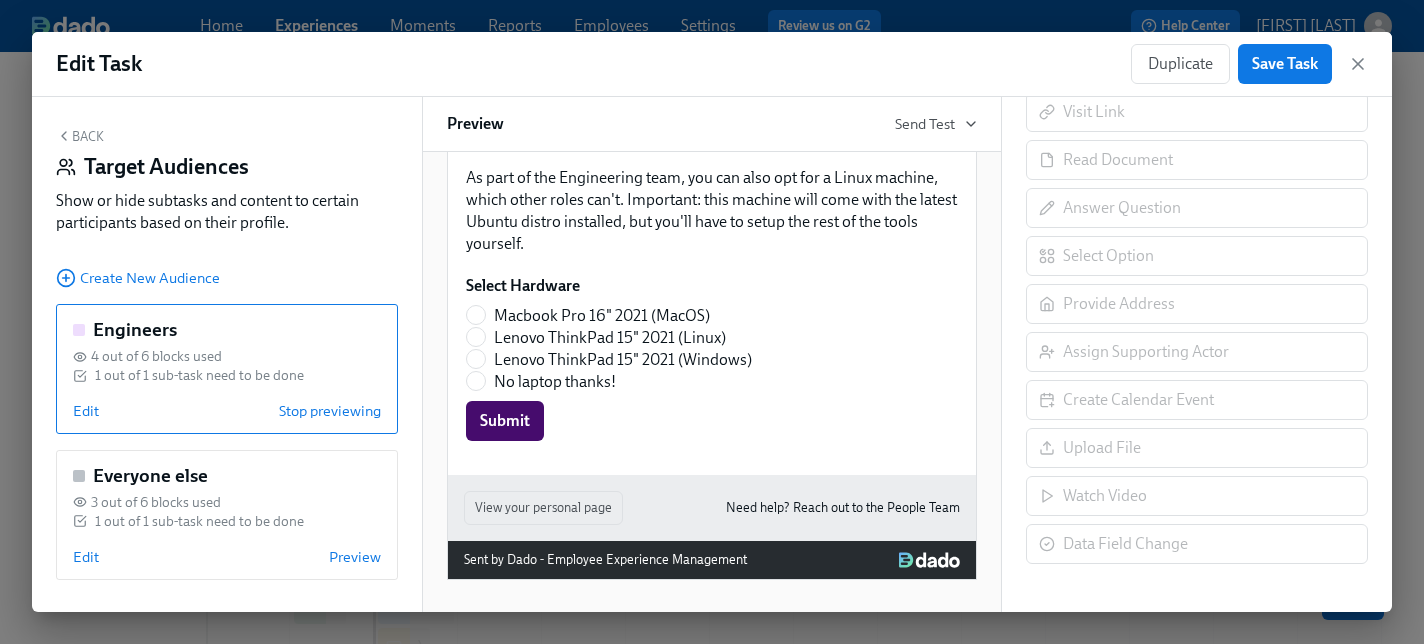scroll, scrollTop: 440, scrollLeft: 0, axis: vertical 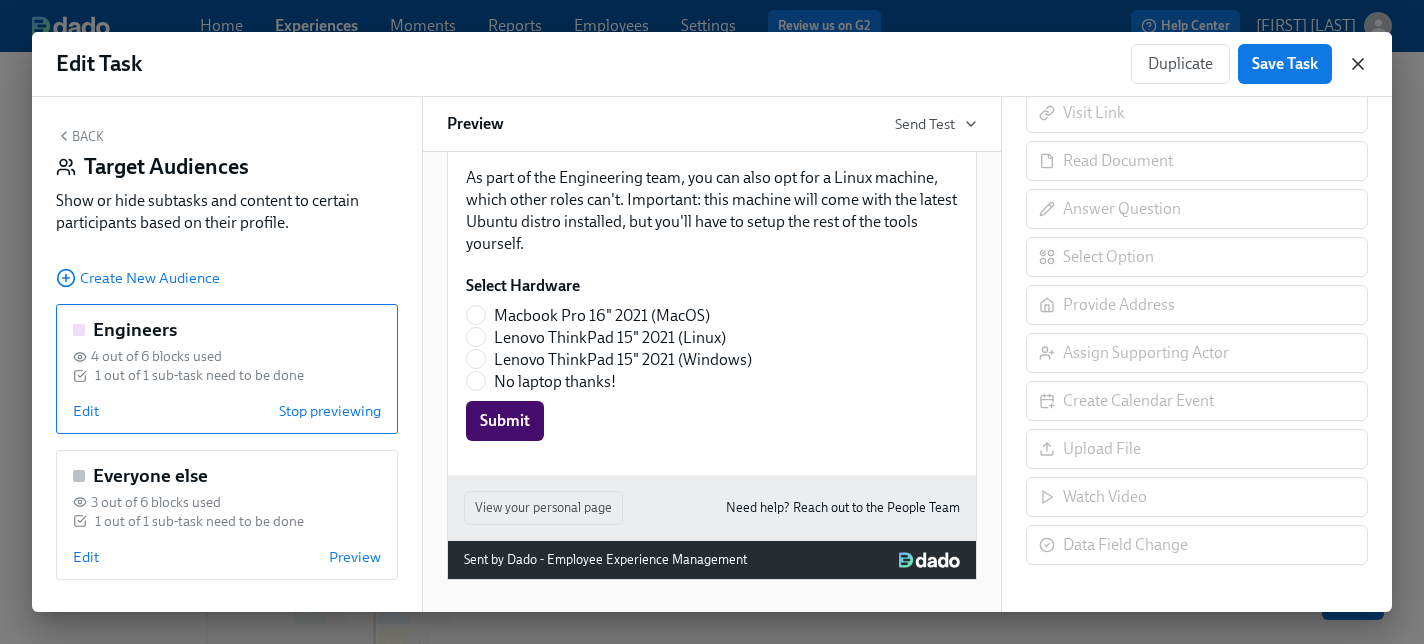 click 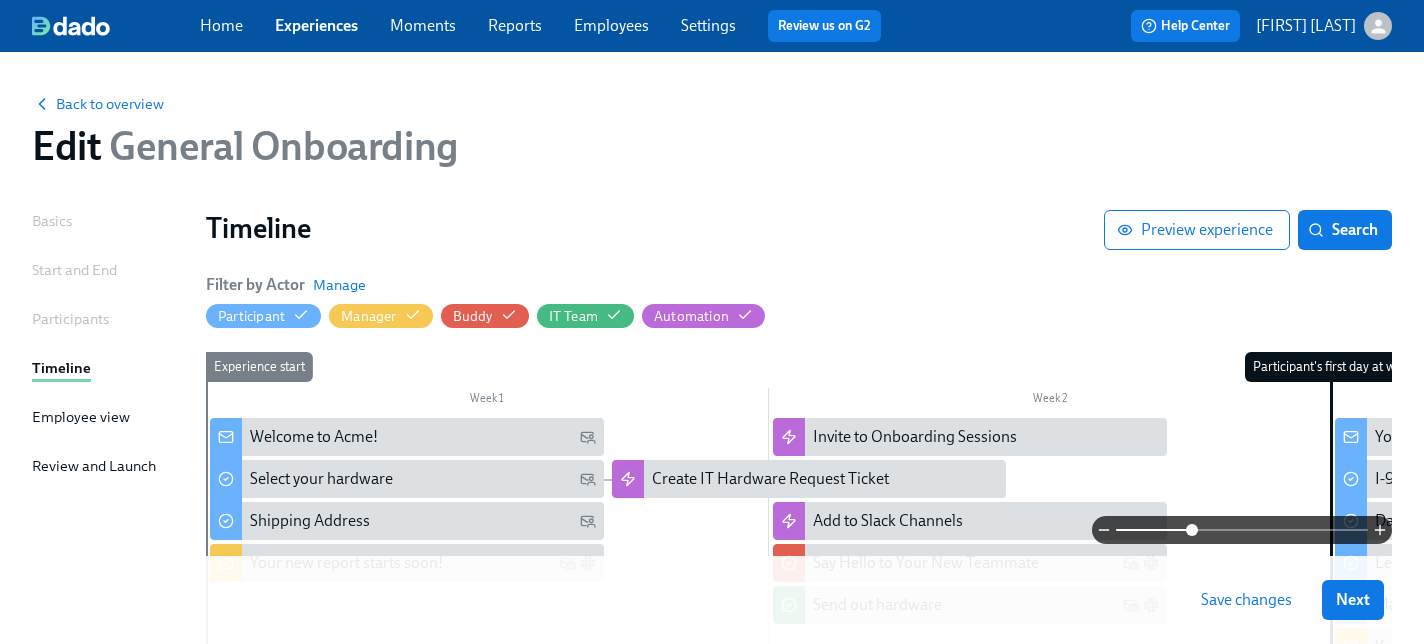 drag, startPoint x: 1124, startPoint y: 528, endPoint x: 1190, endPoint y: 529, distance: 66.007576 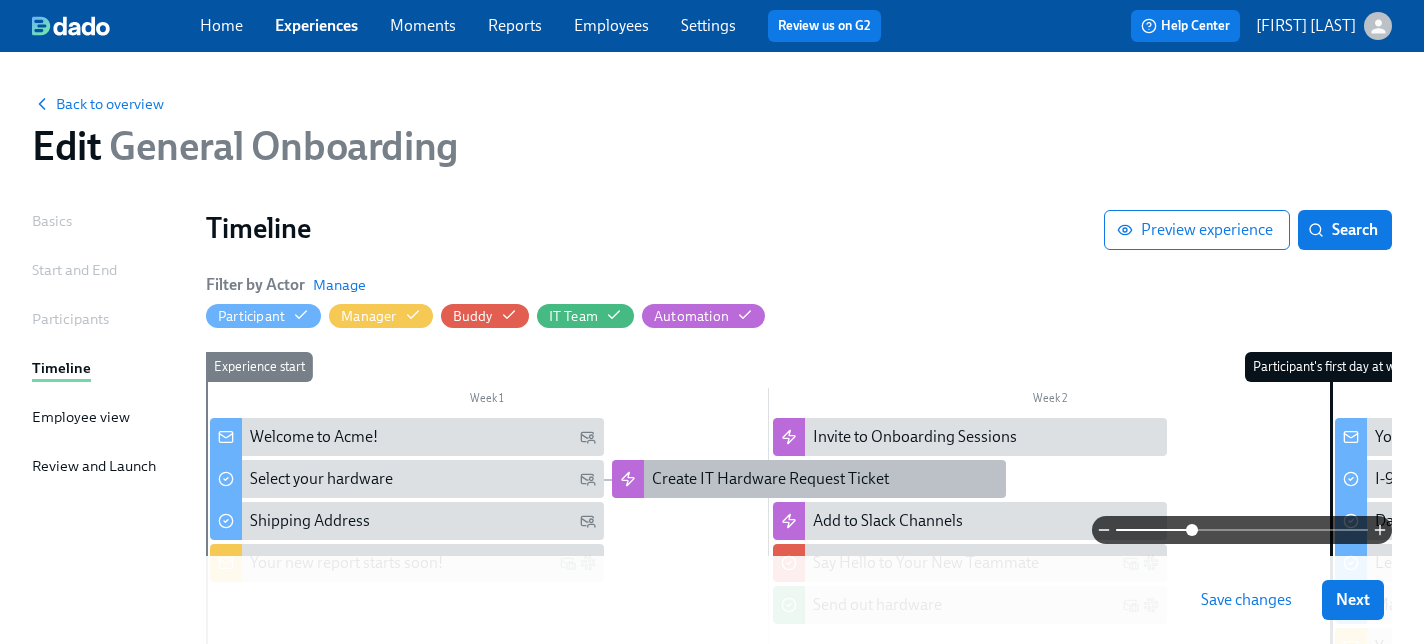 click at bounding box center (628, 479) 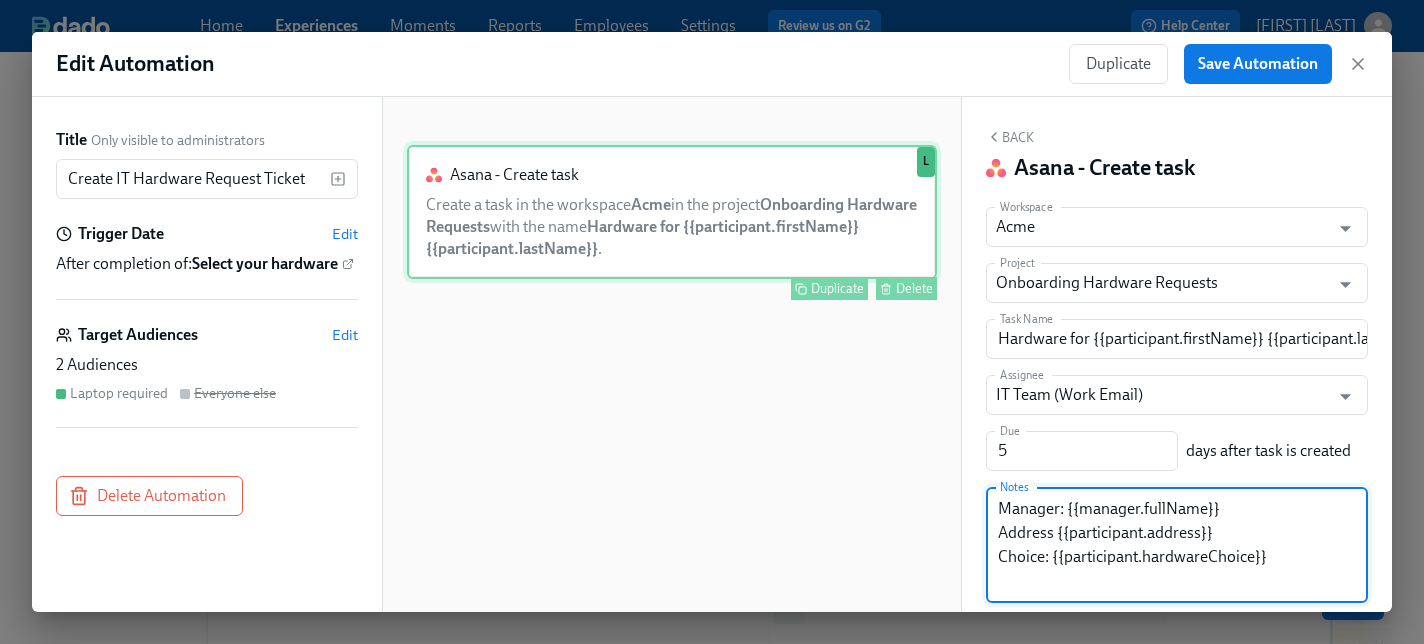 click on "Asana - Create task Create a task in the workspace  Acme  in the project  Onboarding Hardware Requests  with the name  Hardware for ​{​{participant.firstName}} ​{​{participant.lastName}} .   Duplicate   Delete L" at bounding box center [672, 212] 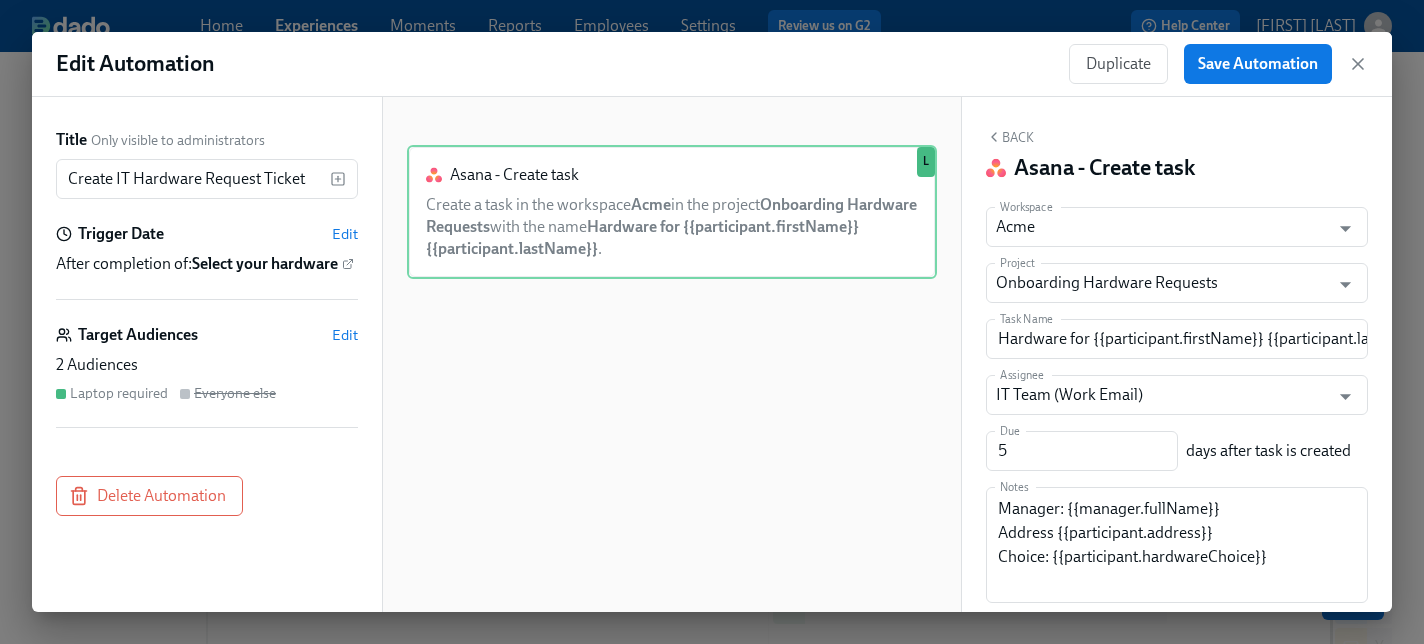 click on "Laptop required" at bounding box center (119, 393) 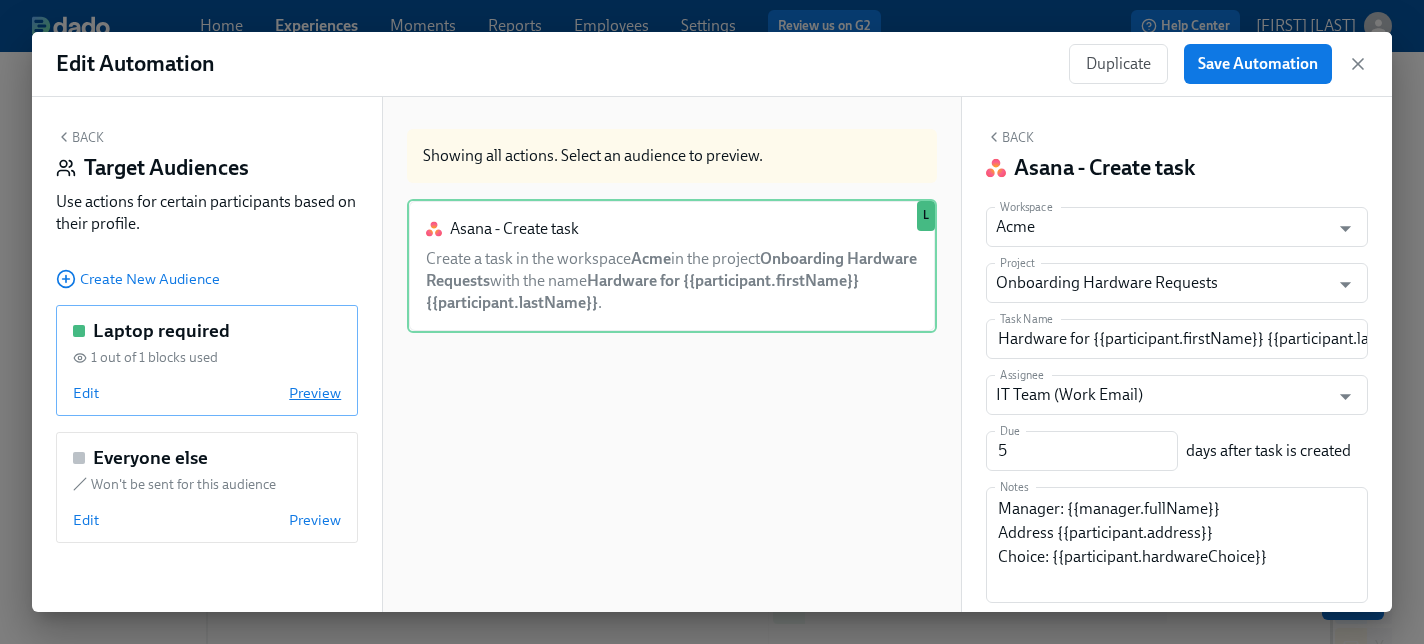 click on "Preview" at bounding box center (315, 393) 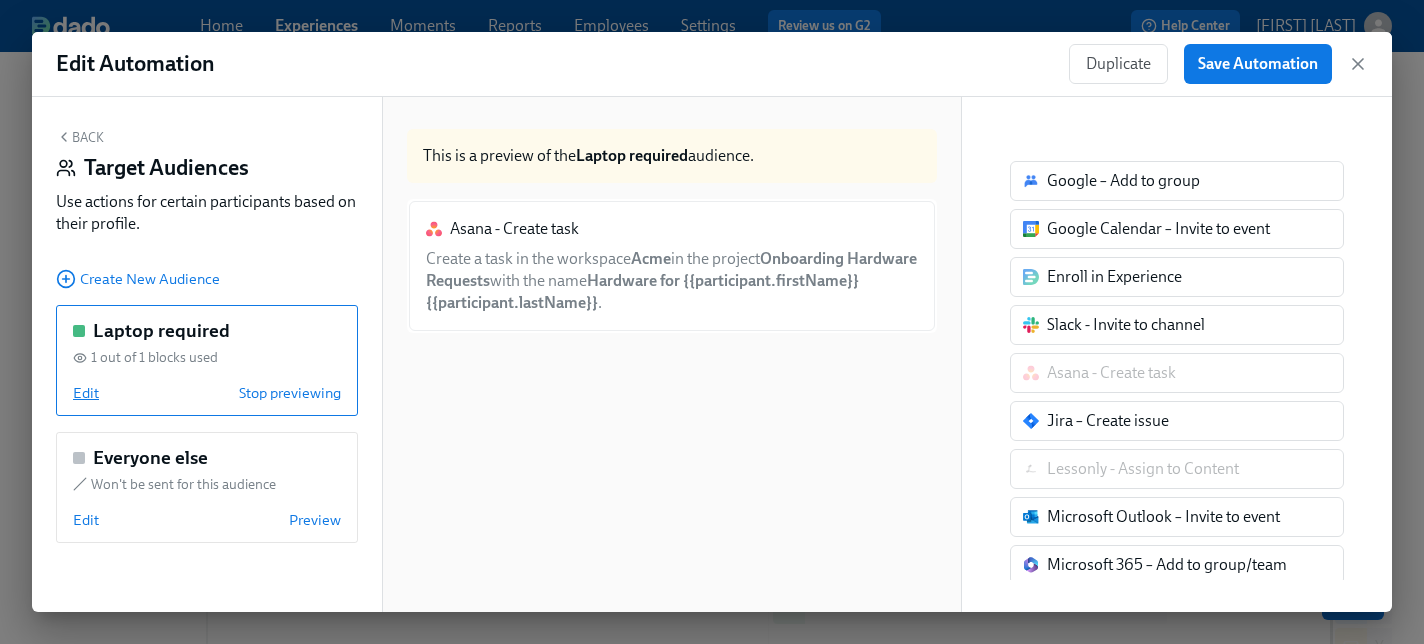 click on "Edit" at bounding box center (86, 393) 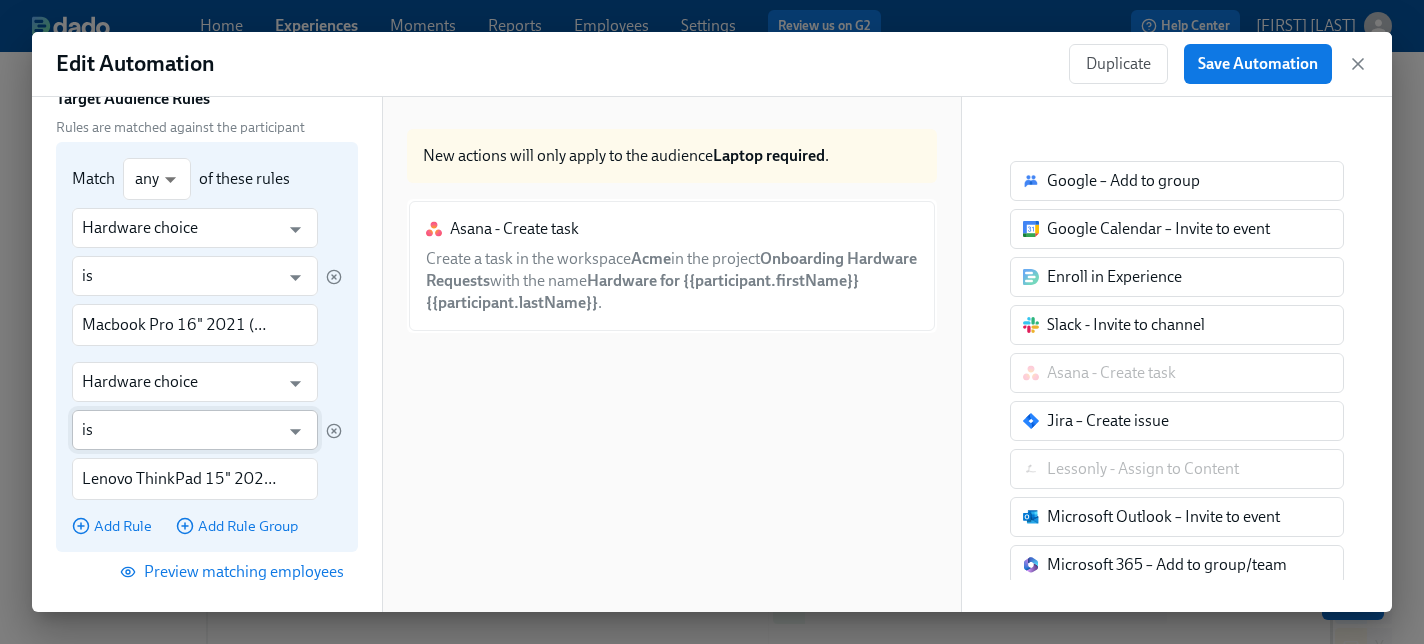 scroll, scrollTop: 206, scrollLeft: 0, axis: vertical 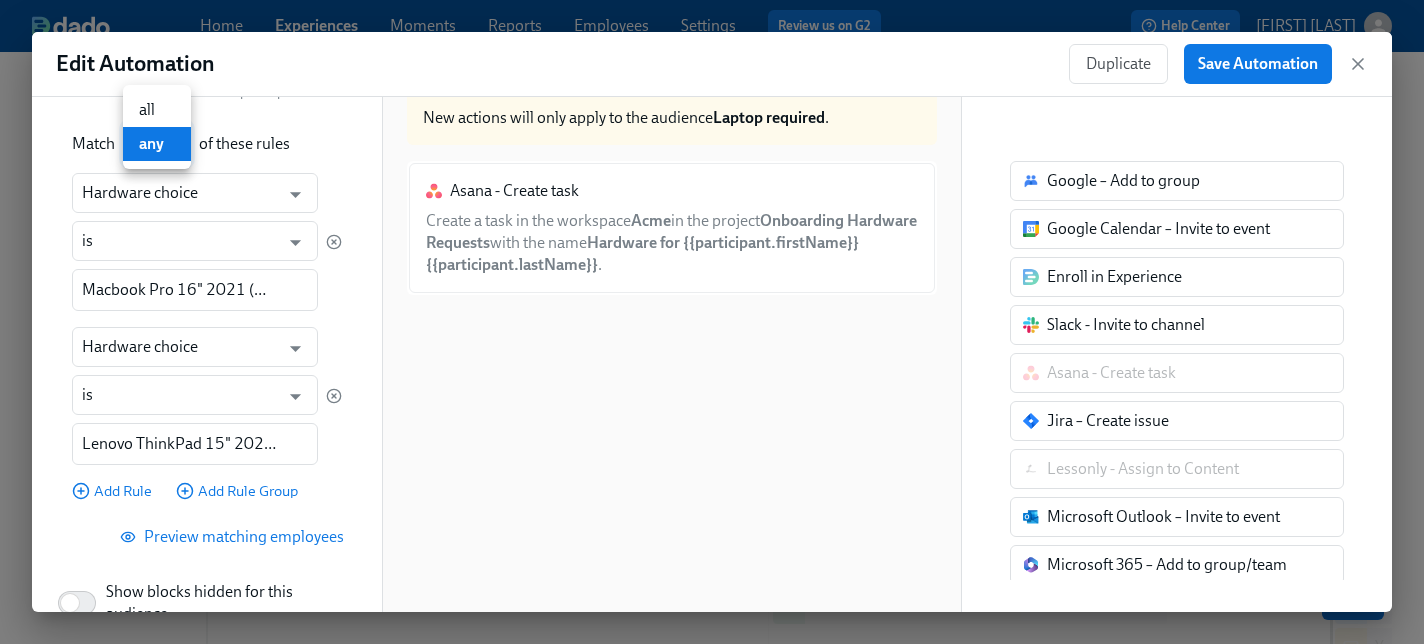 click on "Edit   General Onboarding Basics Start and End Participants Timeline Employee view Review and Launch Timeline Preview experience Search Filter by Actor Manage Participant Manager Buddy IT Team Automation Week 1 Week 2 Week 3 Week 4 Week 5 Week 6 Week 7 Week 8 Week 9 Week 10 Week 11 Week 12 Week 13 Week 14 Week 15 Week 16 Week 17 Experience start Participant's first day at work Experience end Invite to Onboarding Sessions Add to Slack Channels Add to Company All-Hands Welcome to Acme! Select your hardware Shipping Address Your Onboarding with enrollment form continues on your Acme account! I-9 Verification Data Security Video Learn about our Benefits offering Mandatory Sexual Harassment Training First Week Feedback Values week 30-Day Check-in with HR Congrats on your first month! Onboarding Survey 90 Days Check-in Your new report starts soon! Your new report starts today 30-Day check in 3" at bounding box center (712, 492) 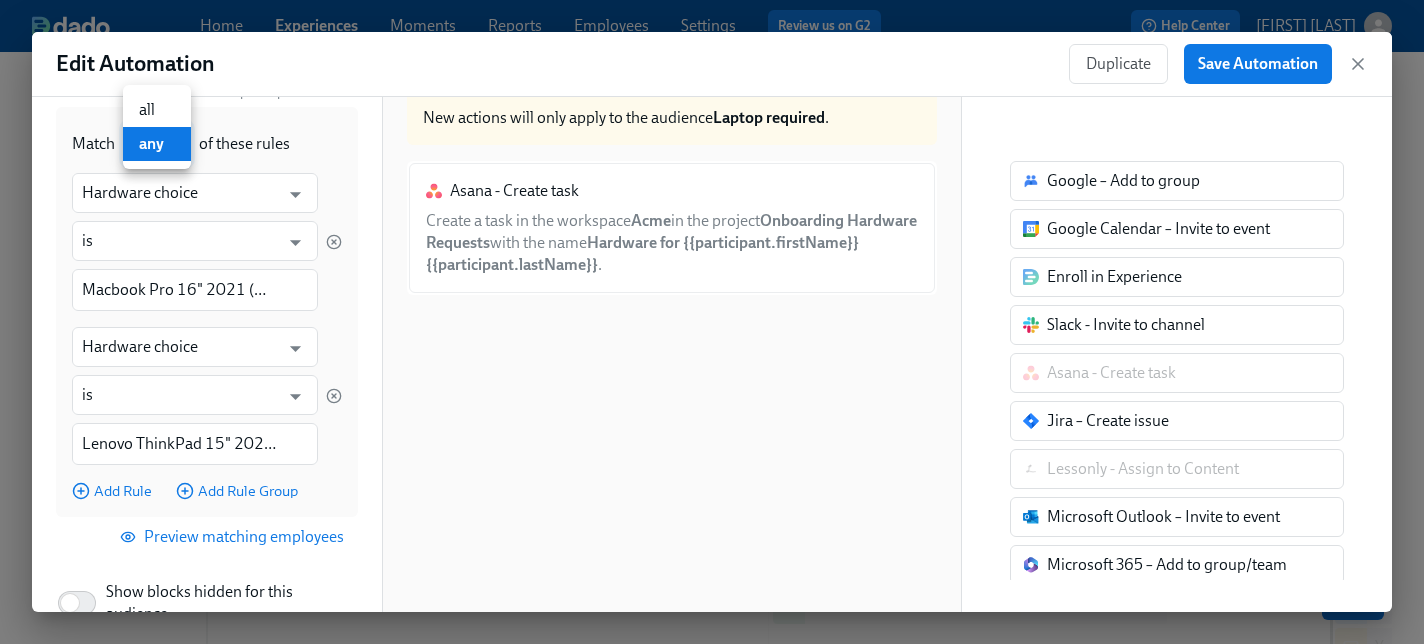 click at bounding box center (712, 322) 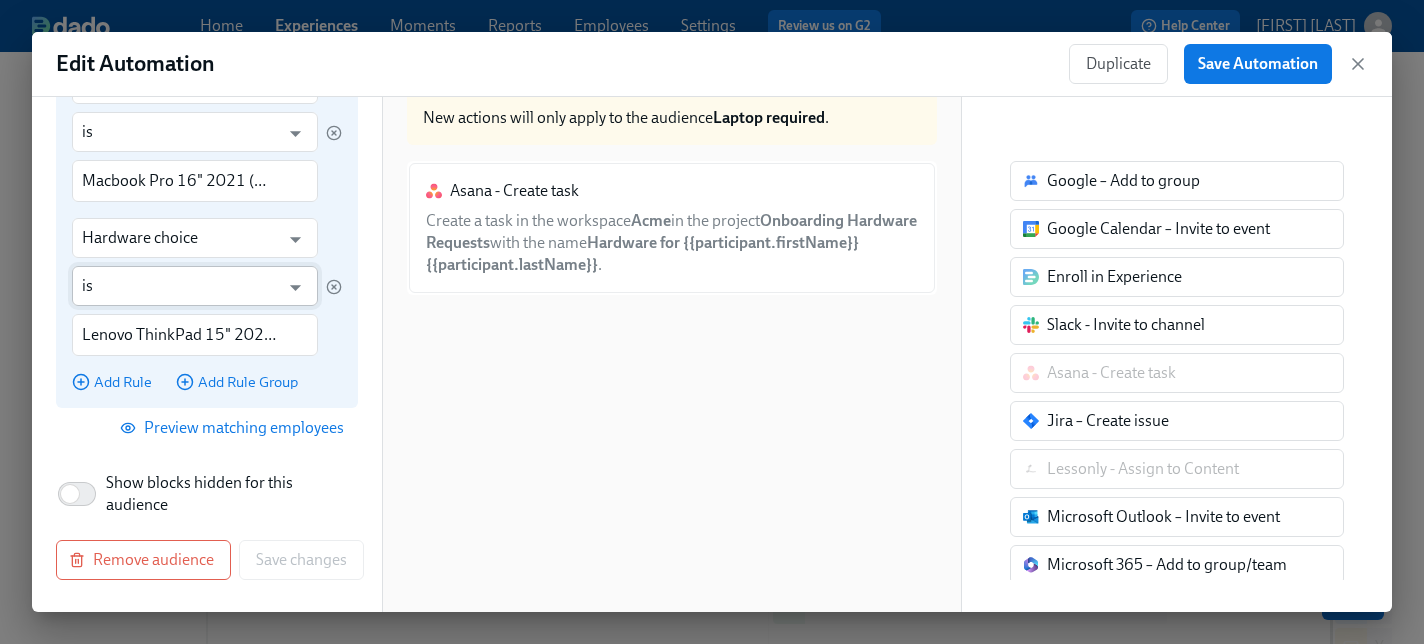 scroll, scrollTop: 350, scrollLeft: 0, axis: vertical 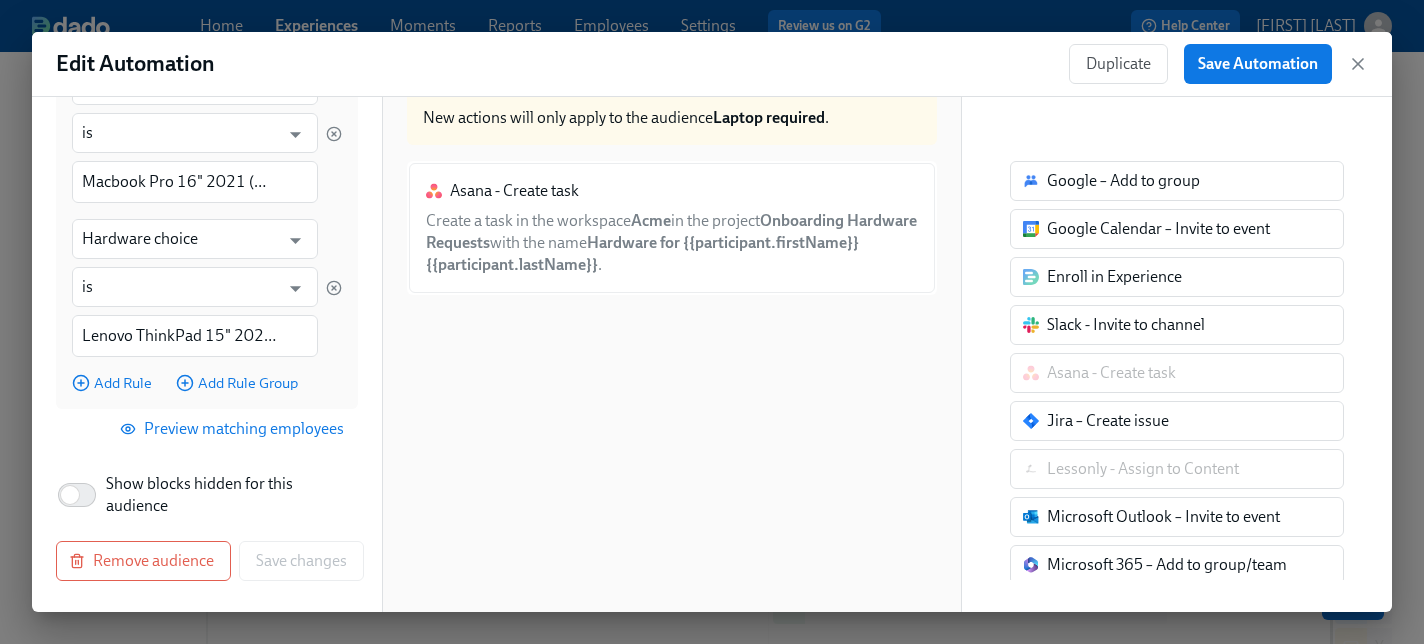 click on "Preview matching employees" at bounding box center (234, 429) 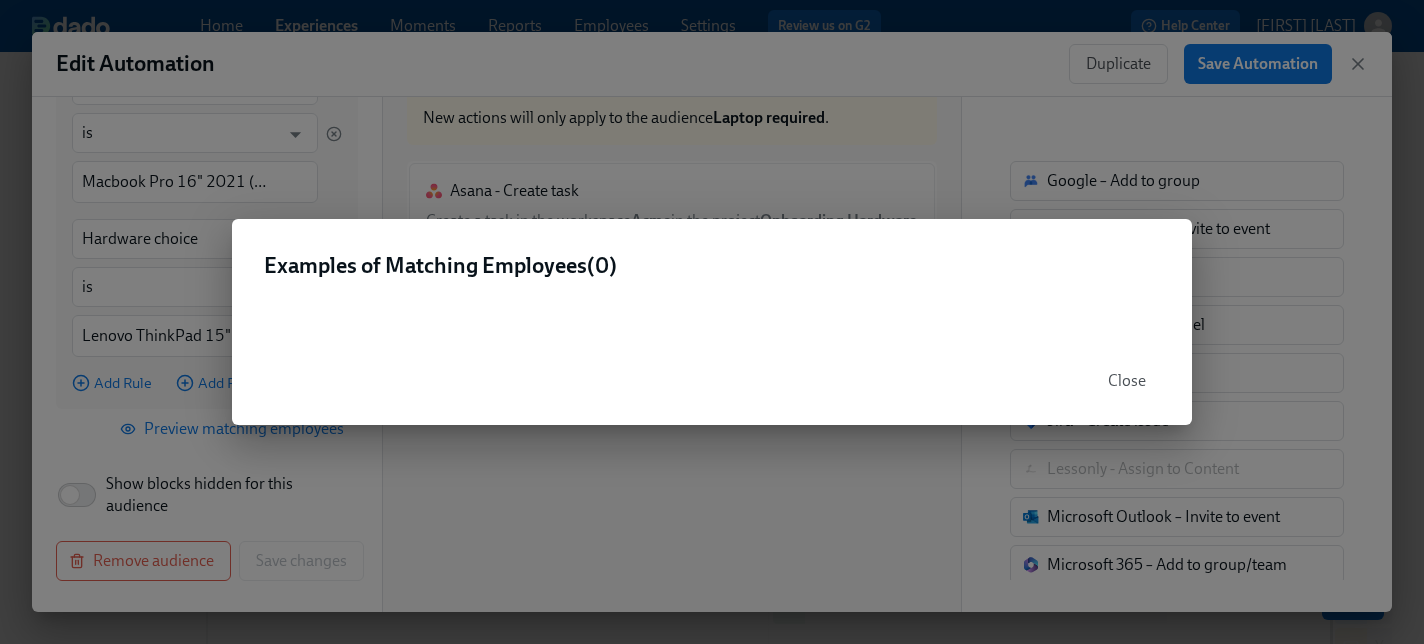 click on "Close" at bounding box center [1127, 381] 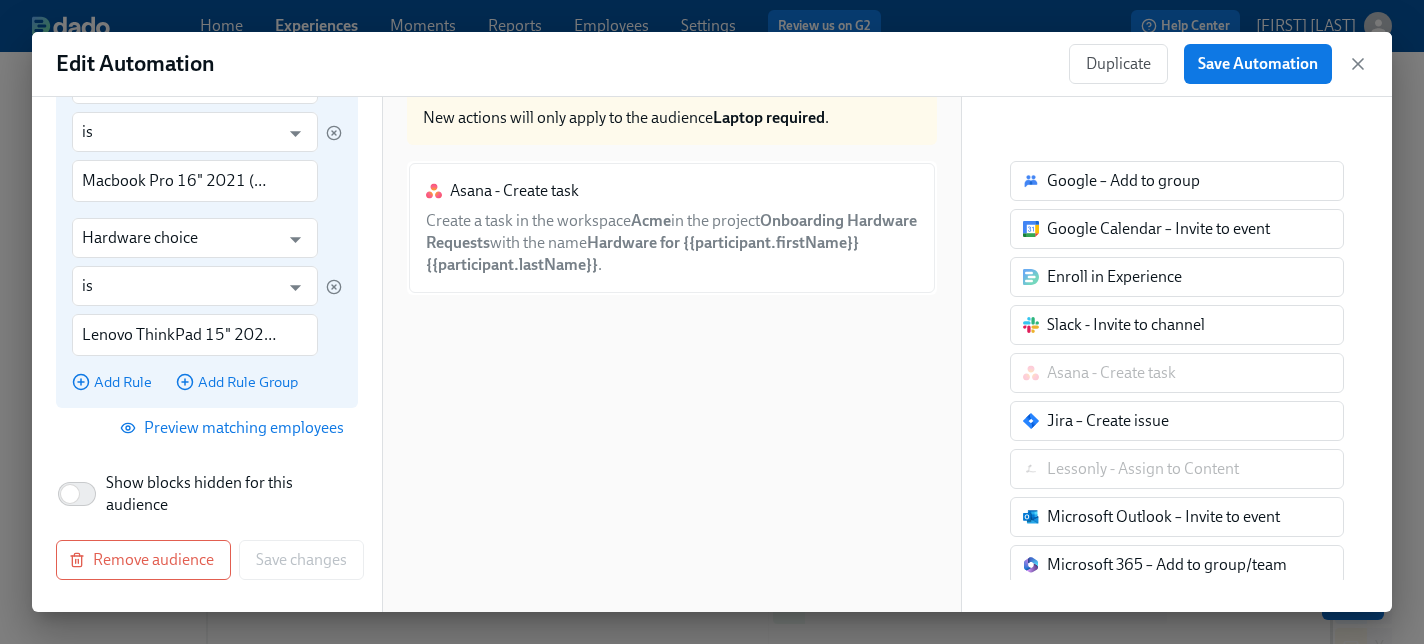 scroll, scrollTop: 344, scrollLeft: 0, axis: vertical 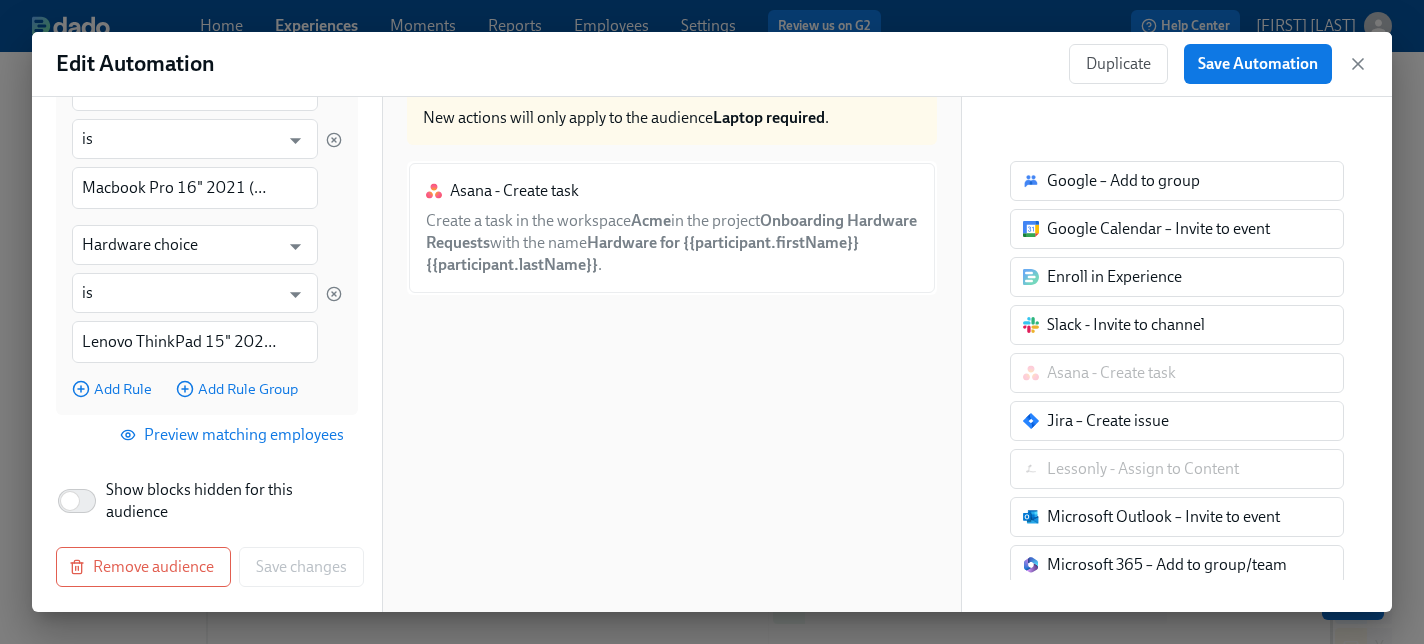 click on "Preview matching employees" at bounding box center [234, 435] 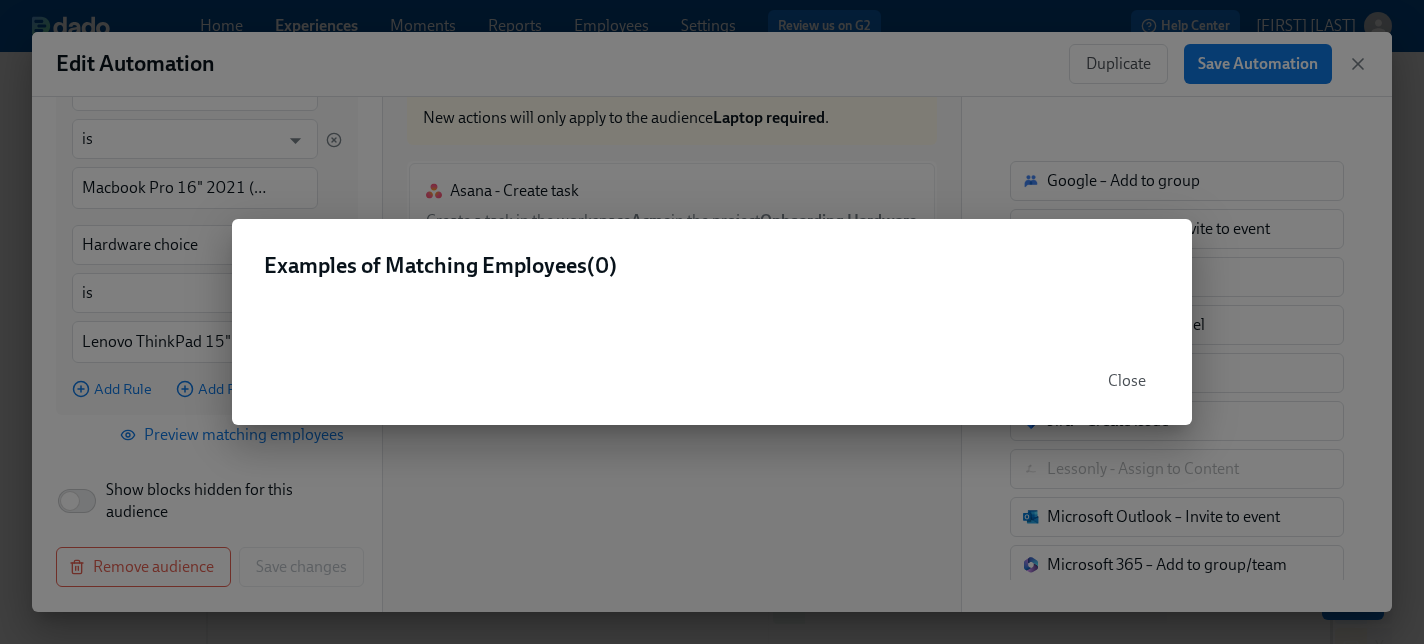 click on "Close" at bounding box center (1127, 381) 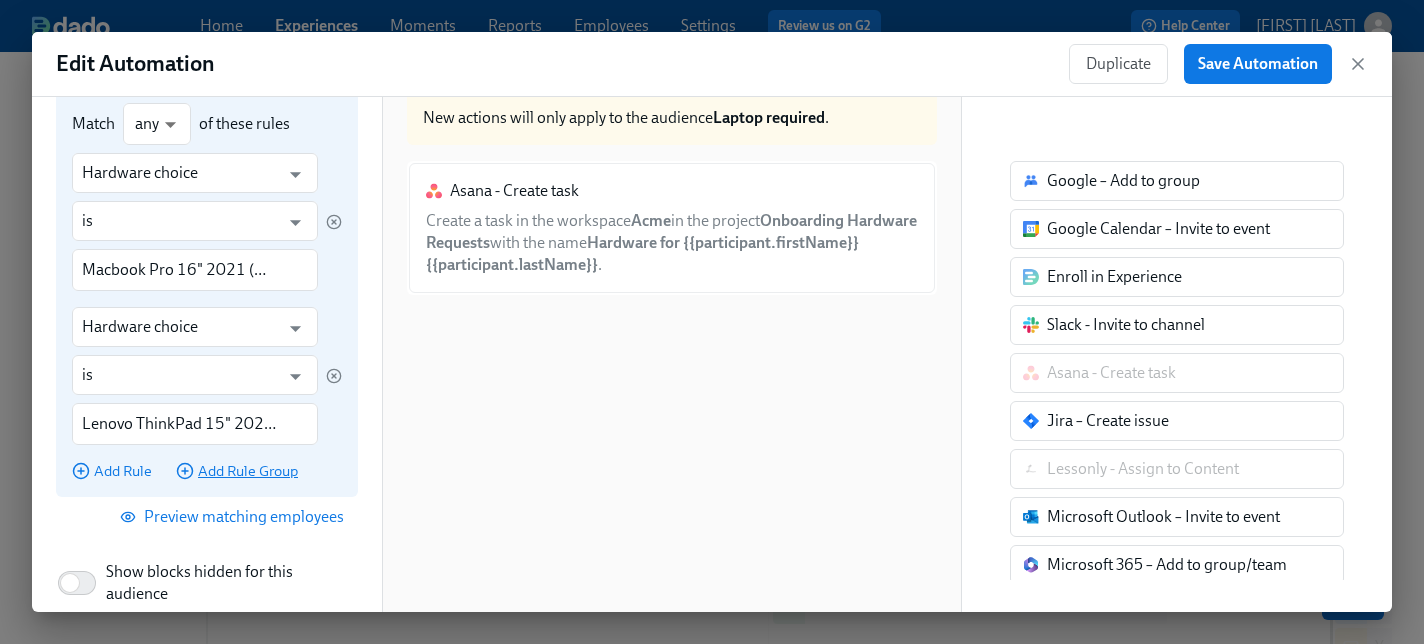 scroll, scrollTop: 265, scrollLeft: 0, axis: vertical 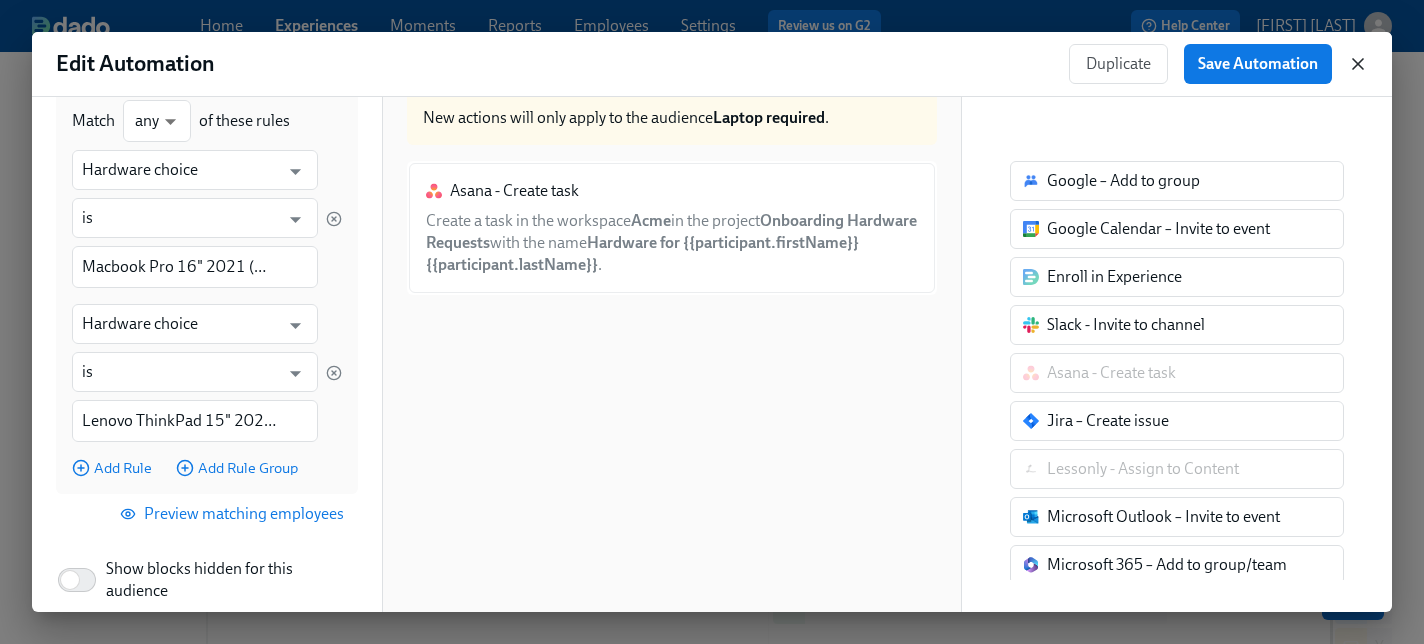 click 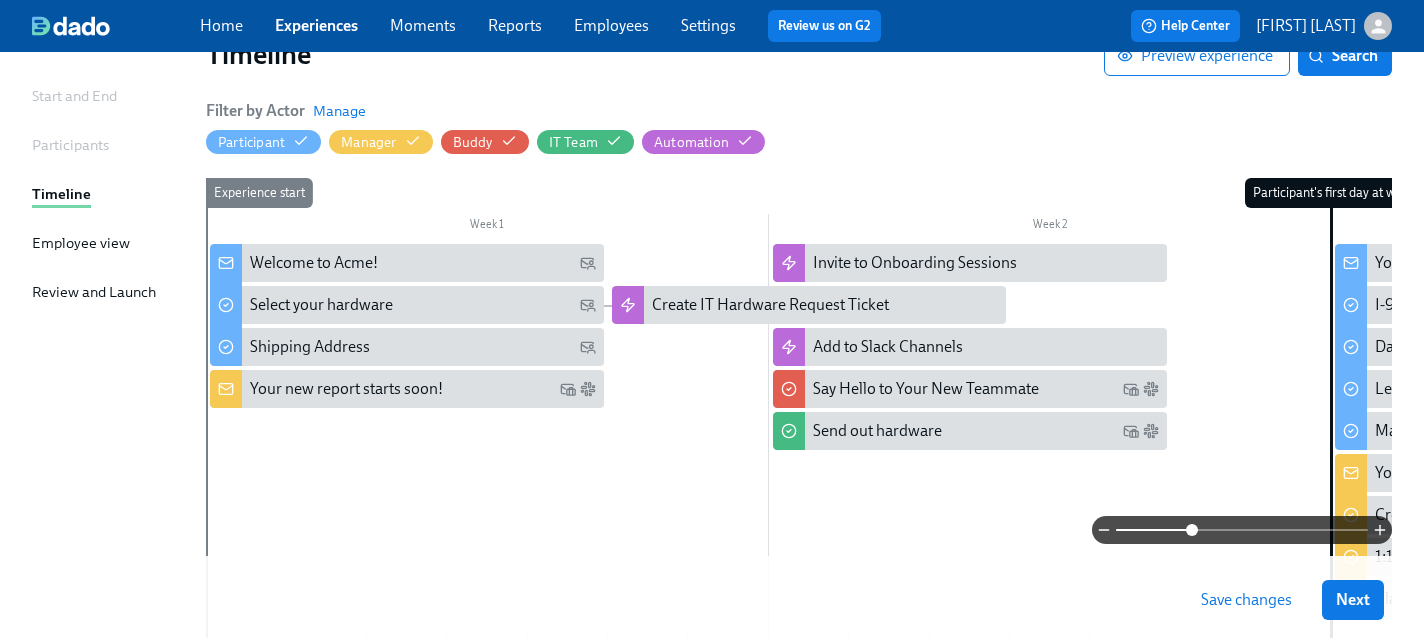 scroll, scrollTop: 191, scrollLeft: 0, axis: vertical 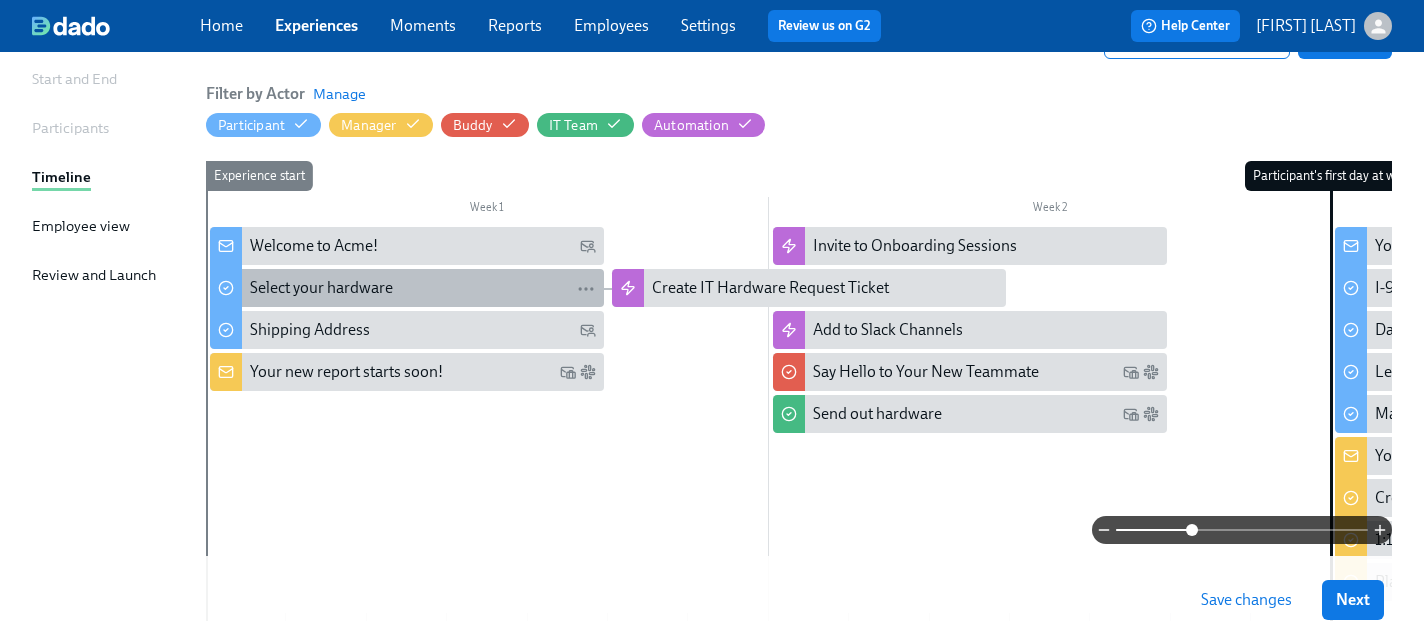 click on "Select your hardware" at bounding box center (321, 288) 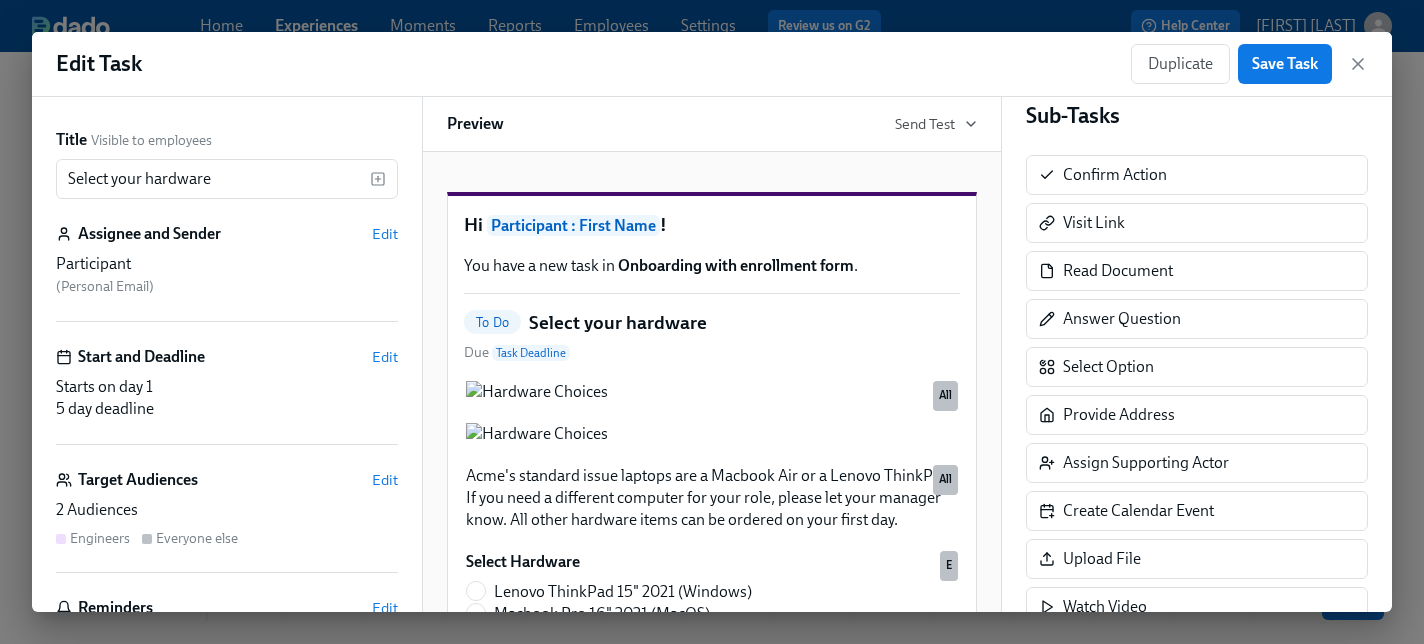 scroll, scrollTop: 340, scrollLeft: 0, axis: vertical 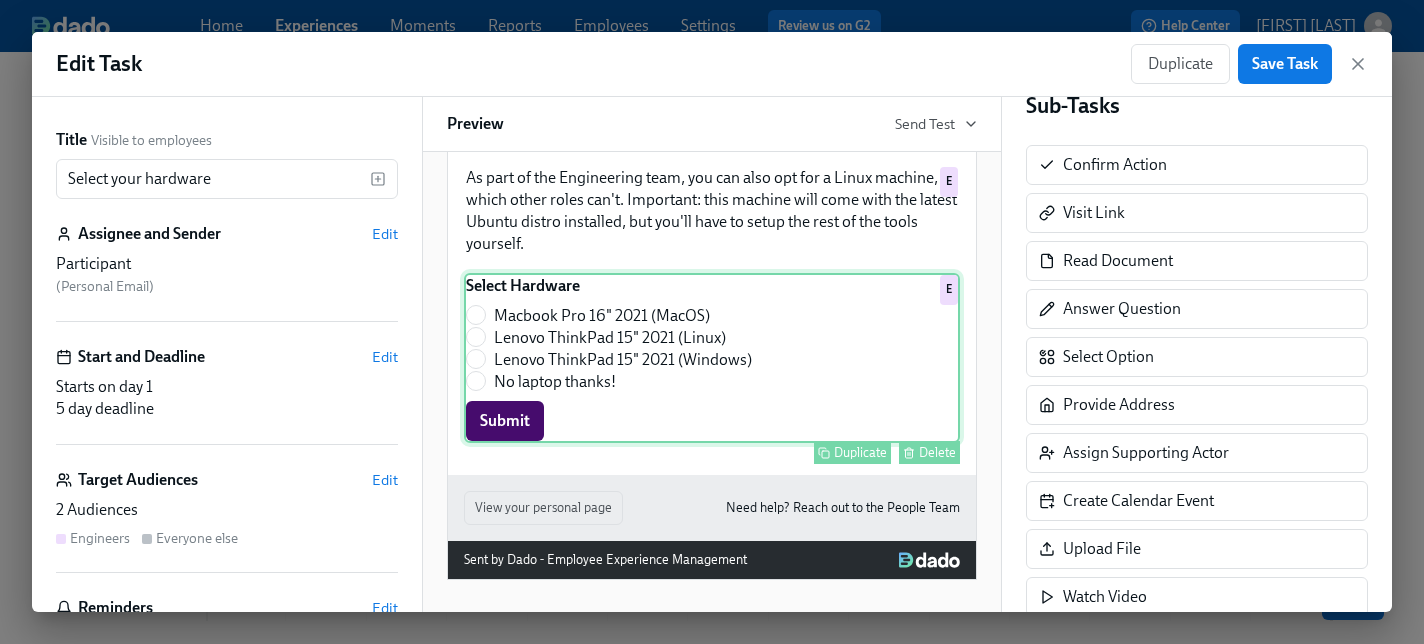 click on "Select Hardware Macbook Pro 16" 2021 (MacOS) Lenovo ThinkPad 15" 2021 (Linux) Lenovo ThinkPad 15" 2021 (Windows) No laptop thanks! Submit   Duplicate   Delete E" at bounding box center (712, 358) 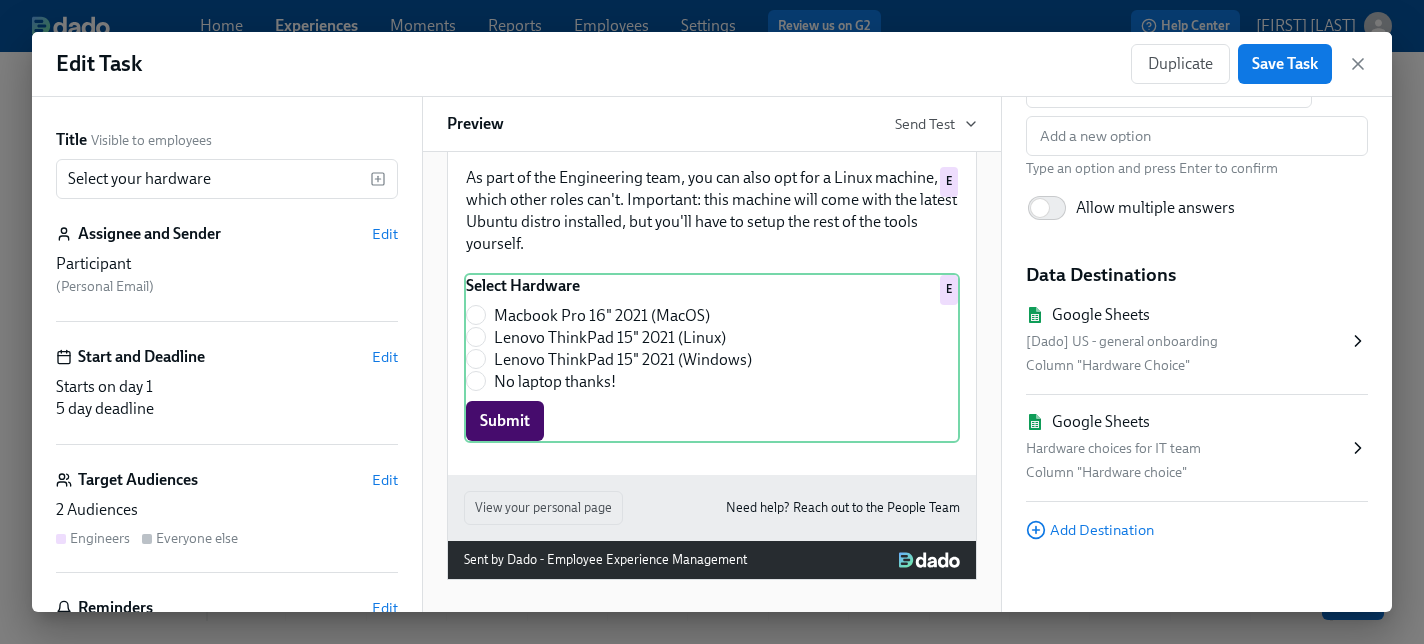 scroll, scrollTop: 474, scrollLeft: 0, axis: vertical 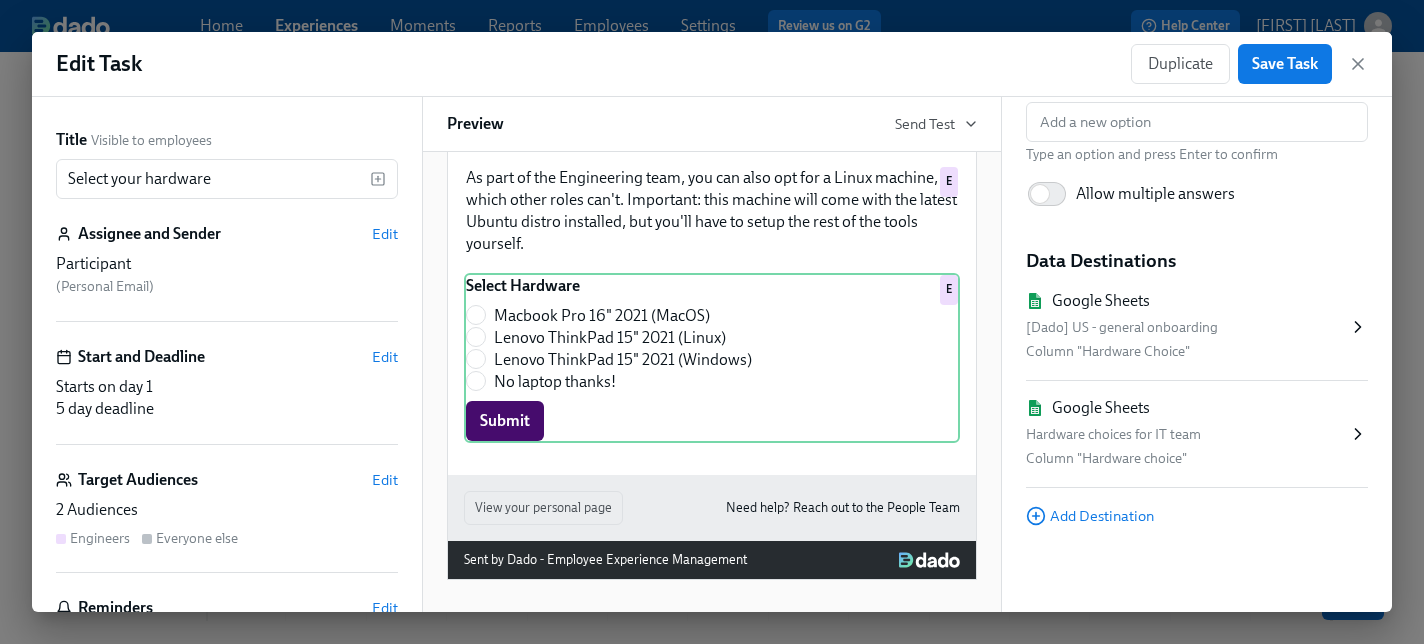 click on "[Dado] US - general onboarding" at bounding box center [1187, 328] 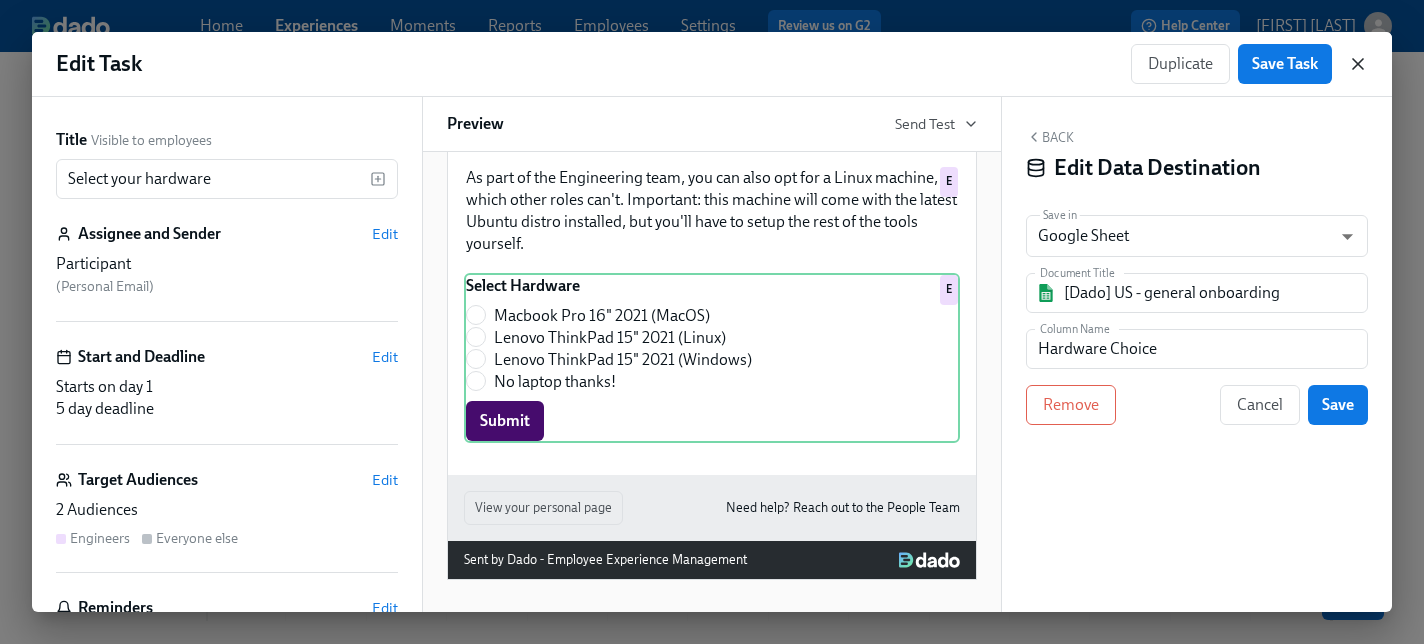 click 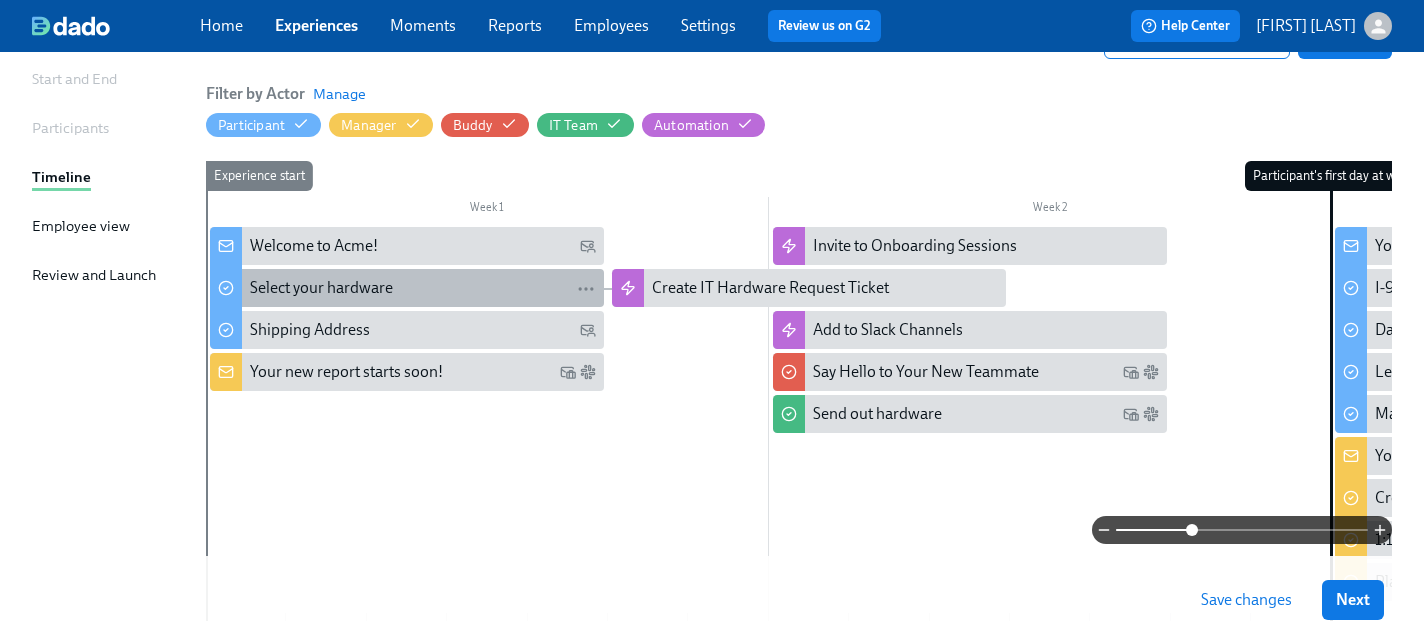click on "Select your hardware" at bounding box center [321, 288] 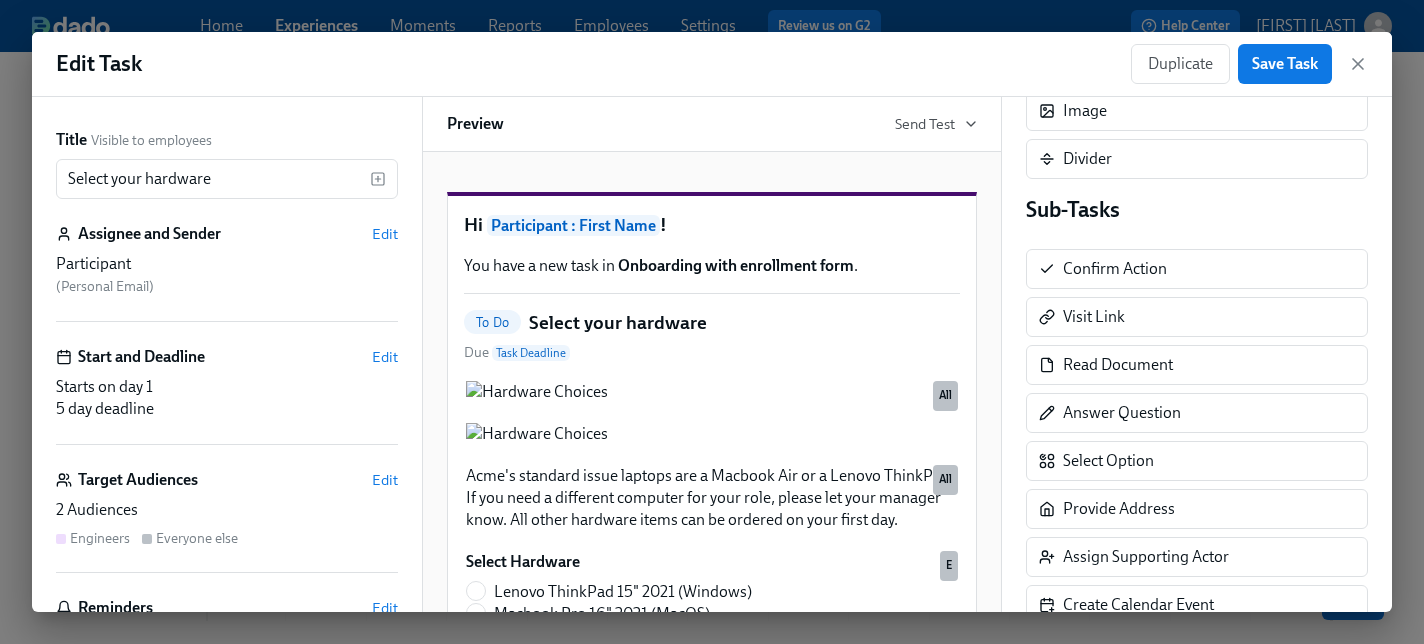 scroll, scrollTop: 265, scrollLeft: 0, axis: vertical 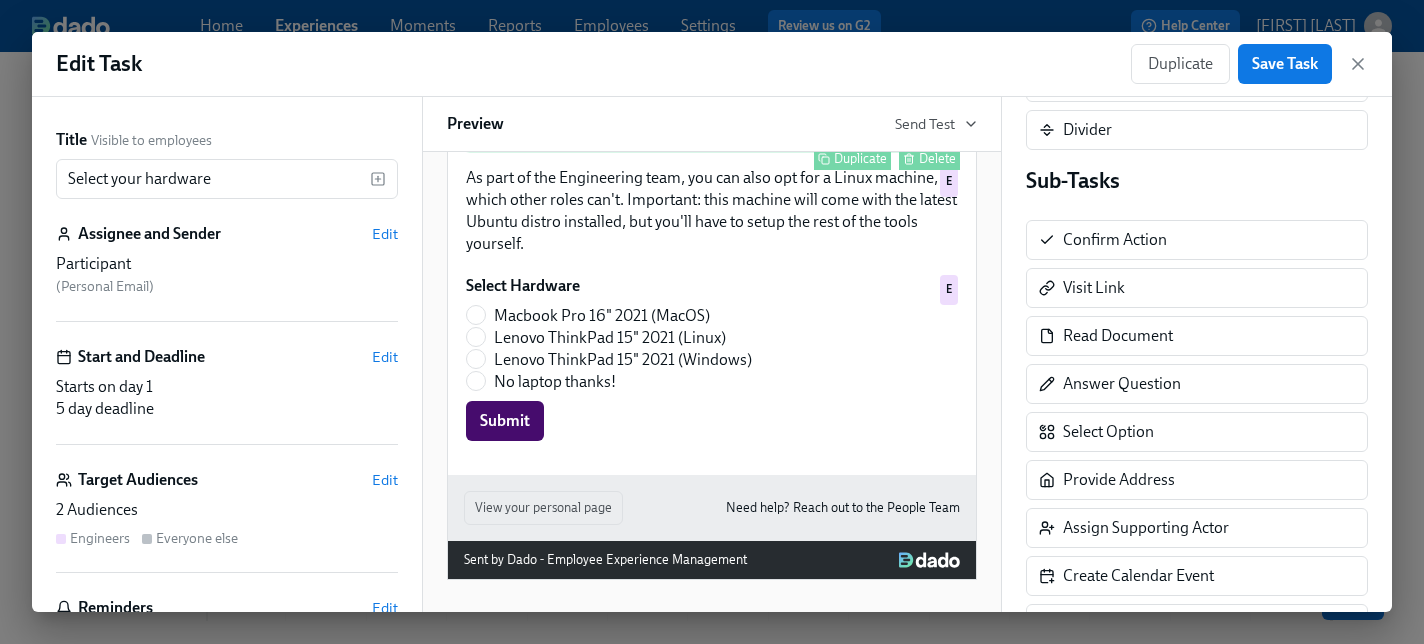 click on "Select Hardware Lenovo ThinkPad 15" 2021 (Windows) Macbook Pro 16" 2021 (MacOS) No laptop thanks! Submit   Duplicate   Delete E" at bounding box center (712, 75) 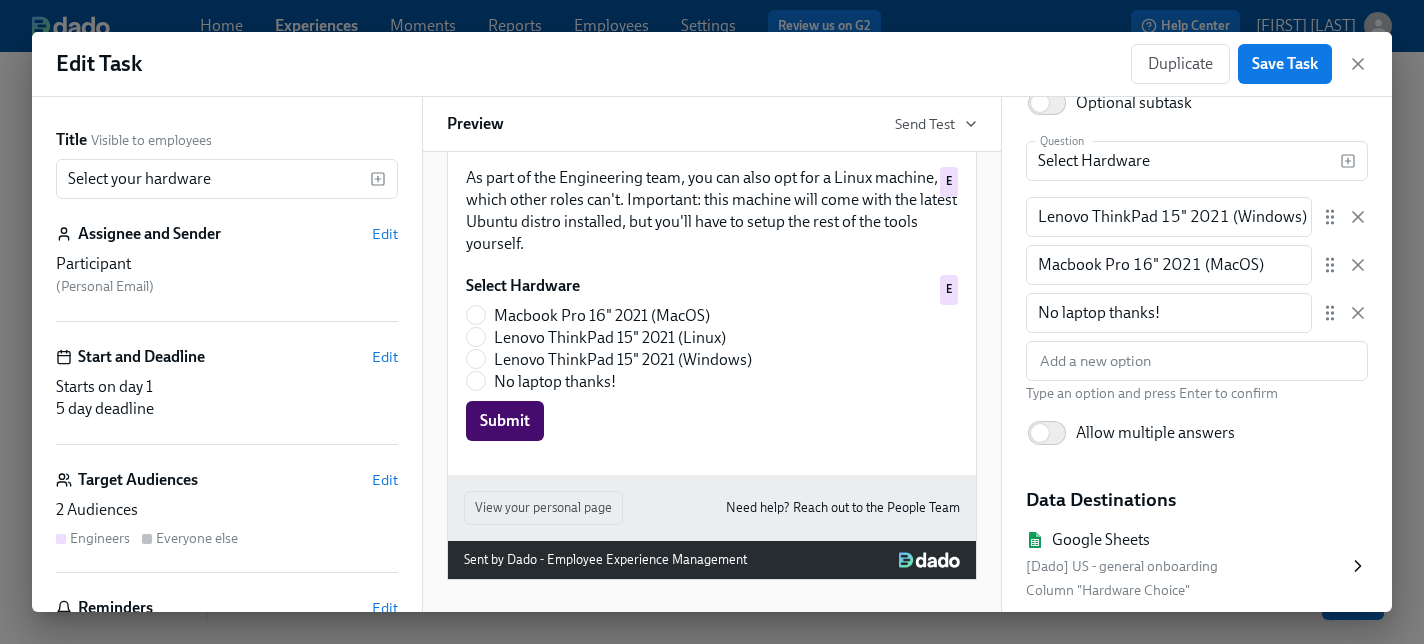 scroll, scrollTop: 179, scrollLeft: 0, axis: vertical 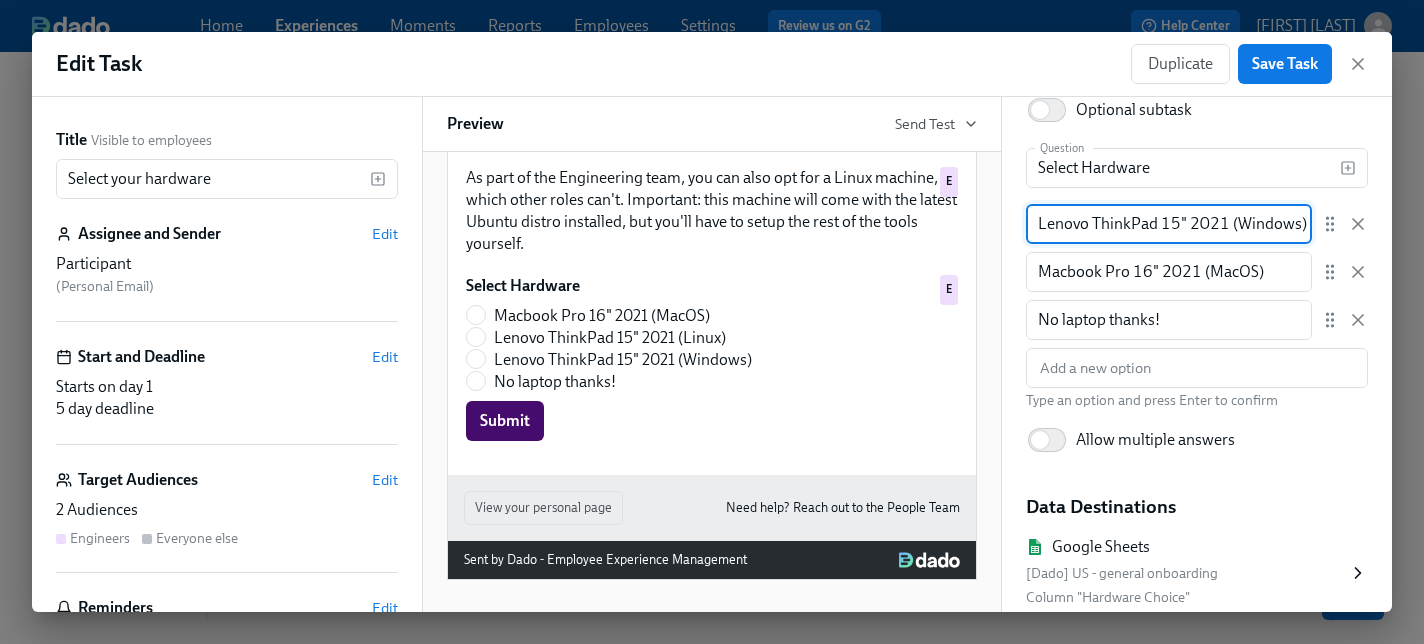 drag, startPoint x: 1090, startPoint y: 218, endPoint x: 1310, endPoint y: 229, distance: 220.27483 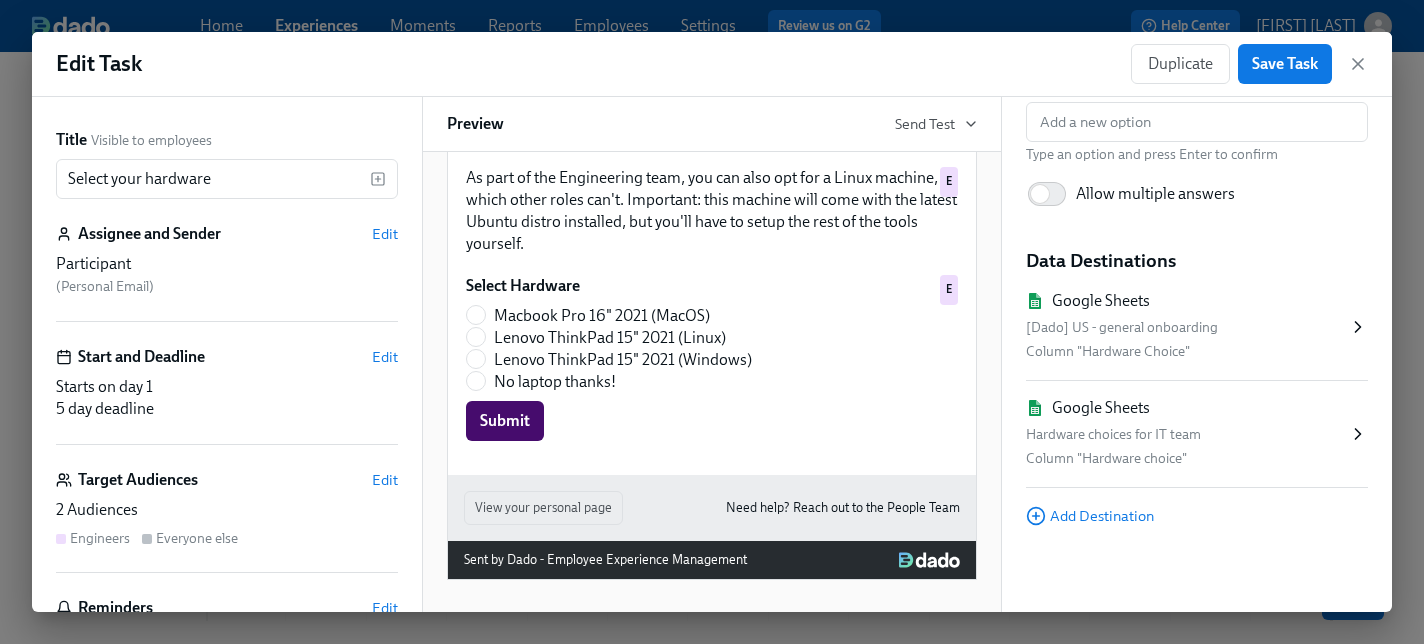 click on "[Dado] US - general onboarding" at bounding box center (1187, 328) 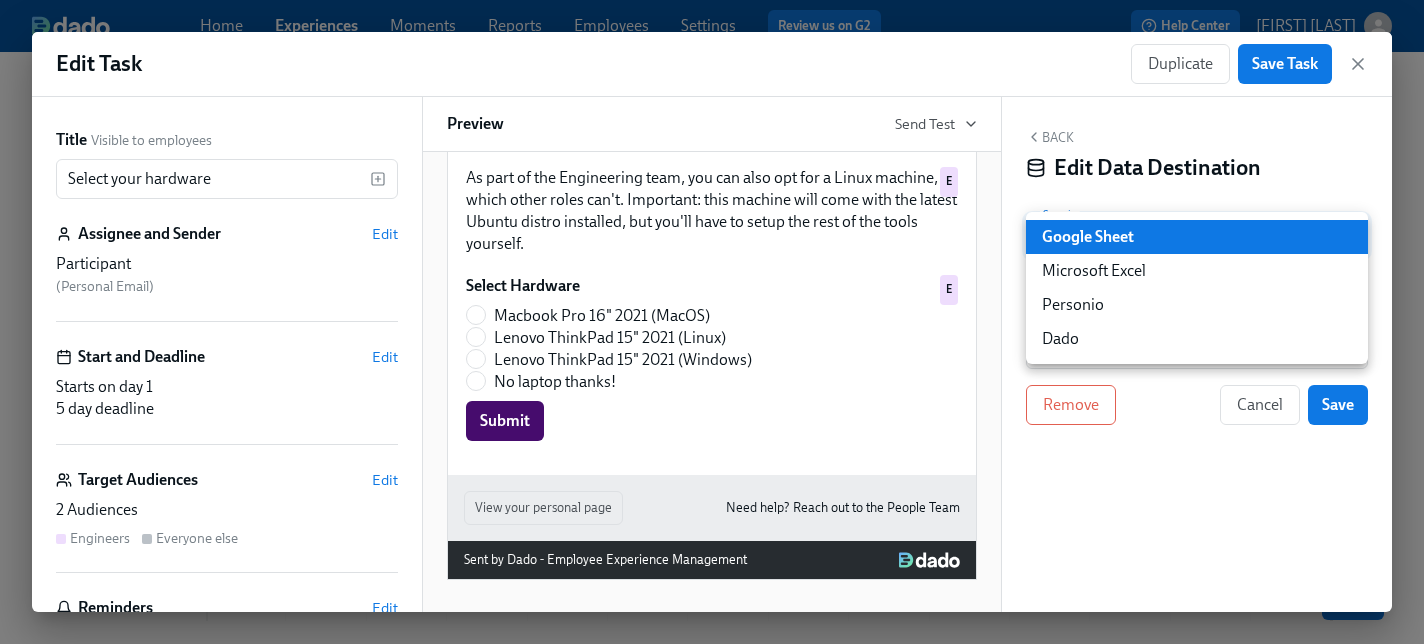 click on "Edit   General Onboarding Basics Start and End Participants Timeline Employee view Review and Launch Timeline Preview experience Search Filter by Actor Manage Participant Manager Buddy IT Team Automation Week 1 Week 2 Week 3 Week 4 Week 5 Week 6 Week 7 Week 8 Week 9 Week 10 Week 11 Week 12 Week 13 Week 14 Week 15 Week 16 Week 17 Experience start Participant's first day at work Experience end Invite to Onboarding Sessions Add to Slack Channels Add to Company All-Hands Welcome to Acme! Select your hardware Shipping Address Your Onboarding with enrollment form continues on your Acme account! I-9 Verification Data Security Video Learn about our Benefits offering Mandatory Sexual Harassment Training First Week Feedback Values week 30-Day Check-in with HR Congrats on your first month! Onboarding Survey 90 Days Check-in Your new report starts soon! Your new report starts today 30-Day check in 3" at bounding box center [712, 301] 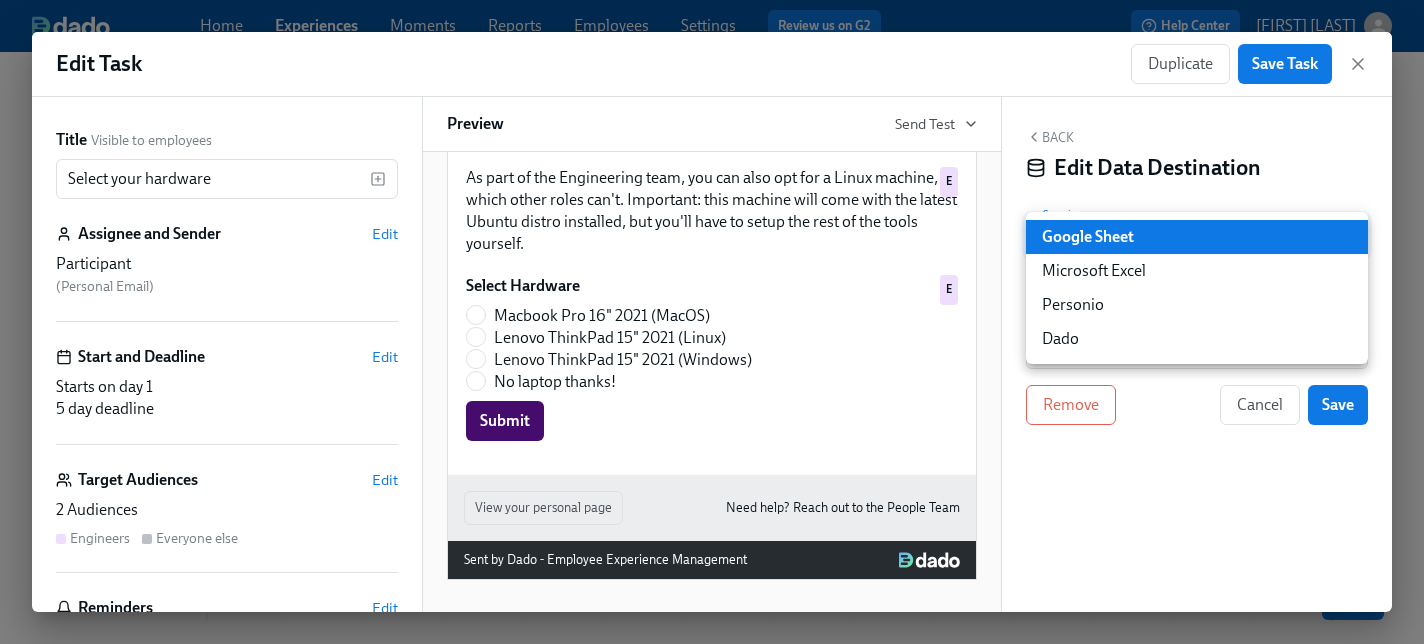 click on "Edit   General Onboarding Basics Start and End Participants Timeline Employee view Review and Launch Timeline Preview experience Search Filter by Actor Manage Participant Manager Buddy IT Team Automation Week 1 Week 2 Week 3 Week 4 Week 5 Week 6 Week 7 Week 8 Week 9 Week 10 Week 11 Week 12 Week 13 Week 14 Week 15 Week 16 Week 17 Experience start Participant's first day at work Experience end Invite to Onboarding Sessions Add to Slack Channels Add to Company All-Hands Welcome to Acme! Select your hardware Shipping Address Your Onboarding with enrollment form continues on your Acme account! I-9 Verification Data Security Video Learn about our Benefits offering Mandatory Sexual Harassment Training First Week Feedback Values week 30-Day Check-in with HR Congrats on your first month! Onboarding Survey 90 Days Check-in Your new report starts soon! Your new report starts today 30-Day check in 3" at bounding box center (712, 301) 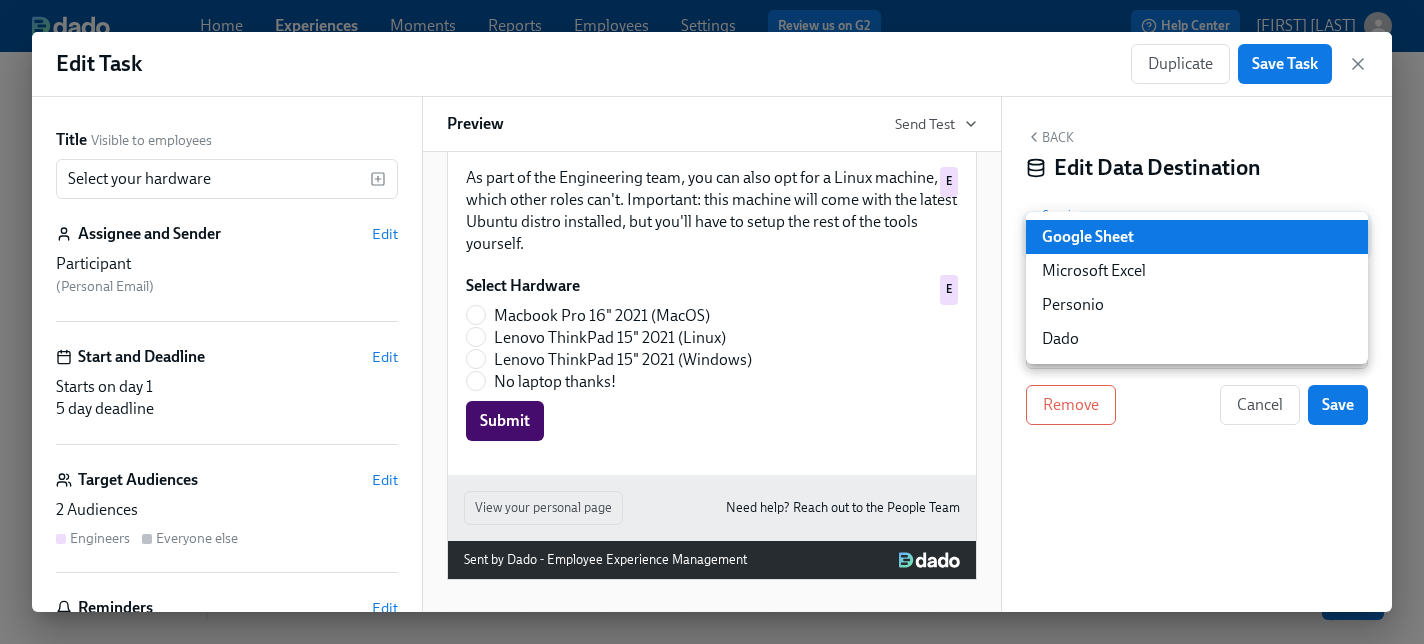 click at bounding box center [712, 322] 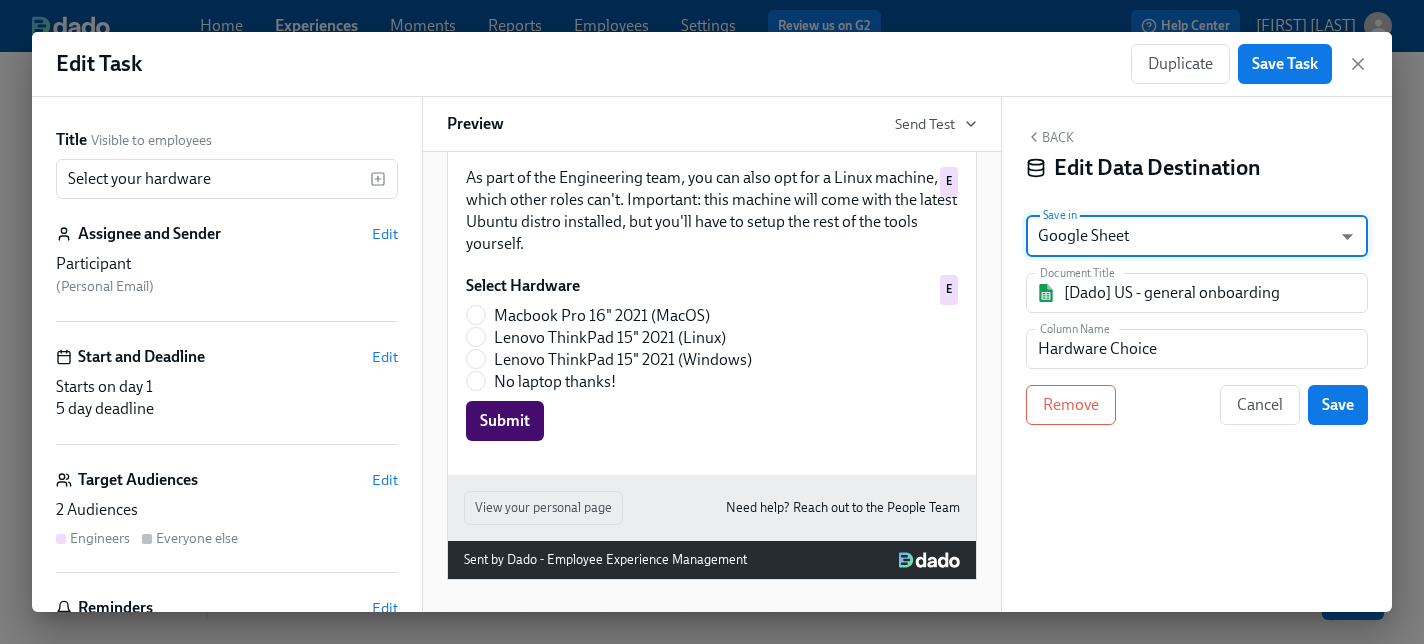 click on "Edit   General Onboarding Basics Start and End Participants Timeline Employee view Review and Launch Timeline Preview experience Search Filter by Actor Manage Participant Manager Buddy IT Team Automation Week 1 Week 2 Week 3 Week 4 Week 5 Week 6 Week 7 Week 8 Week 9 Week 10 Week 11 Week 12 Week 13 Week 14 Week 15 Week 16 Week 17 Experience start Participant's first day at work Experience end Invite to Onboarding Sessions Add to Slack Channels Add to Company All-Hands Welcome to Acme! Select your hardware Shipping Address Your Onboarding with enrollment form continues on your Acme account! I-9 Verification Data Security Video Learn about our Benefits offering Mandatory Sexual Harassment Training First Week Feedback Values week 30-Day Check-in with HR Congrats on your first month! Onboarding Survey 90 Days Check-in Your new report starts soon! Your new report starts today 30-Day check in 3" at bounding box center [712, 301] 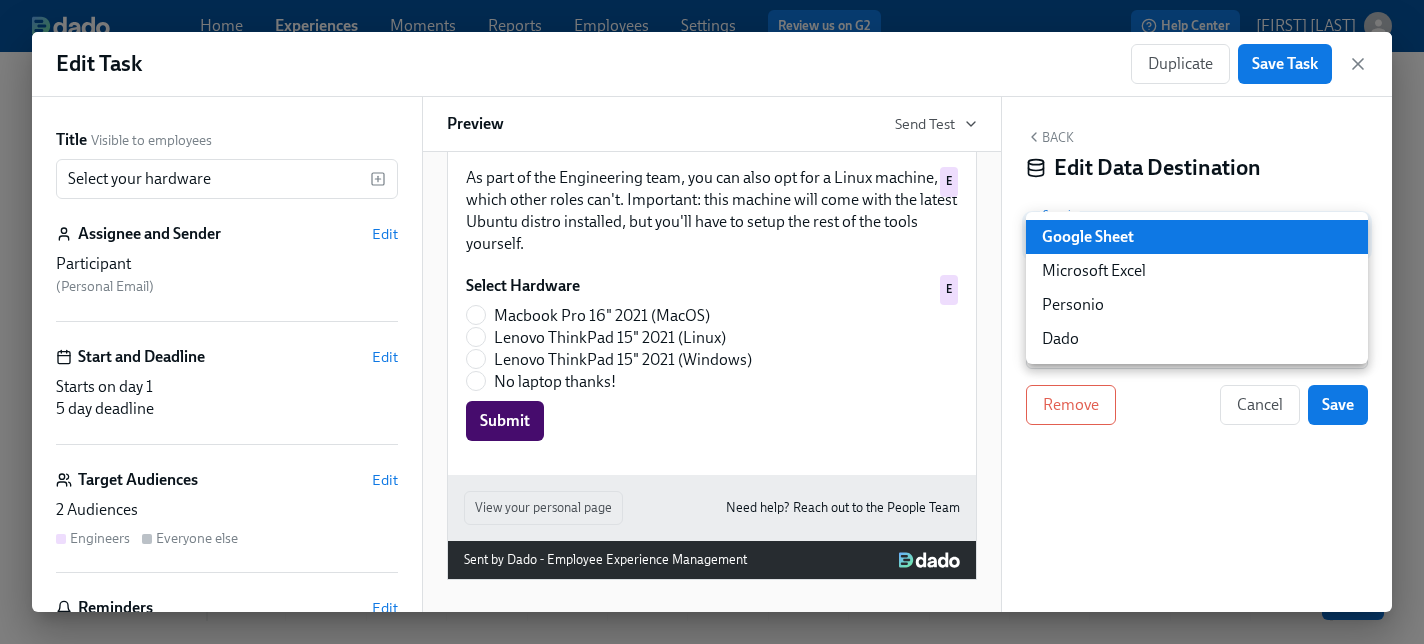 click on "Dado" at bounding box center [1197, 339] 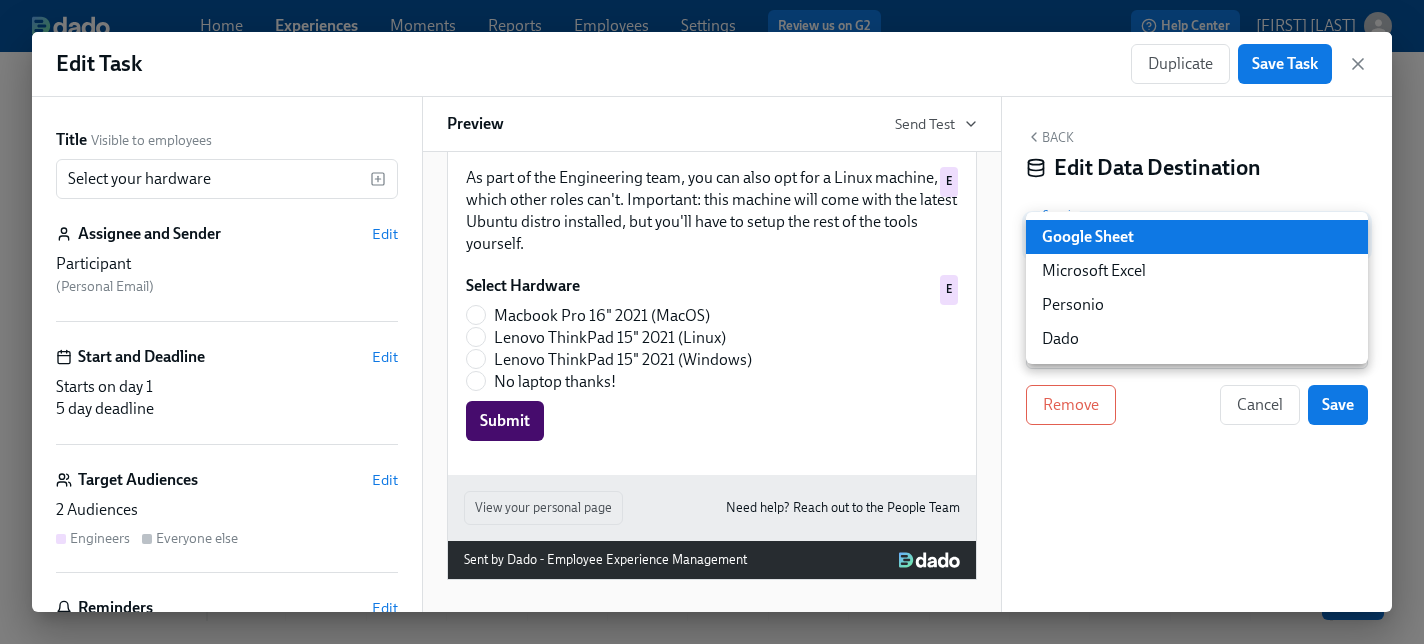 type on "USER_PROFILE" 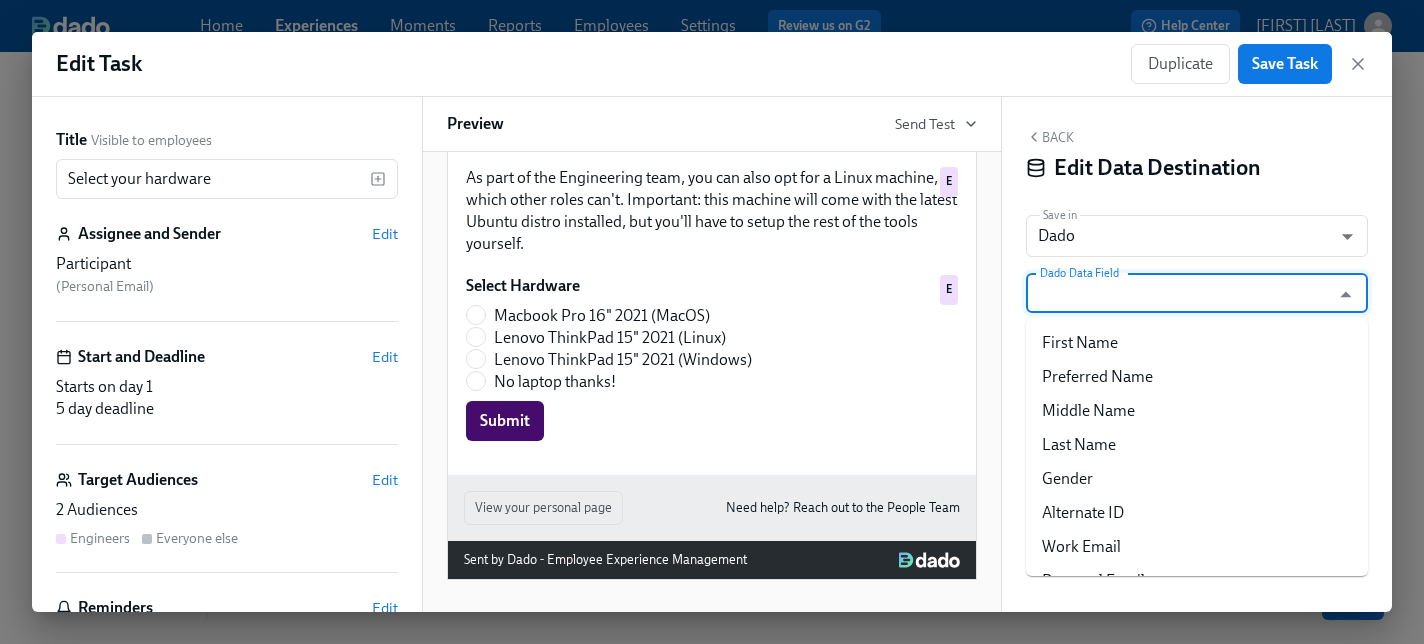 click on "Dado Data Field" at bounding box center (1182, 293) 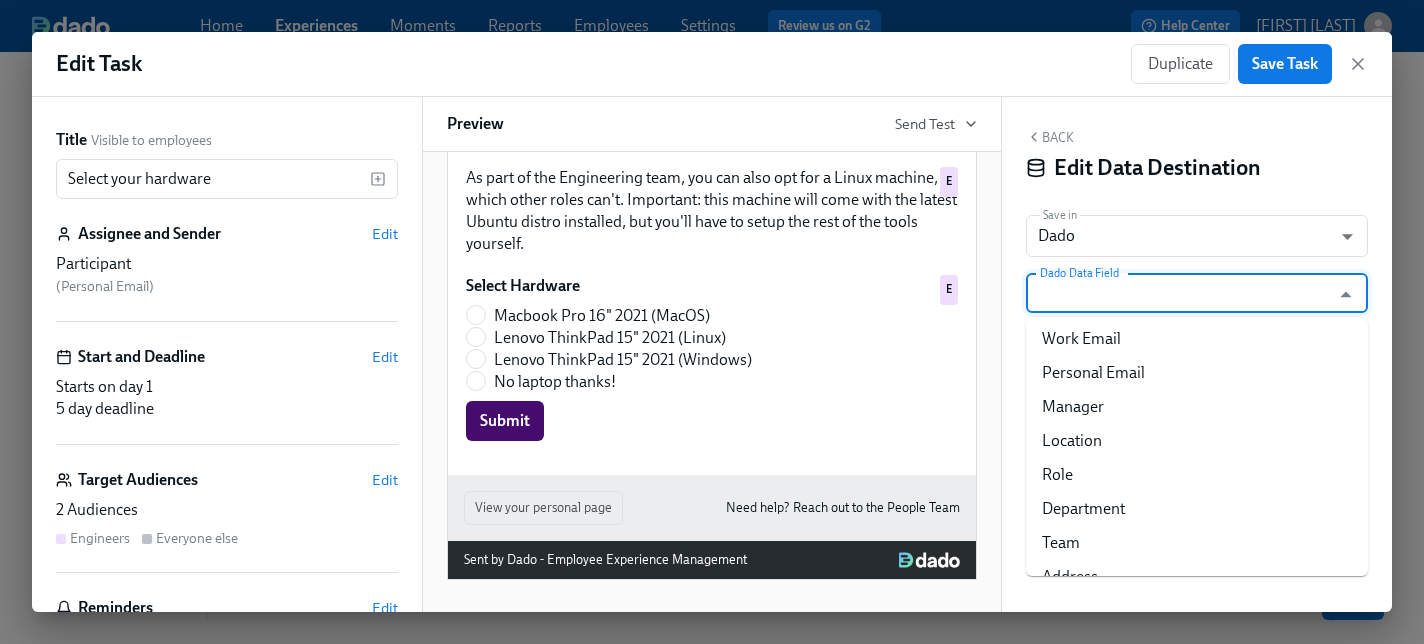scroll, scrollTop: 219, scrollLeft: 0, axis: vertical 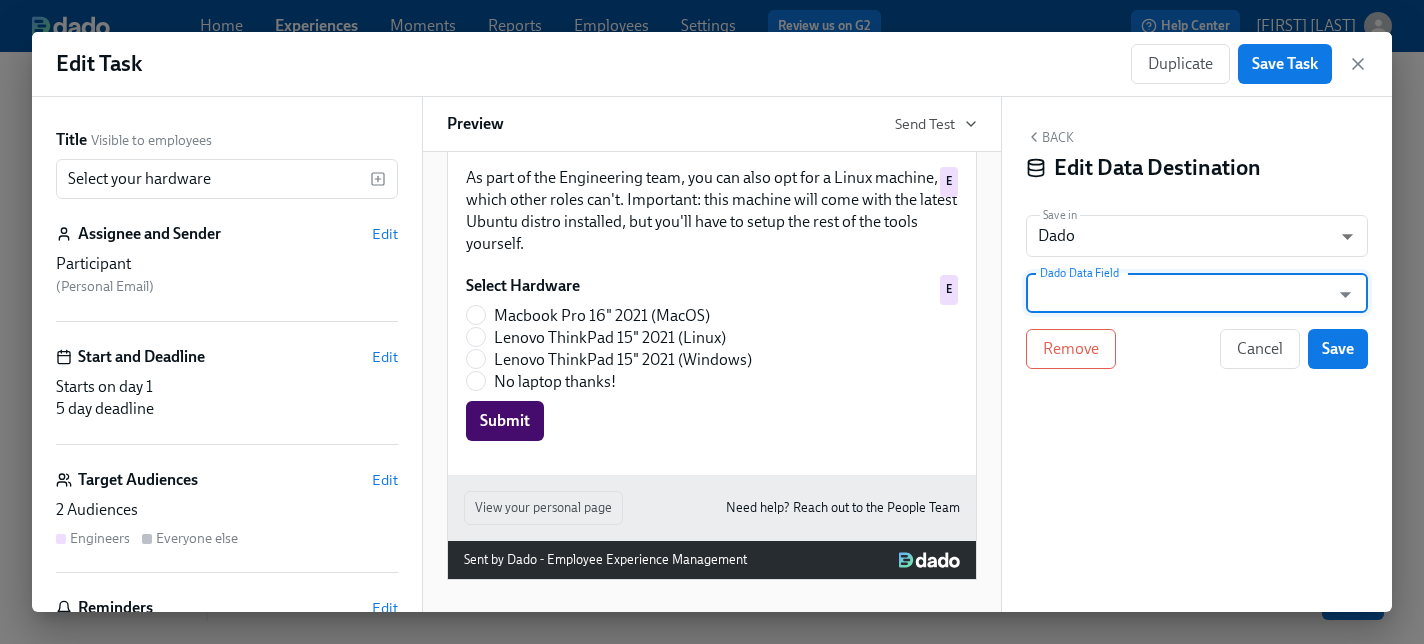 click on "Dado Data Field" at bounding box center [1182, 293] 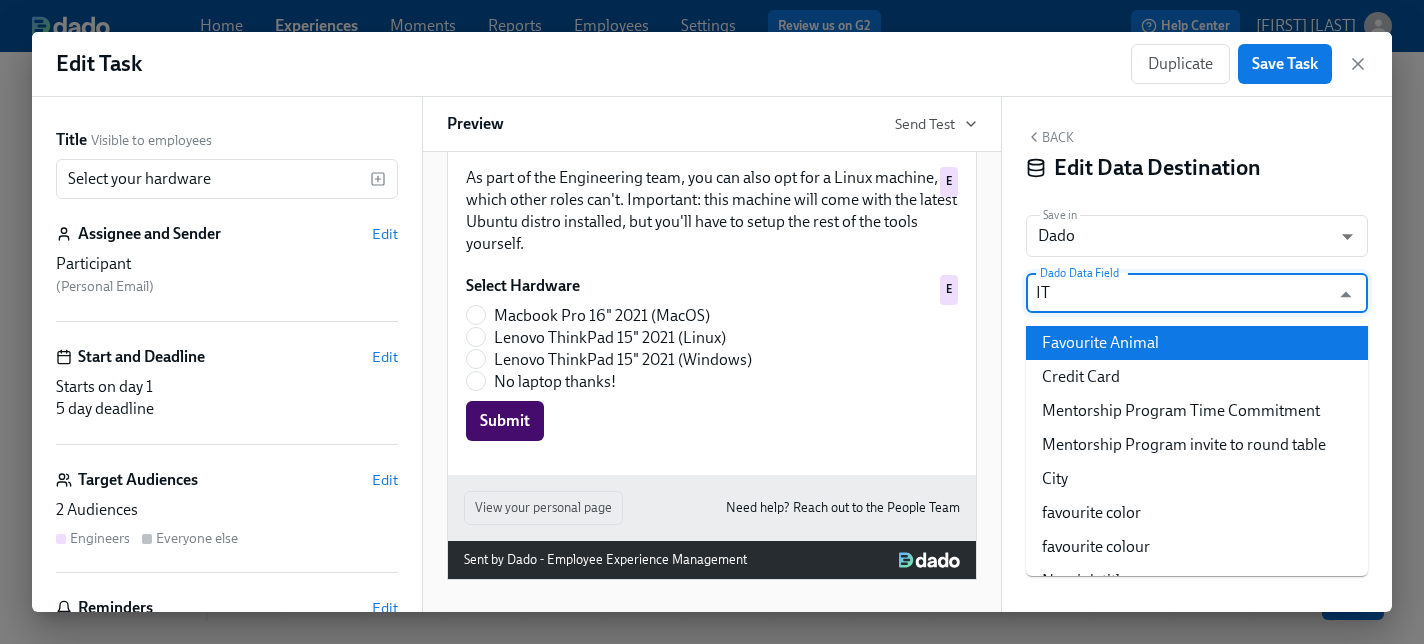 type on "I" 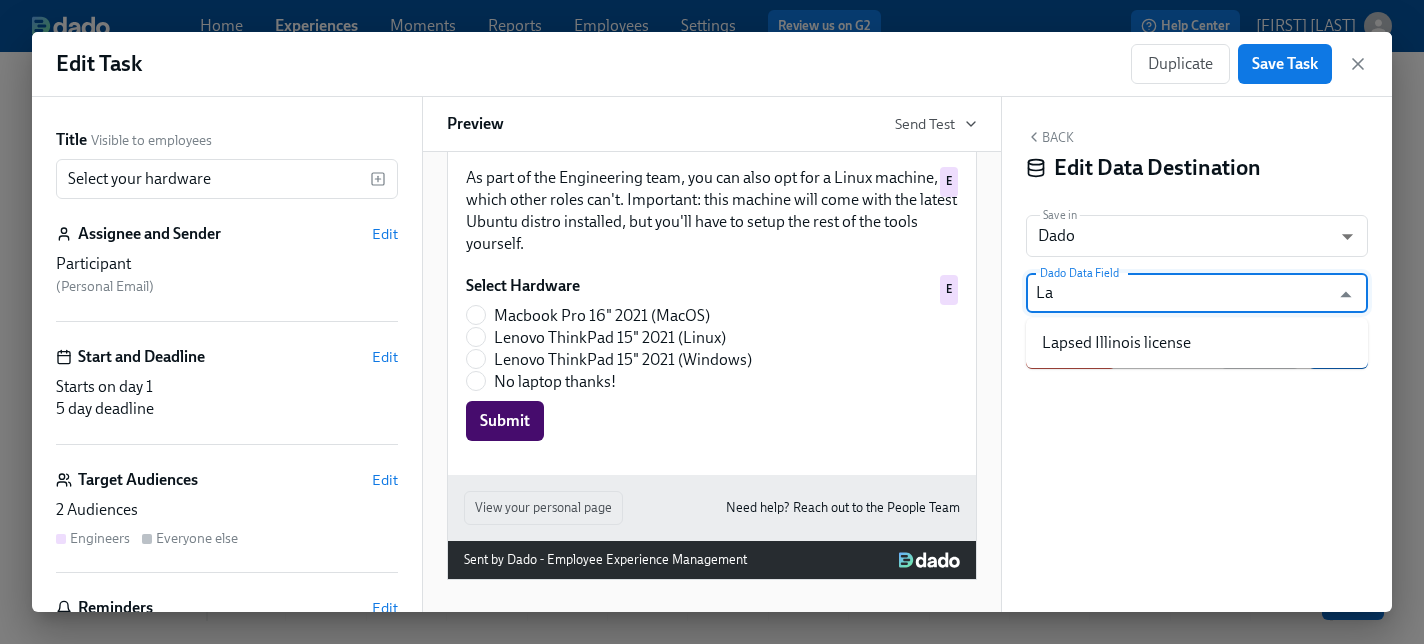type on "L" 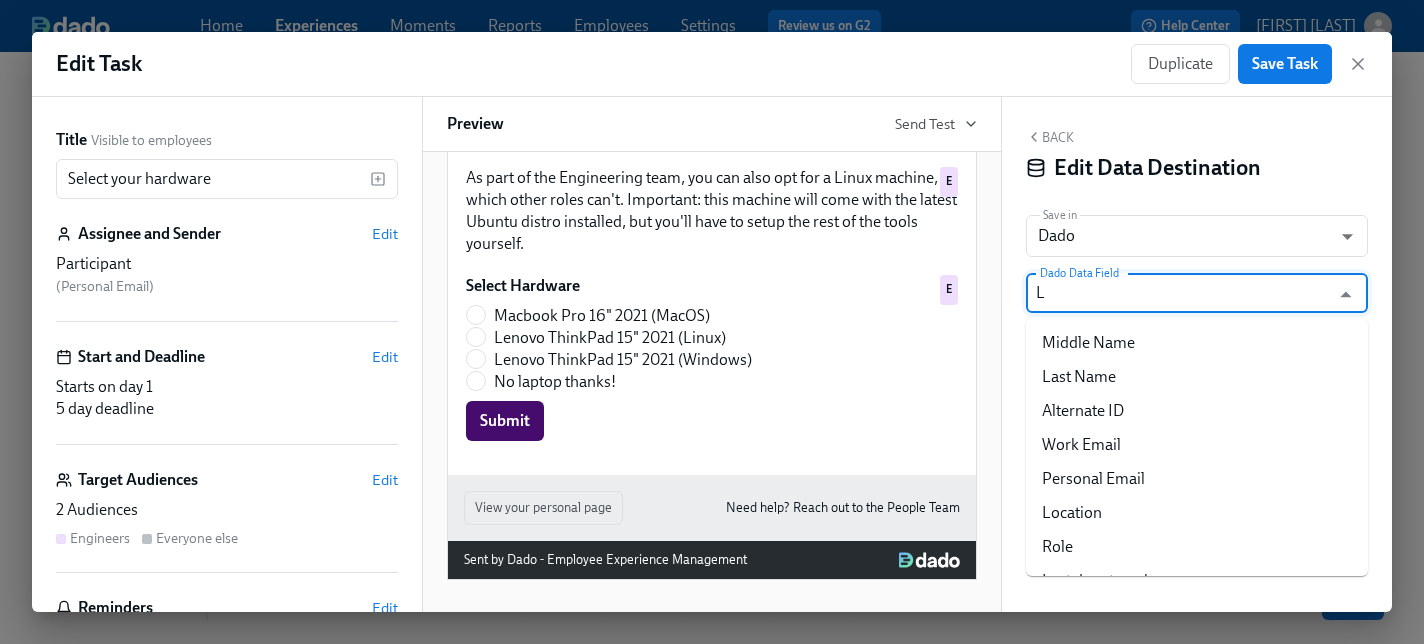 type 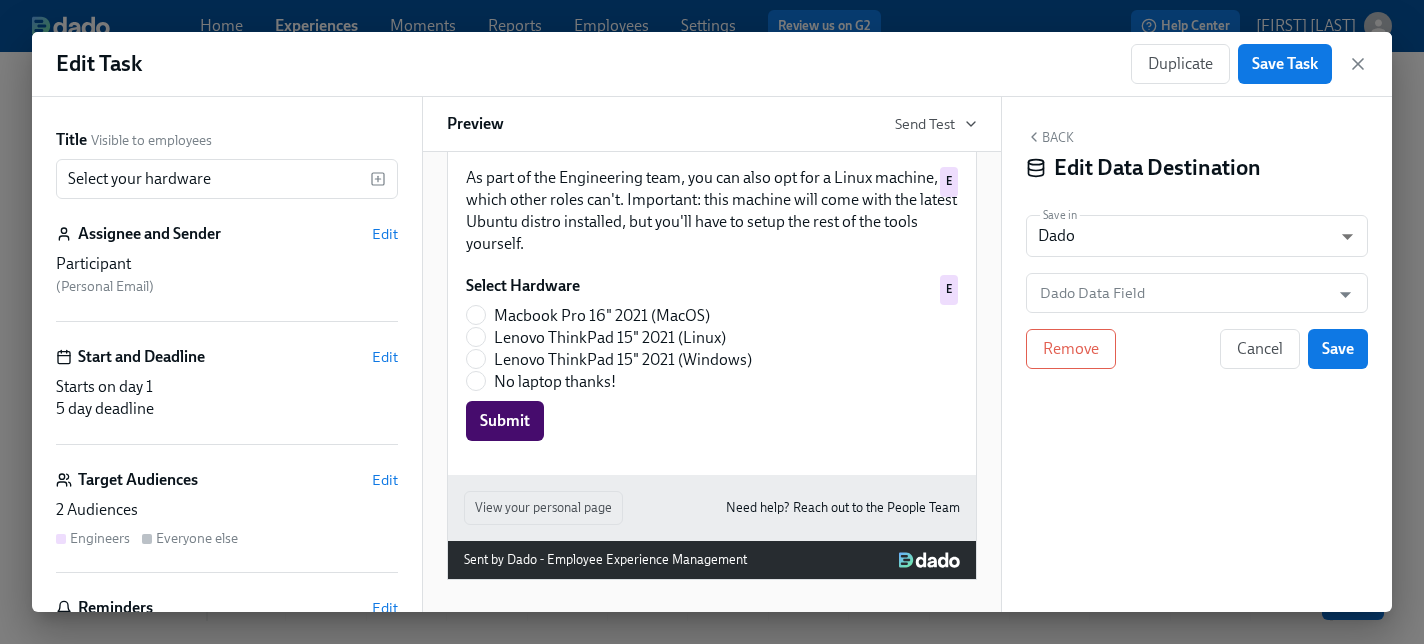 click on "Back" at bounding box center (1050, 137) 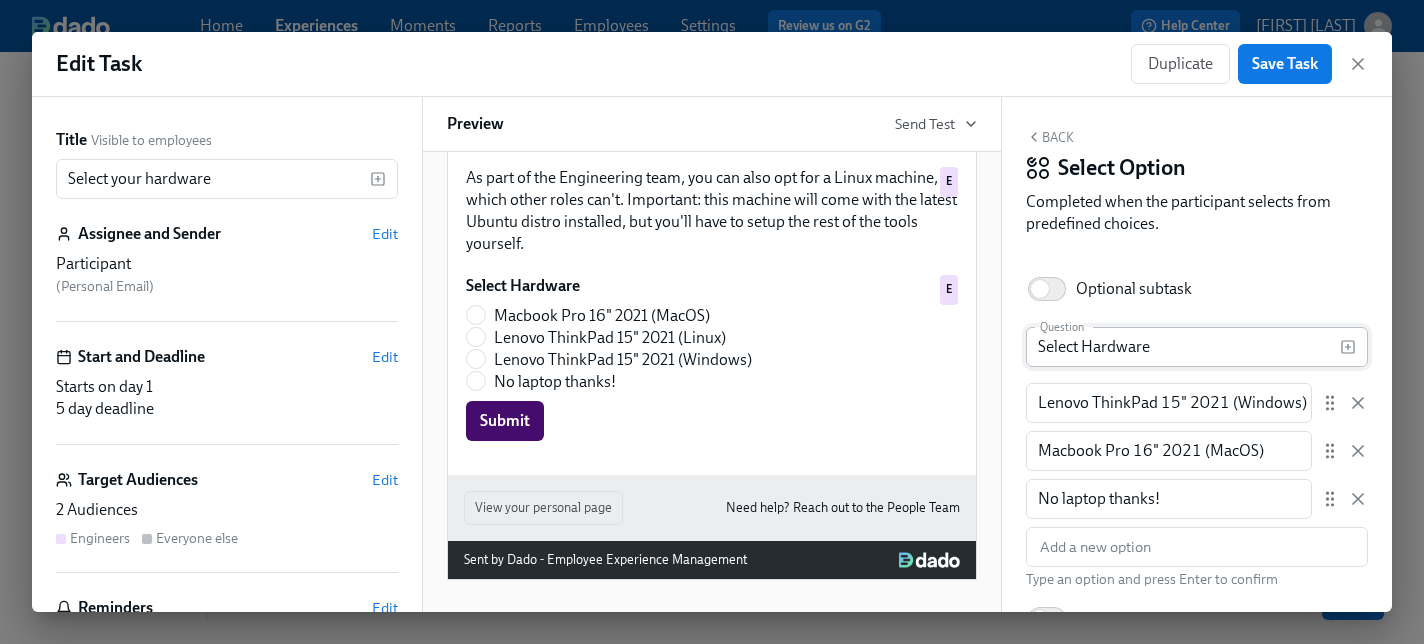 click on "Select Hardware" at bounding box center (1183, 347) 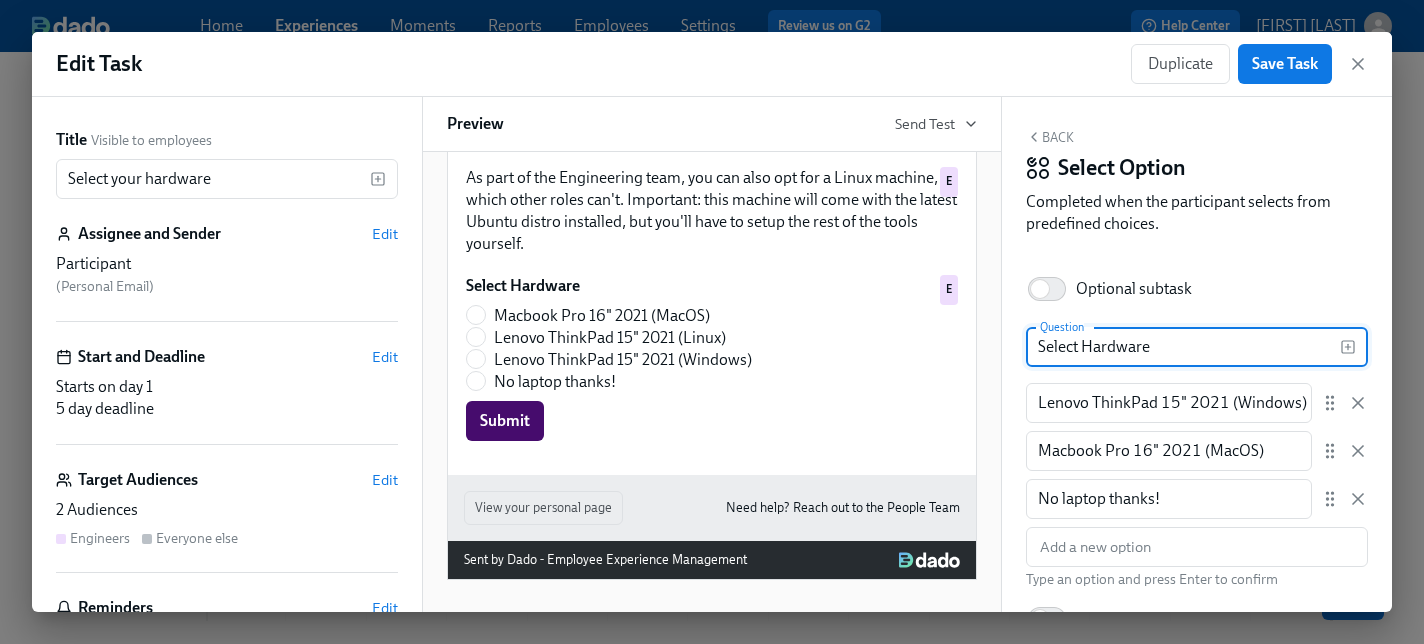 click on "Select Hardware" at bounding box center (1183, 347) 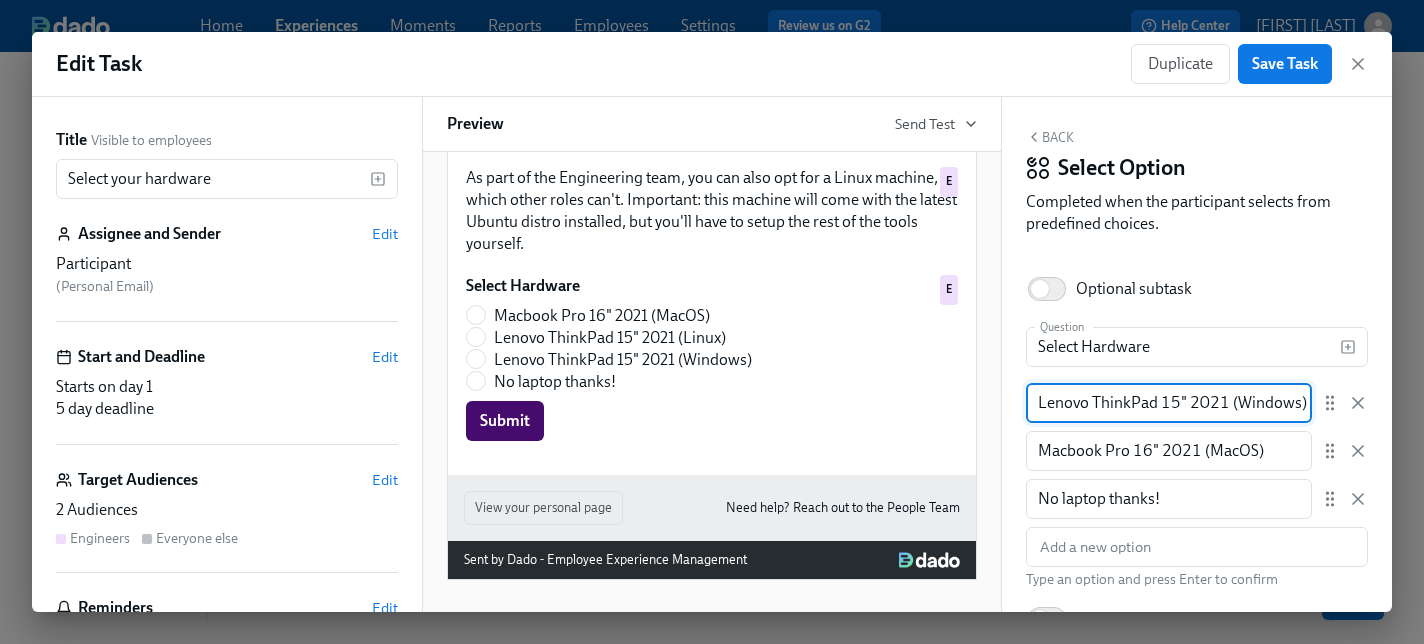 click on "Lenovo ThinkPad 15" 2021 (Windows)" at bounding box center (1169, 403) 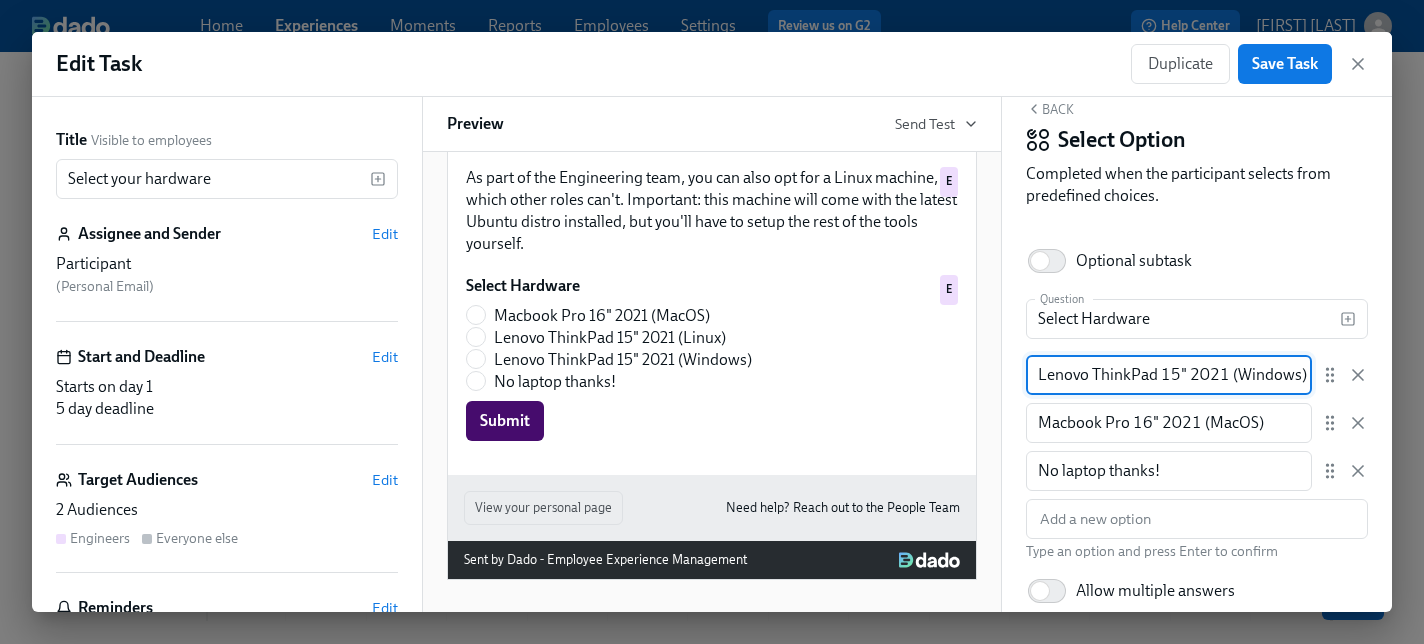 scroll, scrollTop: 0, scrollLeft: 0, axis: both 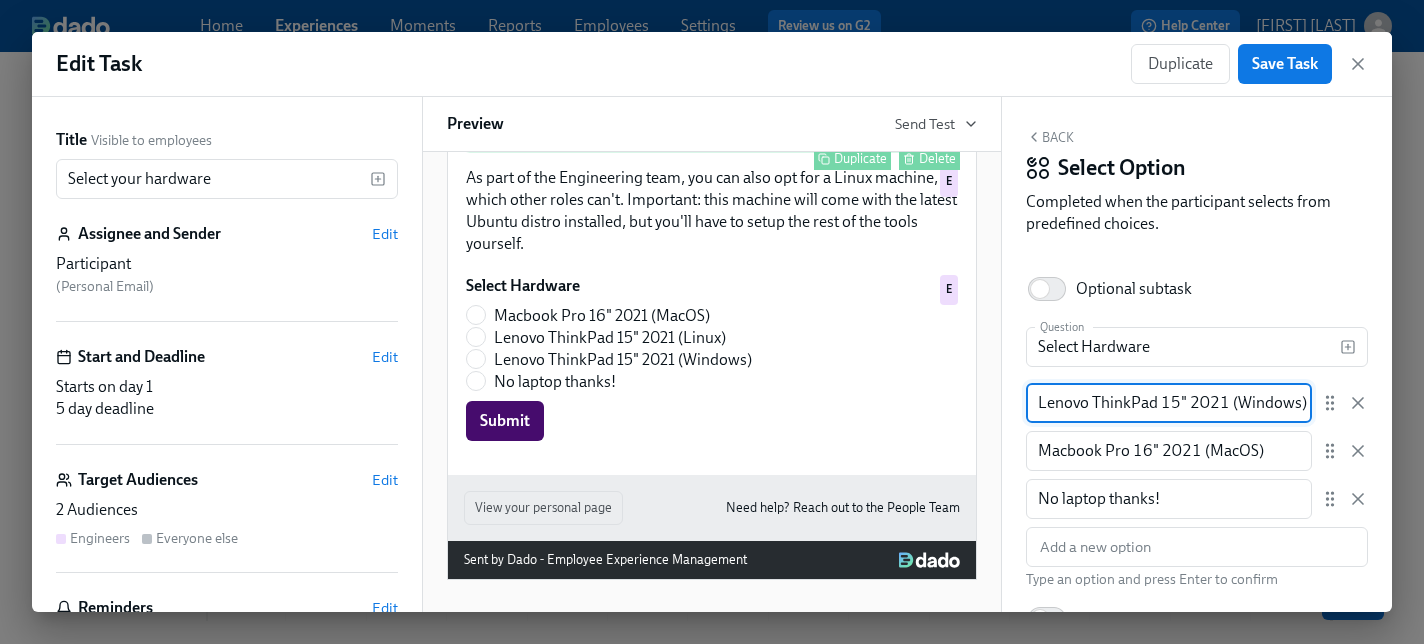 click on "Select Hardware Lenovo ThinkPad 15" 2021 (Windows) Macbook Pro 16" 2021 (MacOS) No laptop thanks! Submit   Duplicate   Delete E" at bounding box center [712, 75] 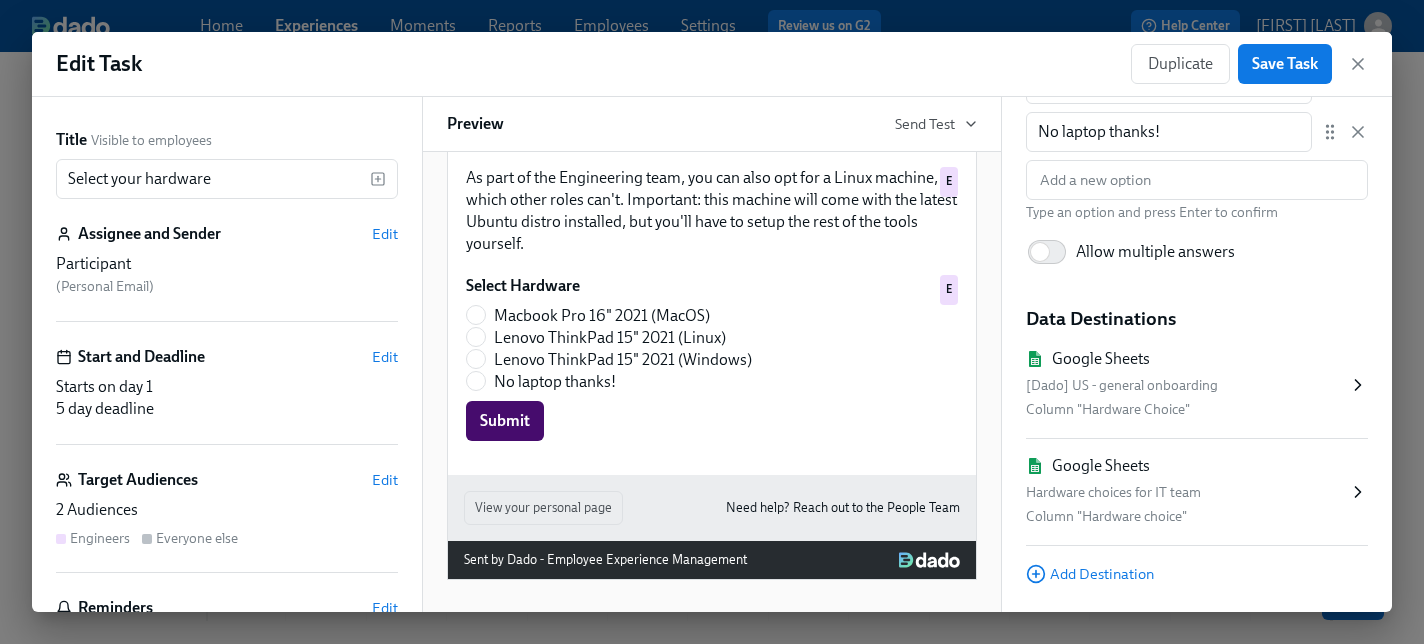 scroll, scrollTop: 391, scrollLeft: 0, axis: vertical 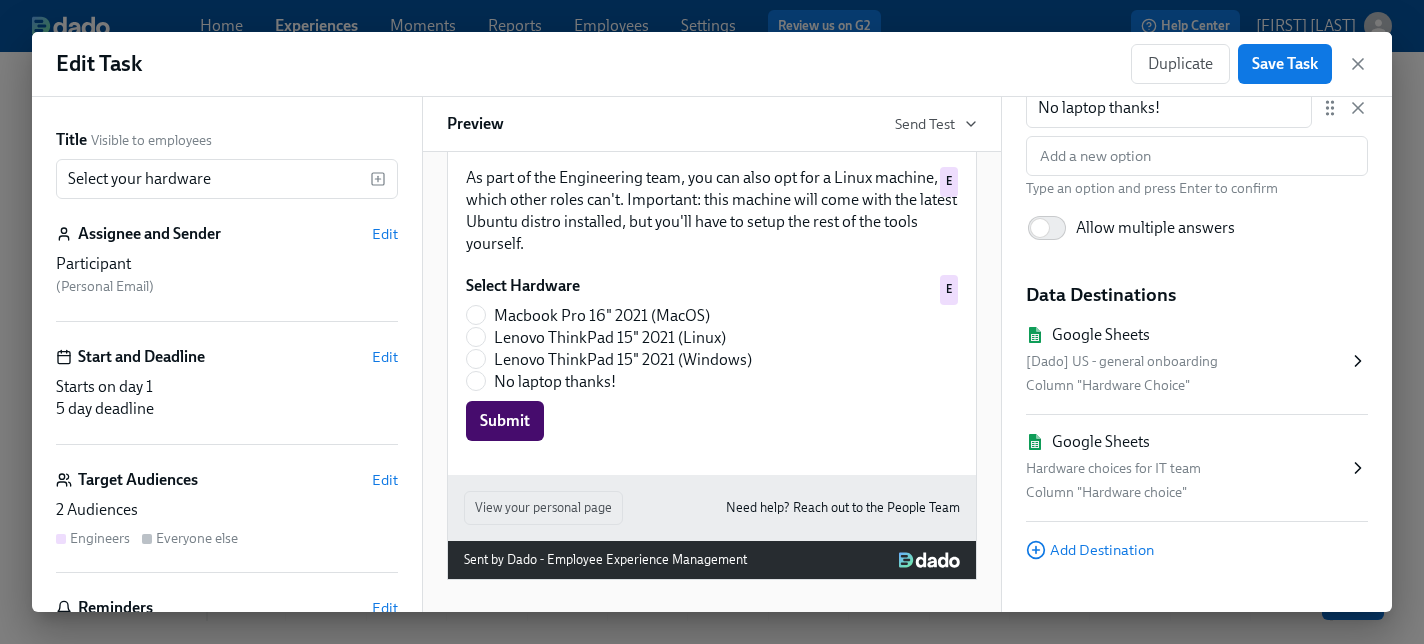 click on "[Dado] US - general onboarding" at bounding box center [1187, 362] 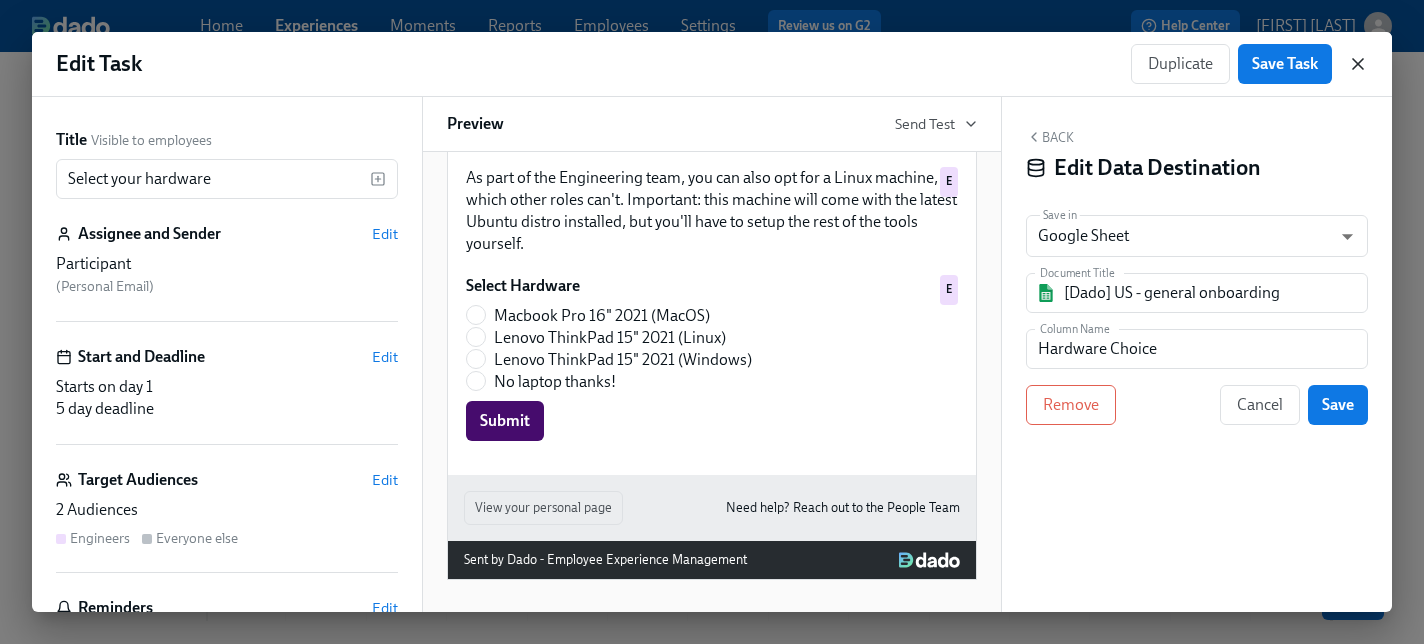click 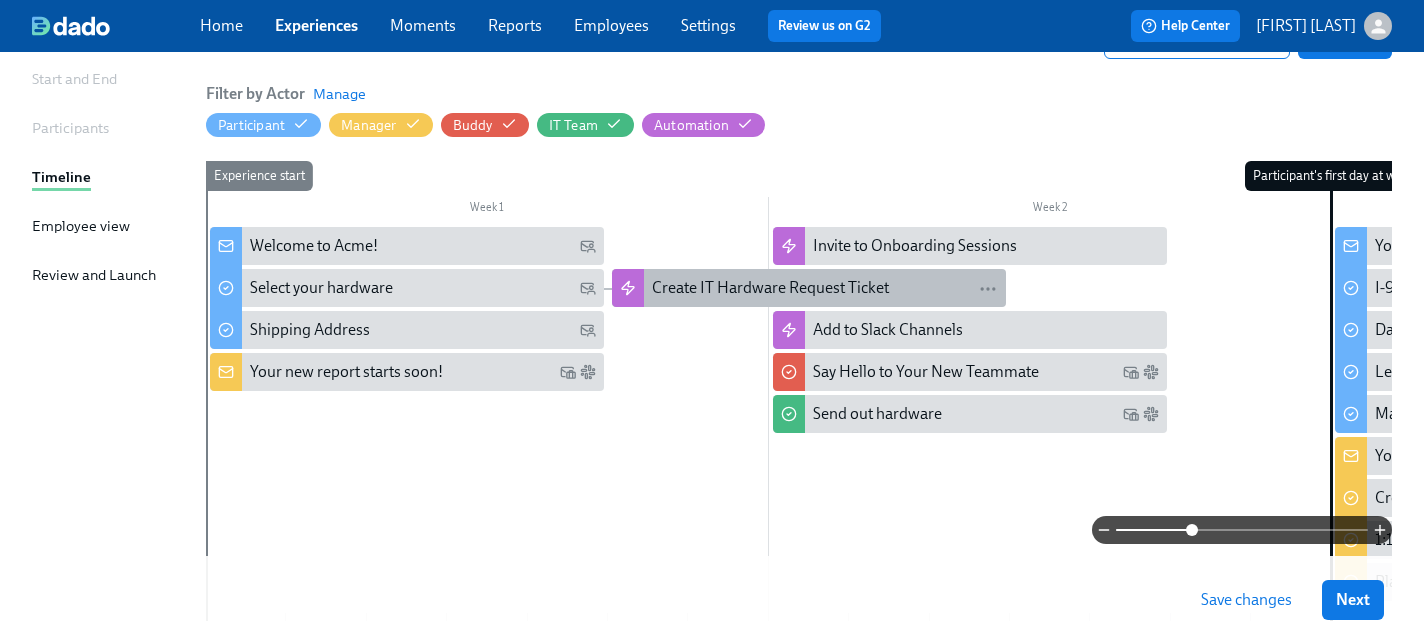 click on "Create IT Hardware Request Ticket" at bounding box center [770, 288] 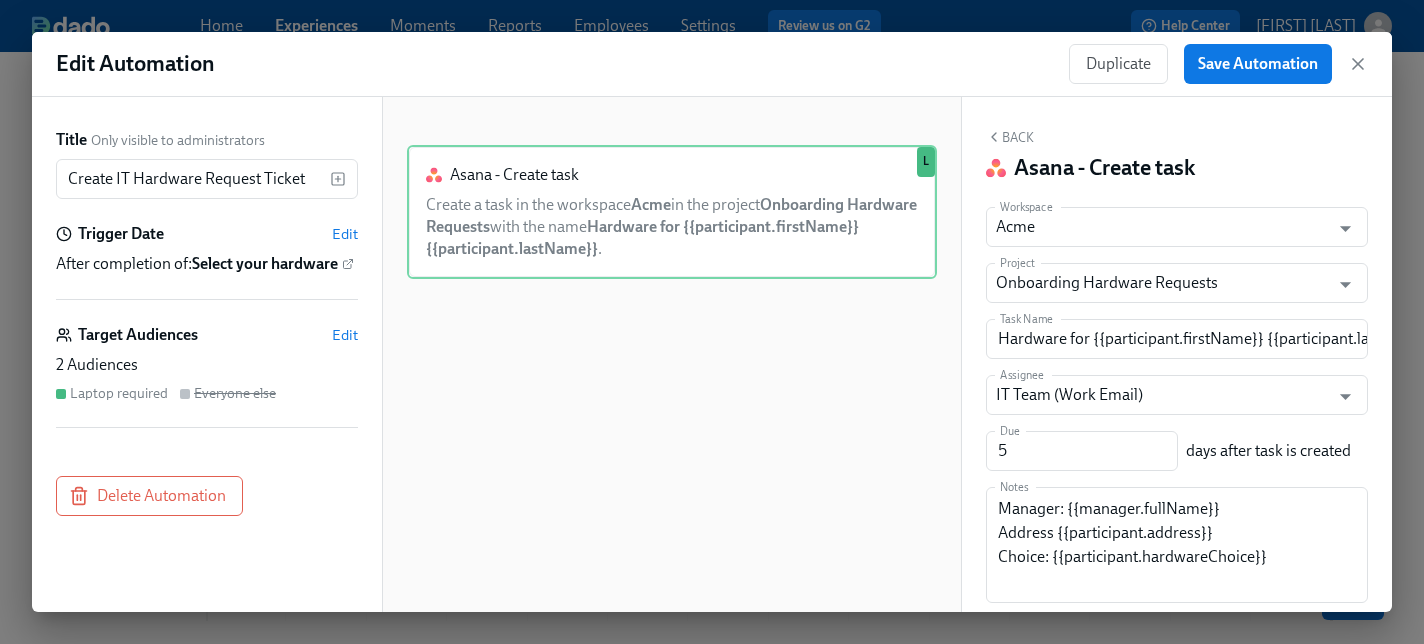 click on "Laptop required" at bounding box center (119, 393) 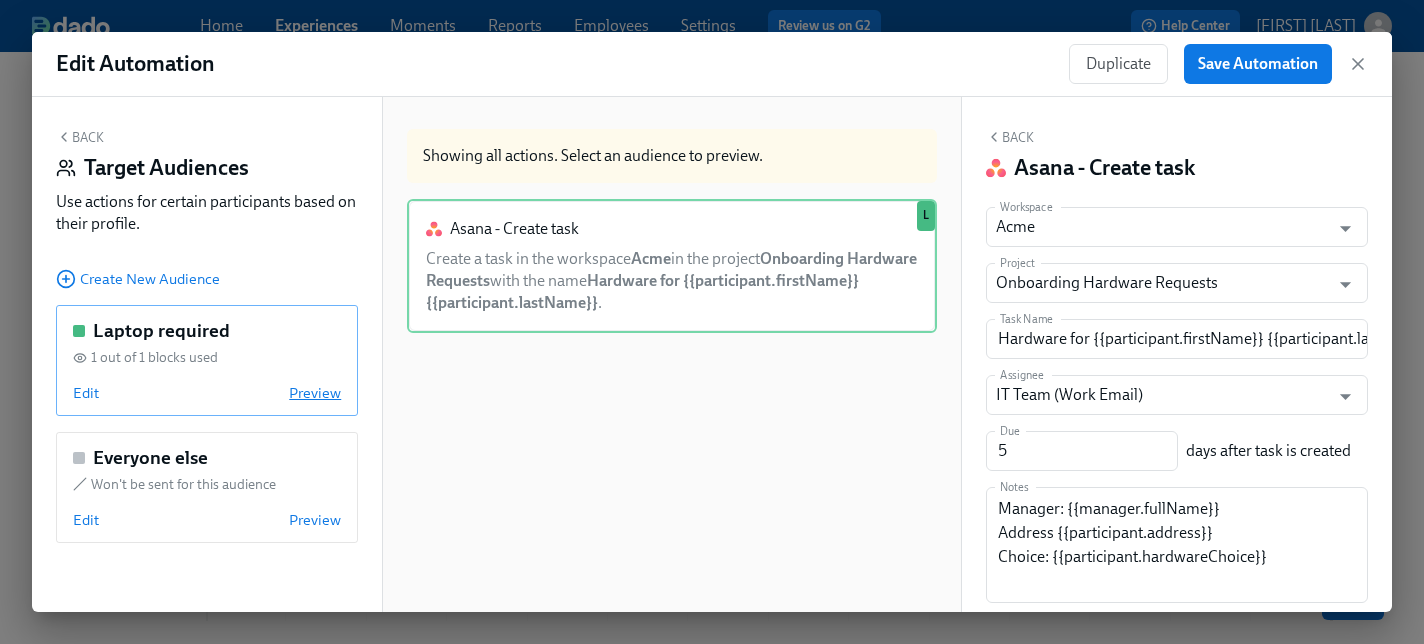 click on "Preview" at bounding box center (315, 393) 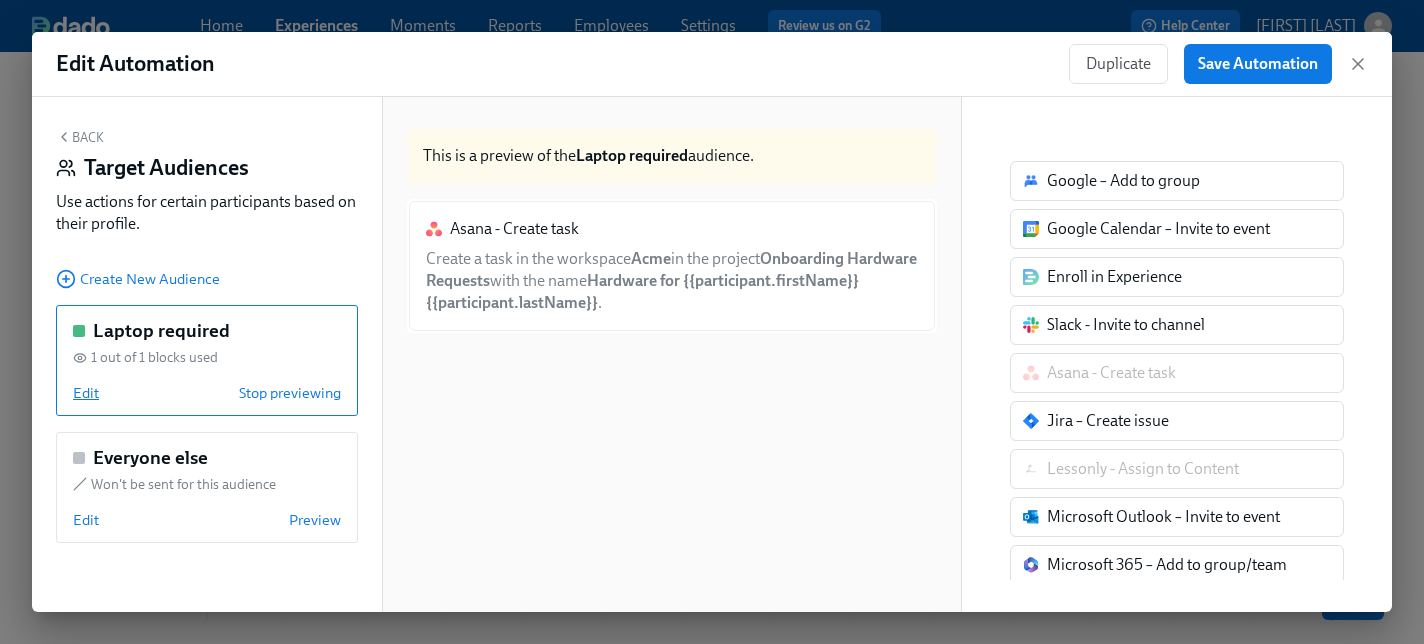 click on "Edit" at bounding box center (86, 393) 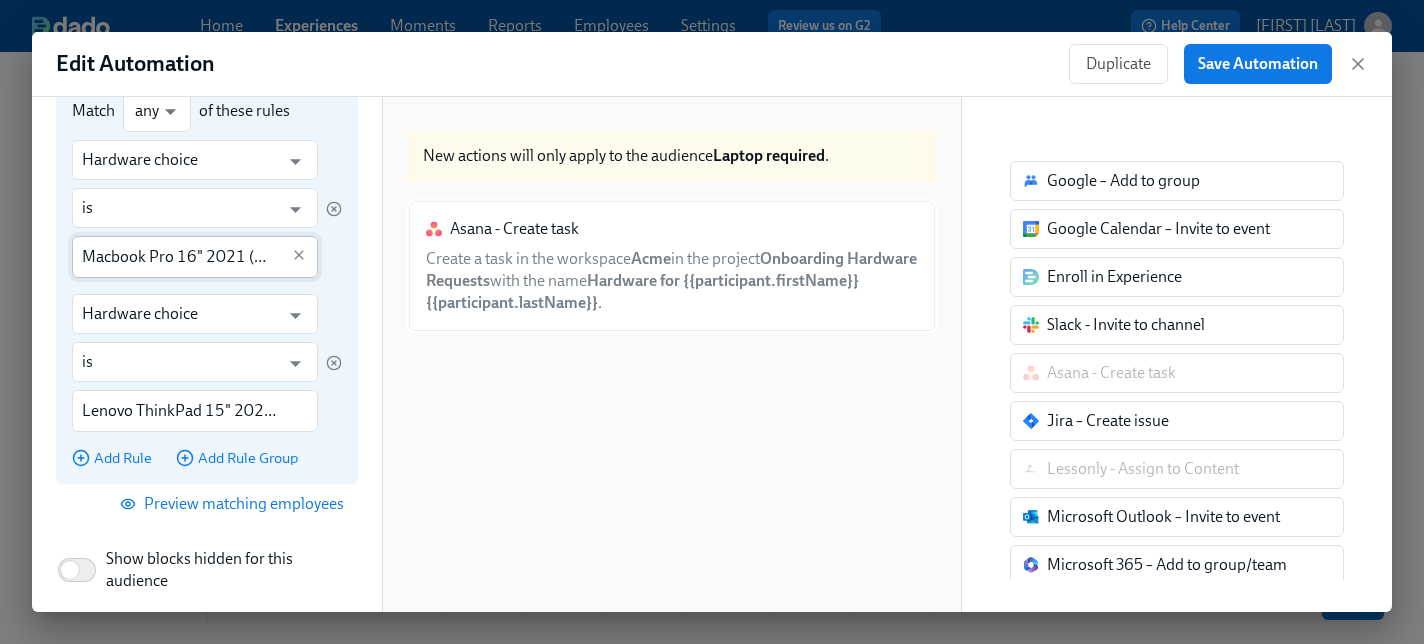 scroll, scrollTop: 273, scrollLeft: 0, axis: vertical 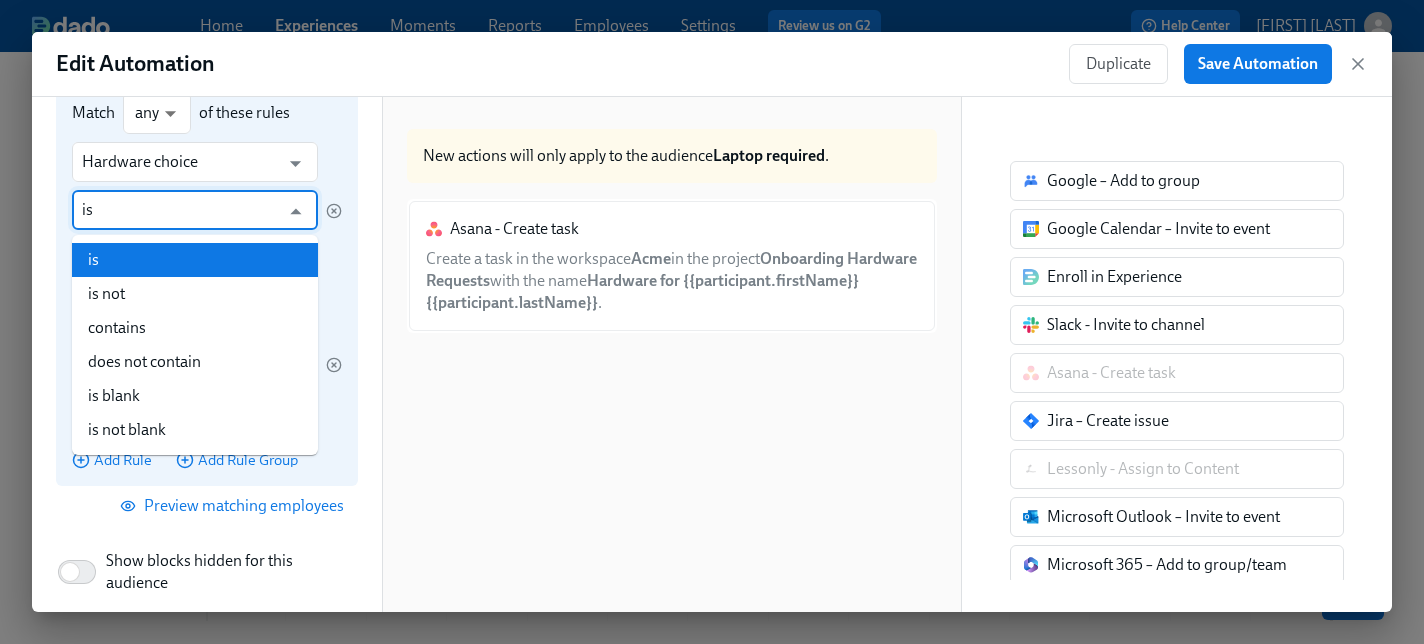 click on "is" at bounding box center [180, 210] 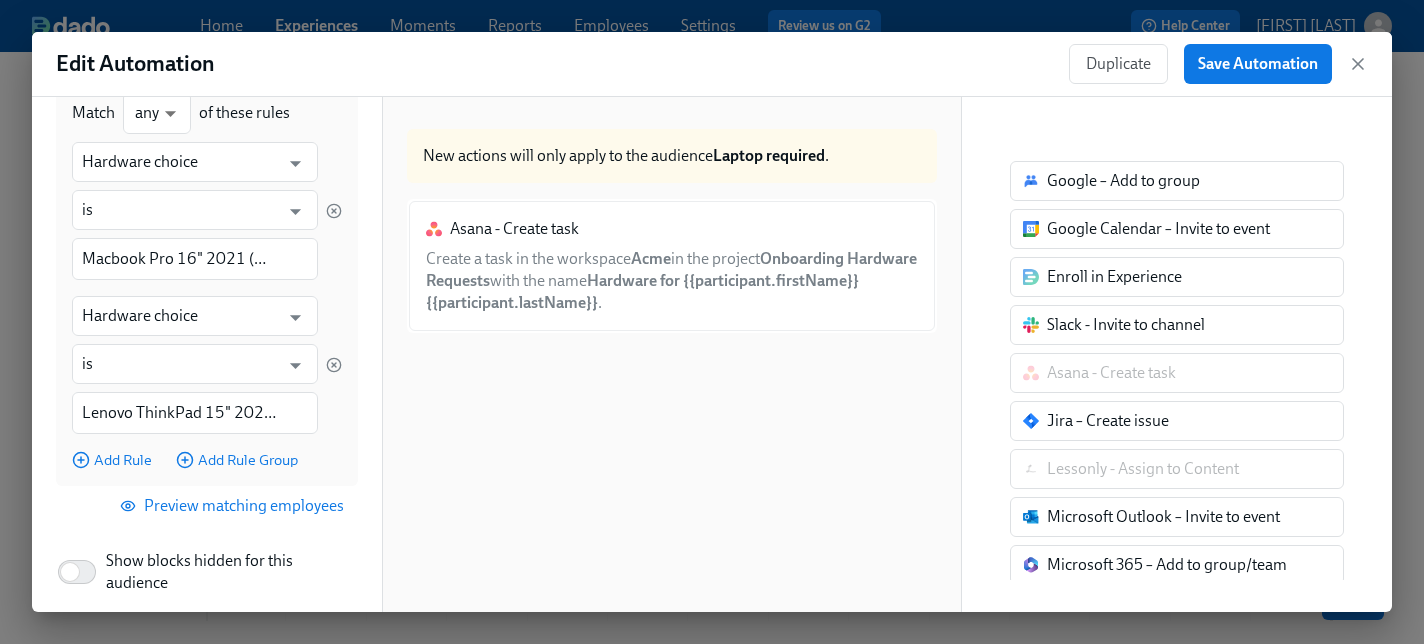 click on "Back Edit Target Audience Audience Name Laptop required Audience Name Target Audience Rules Rules are matched against the participant Match any any ​ of these rules Hardware choice ​ is ​ Macbook Pro 16" 2021 (MacOS) ​ Hardware choice ​ is ​ Lenovo ThinkPad 15" 2021 (Linux) ​ Add Rule Add Rule Group Preview matching employees Show blocks hidden for this audience Remove audience Save changes" at bounding box center (207, 354) 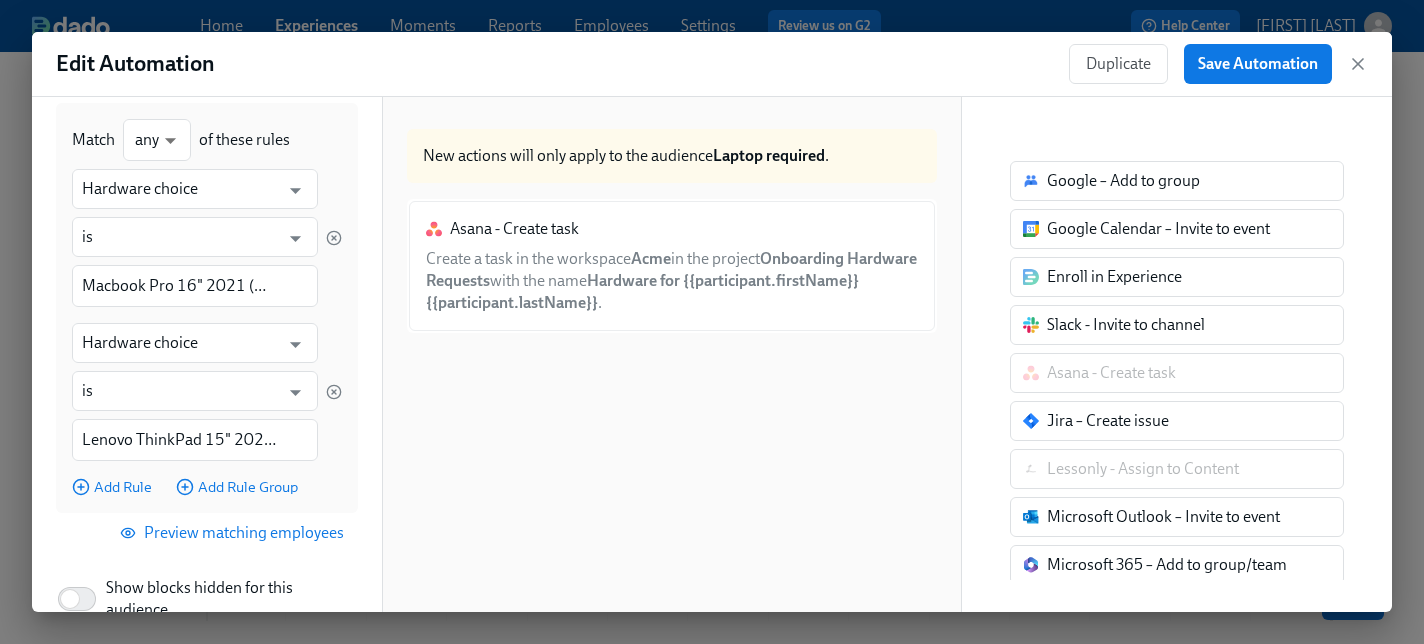 scroll, scrollTop: 221, scrollLeft: 0, axis: vertical 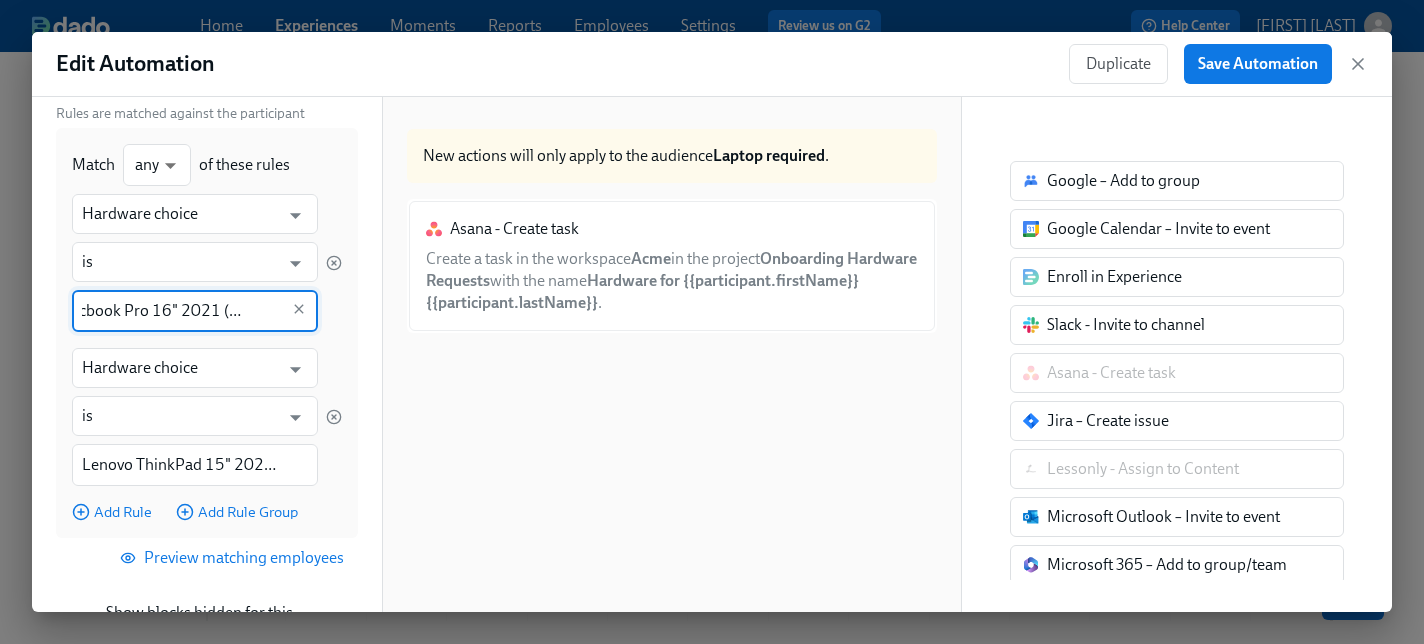 drag, startPoint x: 93, startPoint y: 312, endPoint x: 371, endPoint y: 313, distance: 278.0018 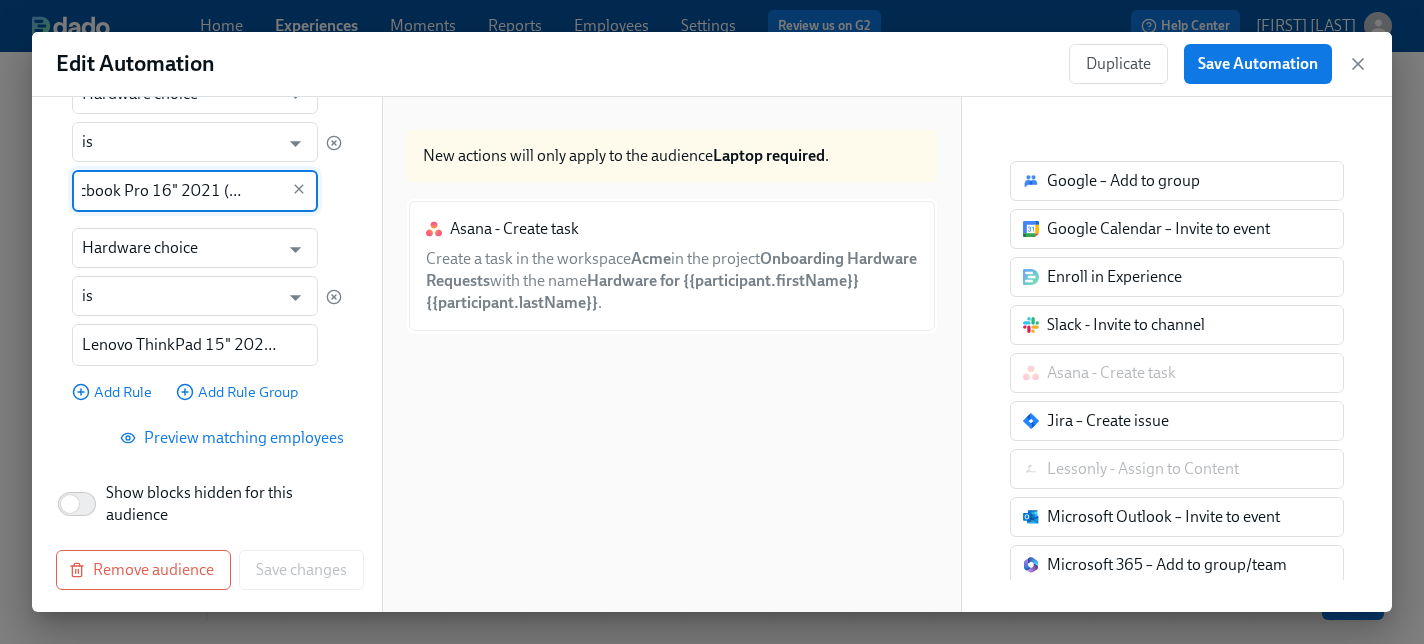 scroll, scrollTop: 351, scrollLeft: 0, axis: vertical 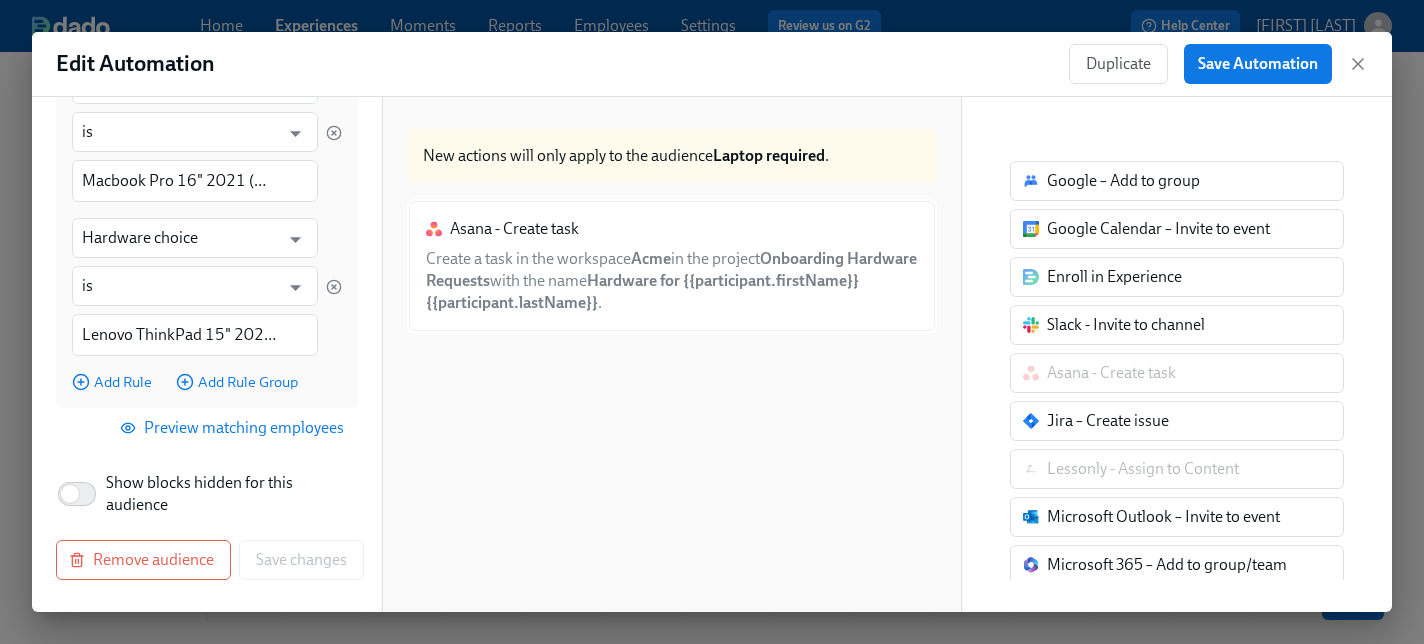 click on "Preview matching employees" at bounding box center [234, 428] 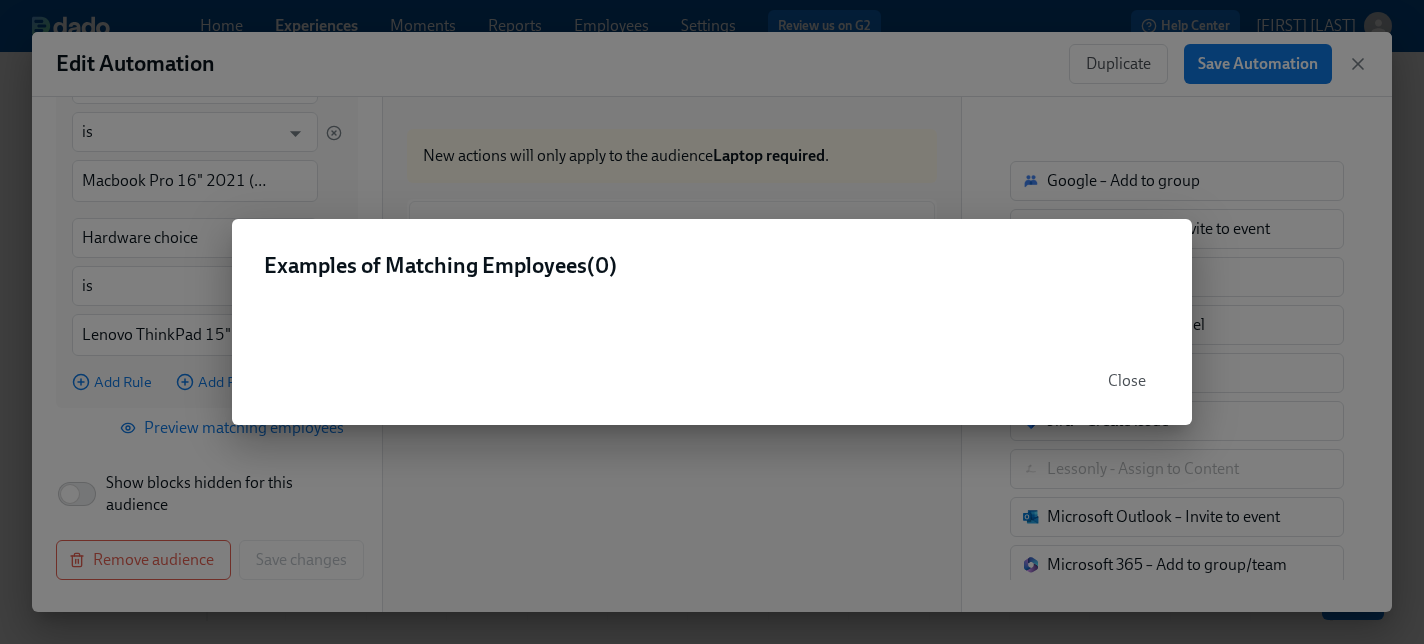 click on "Close" at bounding box center [1127, 381] 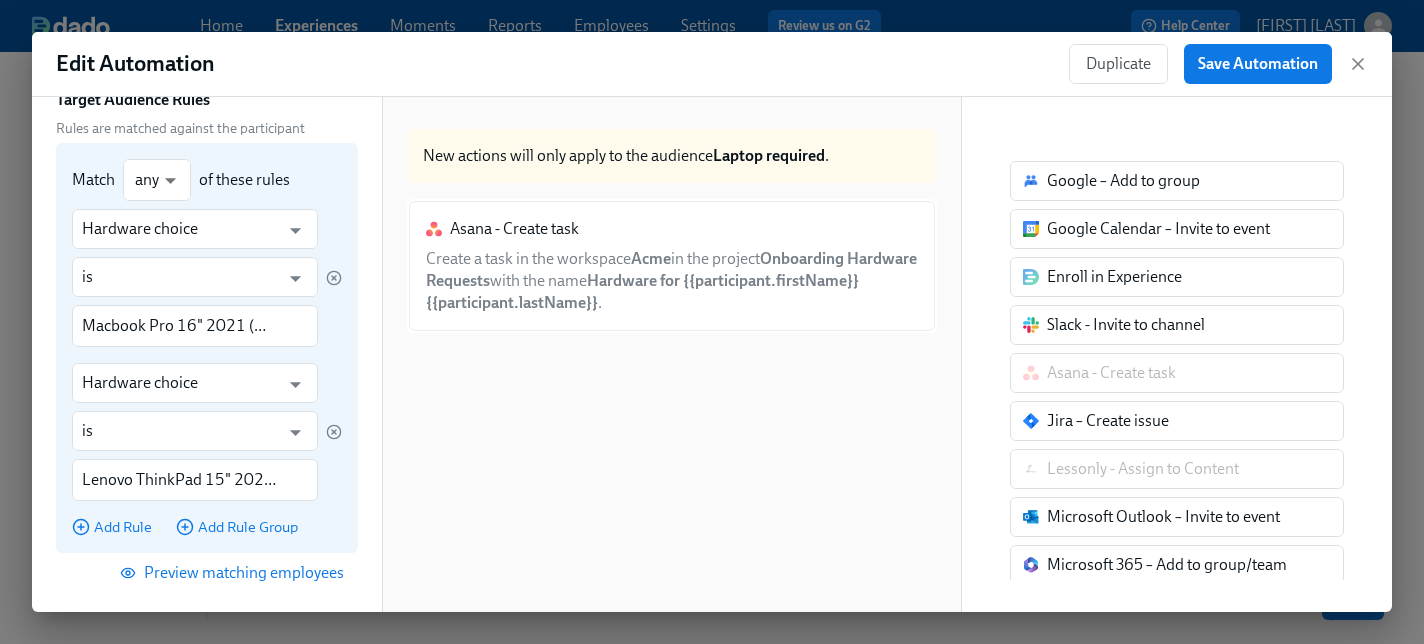 scroll, scrollTop: 207, scrollLeft: 0, axis: vertical 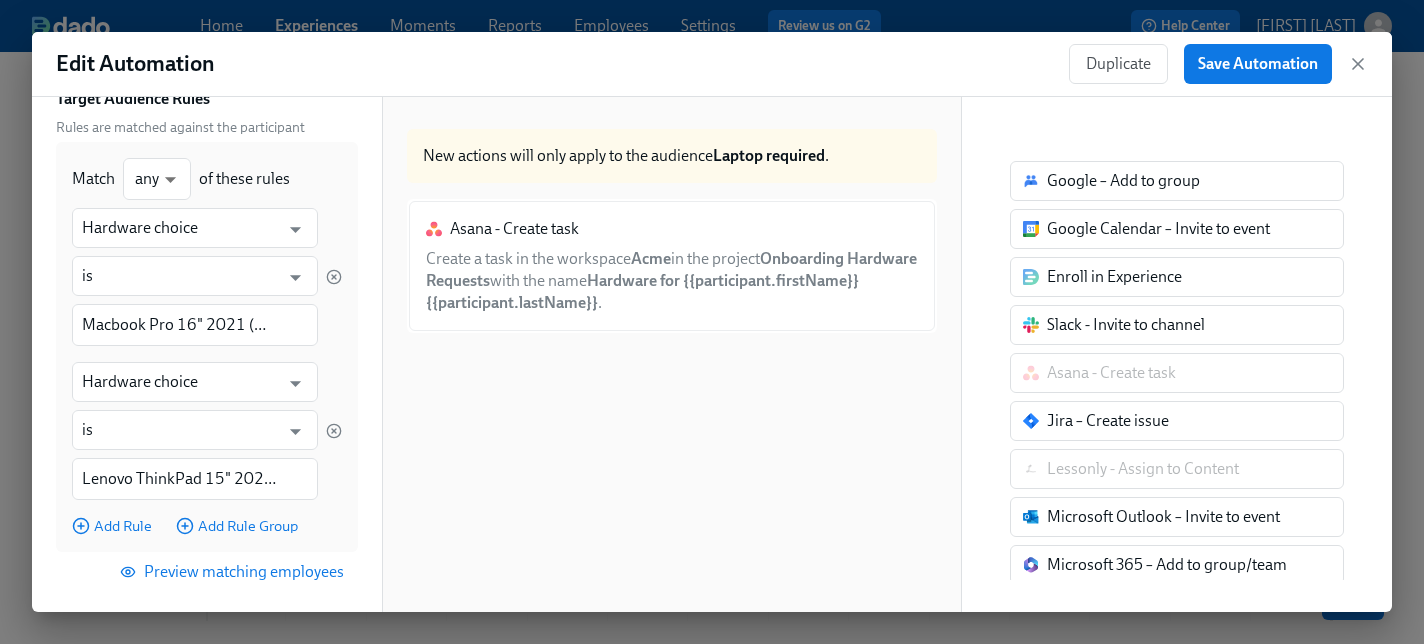 click on "Edit Automation Duplicate Save Automation" at bounding box center (712, 64) 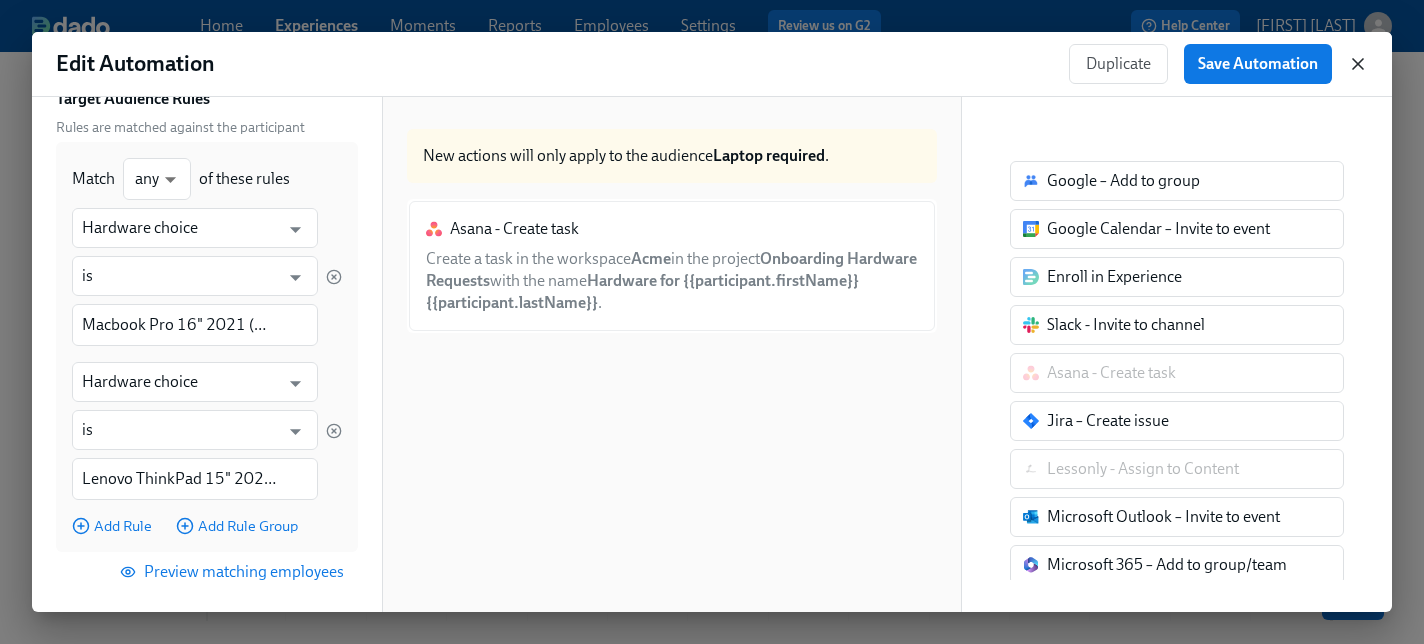 click 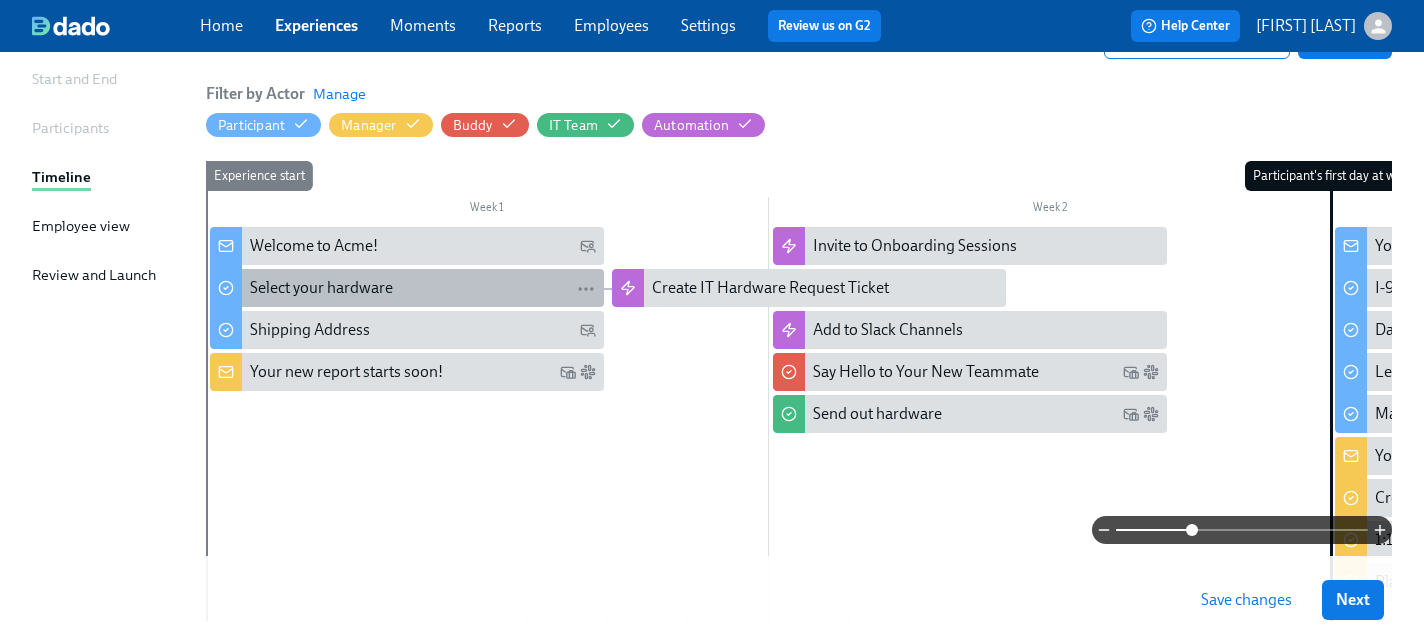 click on "Select your hardware" at bounding box center (423, 288) 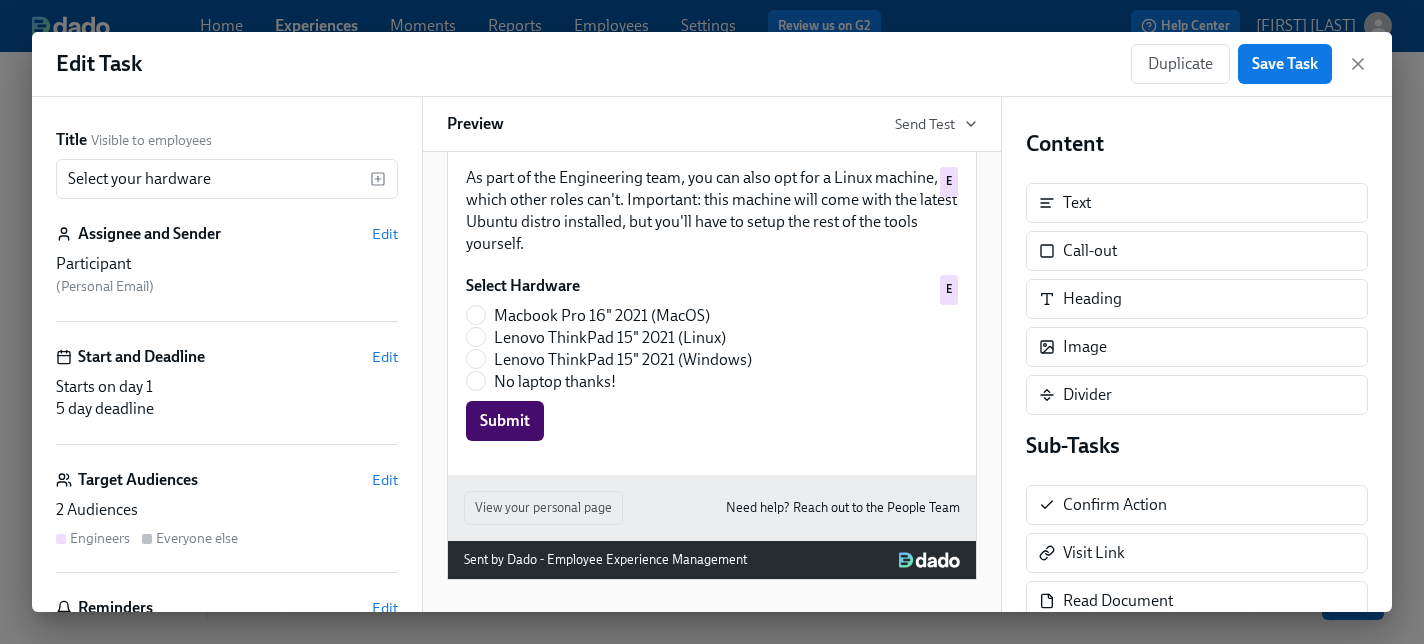 scroll, scrollTop: 759, scrollLeft: 0, axis: vertical 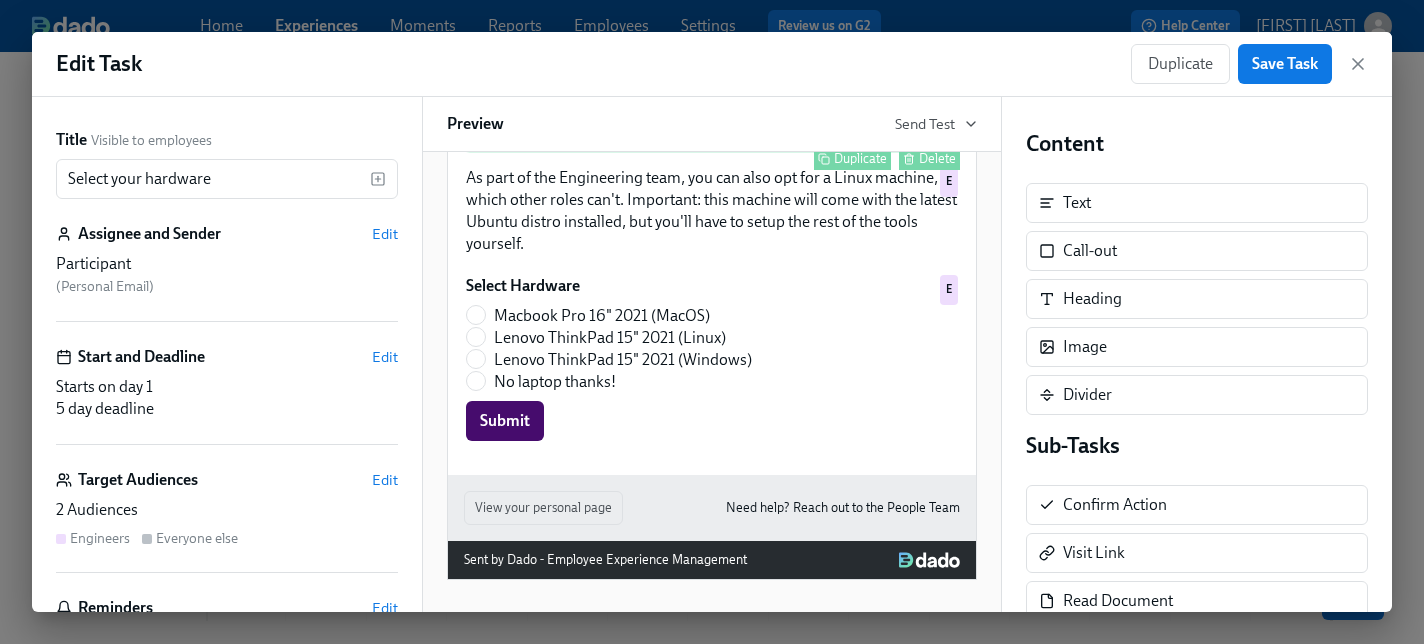 click on "Select Hardware Lenovo ThinkPad 15" 2021 (Windows) Macbook Pro 16" 2021 (MacOS) No laptop thanks! Submit   Duplicate   Delete E" at bounding box center [712, 75] 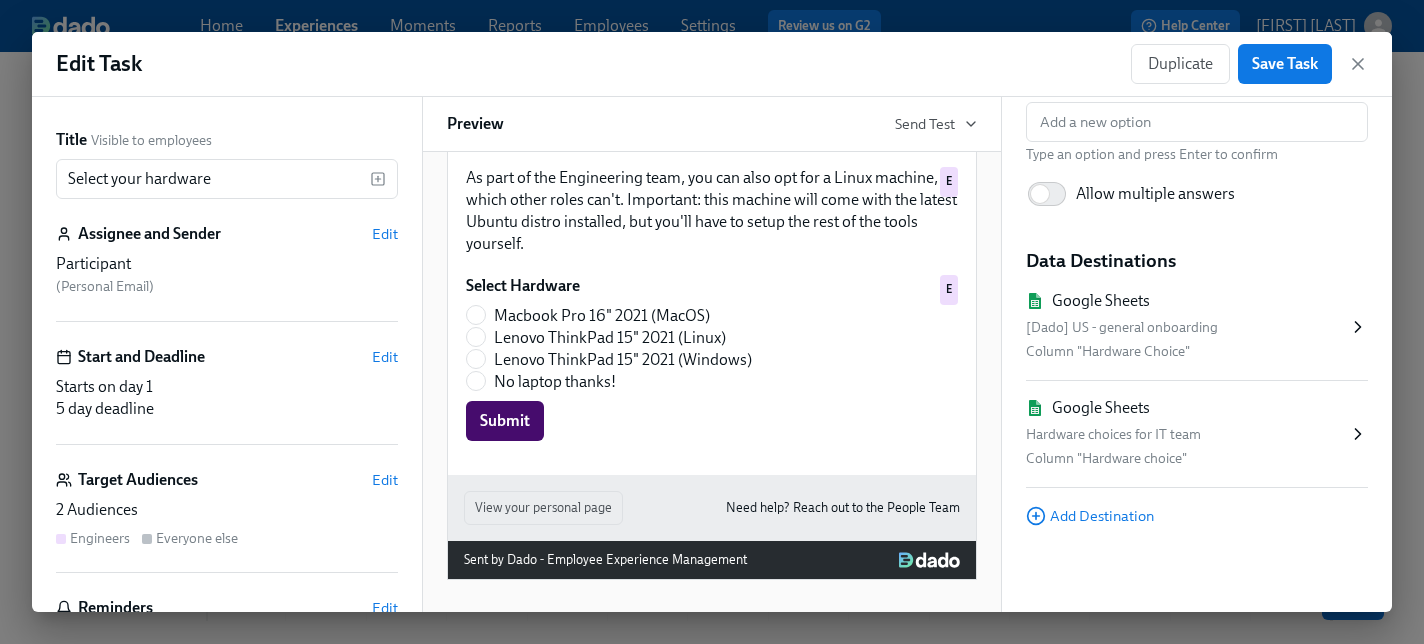 scroll, scrollTop: 424, scrollLeft: 0, axis: vertical 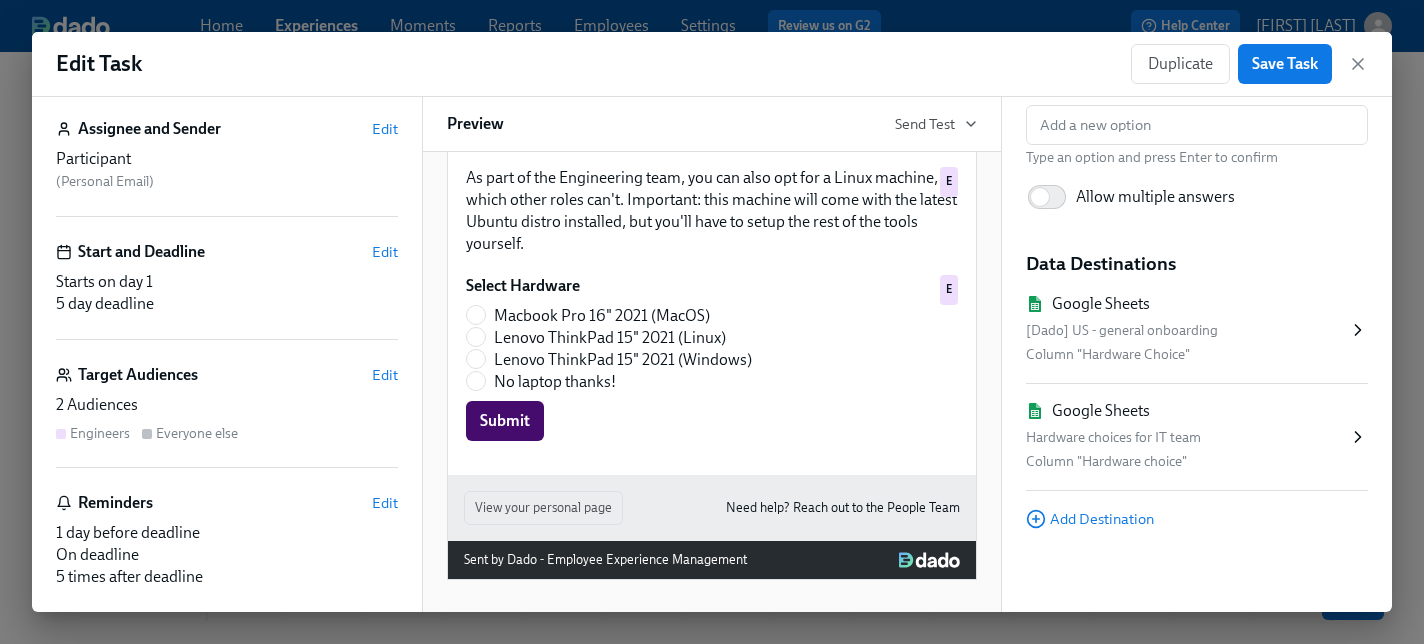 click on "Column "Hardware Choice"" at bounding box center (1187, 355) 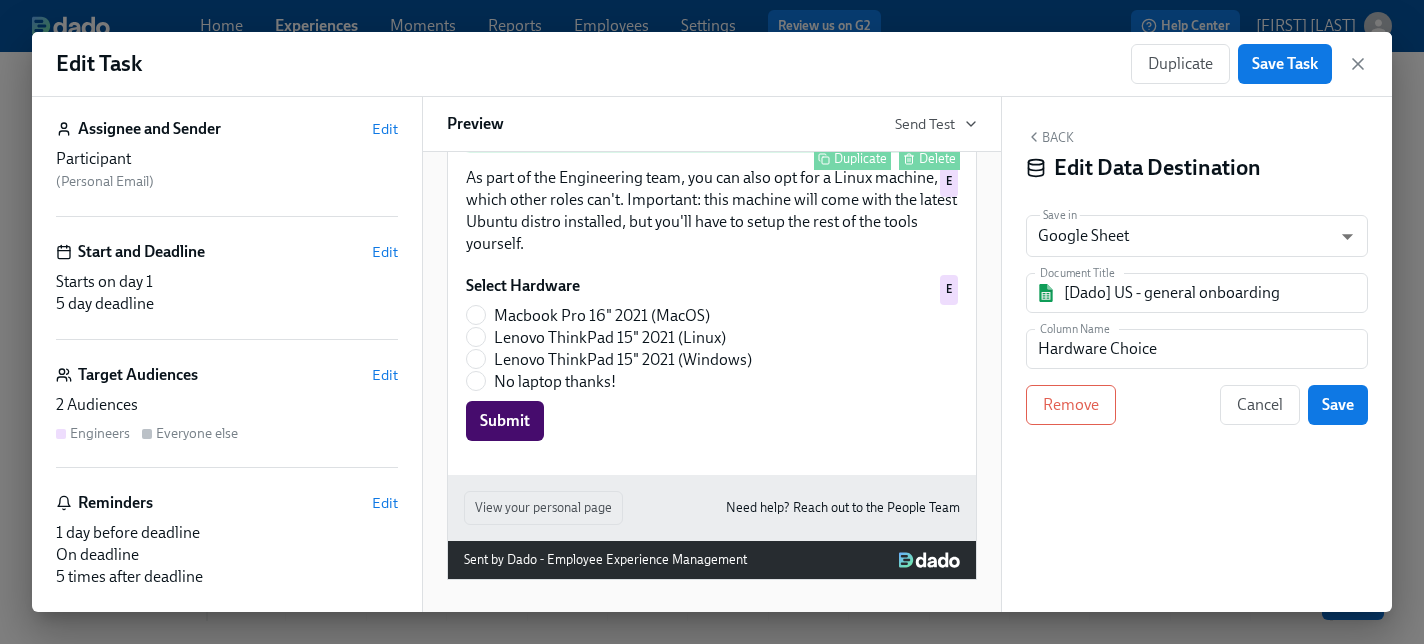 scroll, scrollTop: 960, scrollLeft: 0, axis: vertical 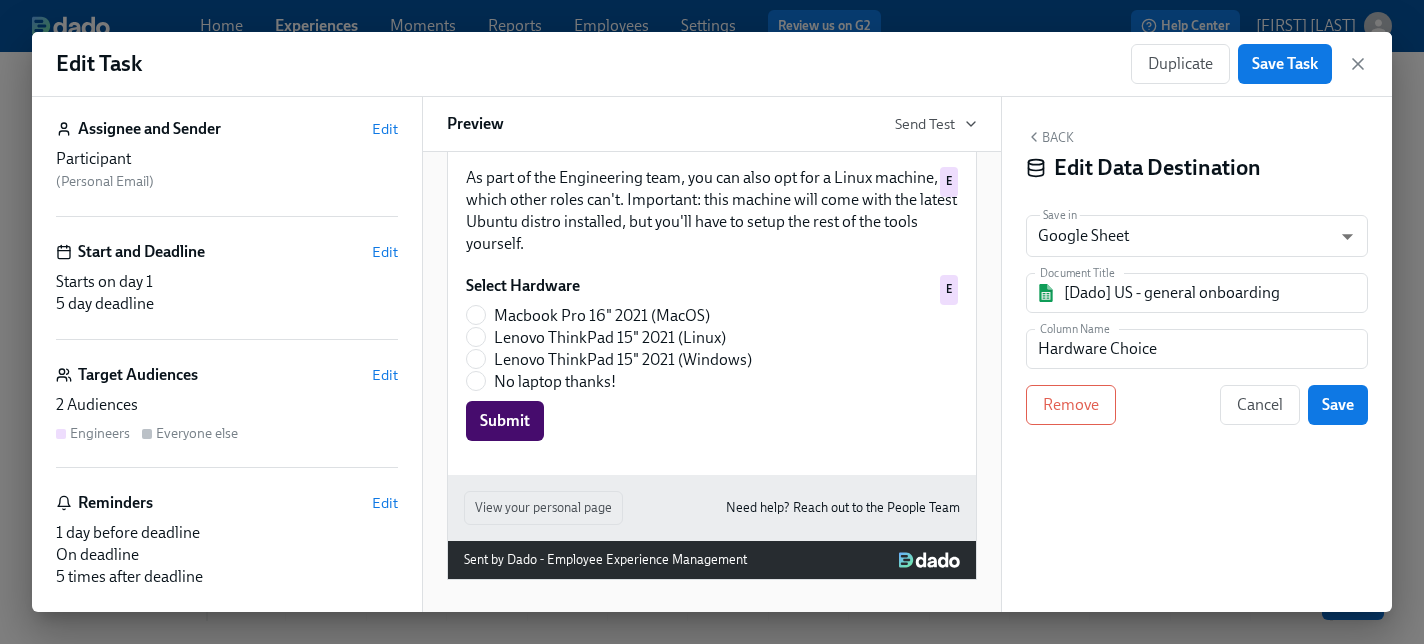 click on "Everyone else" at bounding box center [197, 433] 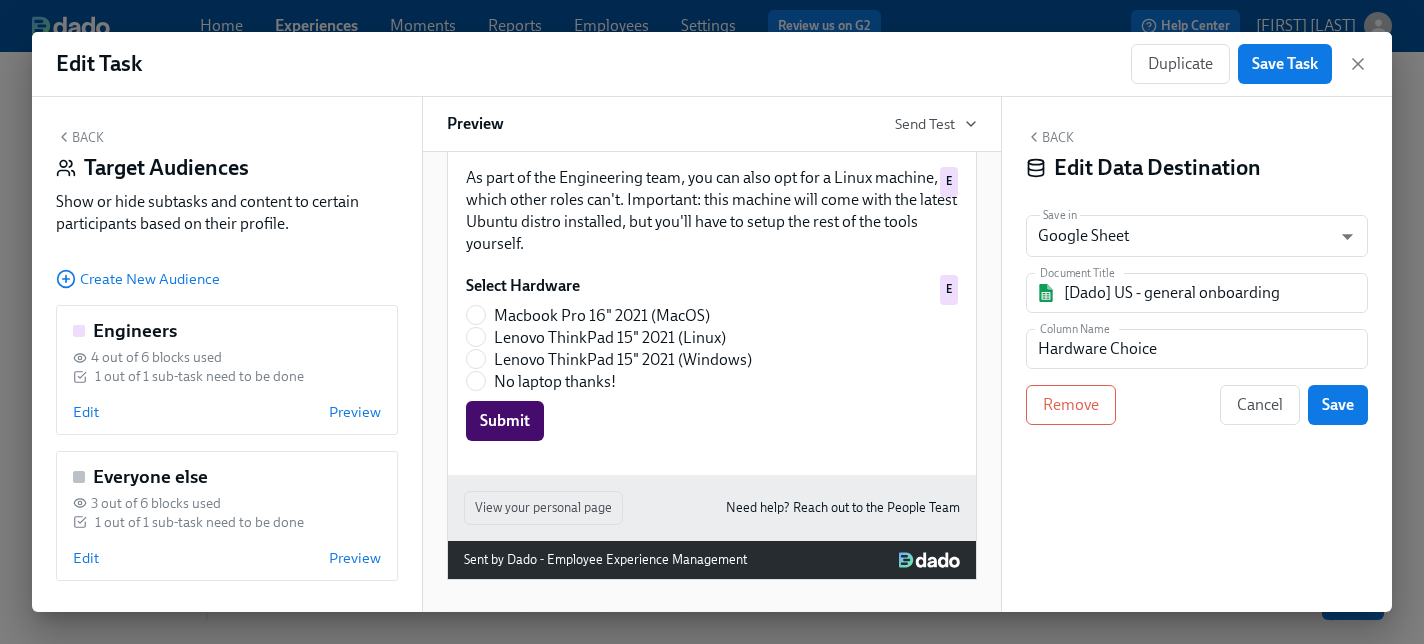 scroll, scrollTop: 1030, scrollLeft: 0, axis: vertical 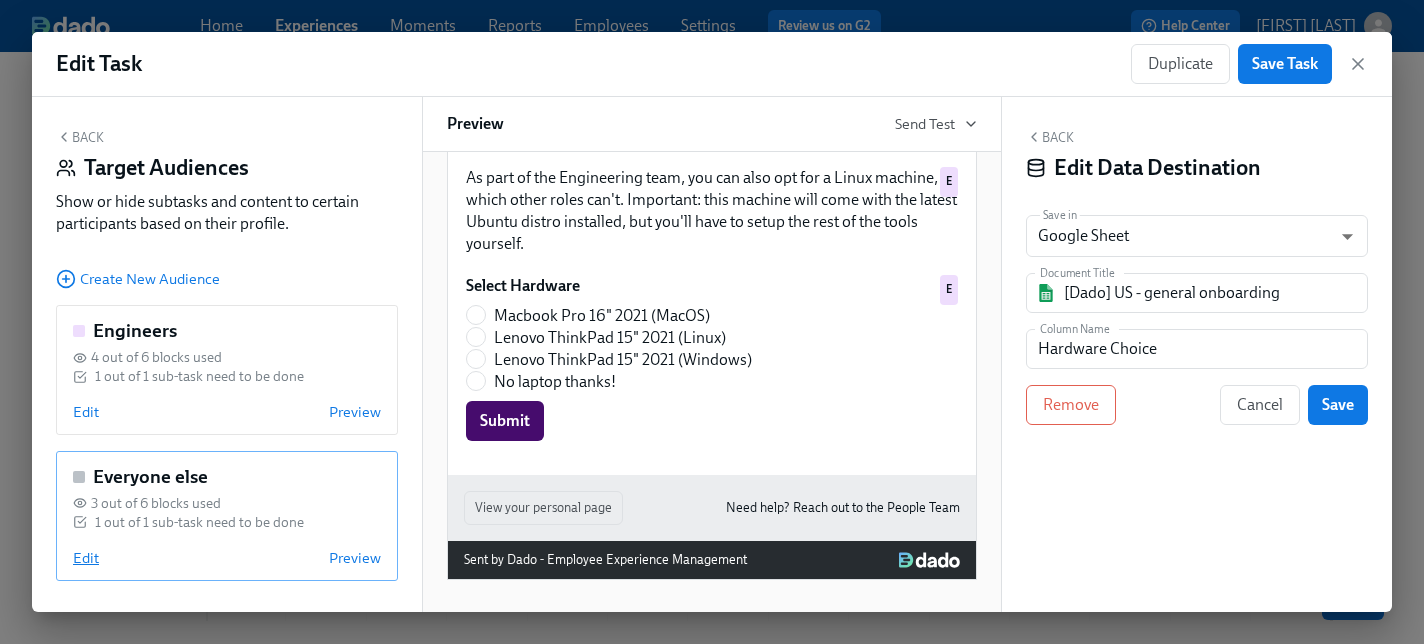 click on "Edit" at bounding box center (86, 558) 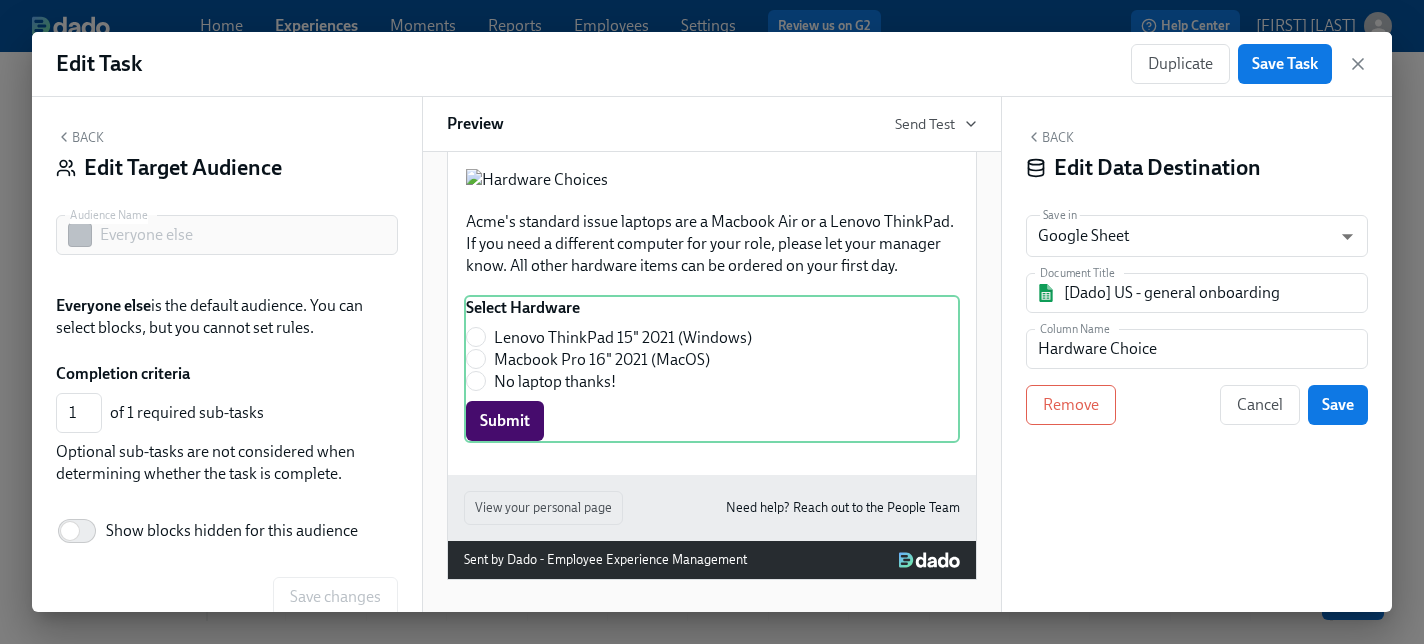 scroll, scrollTop: 630, scrollLeft: 0, axis: vertical 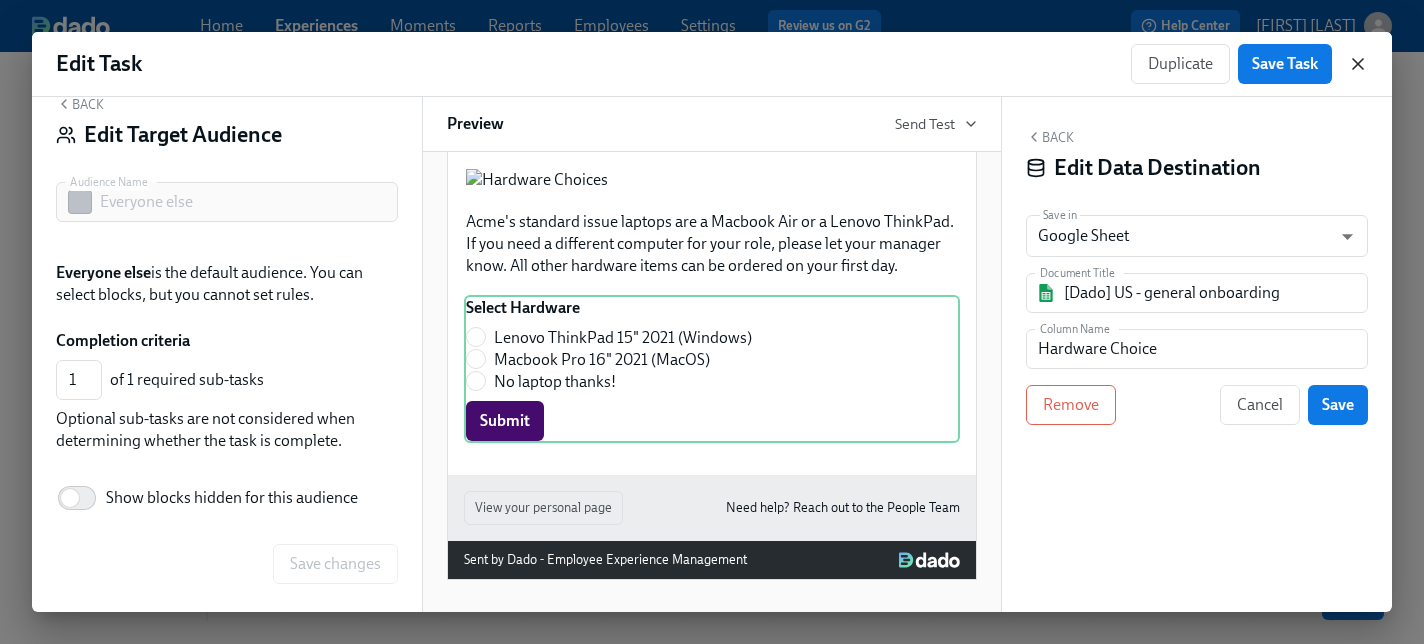 click 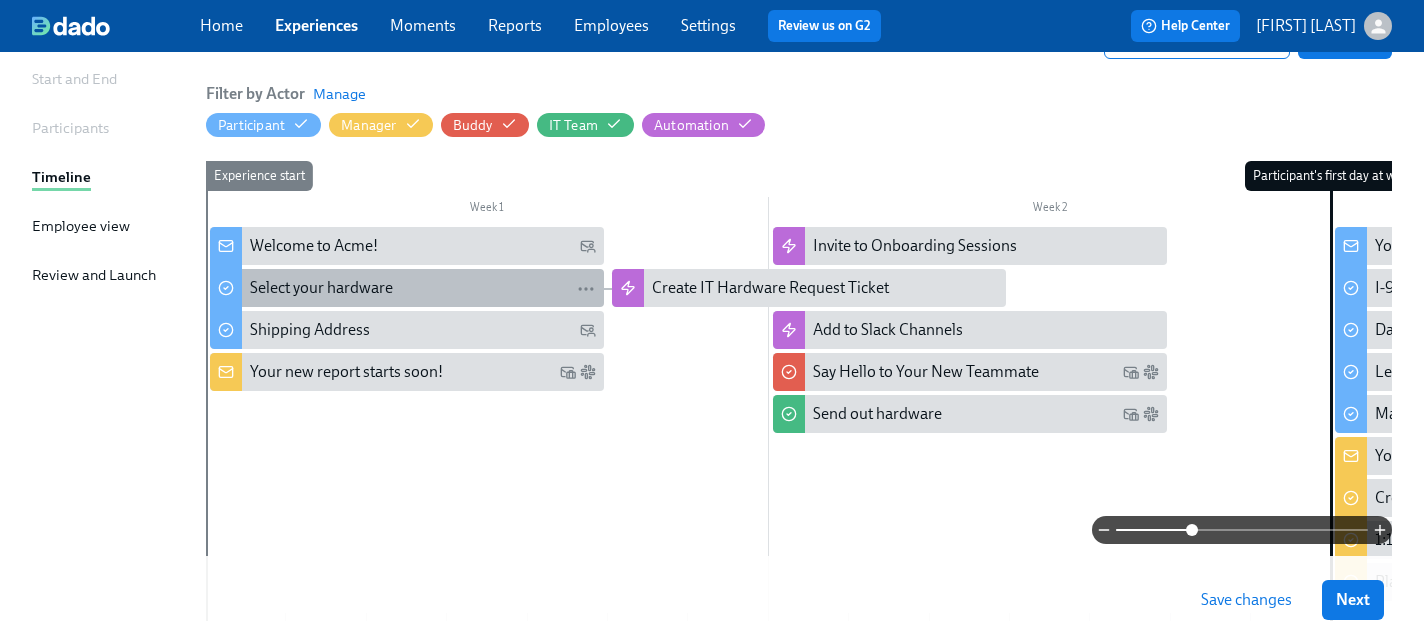 click on "Select your hardware" at bounding box center (423, 288) 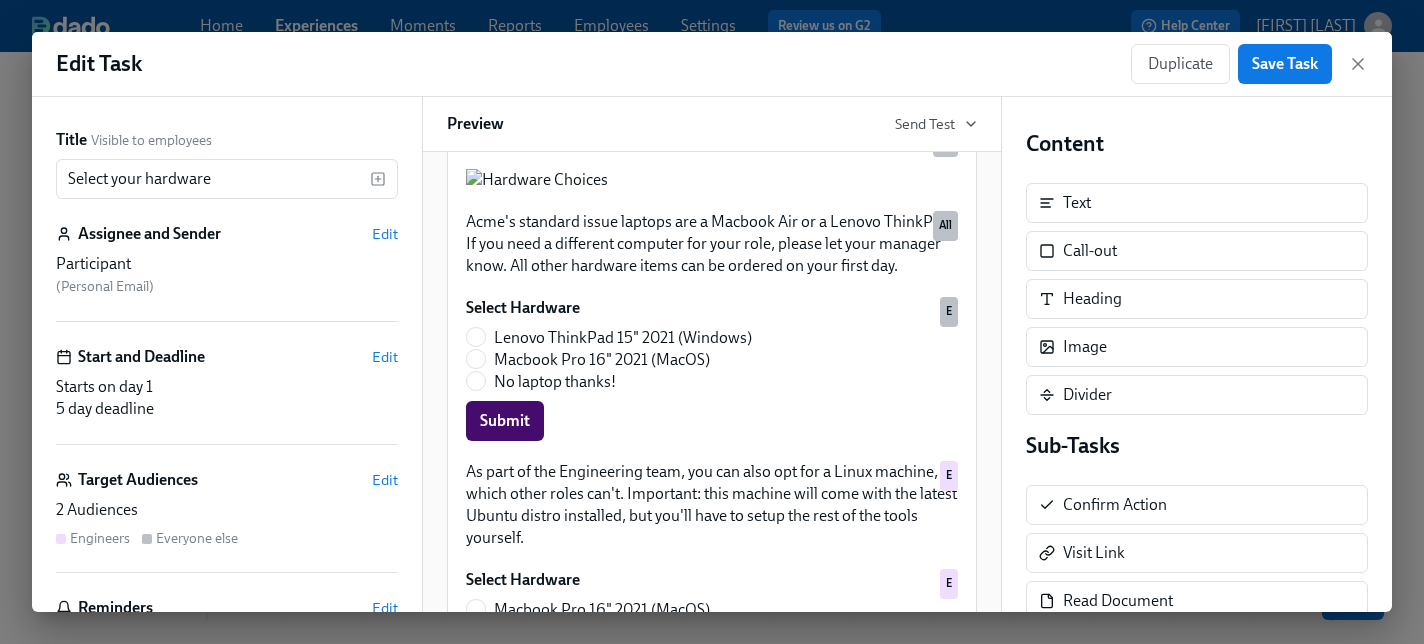 scroll, scrollTop: 274, scrollLeft: 0, axis: vertical 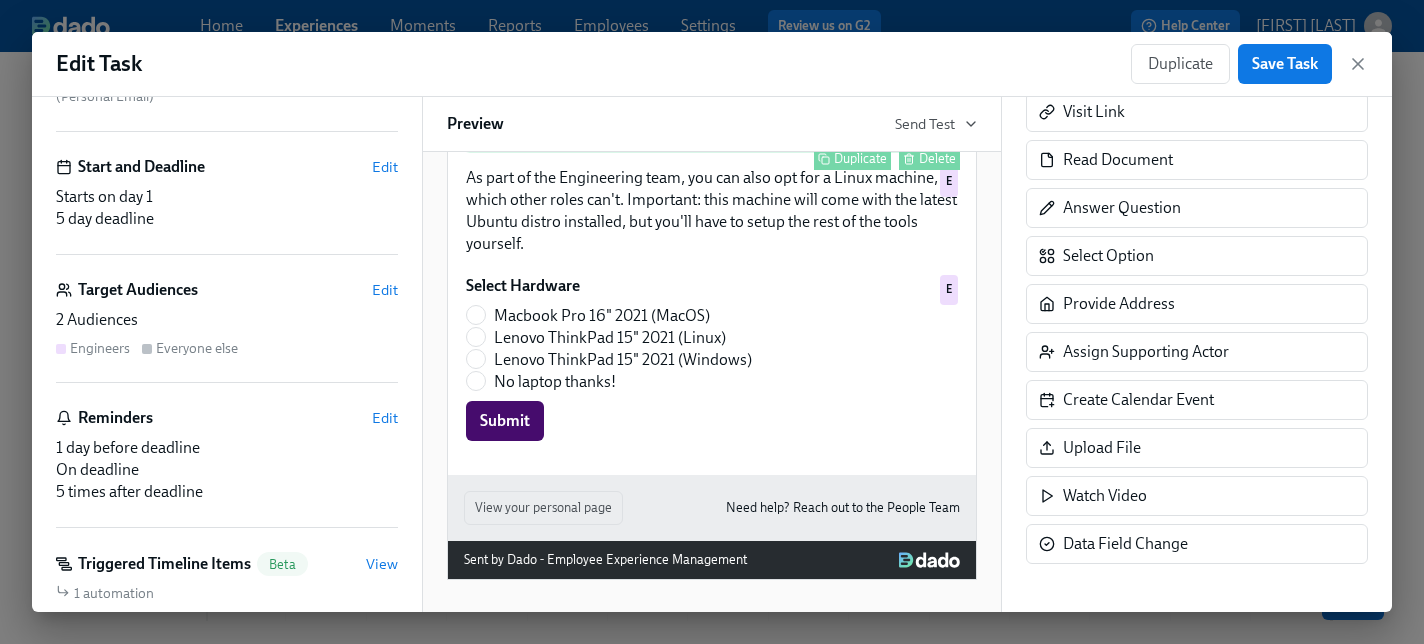 click on "Select Hardware Lenovo ThinkPad 15" 2021 (Windows) Macbook Pro 16" 2021 (MacOS) No laptop thanks! Submit   Duplicate   Delete E" at bounding box center (712, 75) 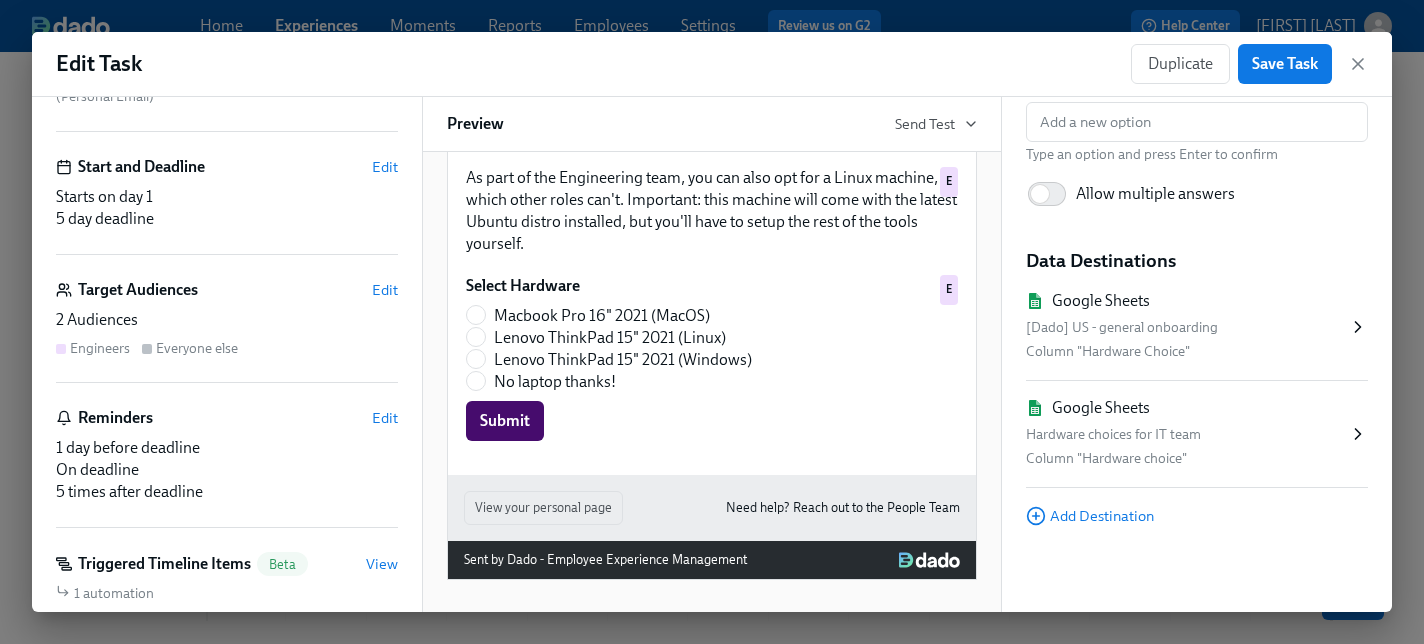 scroll, scrollTop: 424, scrollLeft: 0, axis: vertical 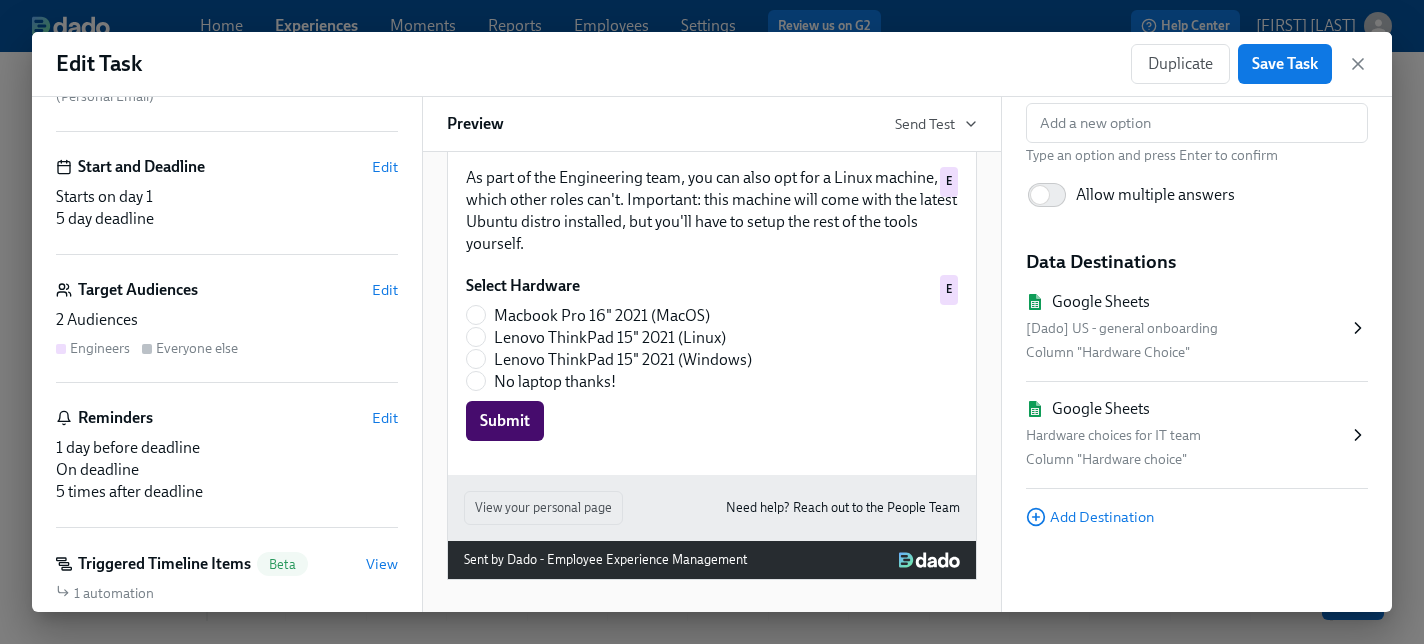 click on "[Dado] US - general onboarding" at bounding box center [1187, 329] 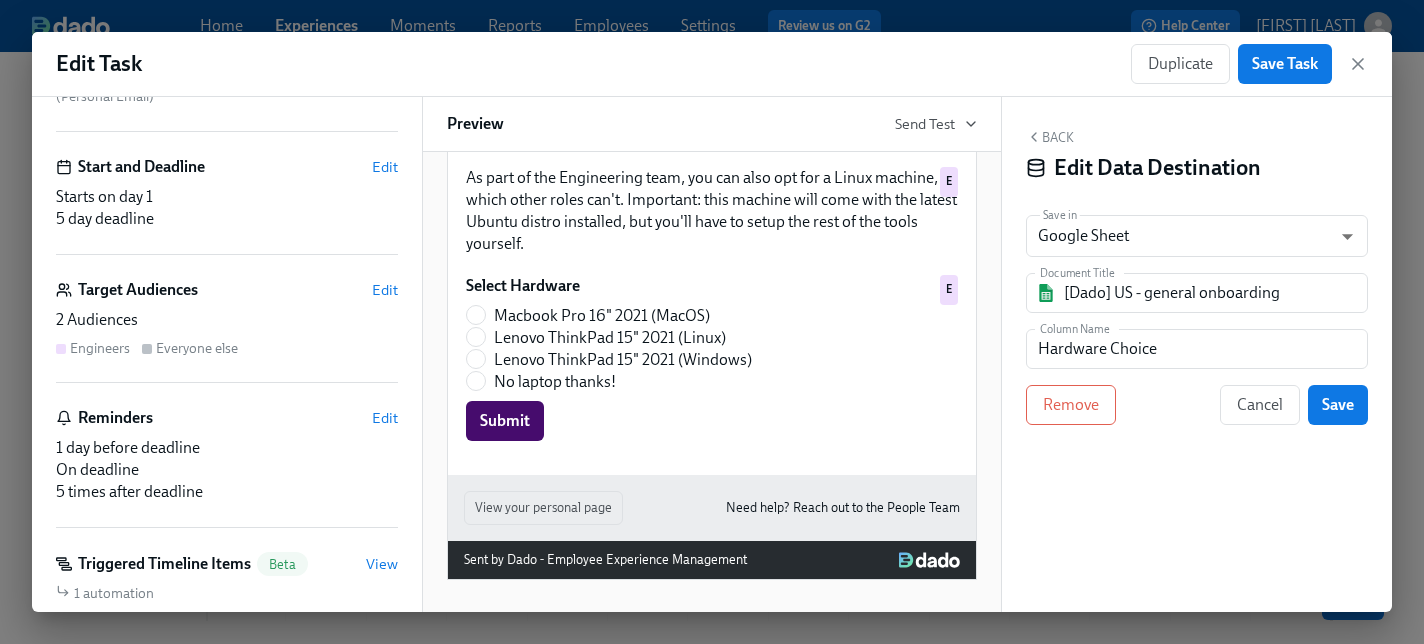 scroll, scrollTop: 0, scrollLeft: 0, axis: both 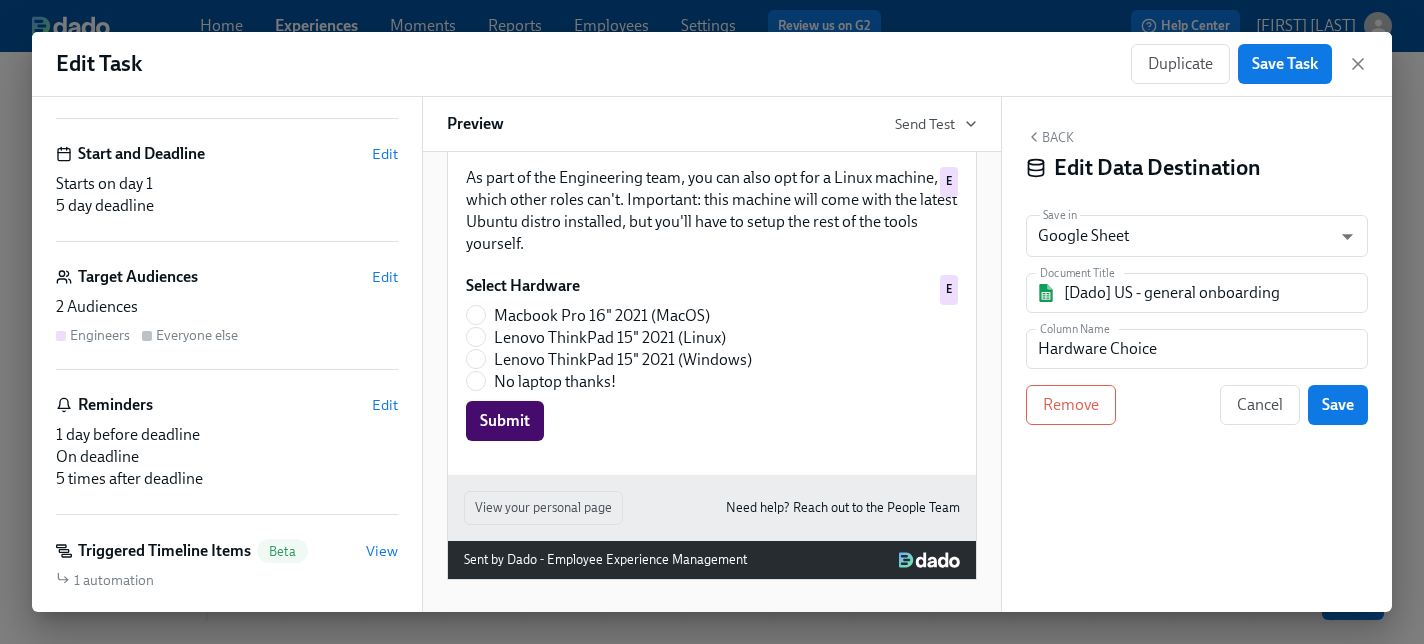 click on "Triggered Timeline Items" at bounding box center [164, 551] 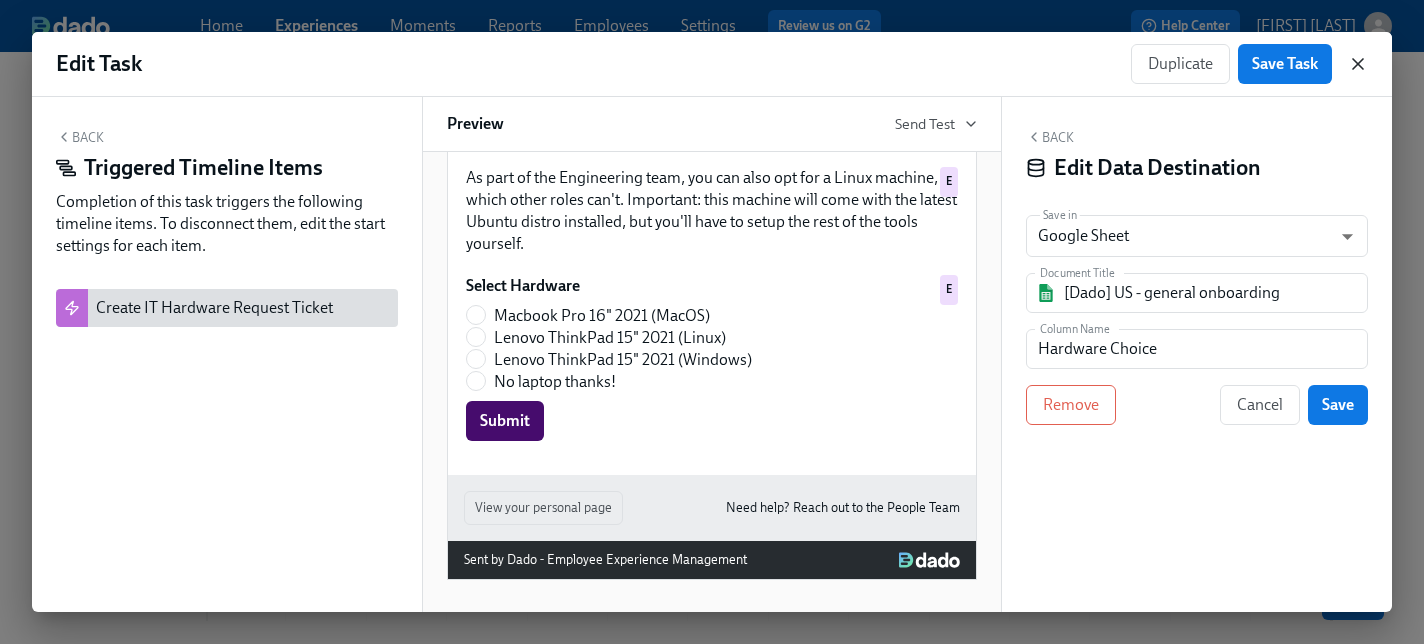 click 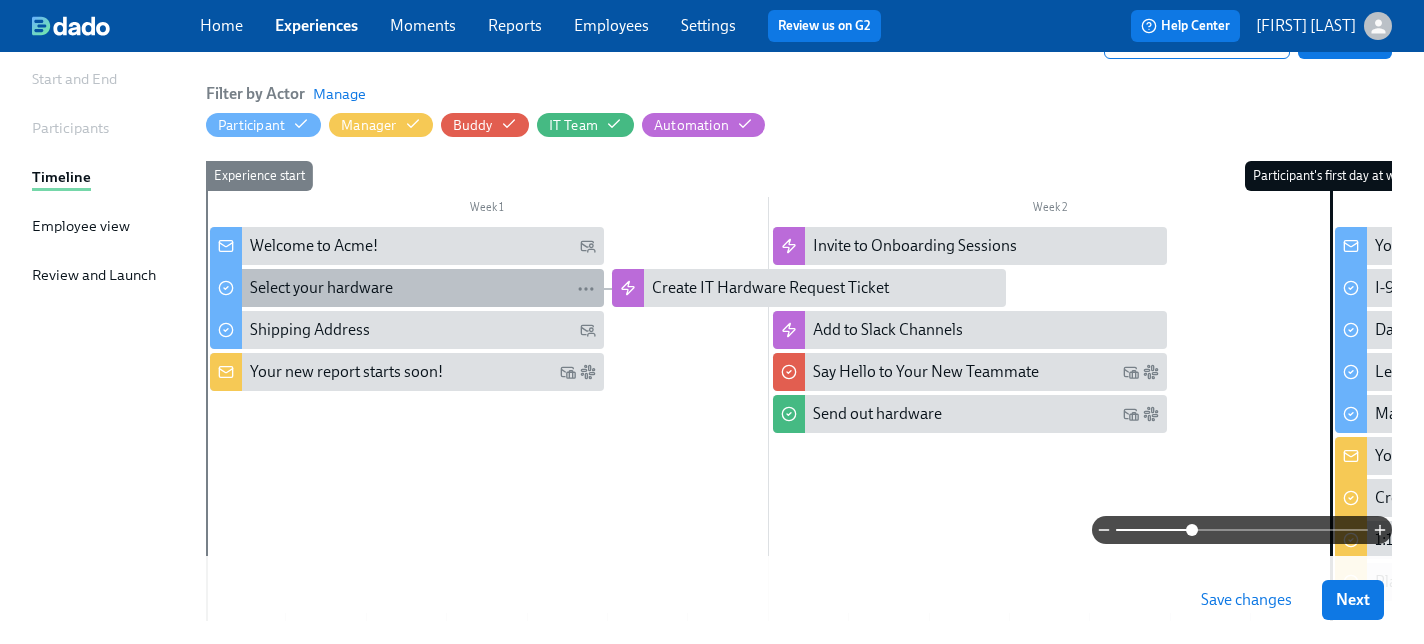 click on "Select your hardware" at bounding box center (321, 288) 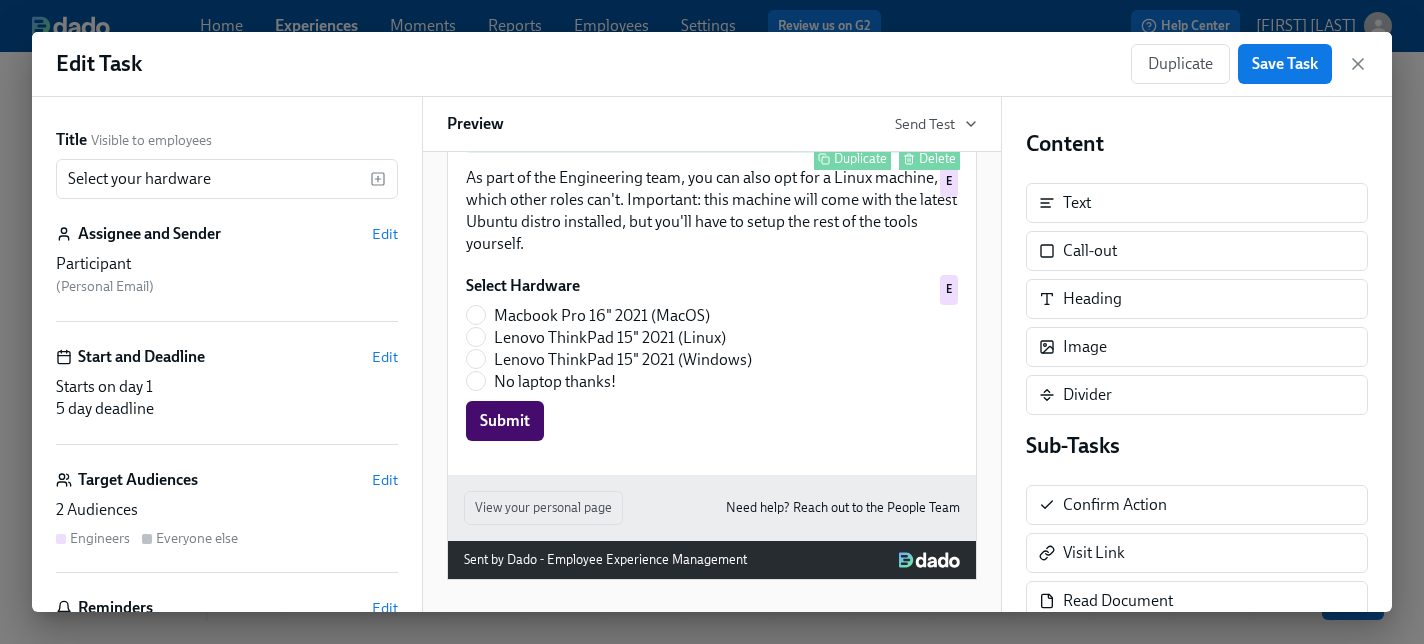 scroll, scrollTop: 851, scrollLeft: 0, axis: vertical 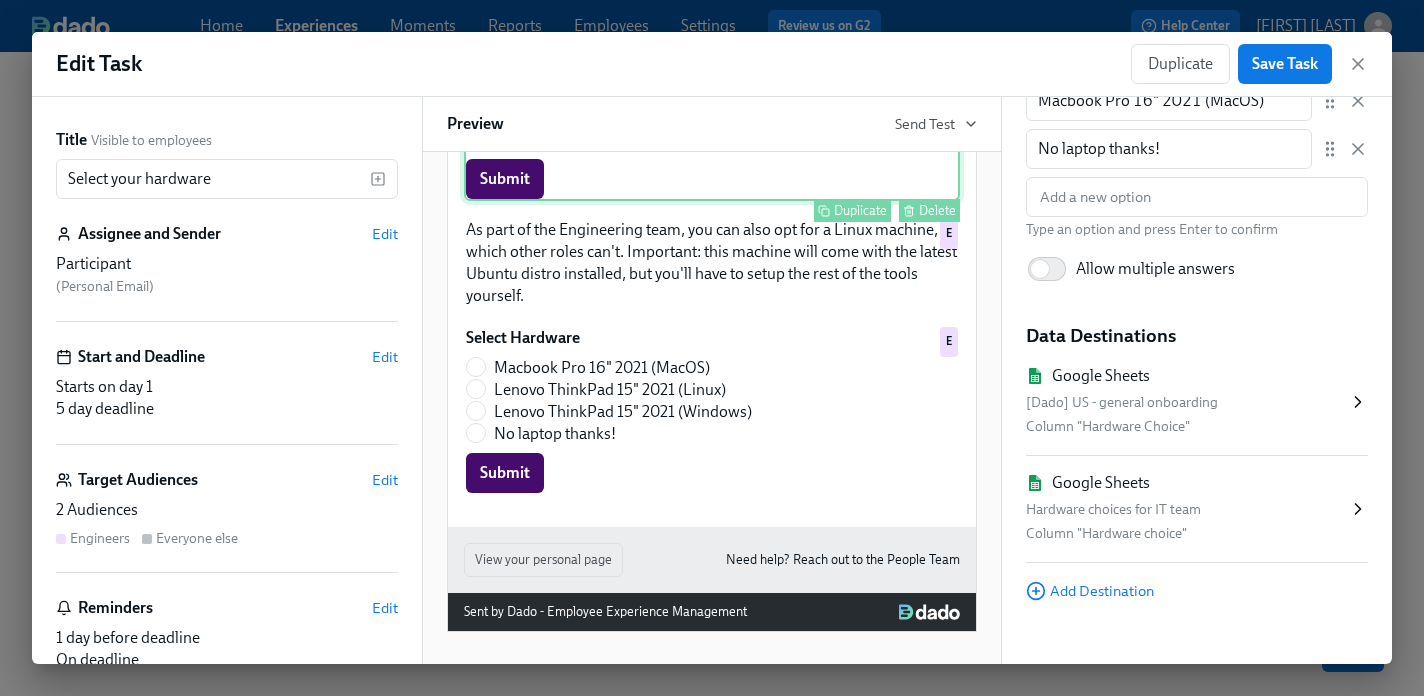 click on "Select Hardware Lenovo ThinkPad 15" 2021 (Windows) Macbook Pro 16" 2021 (MacOS) No laptop thanks! Submit   Duplicate   Delete E" at bounding box center (712, 127) 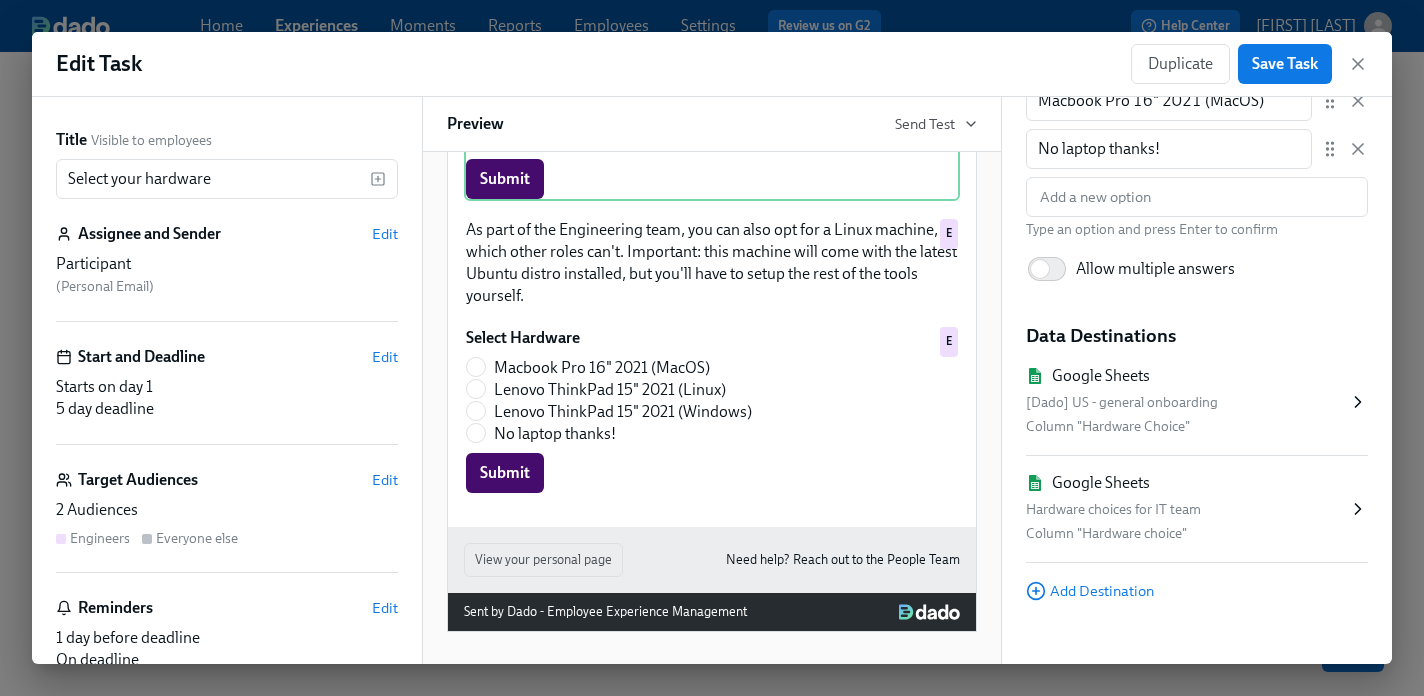 click on "[Dado] US - general onboarding" at bounding box center (1187, 403) 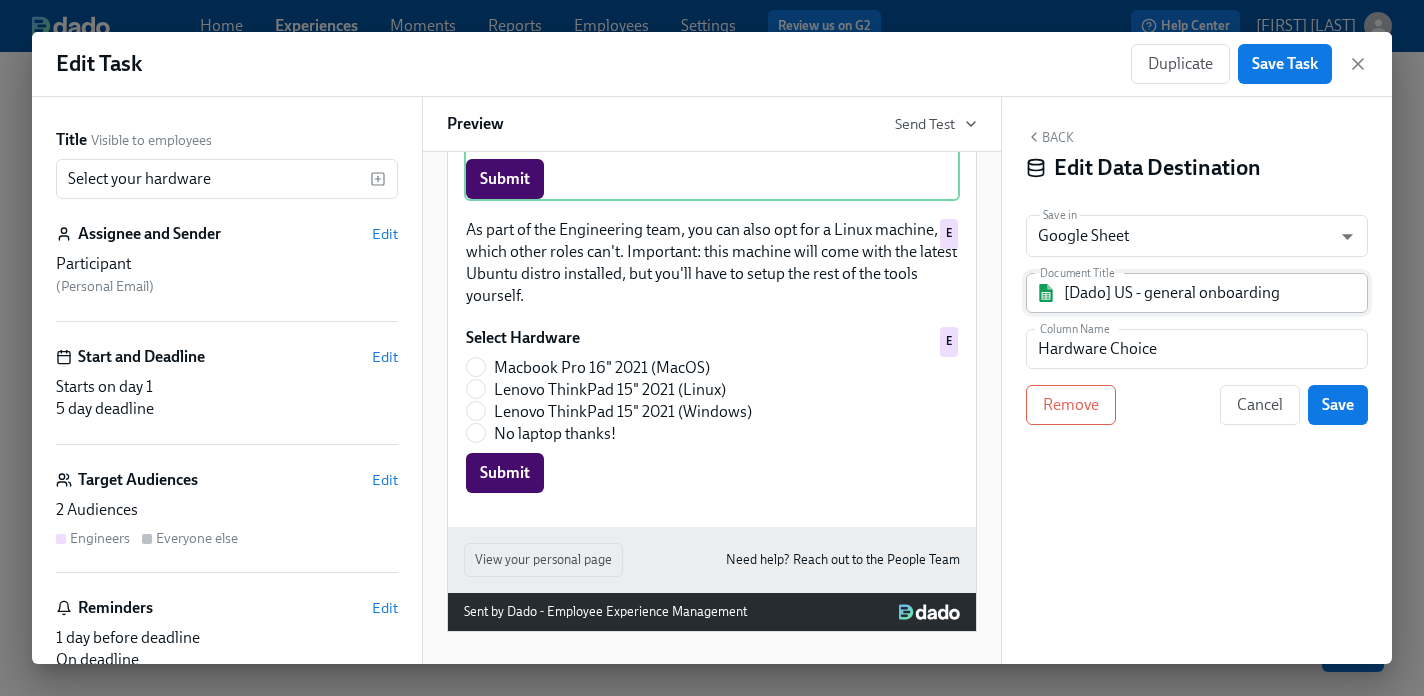 click on "[Dado] US - general onboarding" at bounding box center [1211, 293] 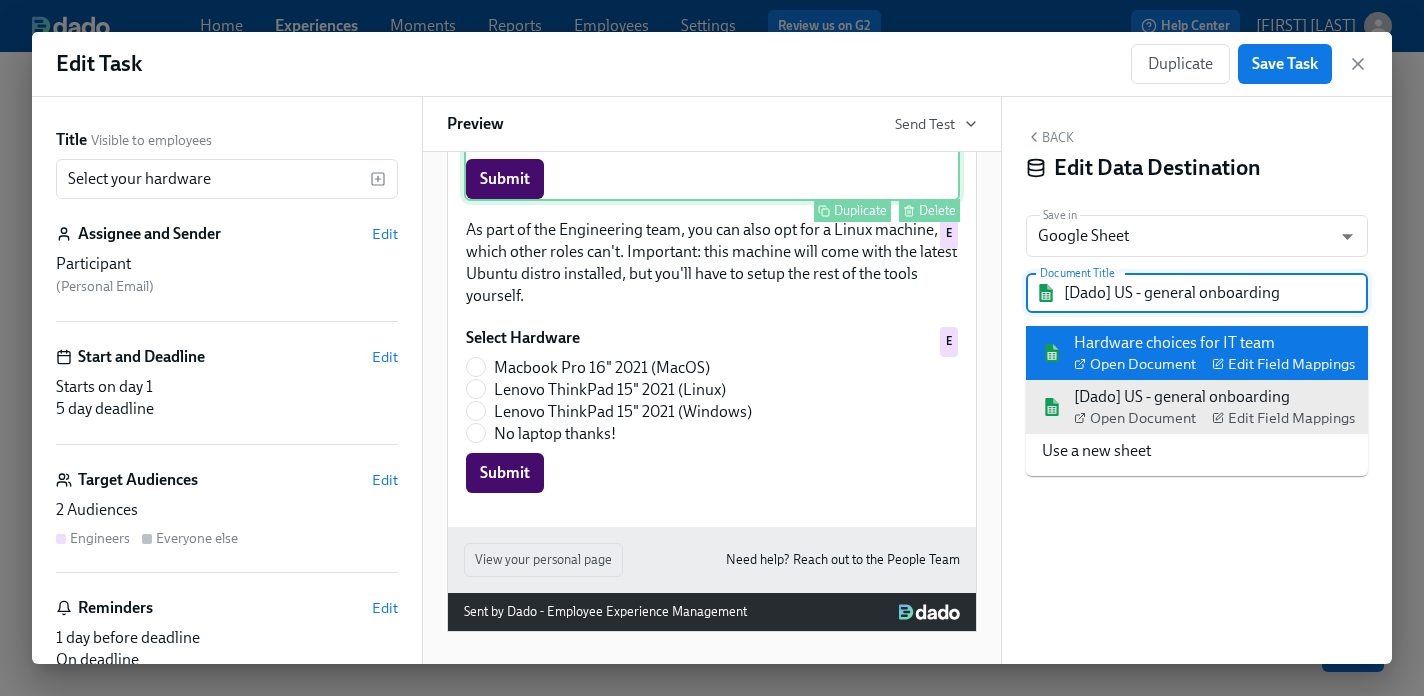 click on "Select Hardware Lenovo ThinkPad 15" 2021 (Windows) Macbook Pro 16" 2021 (MacOS) No laptop thanks! Submit   Duplicate   Delete E" at bounding box center [712, 127] 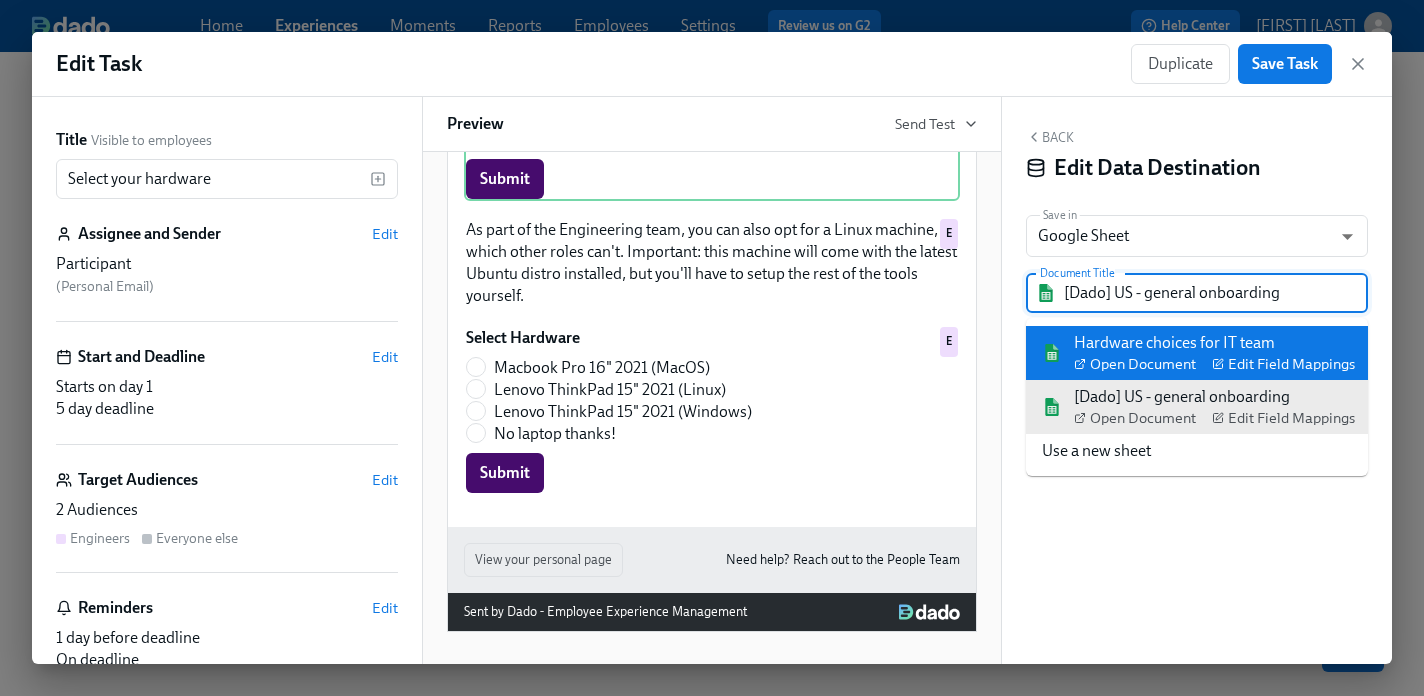 click on "Edit Data Destination" at bounding box center [1157, 168] 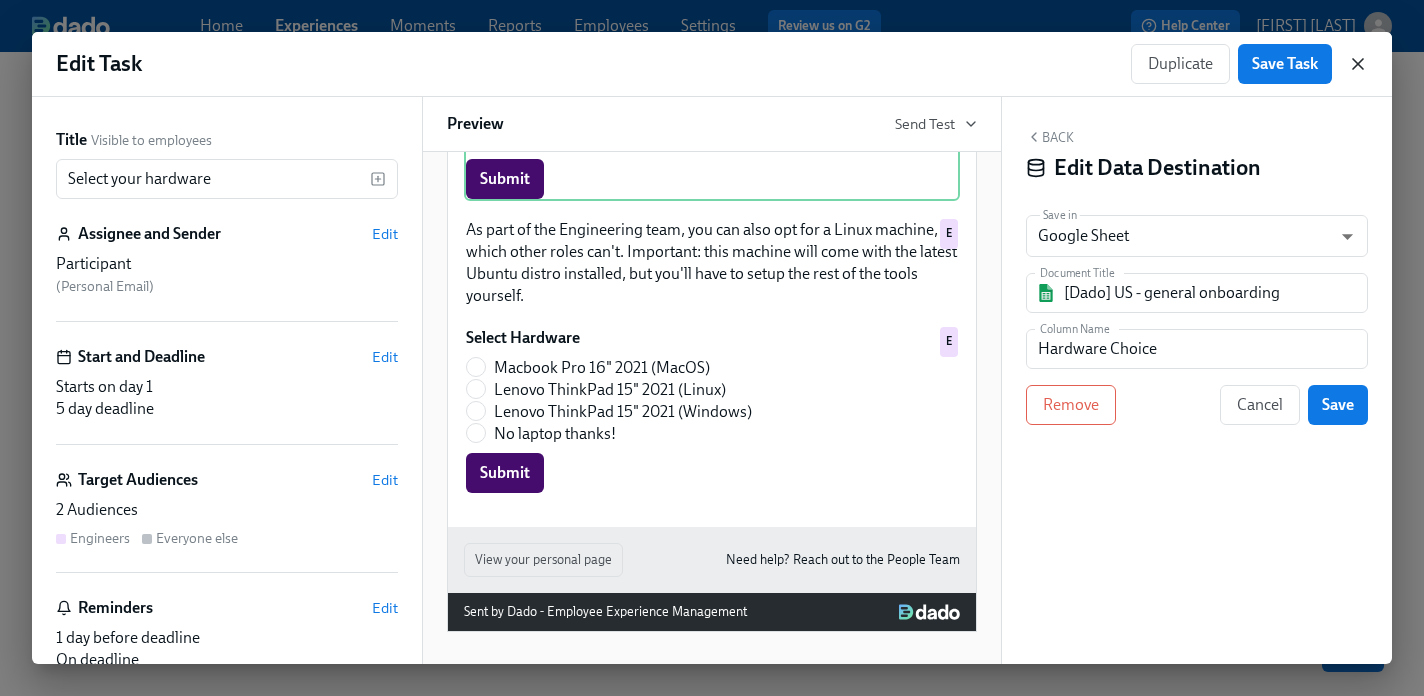 click 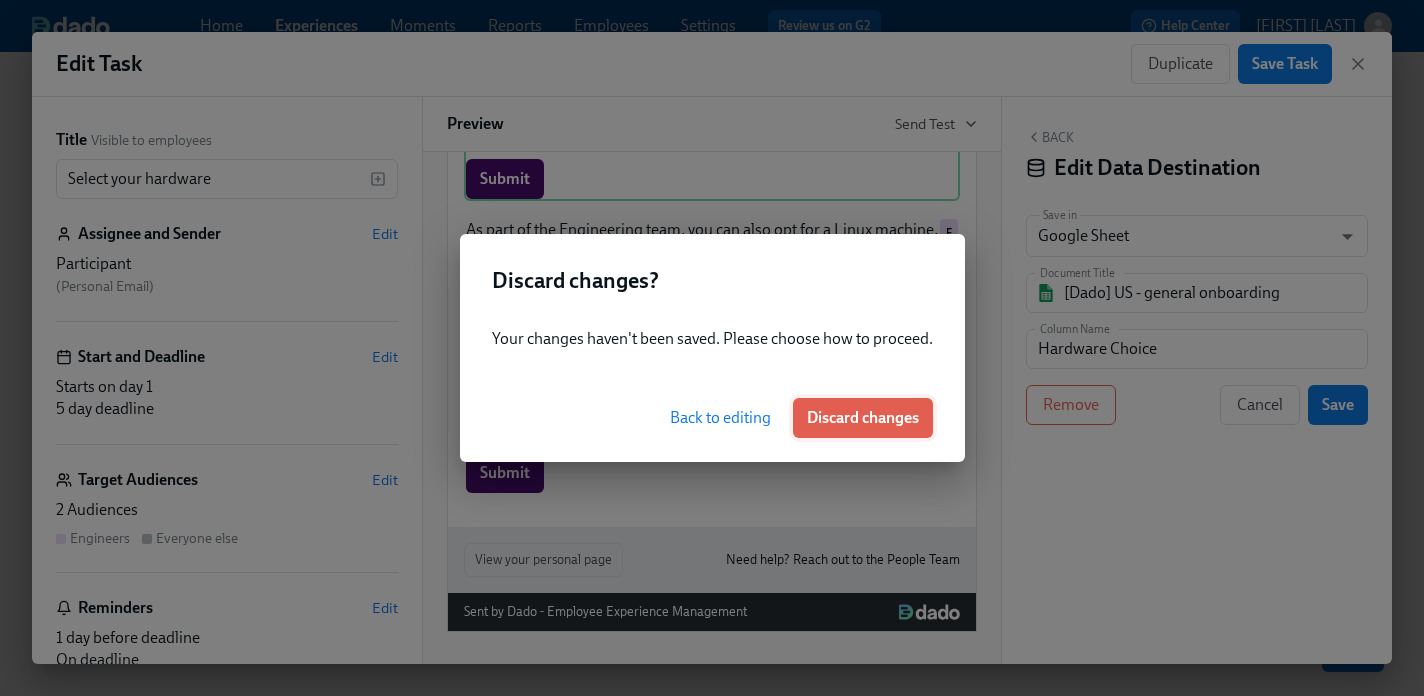 click on "Discard changes" at bounding box center (863, 418) 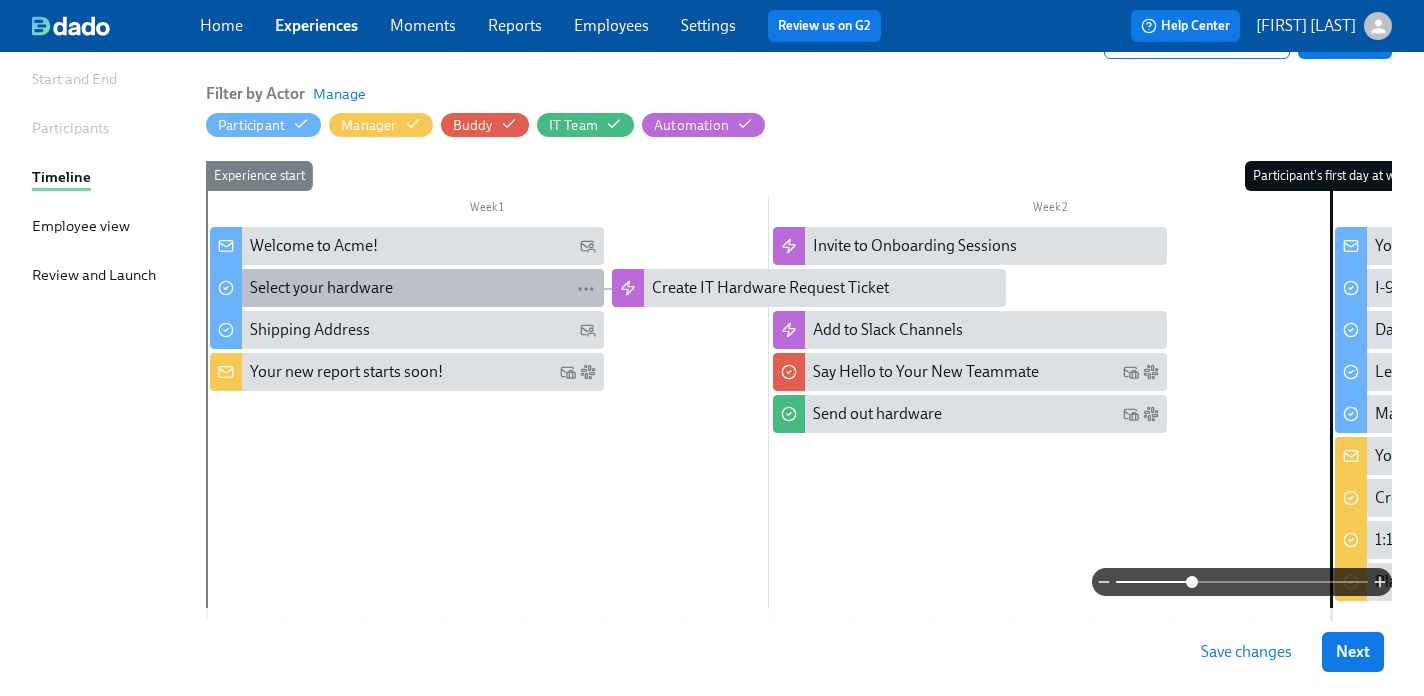 click on "Select your hardware" at bounding box center [423, 288] 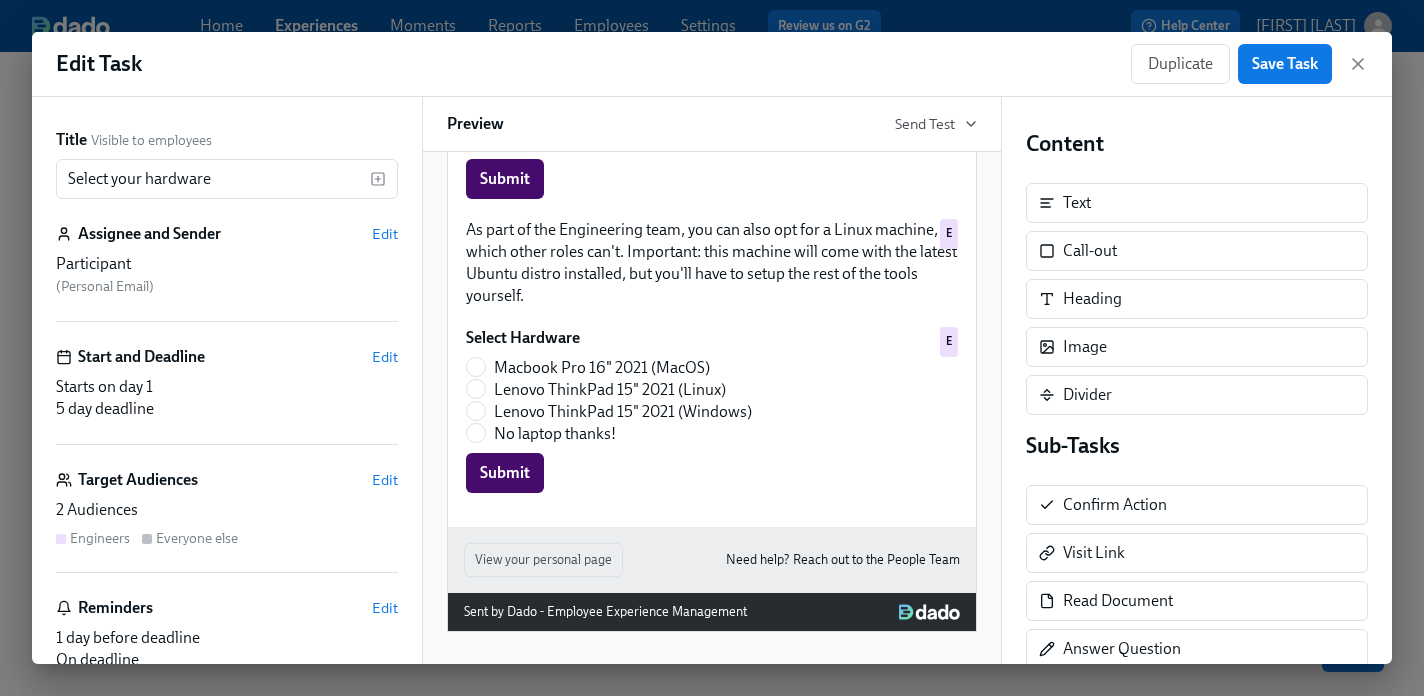 scroll, scrollTop: 901, scrollLeft: 0, axis: vertical 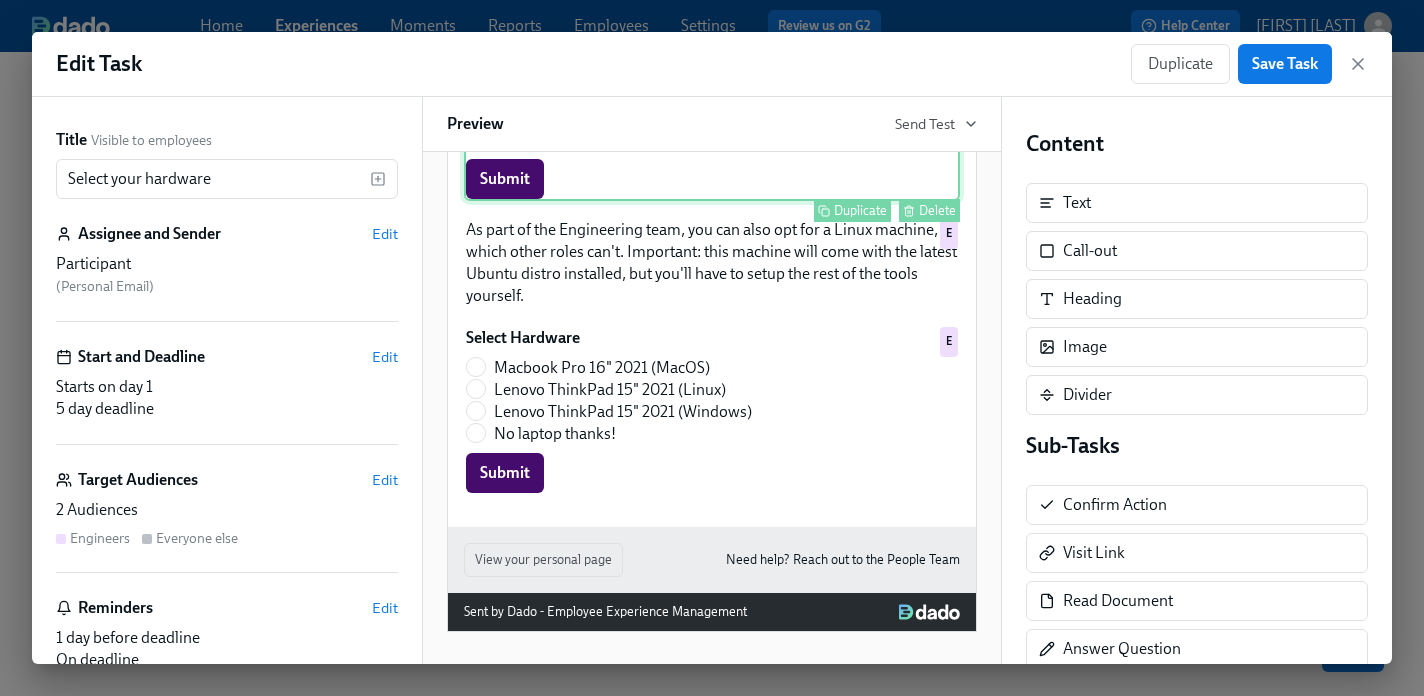 click on "Select Hardware Lenovo ThinkPad 15" 2021 (Windows) Macbook Pro 16" 2021 (MacOS) No laptop thanks! Submit   Duplicate   Delete E" at bounding box center (712, 127) 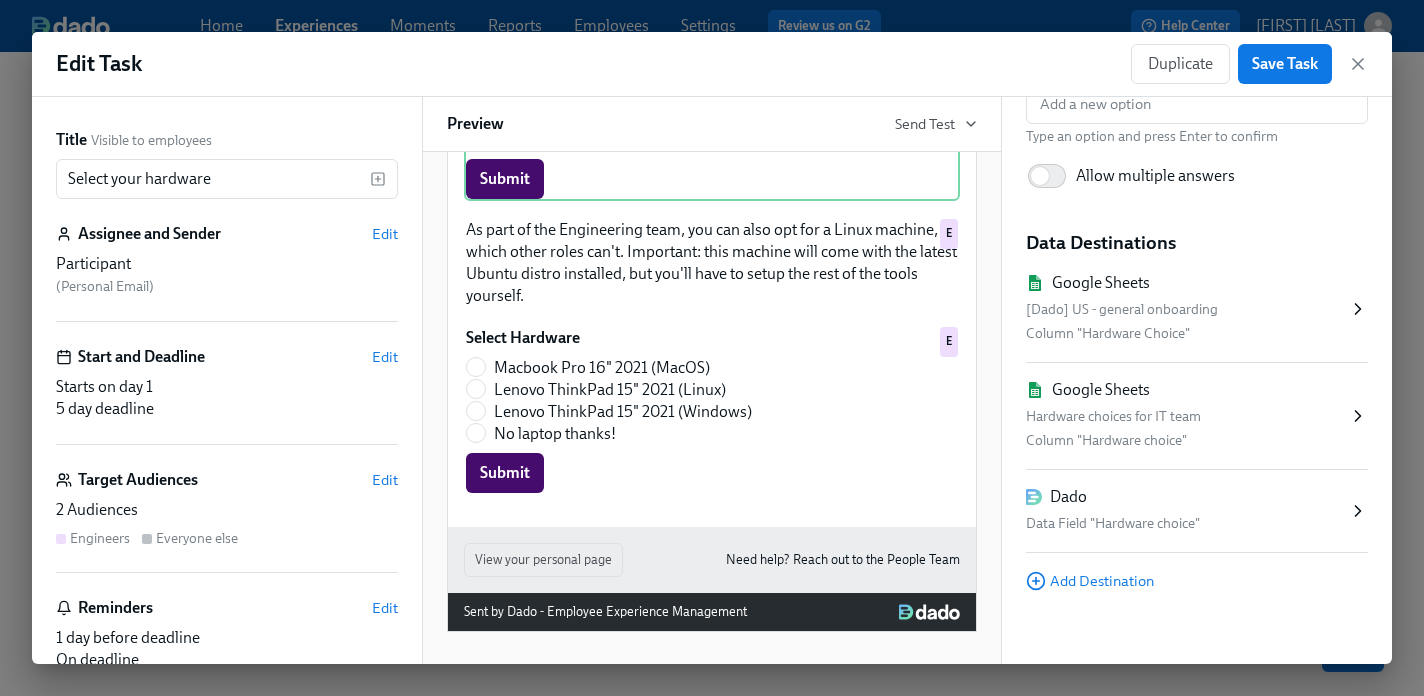scroll, scrollTop: 442, scrollLeft: 0, axis: vertical 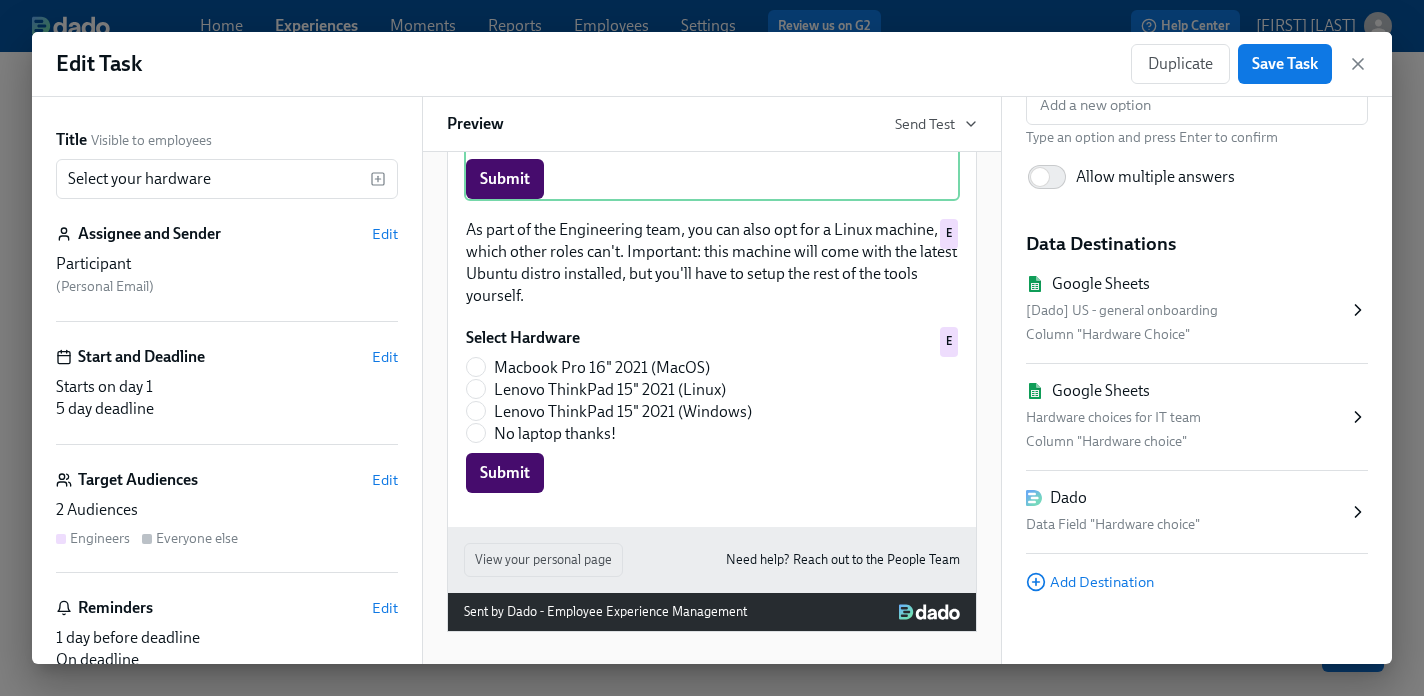 click on "Data Field "Hardware choice"" at bounding box center (1187, 525) 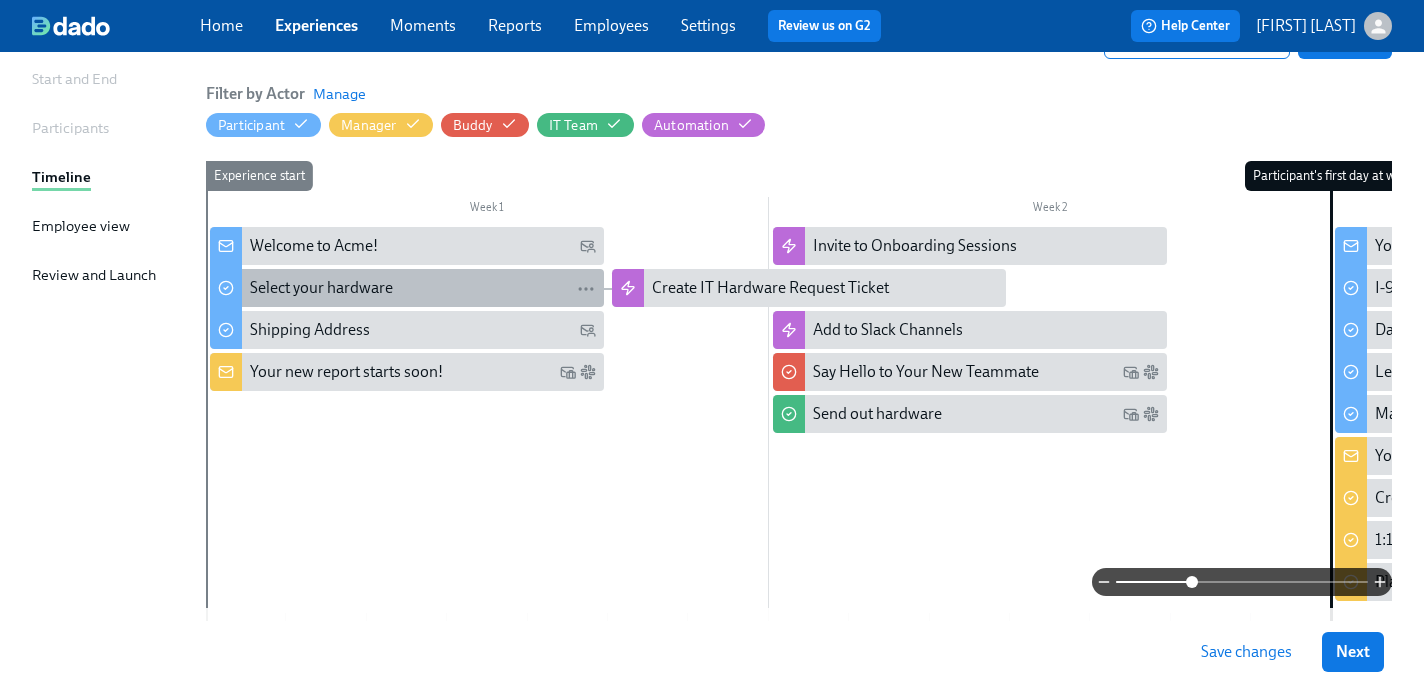 click on "Select your hardware" at bounding box center [423, 288] 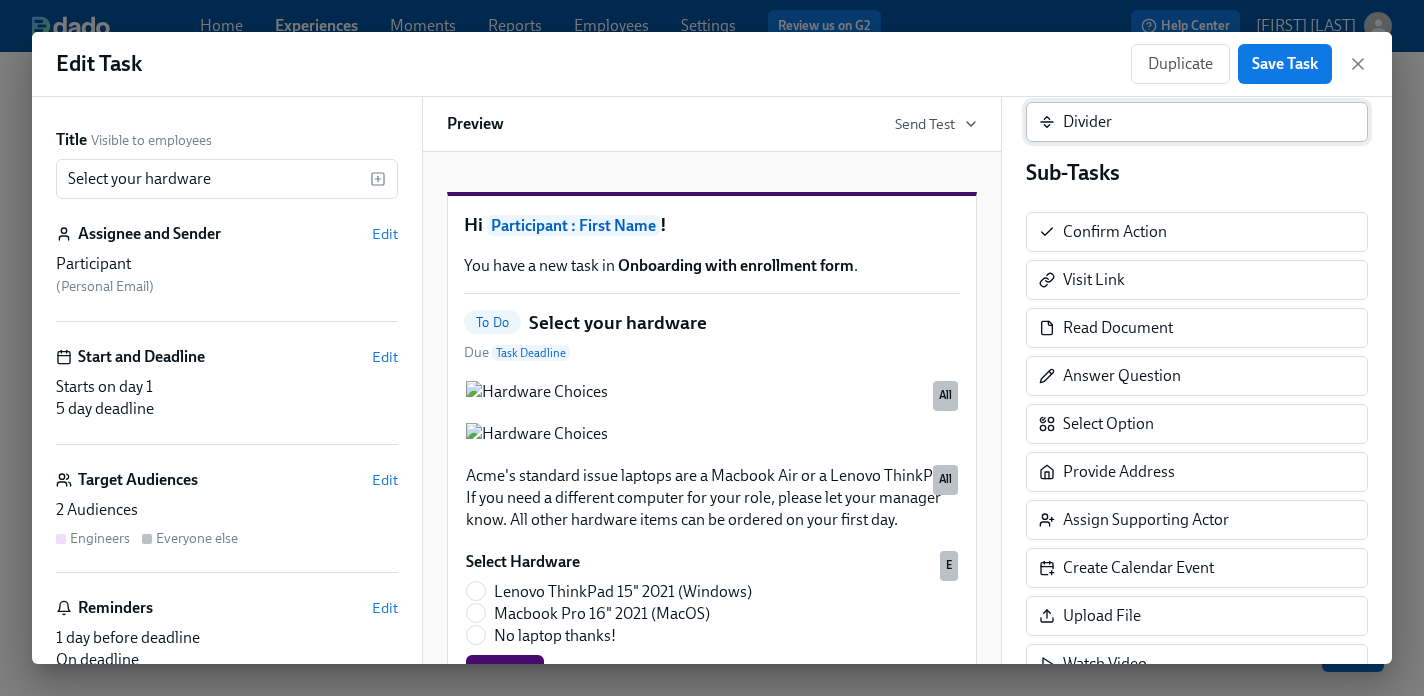 scroll, scrollTop: 276, scrollLeft: 0, axis: vertical 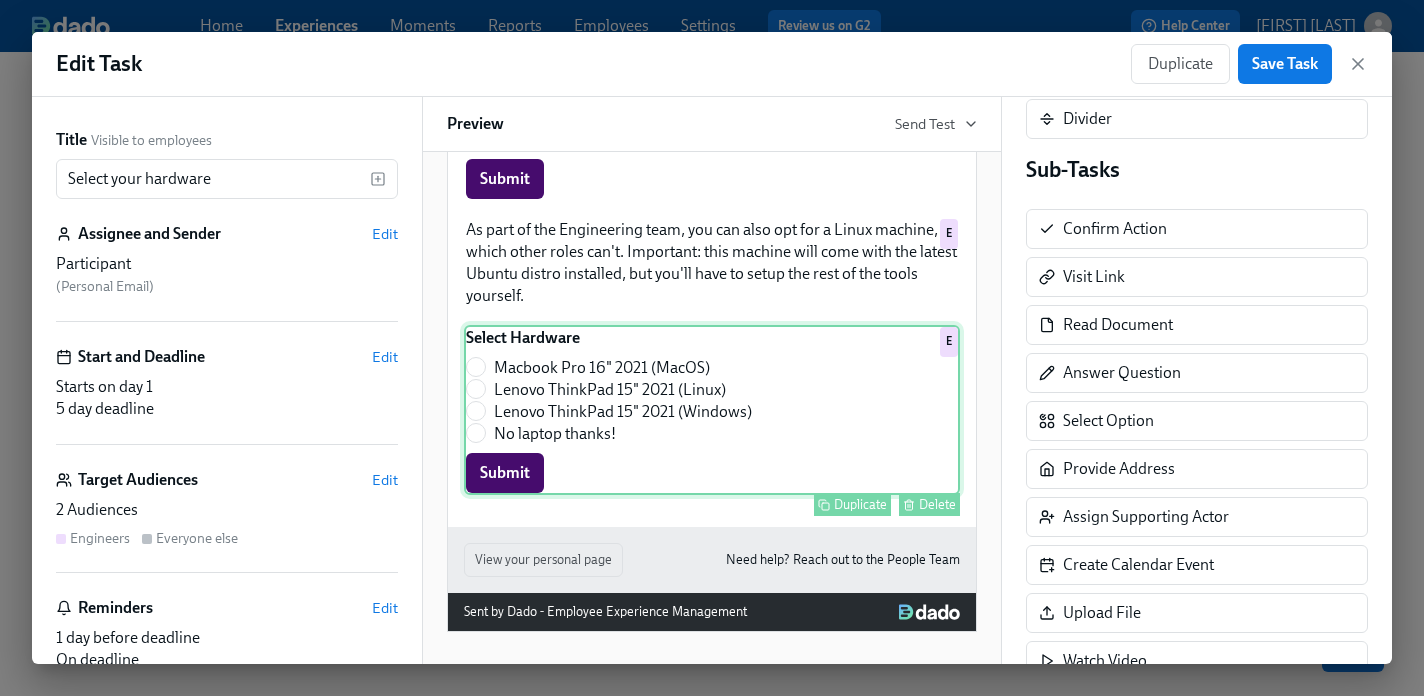 click on "Select Hardware Macbook Pro 16" 2021 (MacOS) Lenovo ThinkPad 15" 2021 (Linux) Lenovo ThinkPad 15" 2021 (Windows) No laptop thanks! Submit   Duplicate   Delete E" at bounding box center (712, 410) 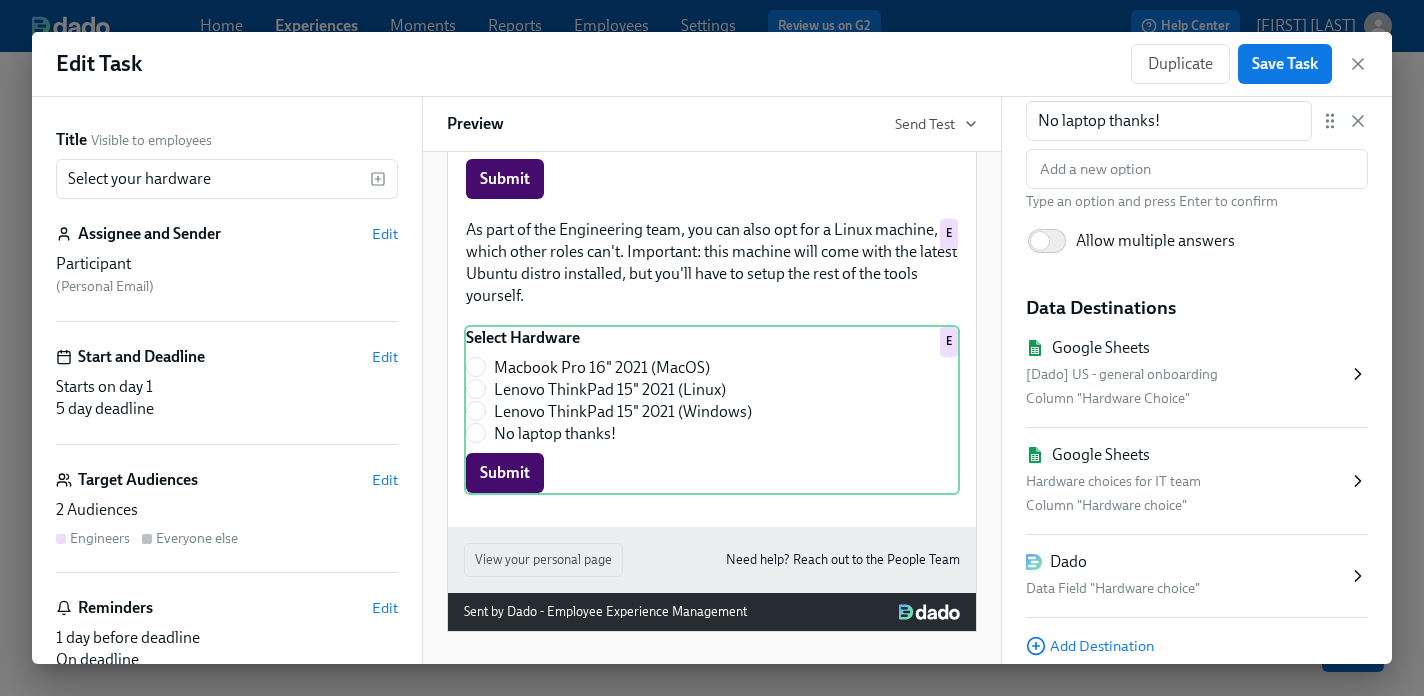 scroll, scrollTop: 428, scrollLeft: 0, axis: vertical 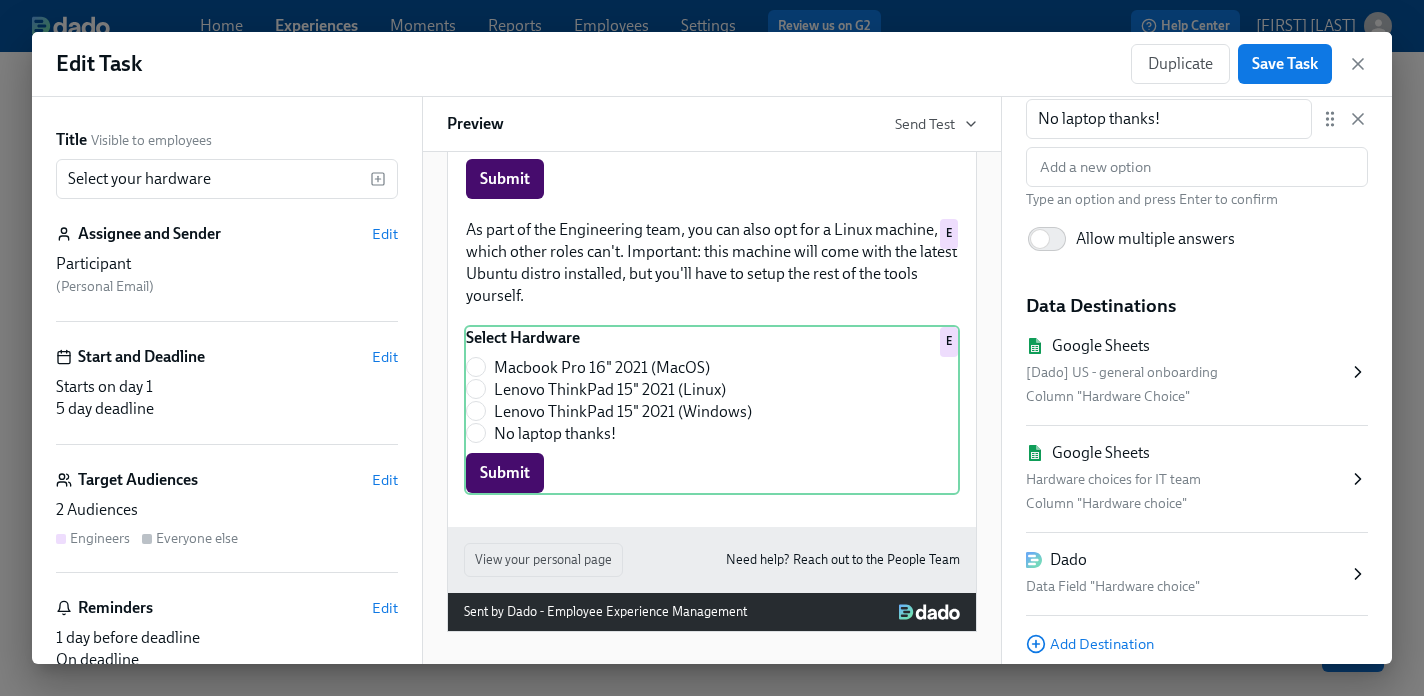 click on "Dado" at bounding box center [1187, 560] 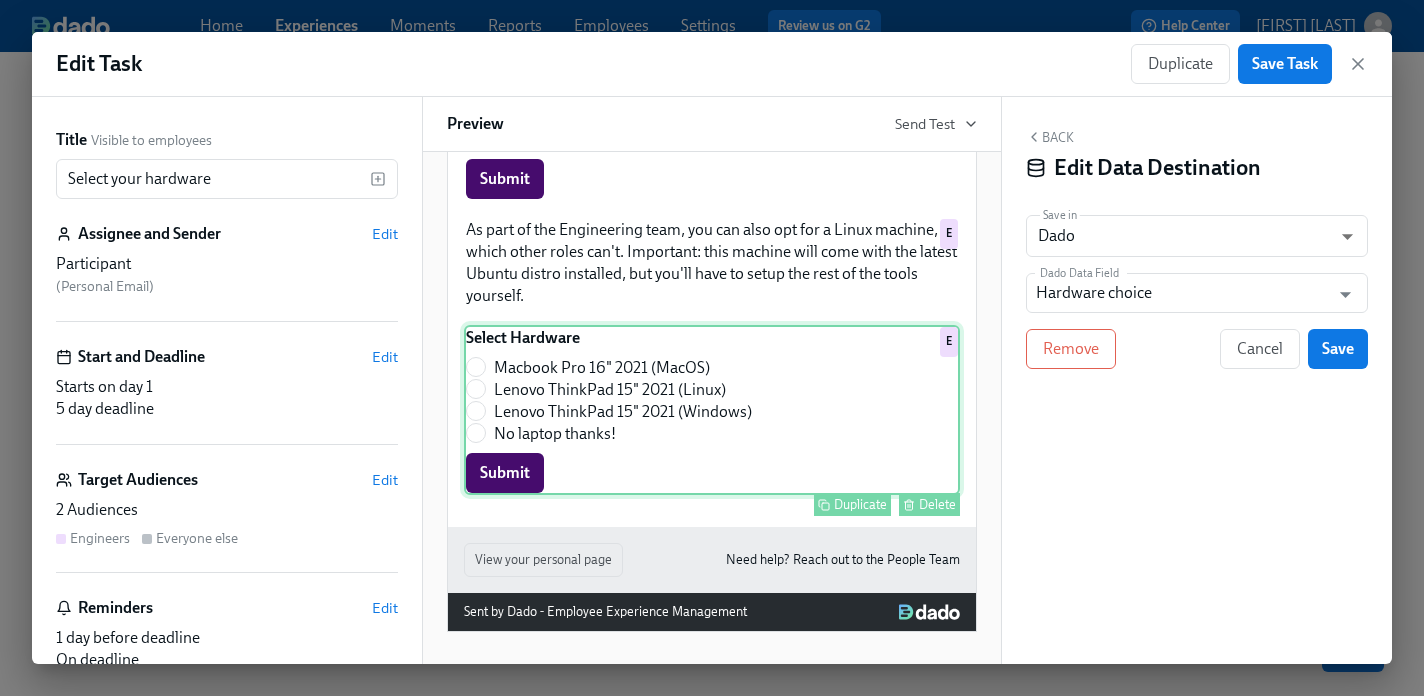 click on "Select Hardware Macbook Pro 16" 2021 (MacOS) Lenovo ThinkPad 15" 2021 (Linux) Lenovo ThinkPad 15" 2021 (Windows) No laptop thanks! Submit   Duplicate   Delete E" at bounding box center [712, 410] 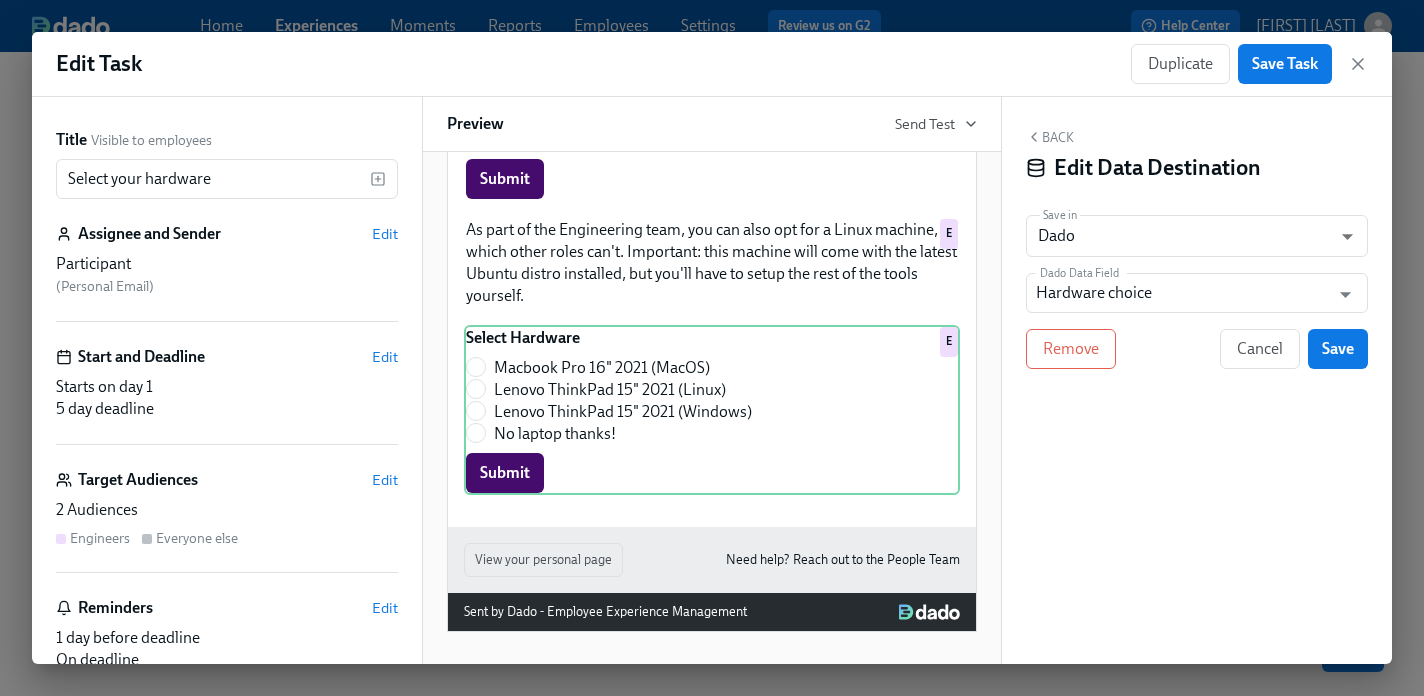 click on "Back" at bounding box center [1050, 137] 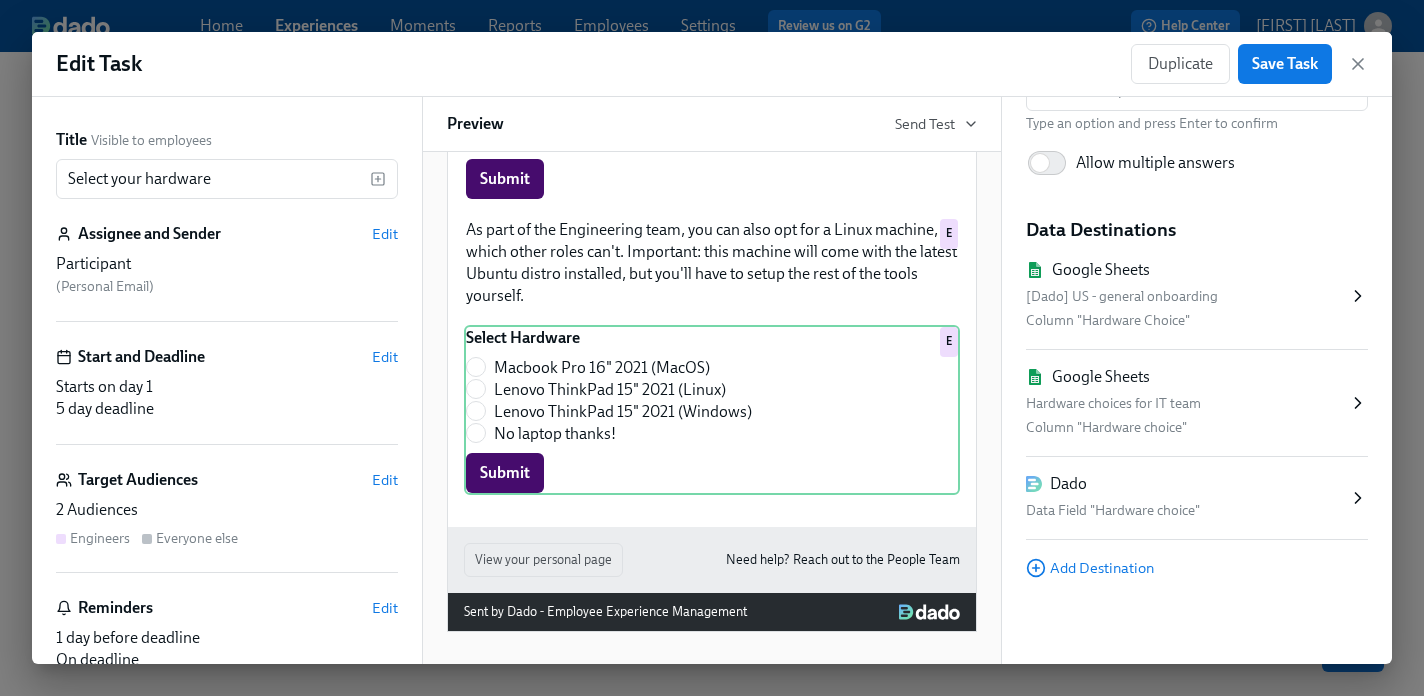 scroll, scrollTop: 504, scrollLeft: 0, axis: vertical 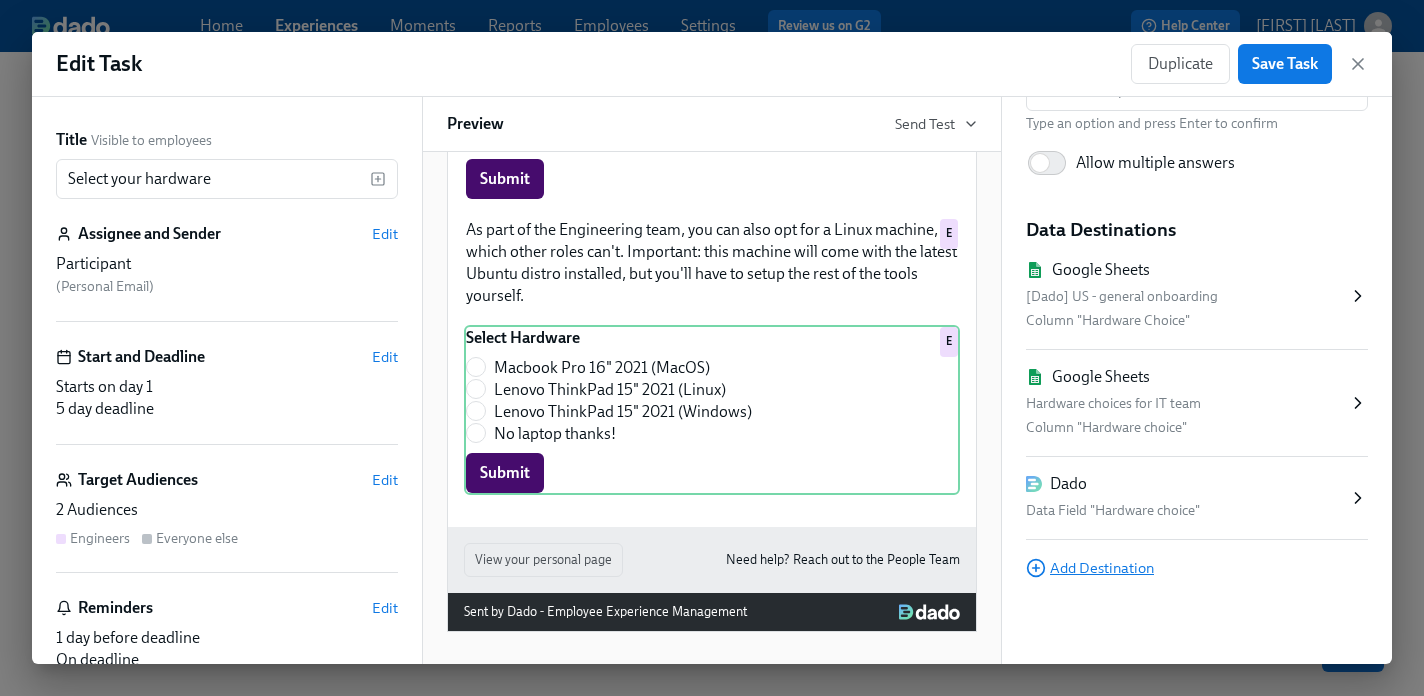 click on "Add Destination" at bounding box center [1090, 568] 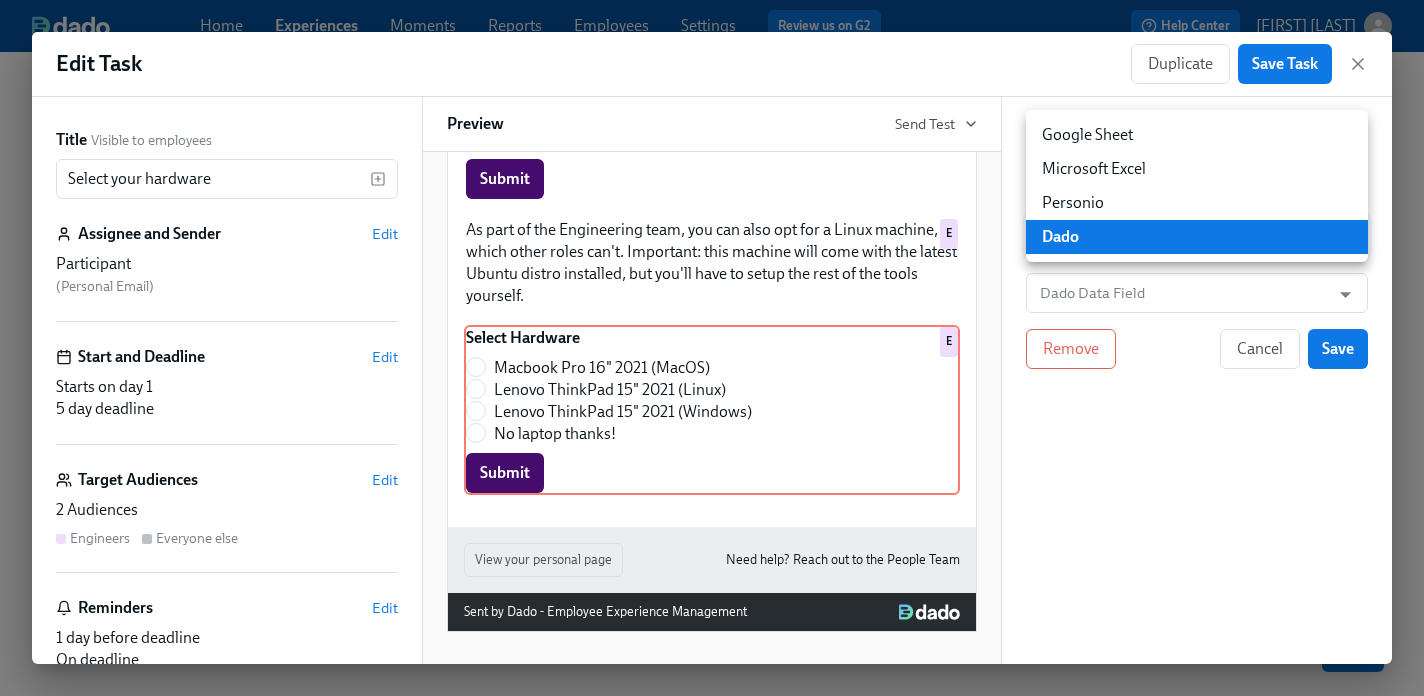 click on "Edit   General Onboarding Basics Start and End Participants Timeline Employee view Review and Launch Timeline Preview experience Search Filter by Actor Manage Participant Manager Buddy IT Team Automation Week 1 Week 2 Week 3 Week 4 Week 5 Week 6 Week 7 Week 8 Week 9 Week 10 Week 11 Week 12 Week 13 Week 14 Week 15 Week 16 Week 17 Experience start Participant's first day at work Experience end Invite to Onboarding Sessions Add to Slack Channels Add to Company All-Hands Welcome to Acme! Select your hardware Shipping Address Your Onboarding with enrollment form continues on your Acme account! I-9 Verification Data Security Video Learn about our Benefits offering Mandatory Sexual Harassment Training First Week Feedback Values week 30-Day Check-in with HR Congrats on your first month! Onboarding Survey 90 Days Check-in Your new report starts soon! Your new report starts today 30-Day check in 3" at bounding box center [712, 301] 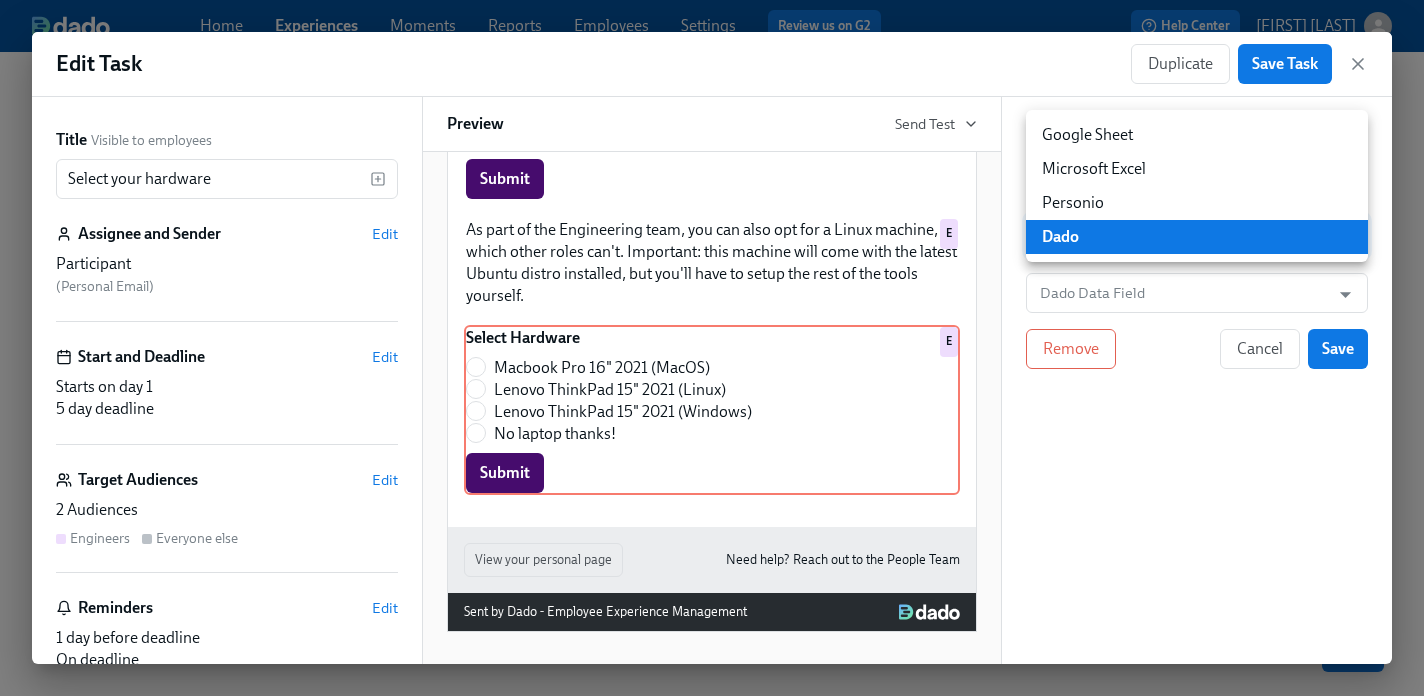 click at bounding box center (712, 348) 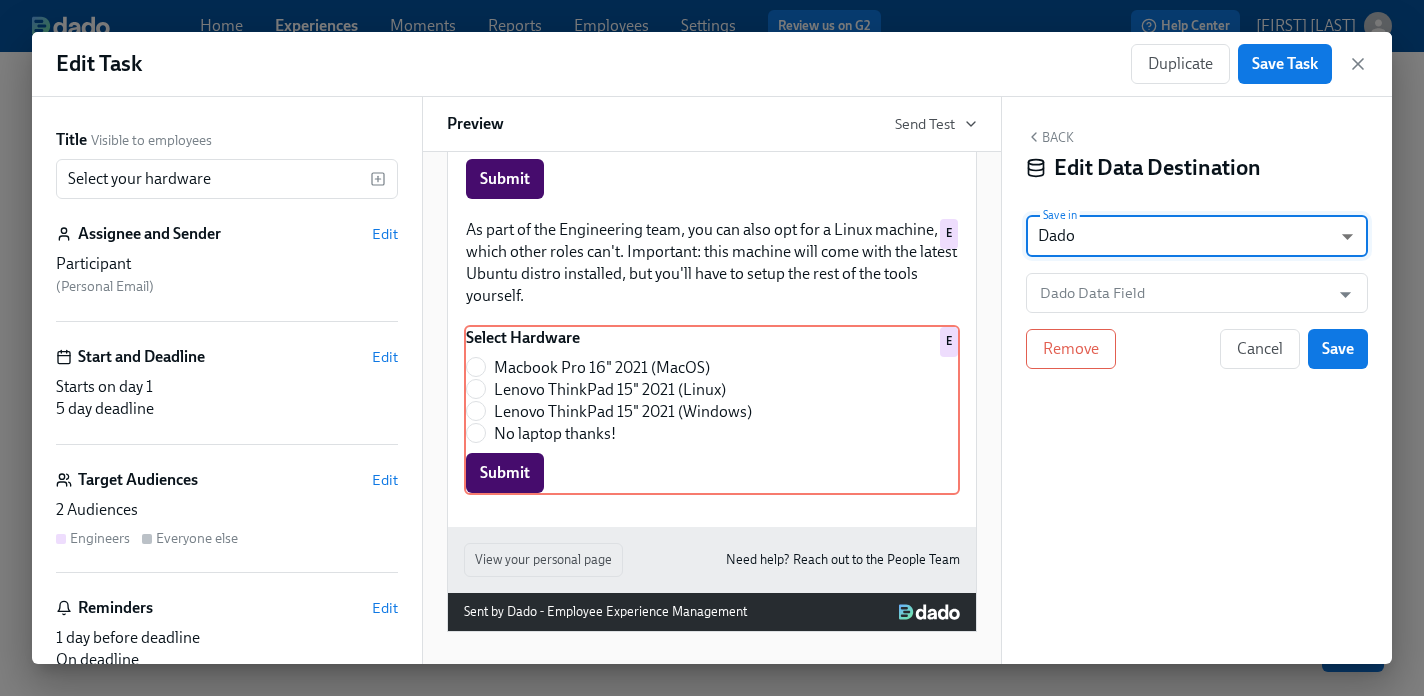 click on "Back Edit Data Destination" at bounding box center (1197, 160) 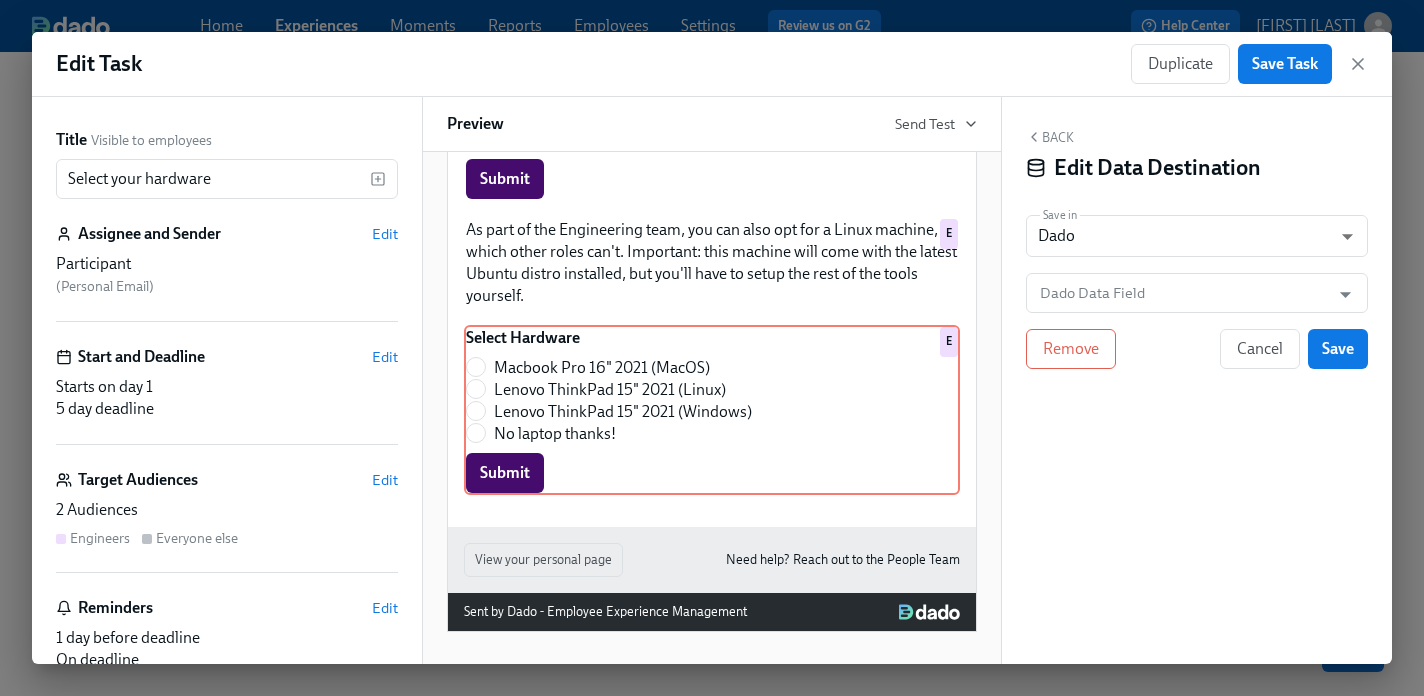 click on "Back" at bounding box center (1050, 137) 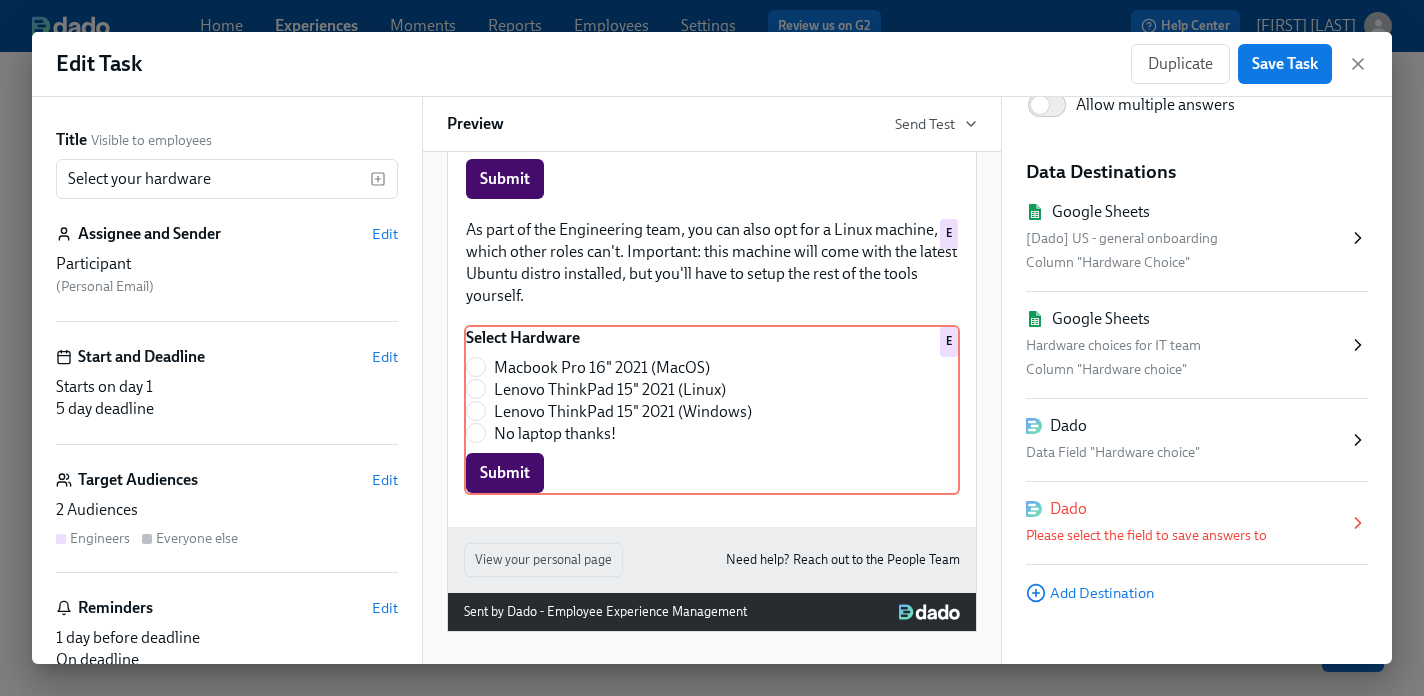 scroll, scrollTop: 552, scrollLeft: 0, axis: vertical 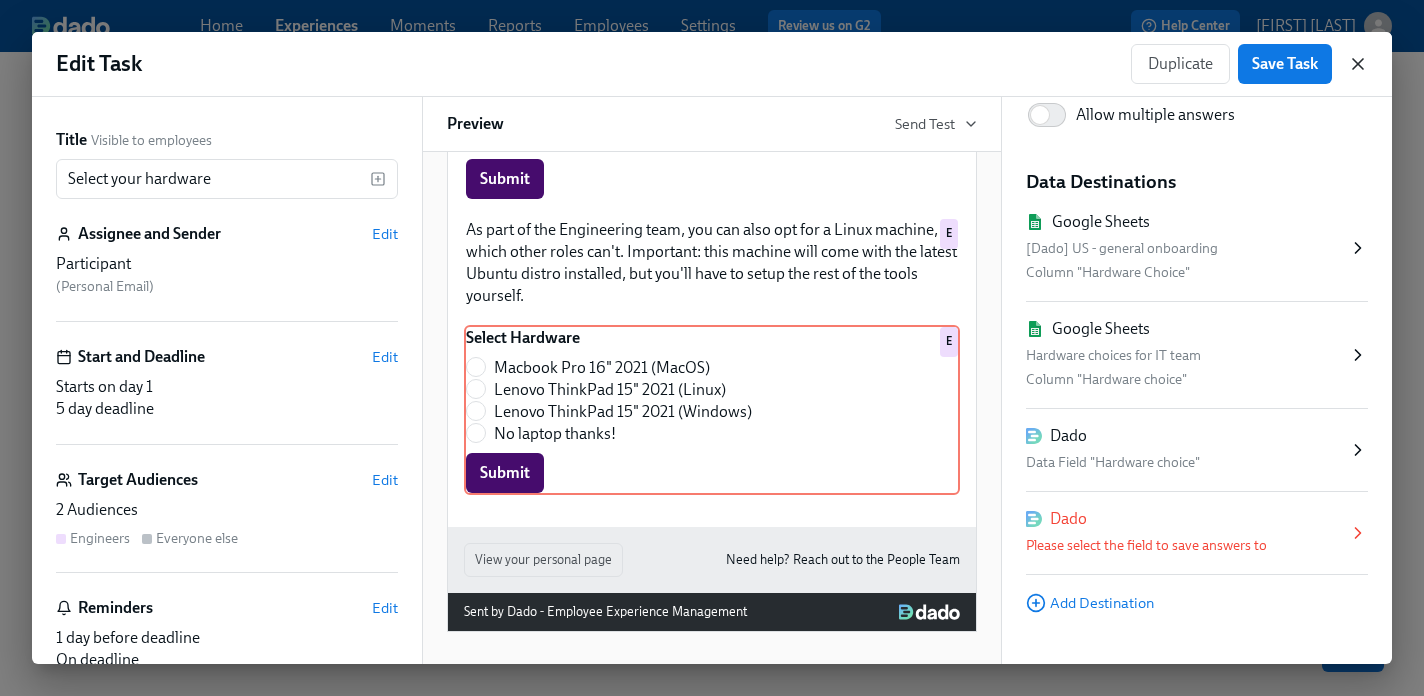 click 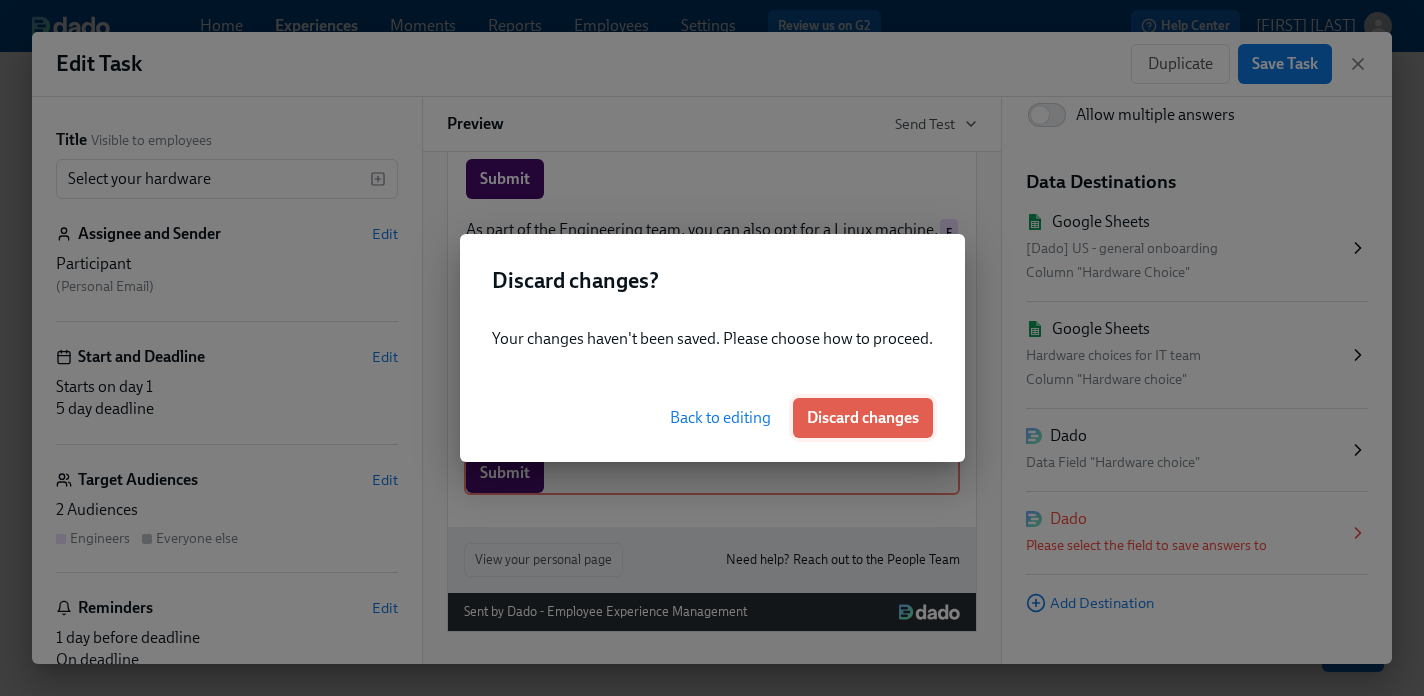 click on "Discard changes" at bounding box center [863, 418] 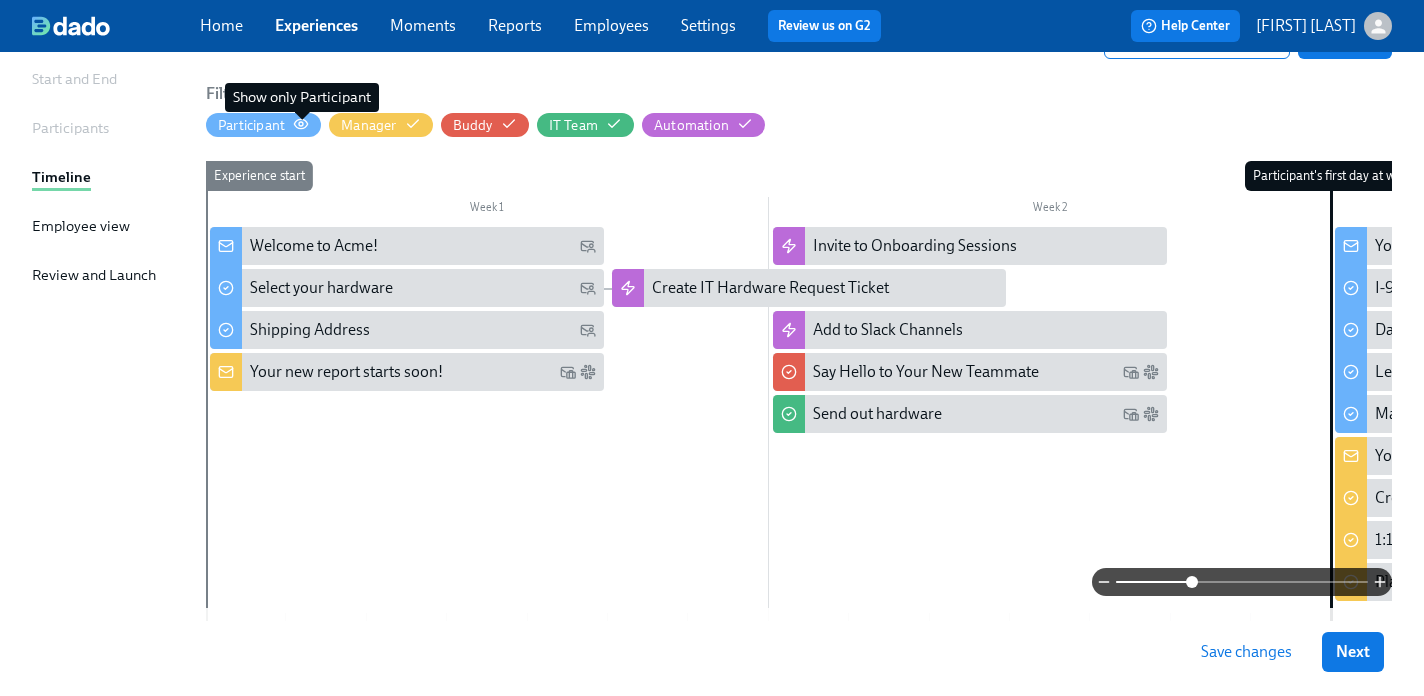 scroll, scrollTop: 0, scrollLeft: 0, axis: both 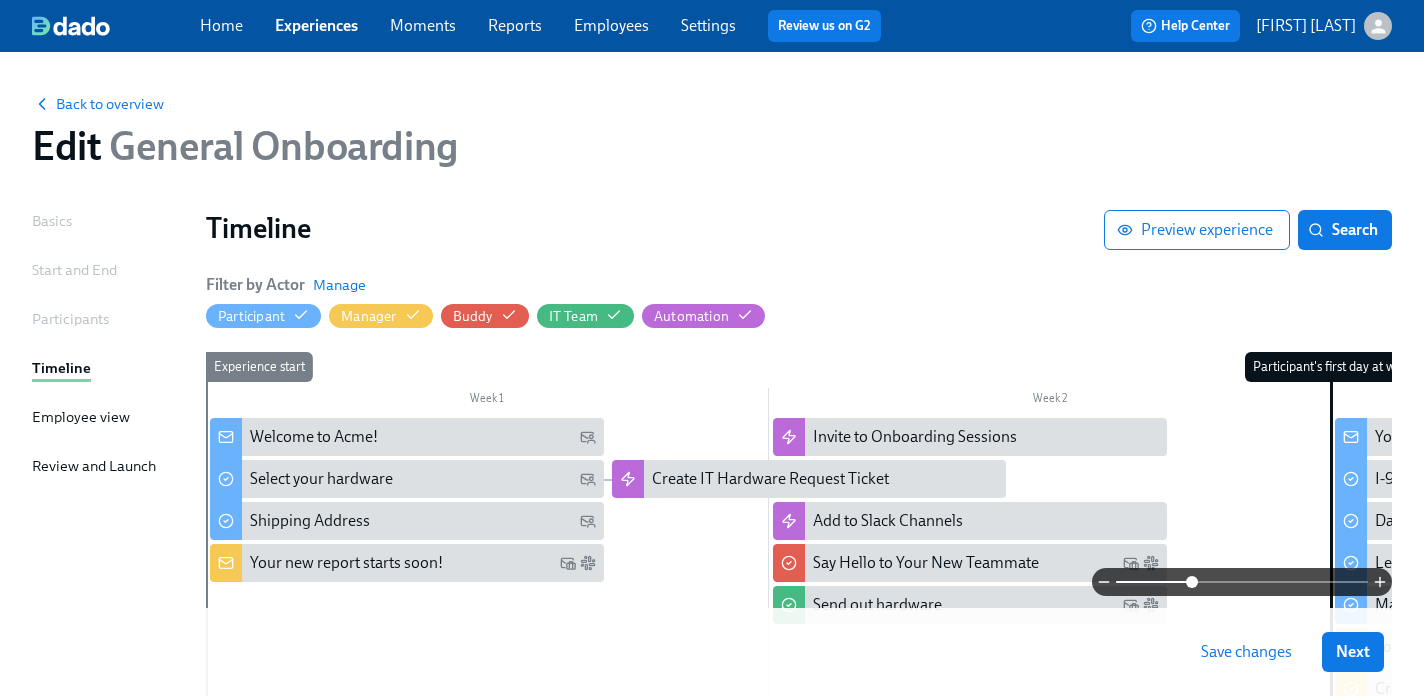 click on "Employees" at bounding box center [611, 25] 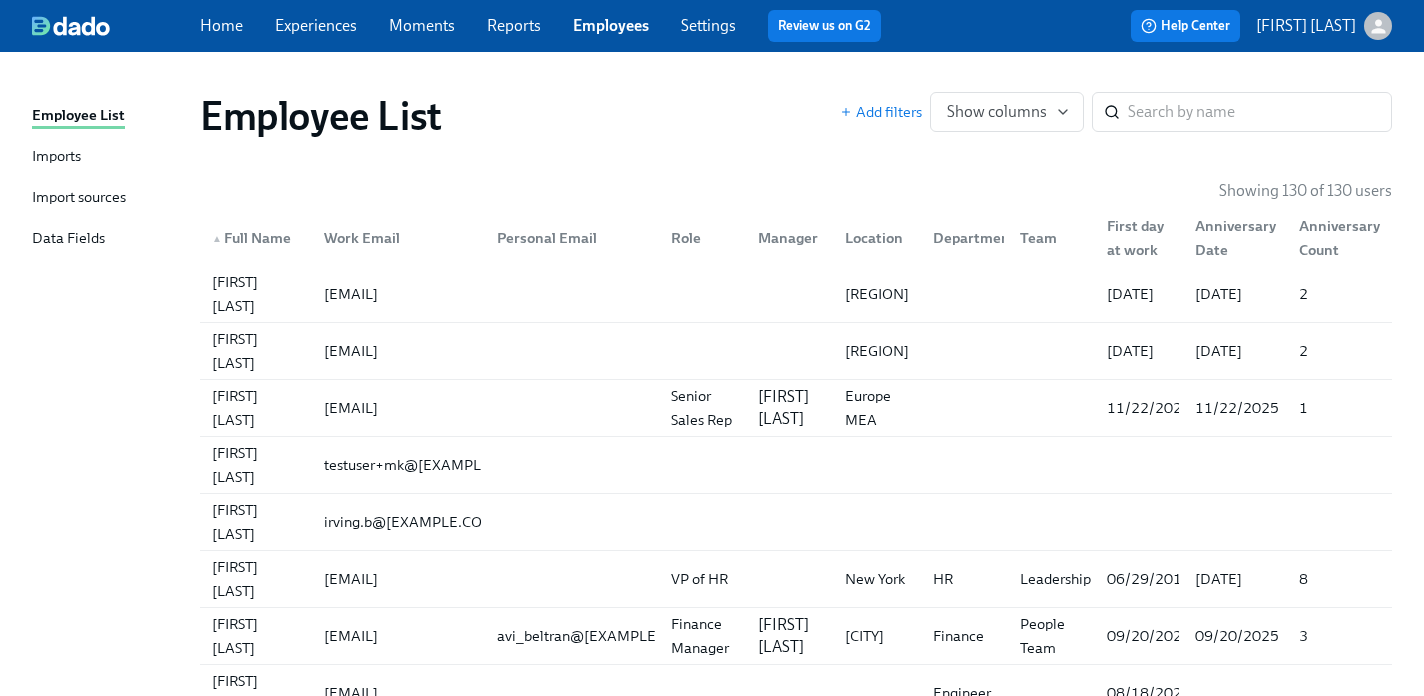 click on "Data Fields" at bounding box center (108, 239) 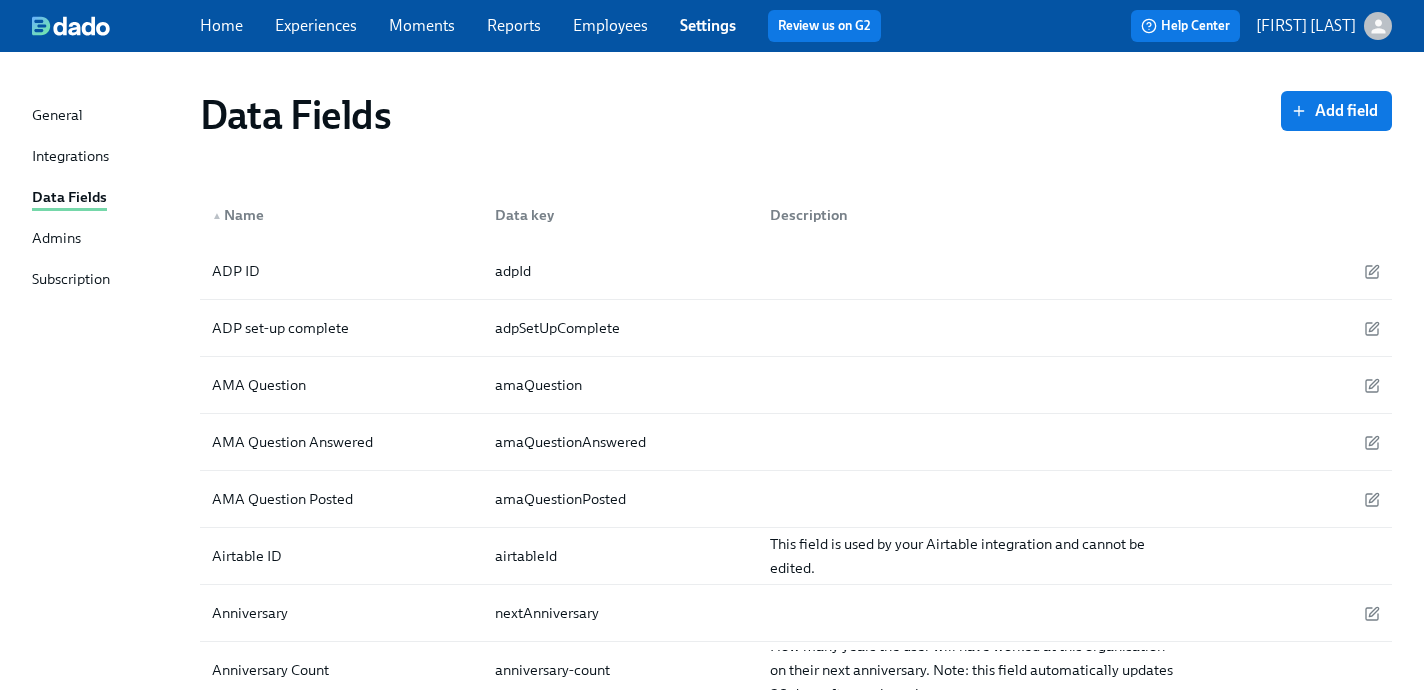 scroll, scrollTop: 0, scrollLeft: 0, axis: both 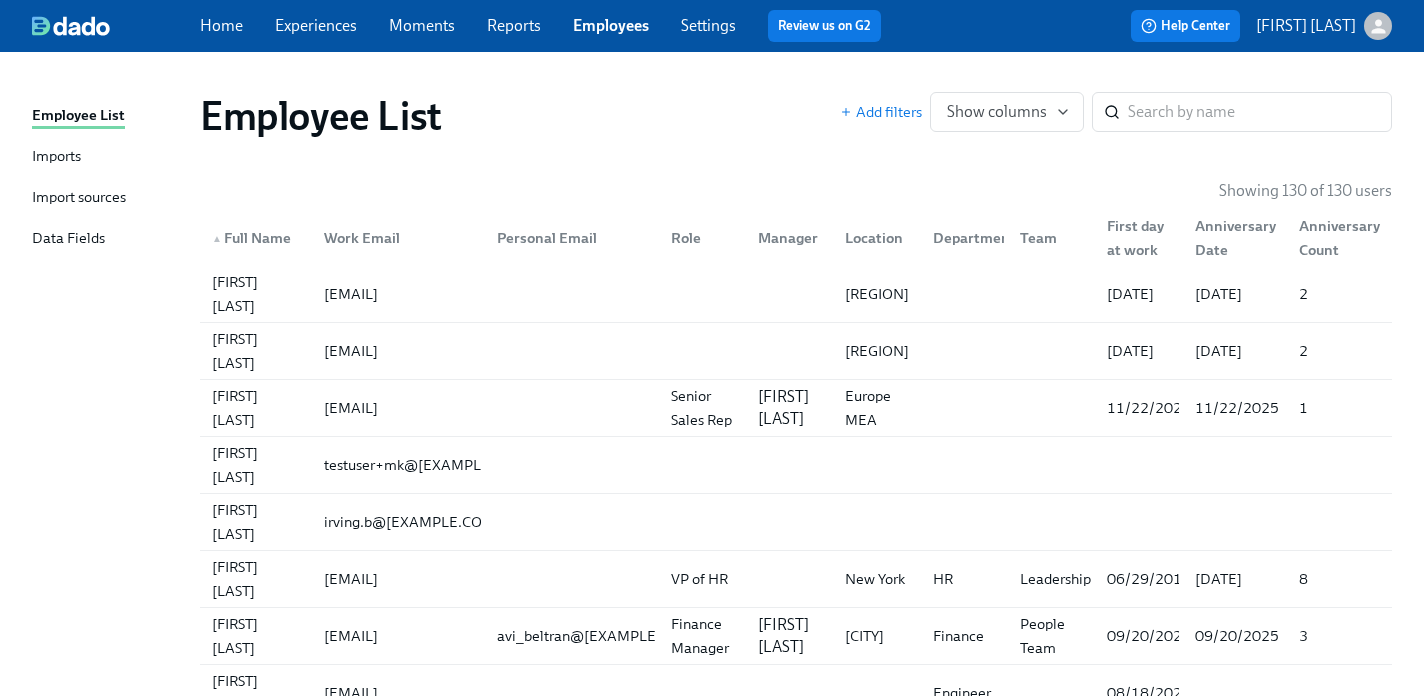 click on "Experiences" at bounding box center (316, 25) 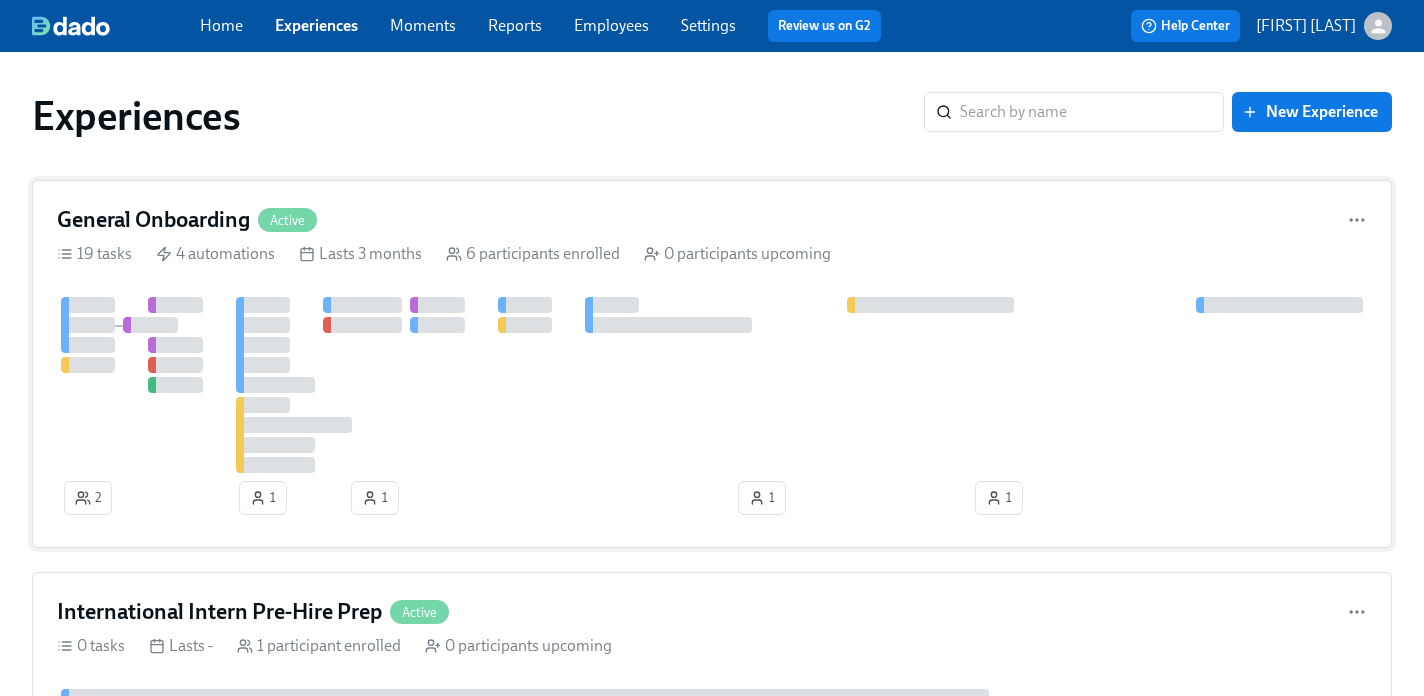click at bounding box center (275, 385) 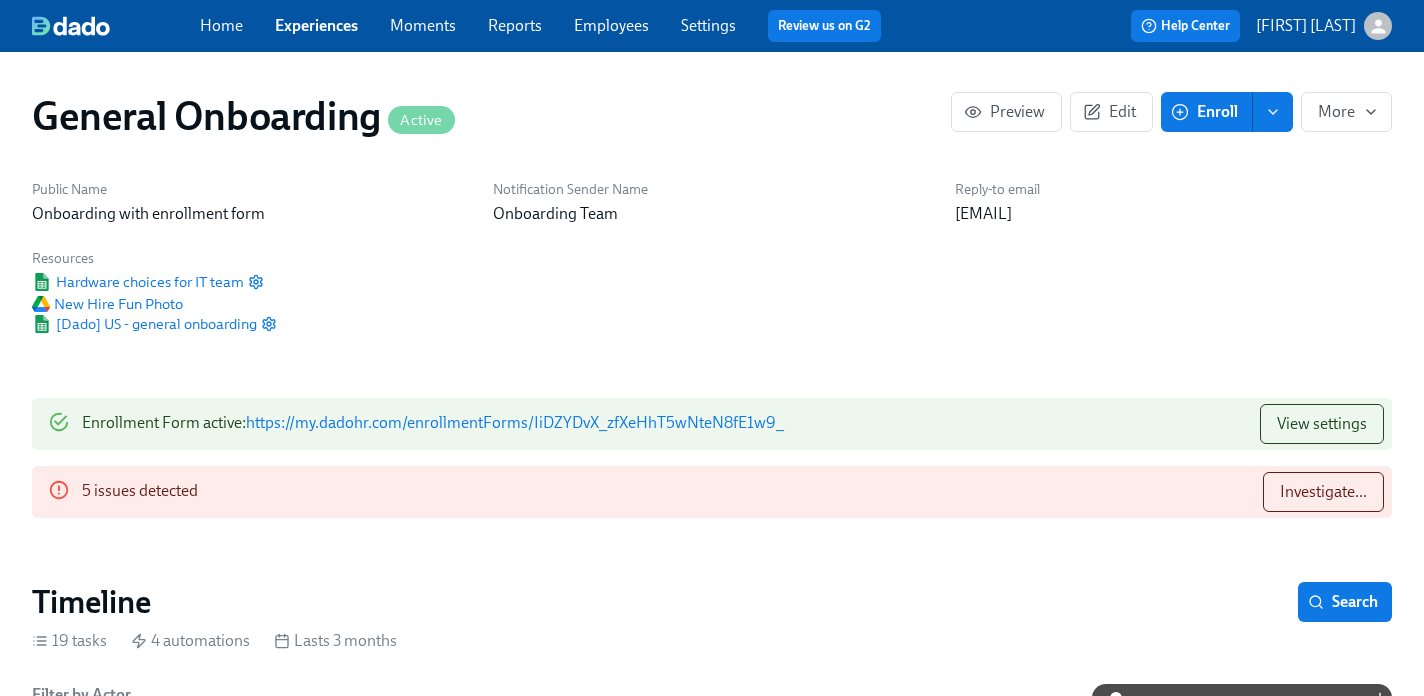 scroll, scrollTop: 0, scrollLeft: 7260, axis: horizontal 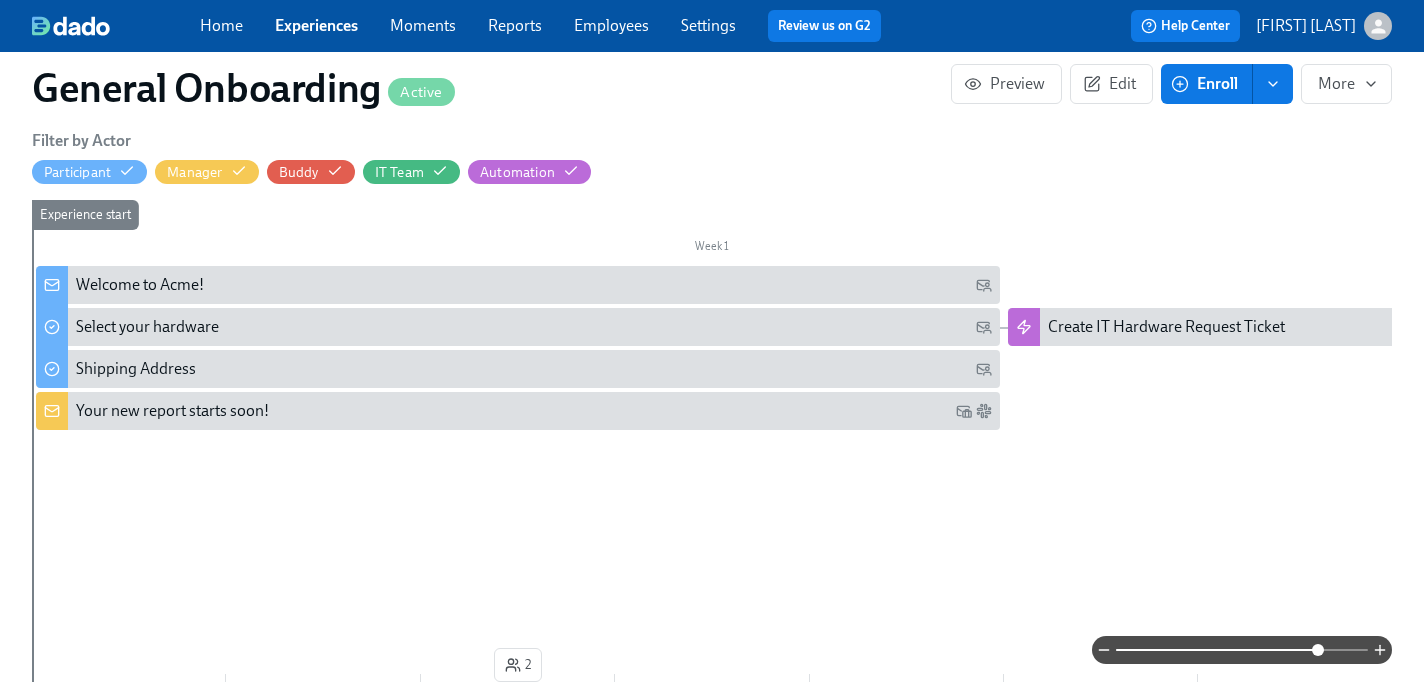 drag, startPoint x: 1118, startPoint y: 647, endPoint x: 1320, endPoint y: 647, distance: 202 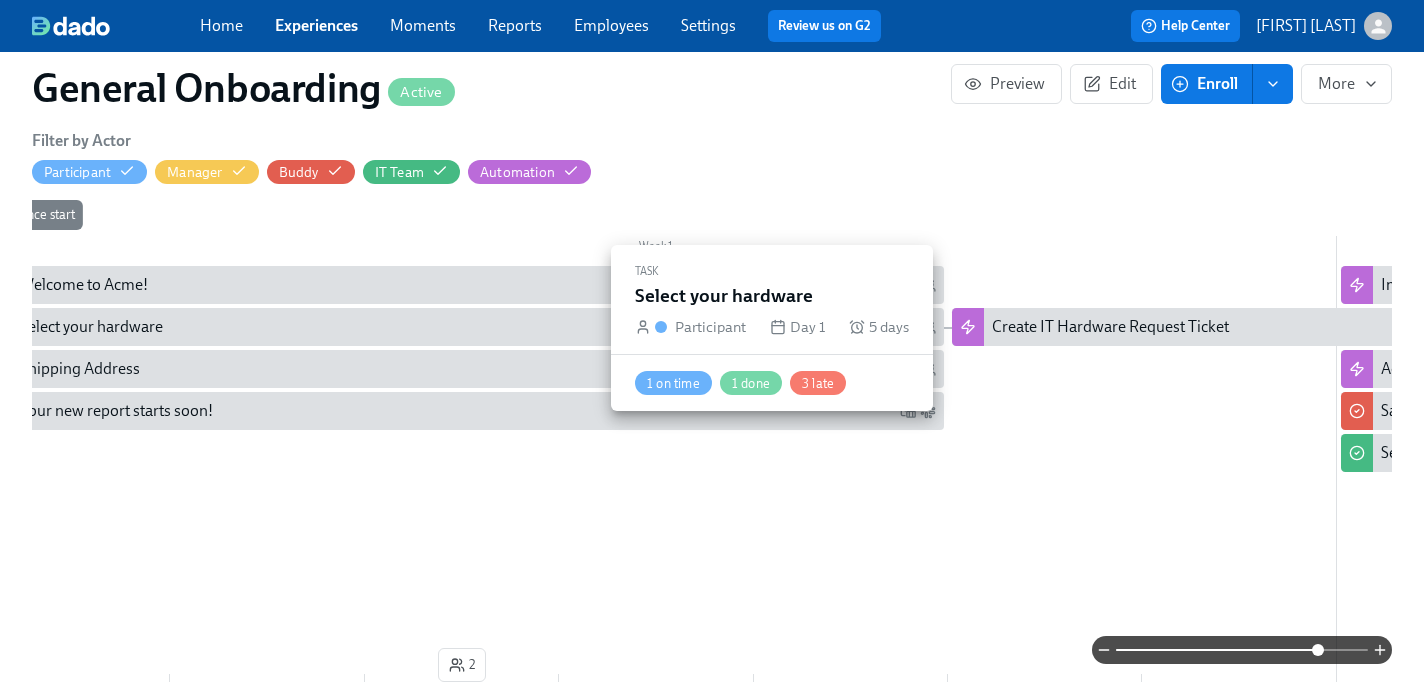 scroll, scrollTop: 0, scrollLeft: 57, axis: horizontal 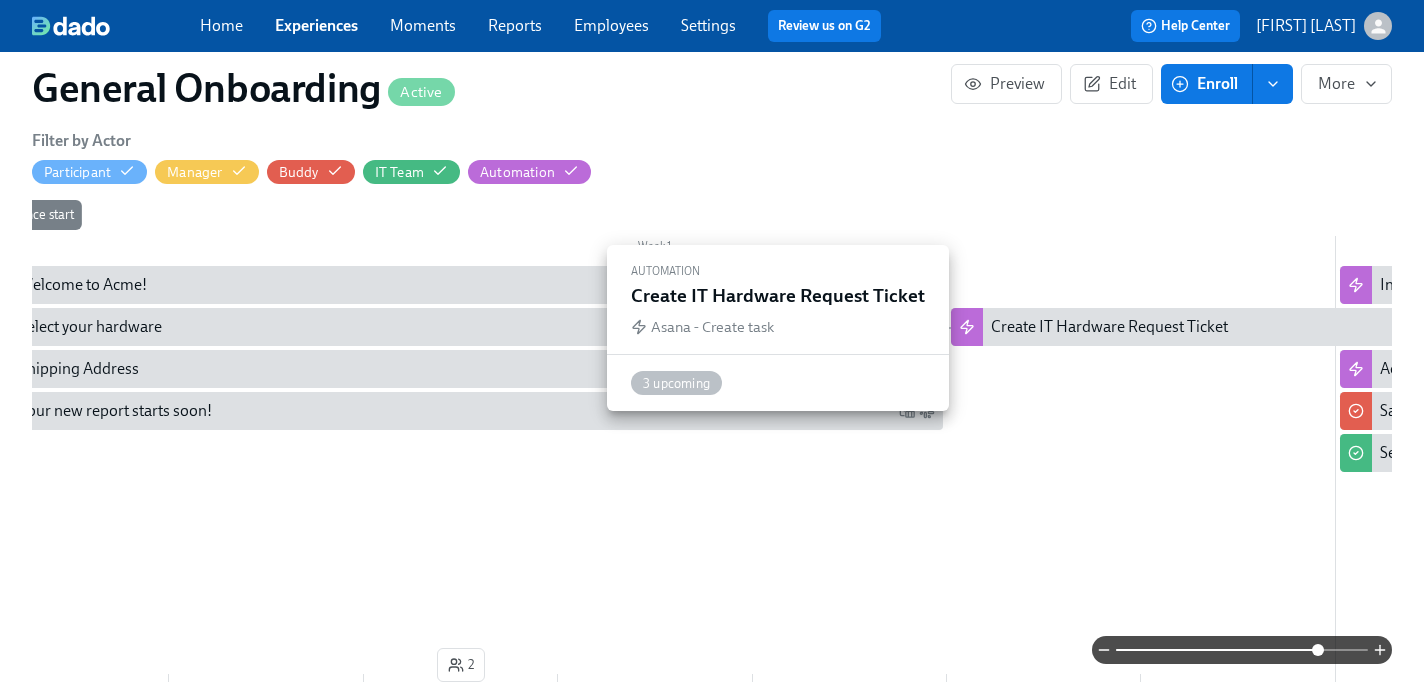 click on "Create IT Hardware Request Ticket" at bounding box center (1109, 327) 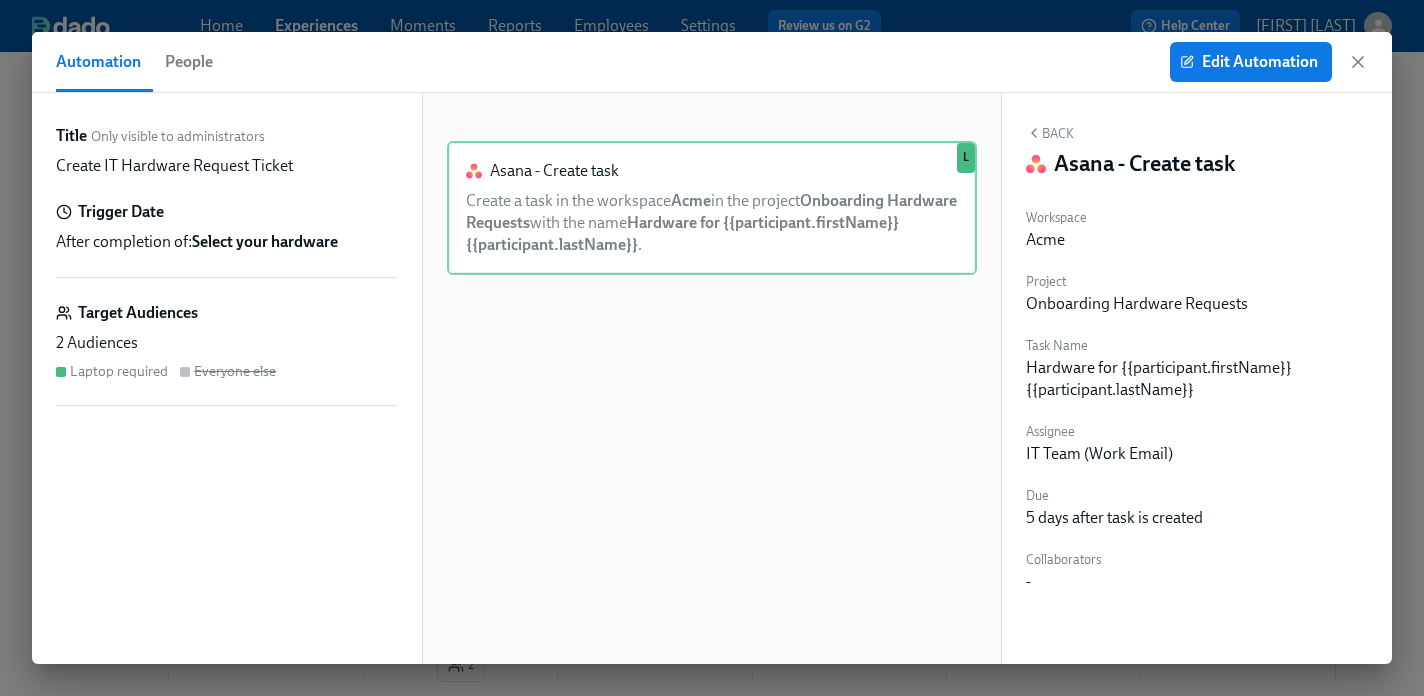 click on "Laptop required" at bounding box center (119, 371) 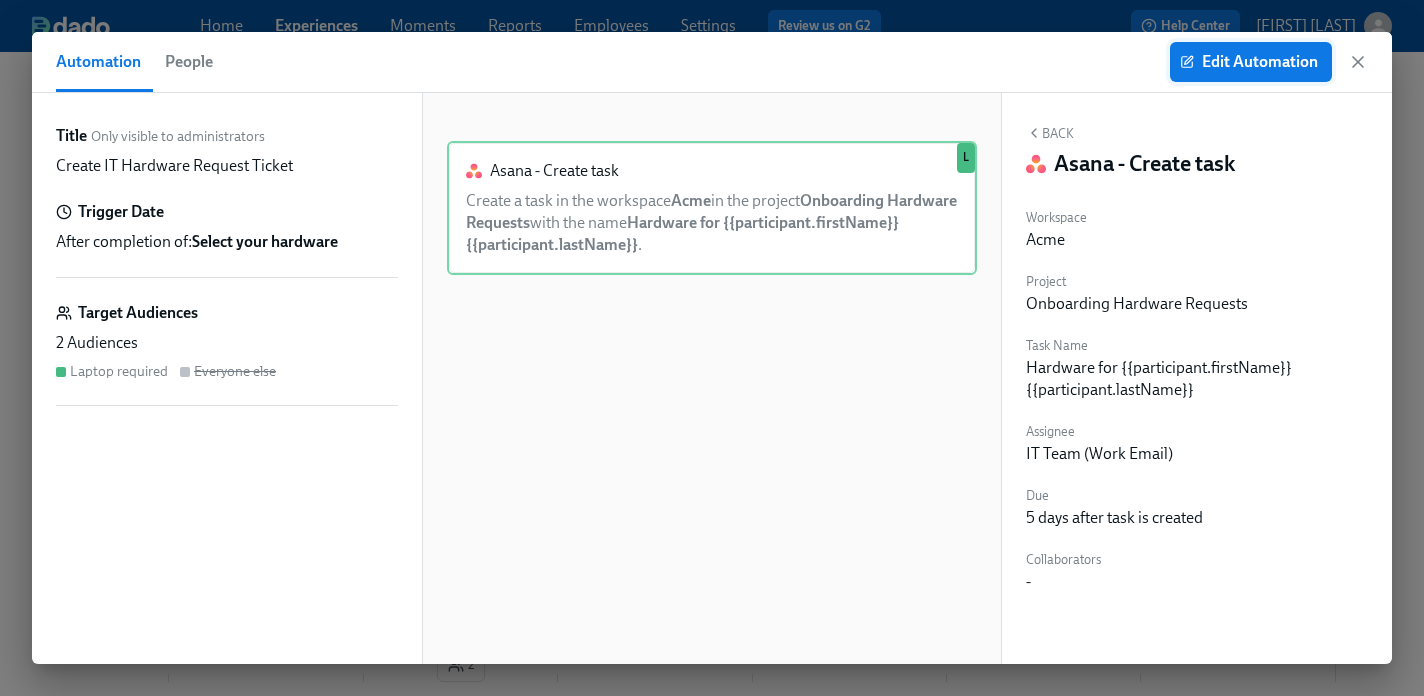 click on "Edit Automation" at bounding box center (1251, 62) 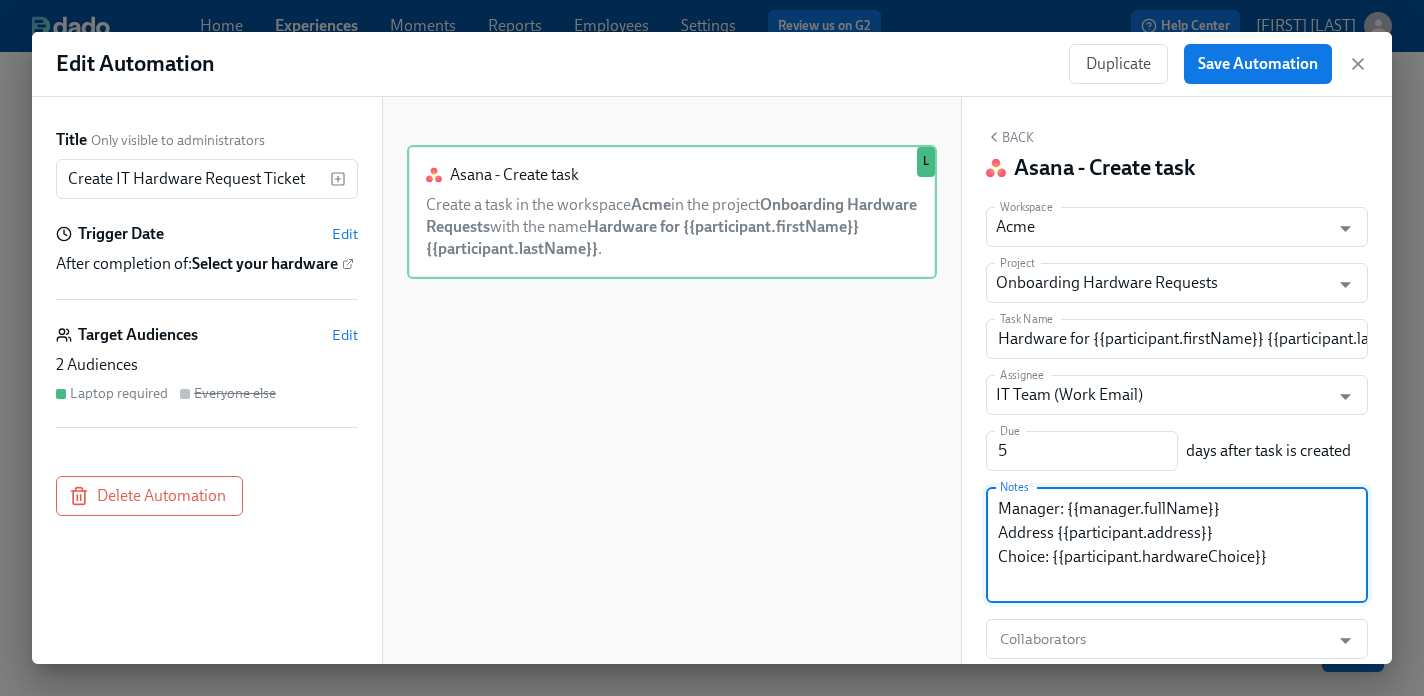 scroll, scrollTop: 0, scrollLeft: 0, axis: both 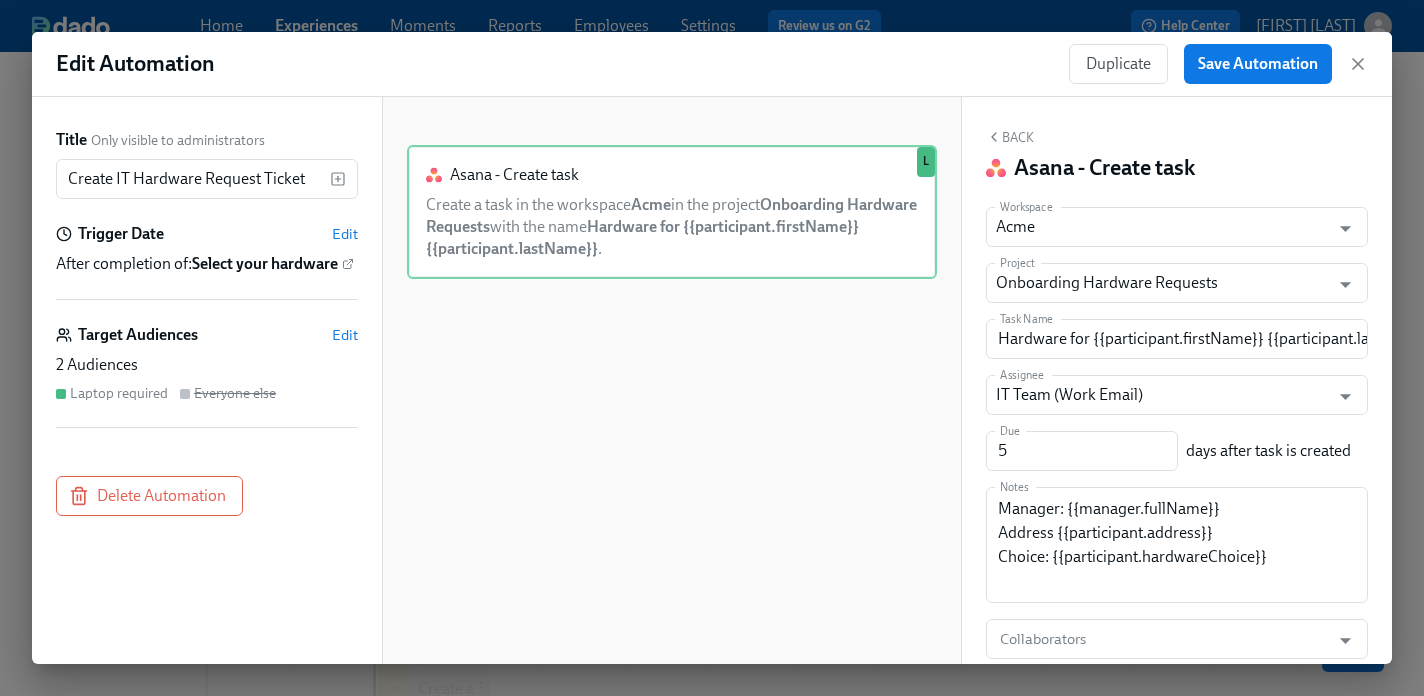 click on "Laptop required" at bounding box center [119, 393] 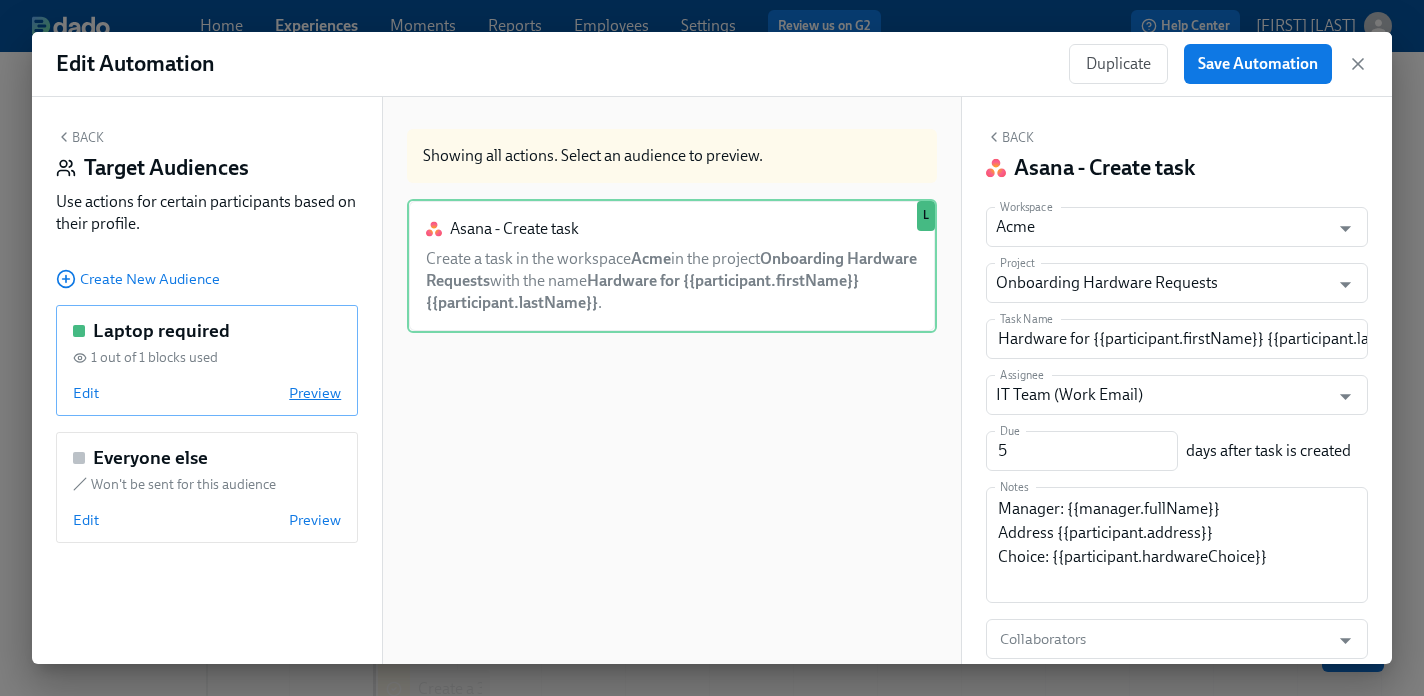 click on "Preview" at bounding box center [315, 393] 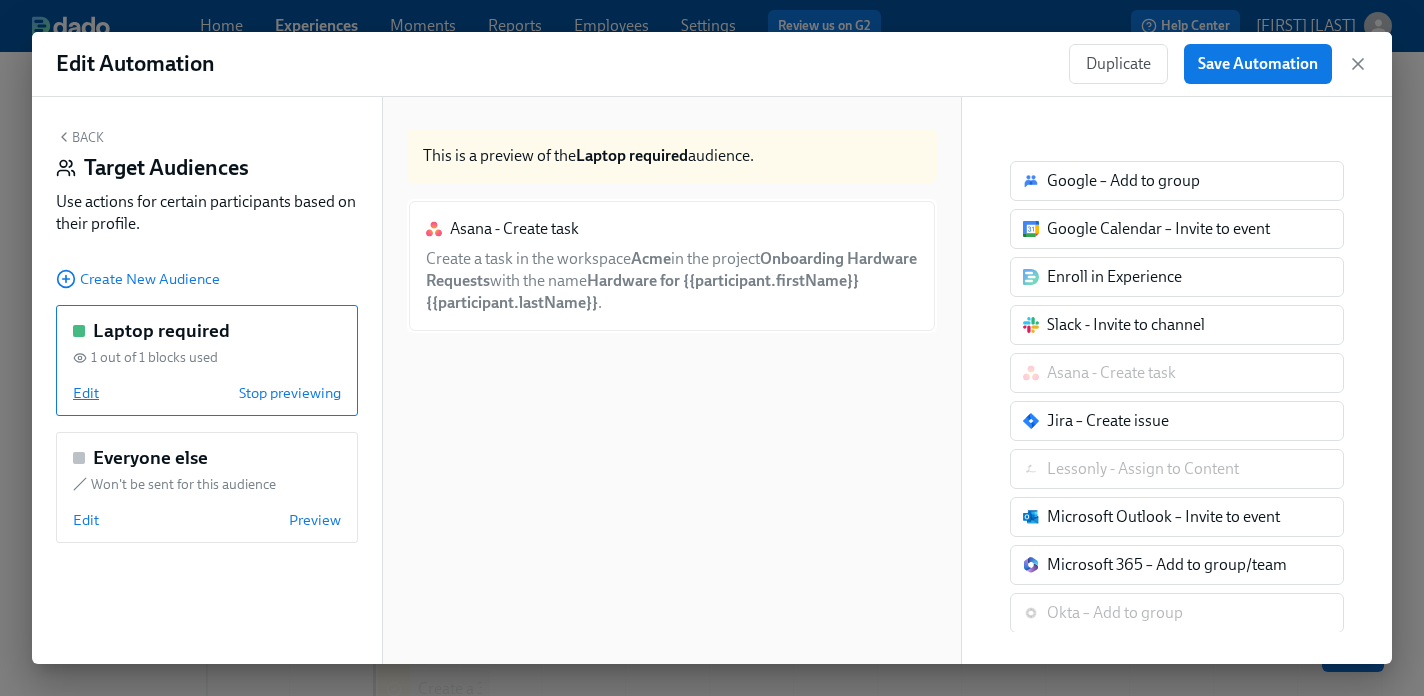 click on "Edit" at bounding box center (86, 393) 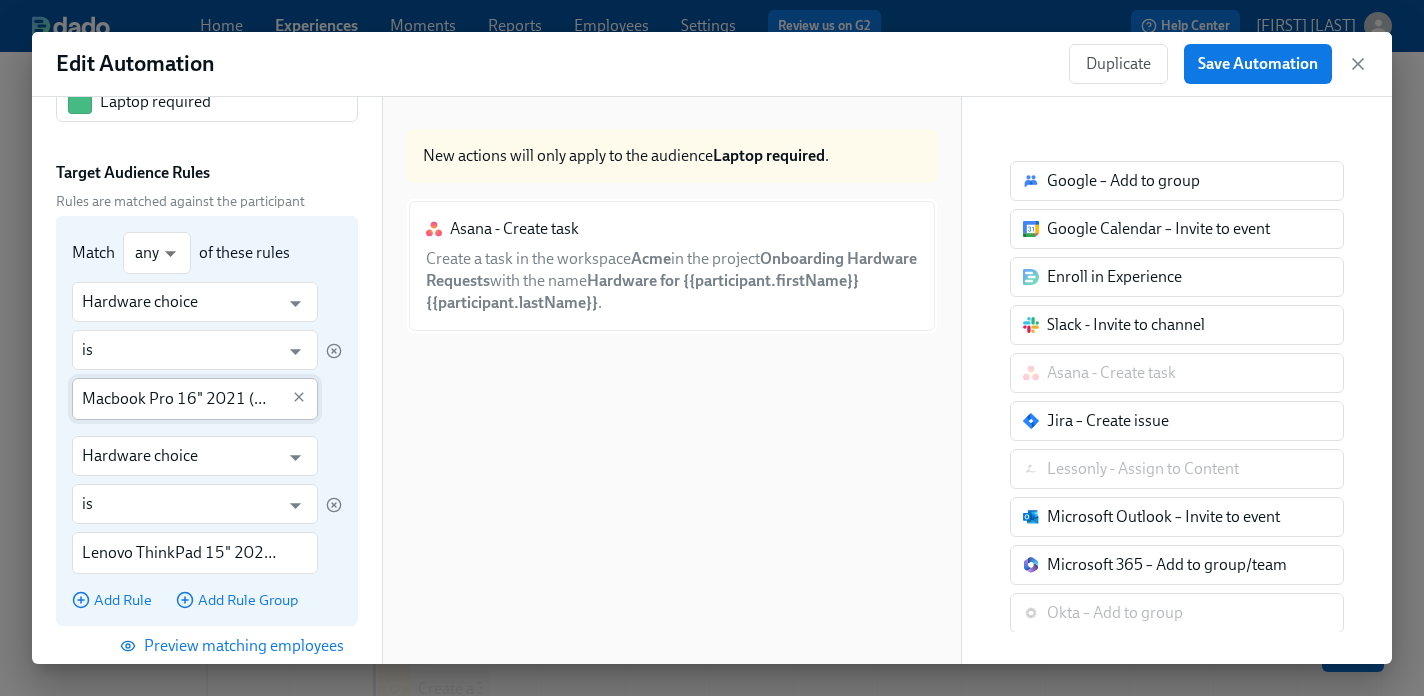 scroll, scrollTop: 100, scrollLeft: 0, axis: vertical 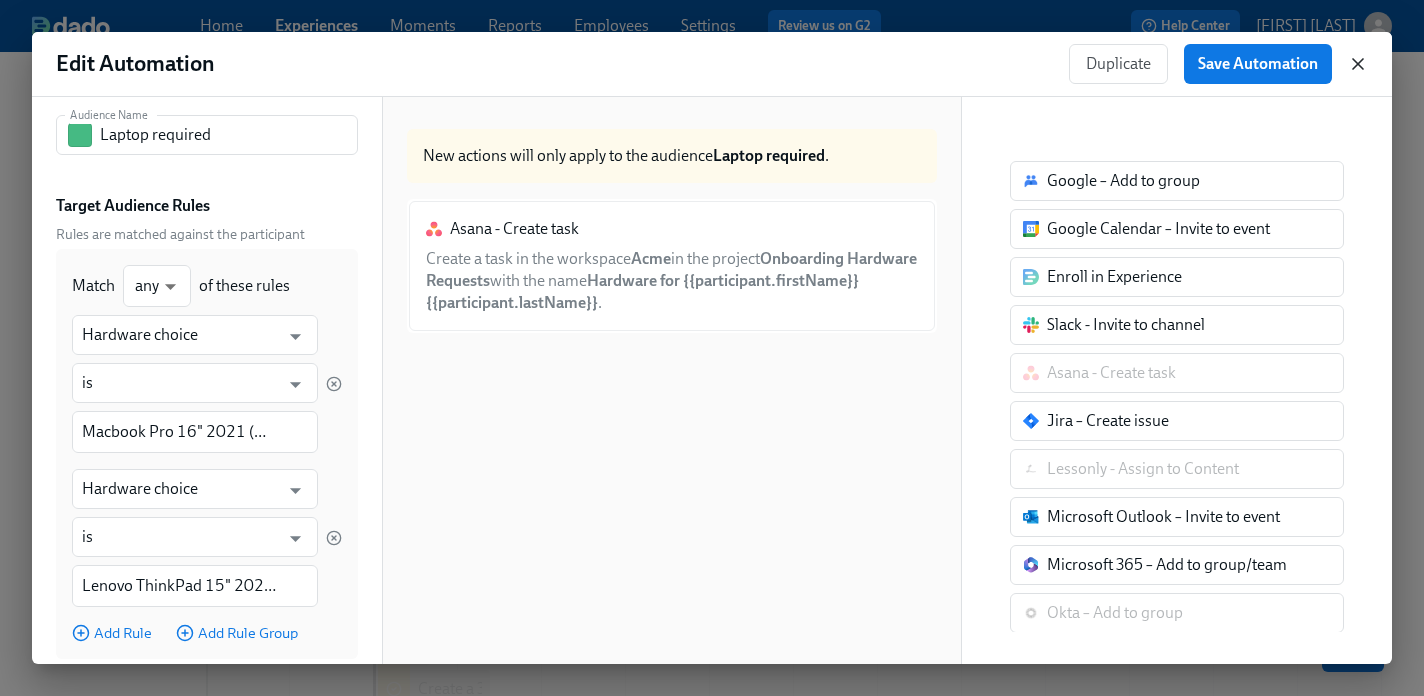 click 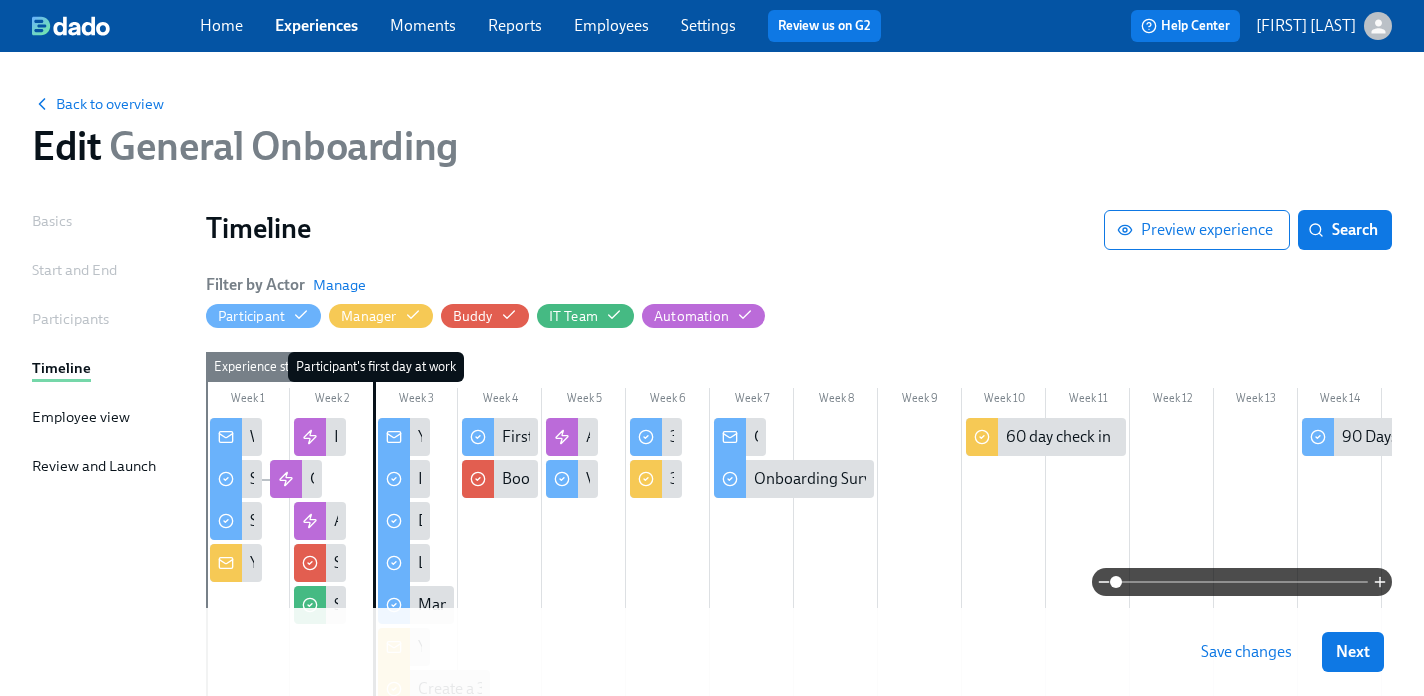 click on "Employees" at bounding box center [611, 25] 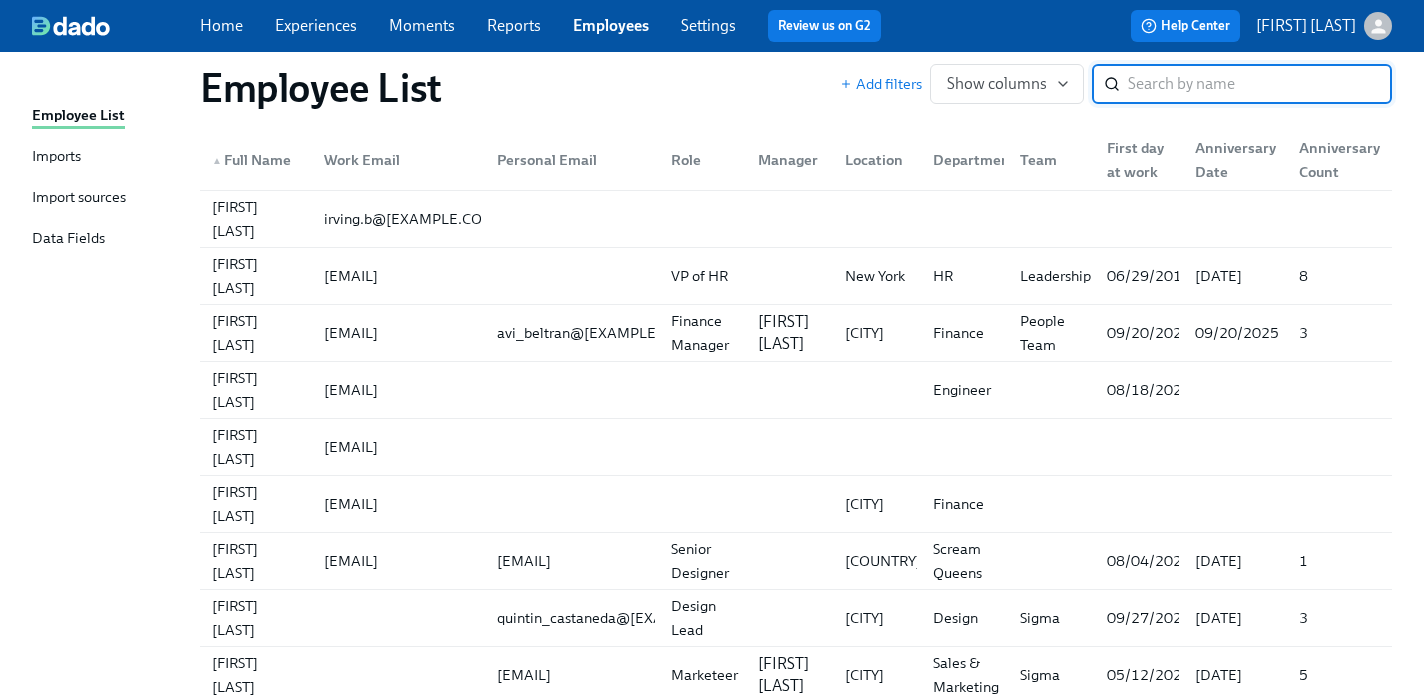scroll, scrollTop: 306, scrollLeft: 0, axis: vertical 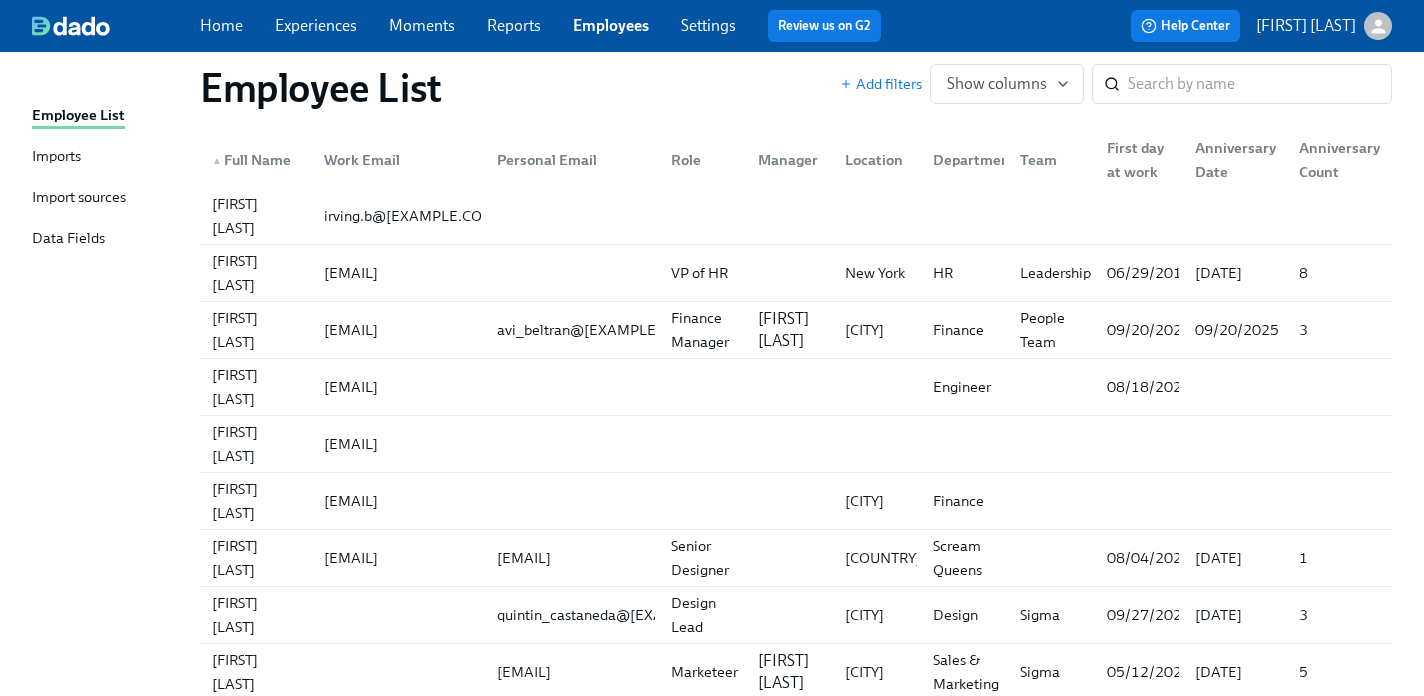 click on "Data Fields" at bounding box center (68, 239) 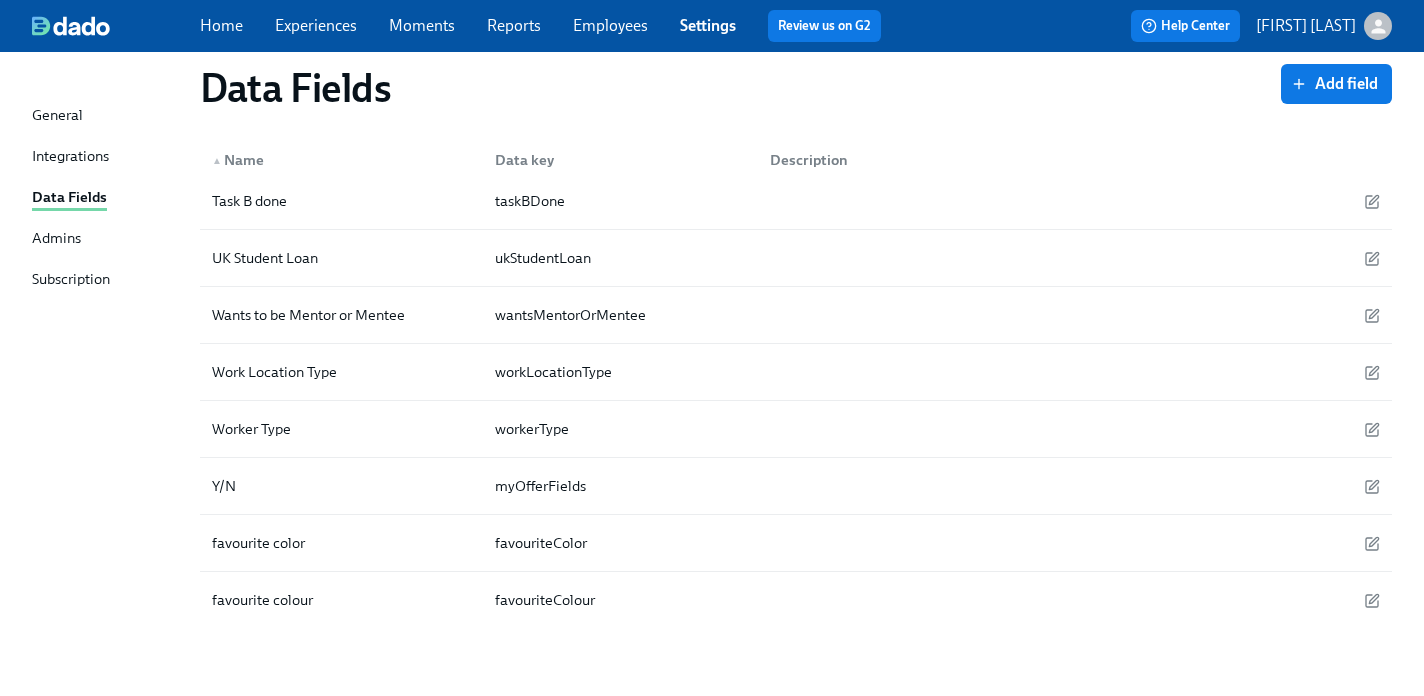 scroll, scrollTop: 3558, scrollLeft: 0, axis: vertical 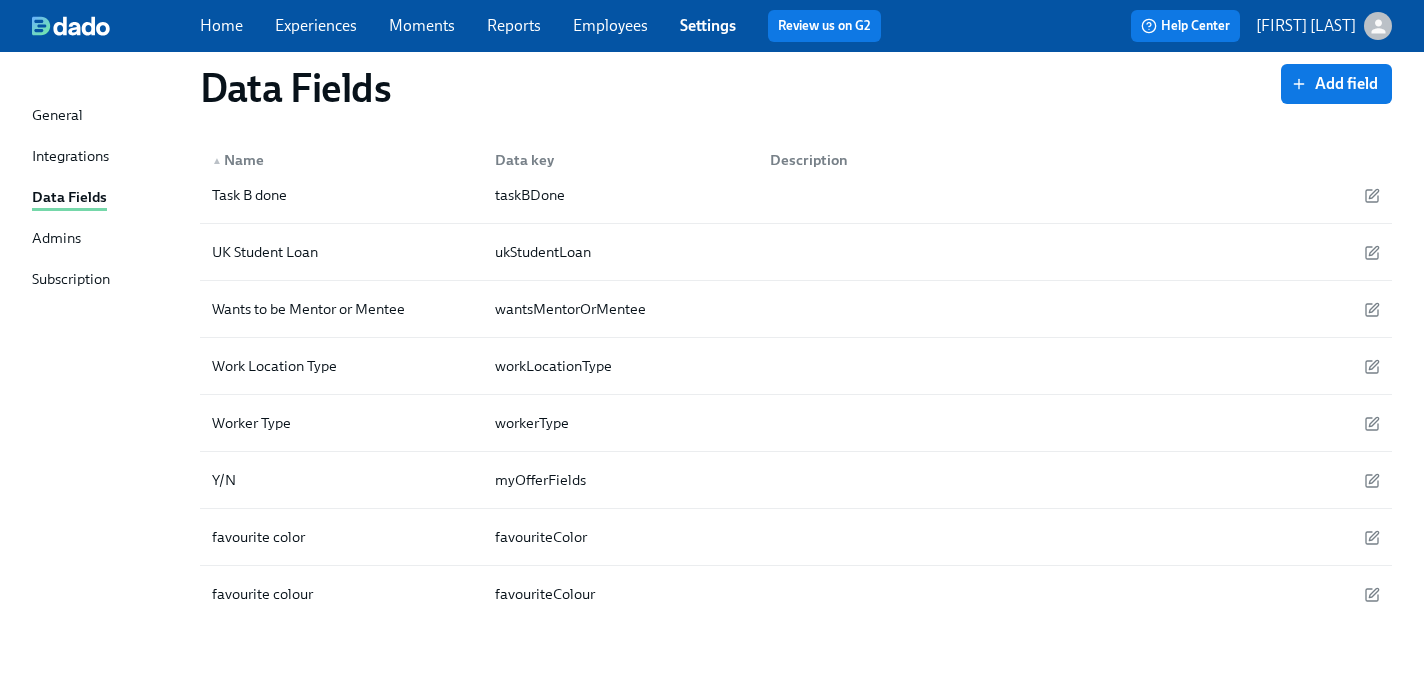 click on "Experiences" at bounding box center (316, 25) 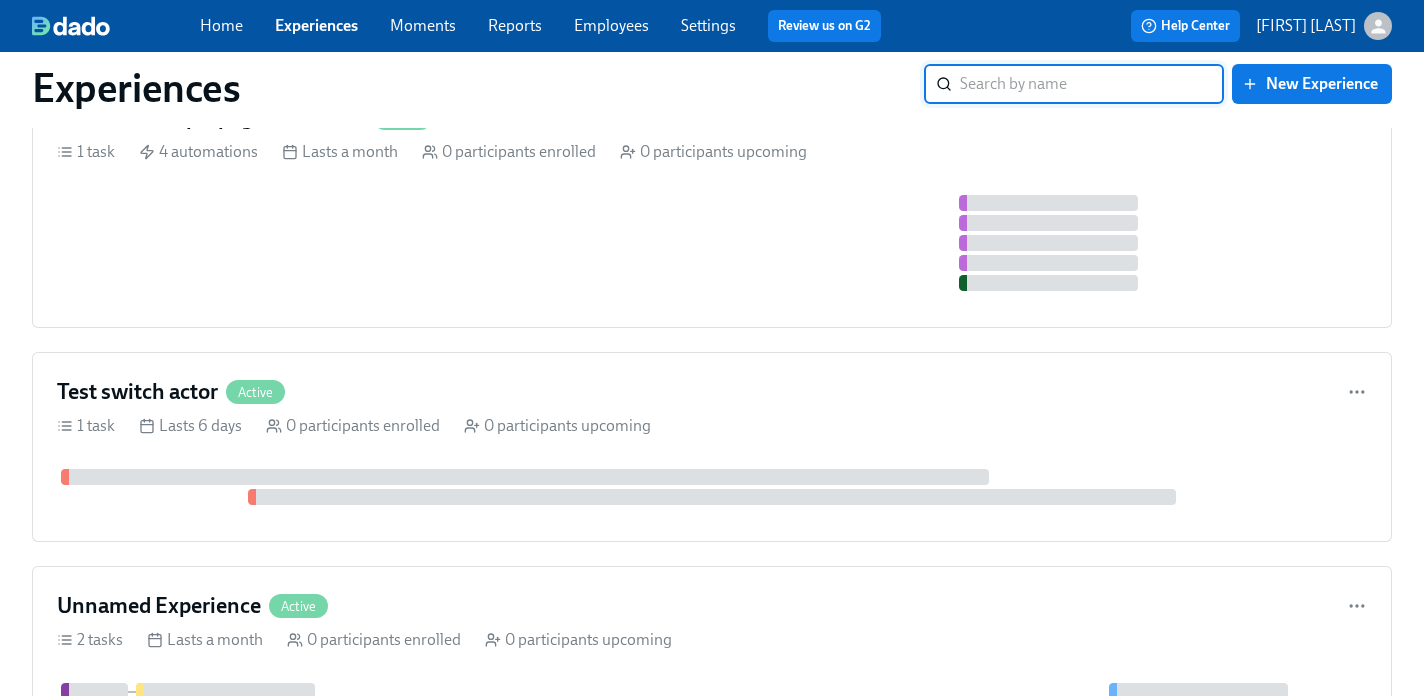 scroll, scrollTop: 0, scrollLeft: 0, axis: both 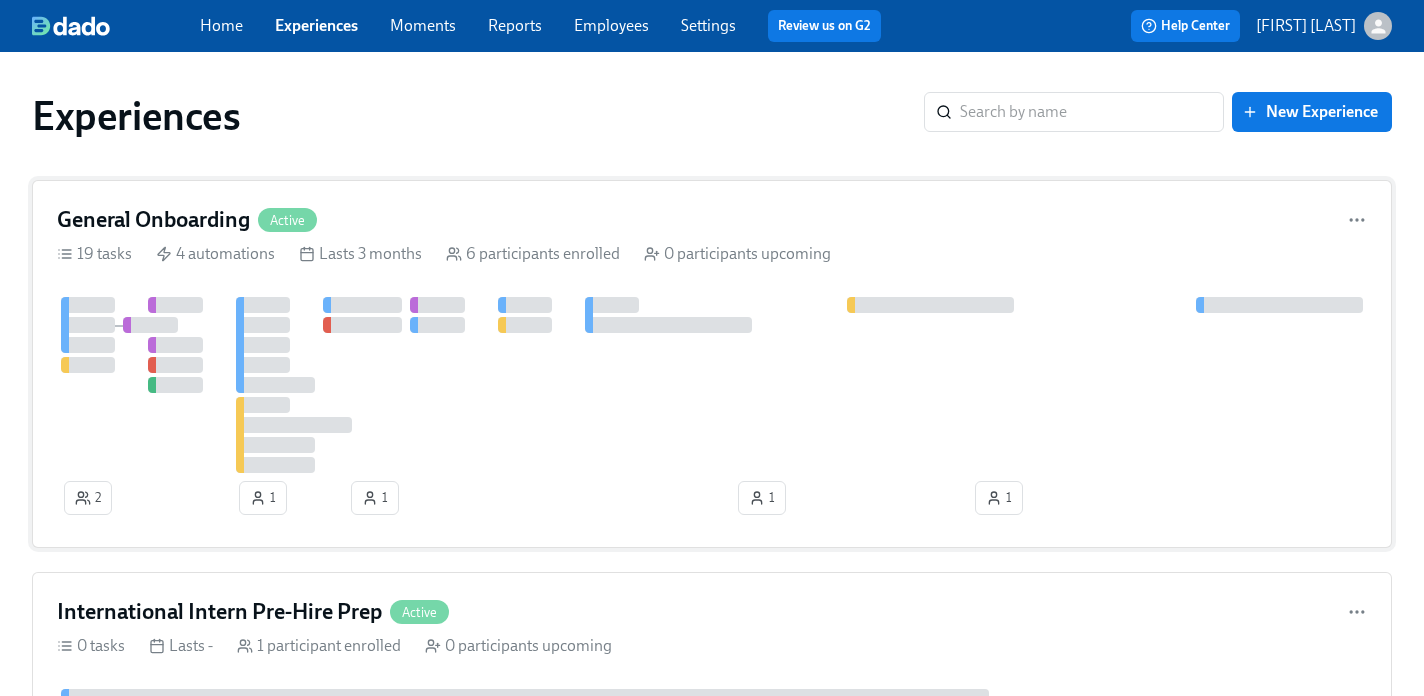 click at bounding box center [712, 385] 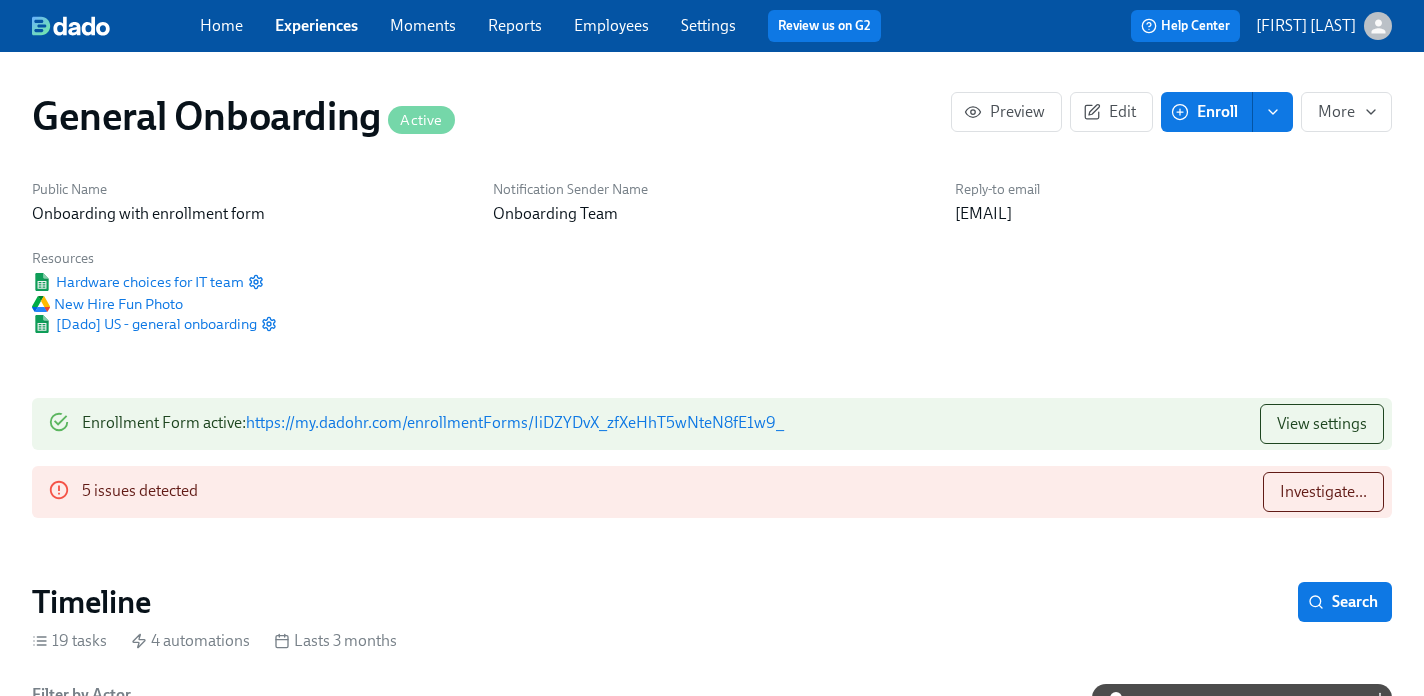scroll, scrollTop: 0, scrollLeft: 6717, axis: horizontal 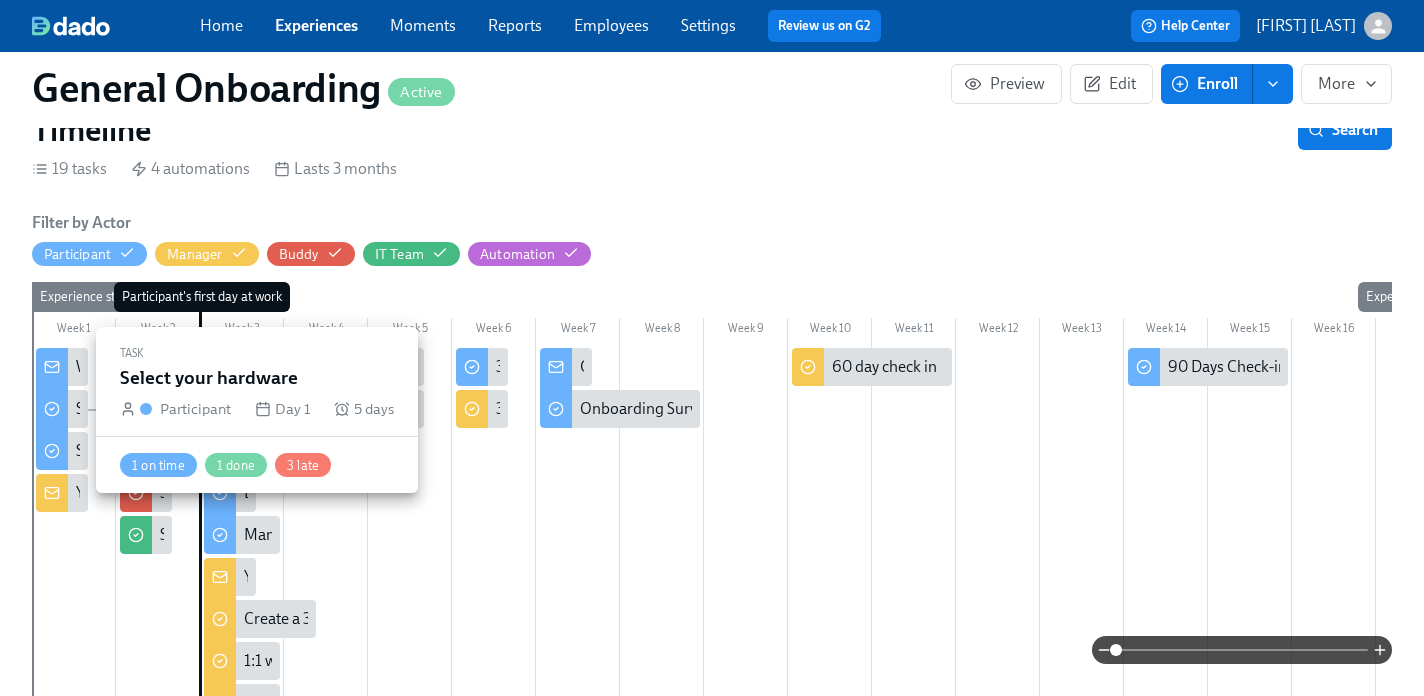 click at bounding box center (52, 409) 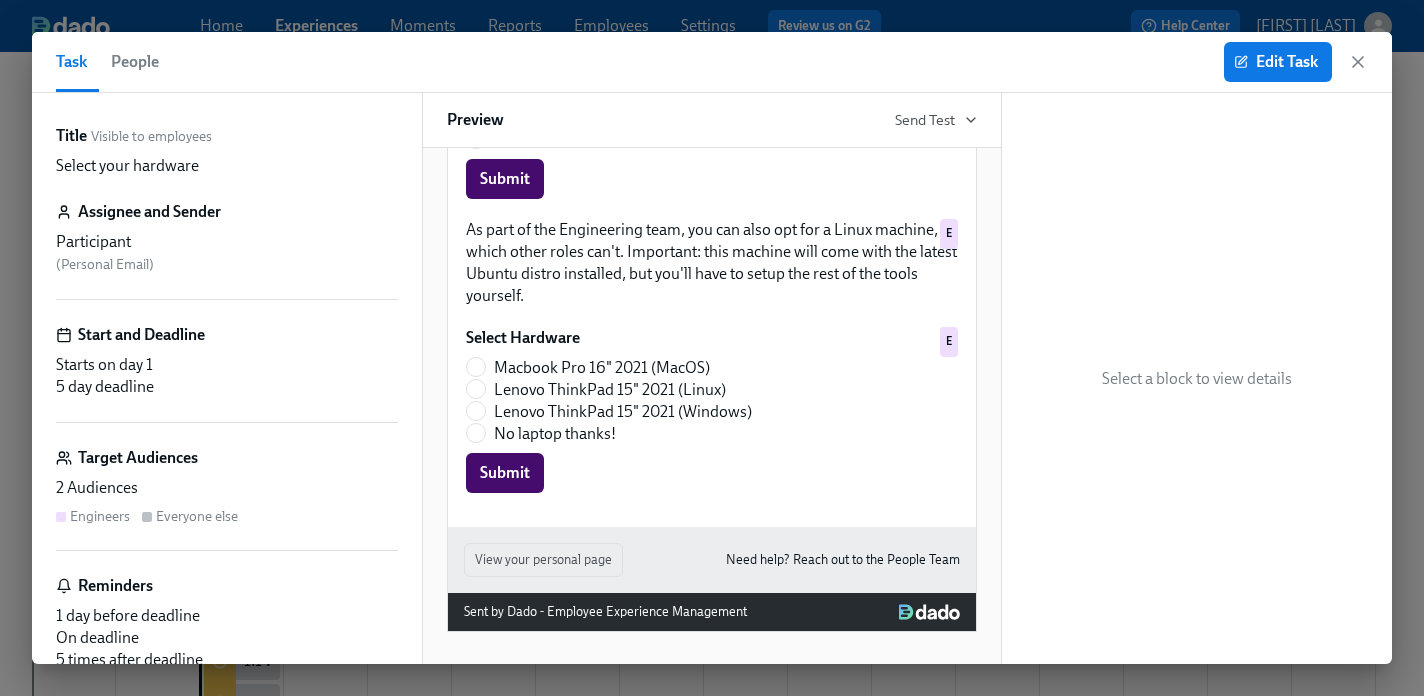 scroll, scrollTop: 931, scrollLeft: 0, axis: vertical 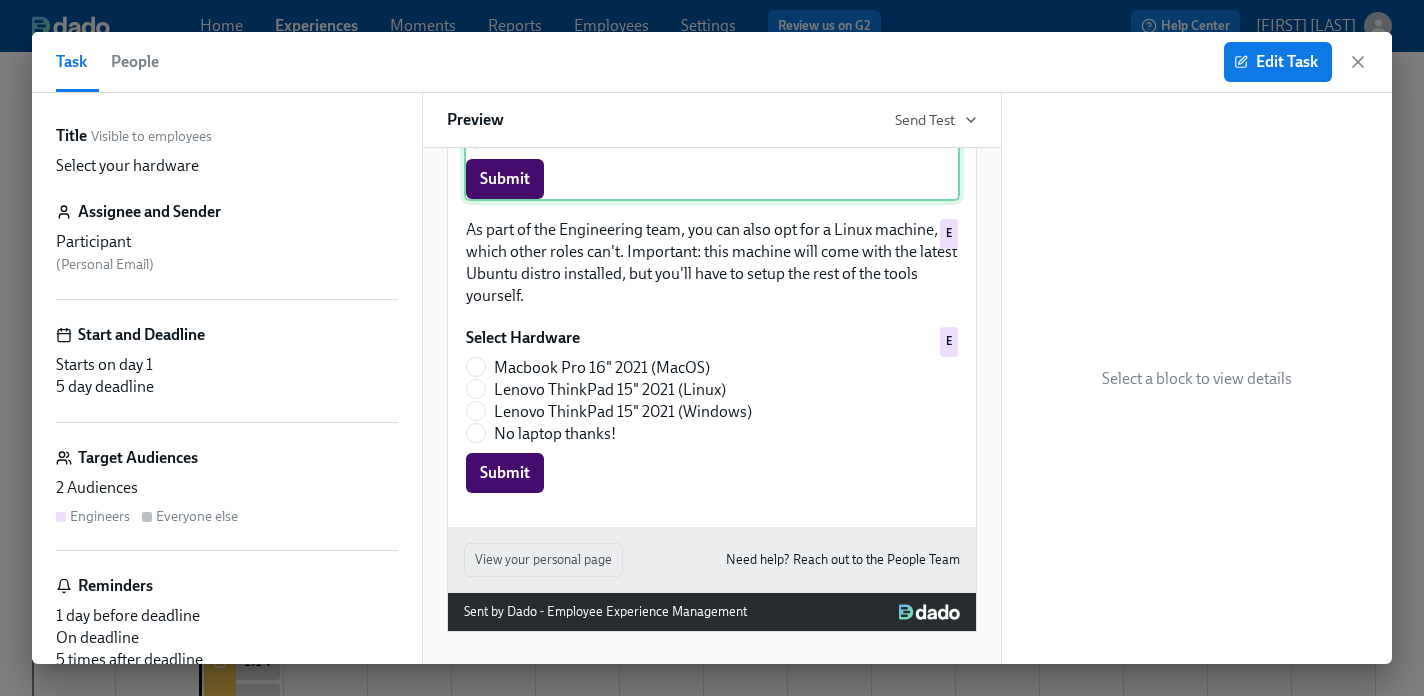 click on "Select Hardware Lenovo ThinkPad 15" 2021 (Windows) Macbook Pro 16" 2021 (MacOS) No laptop thanks! Submit E" at bounding box center (712, 127) 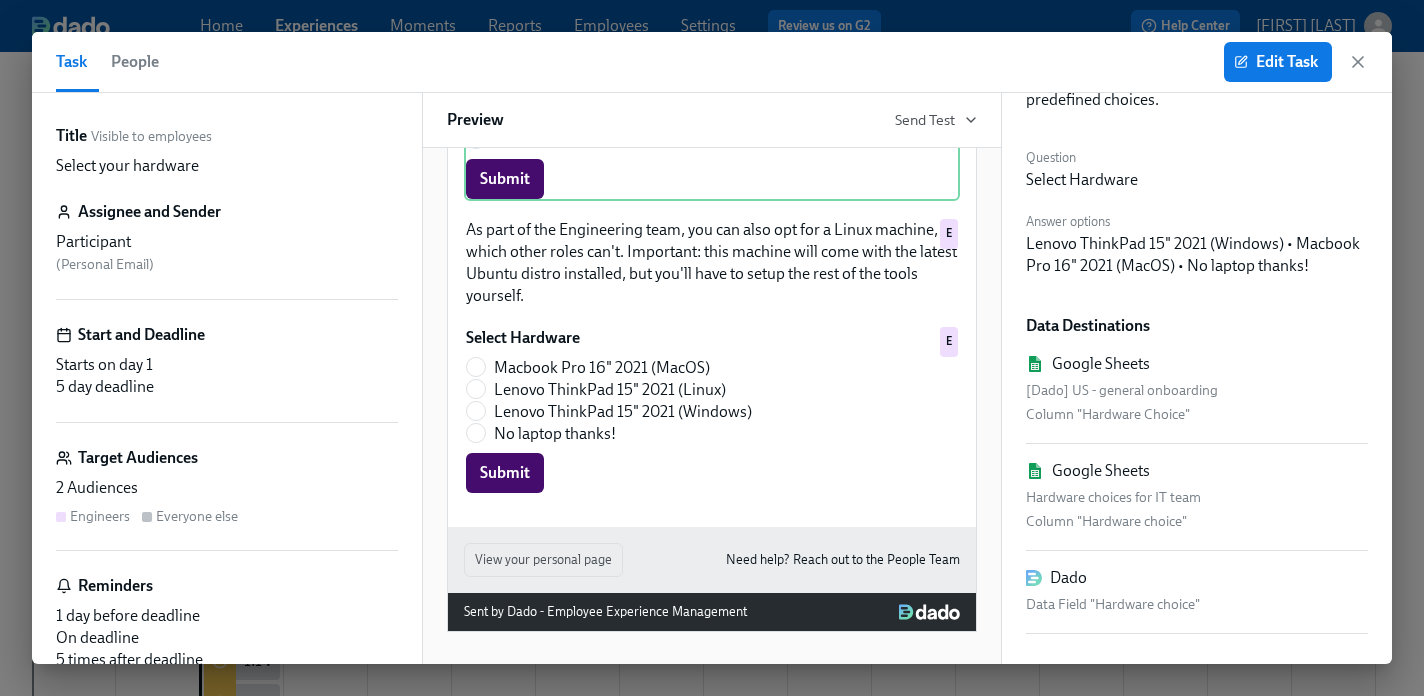 scroll, scrollTop: 122, scrollLeft: 0, axis: vertical 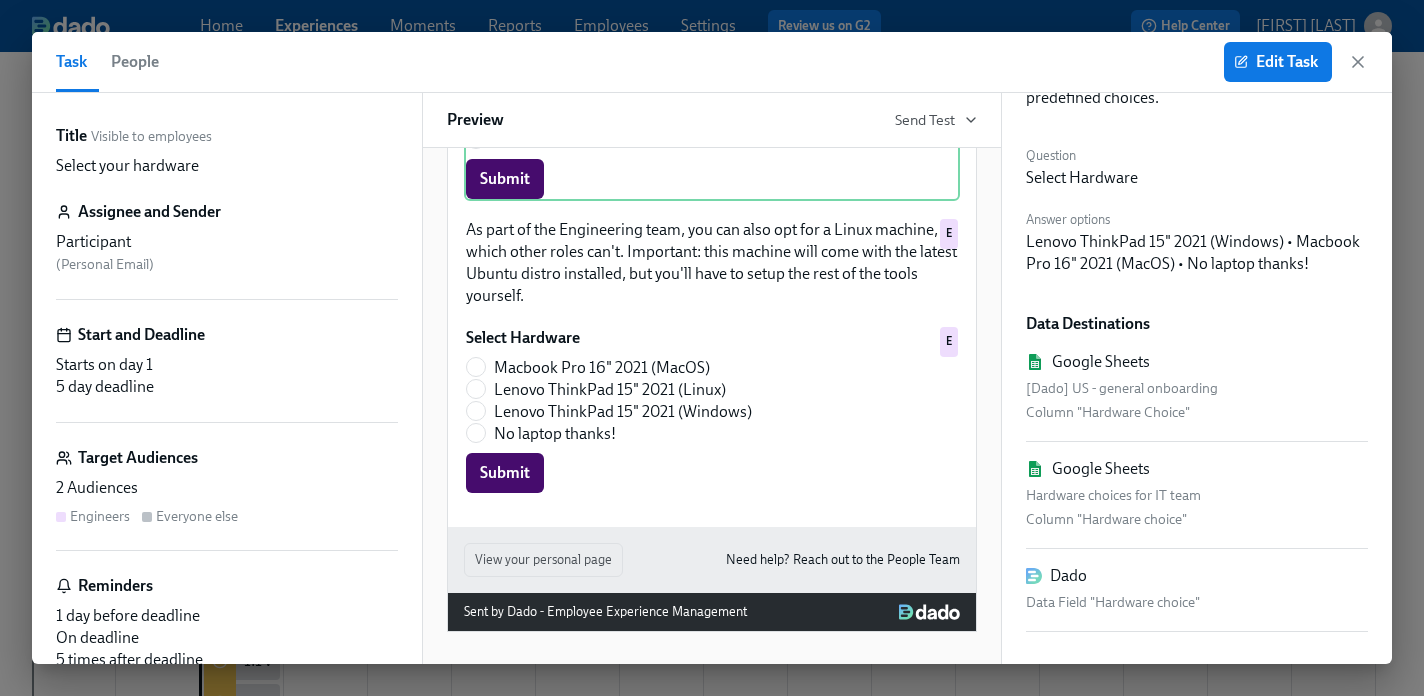 click on "Data Field "Hardware choice"" at bounding box center [1197, 603] 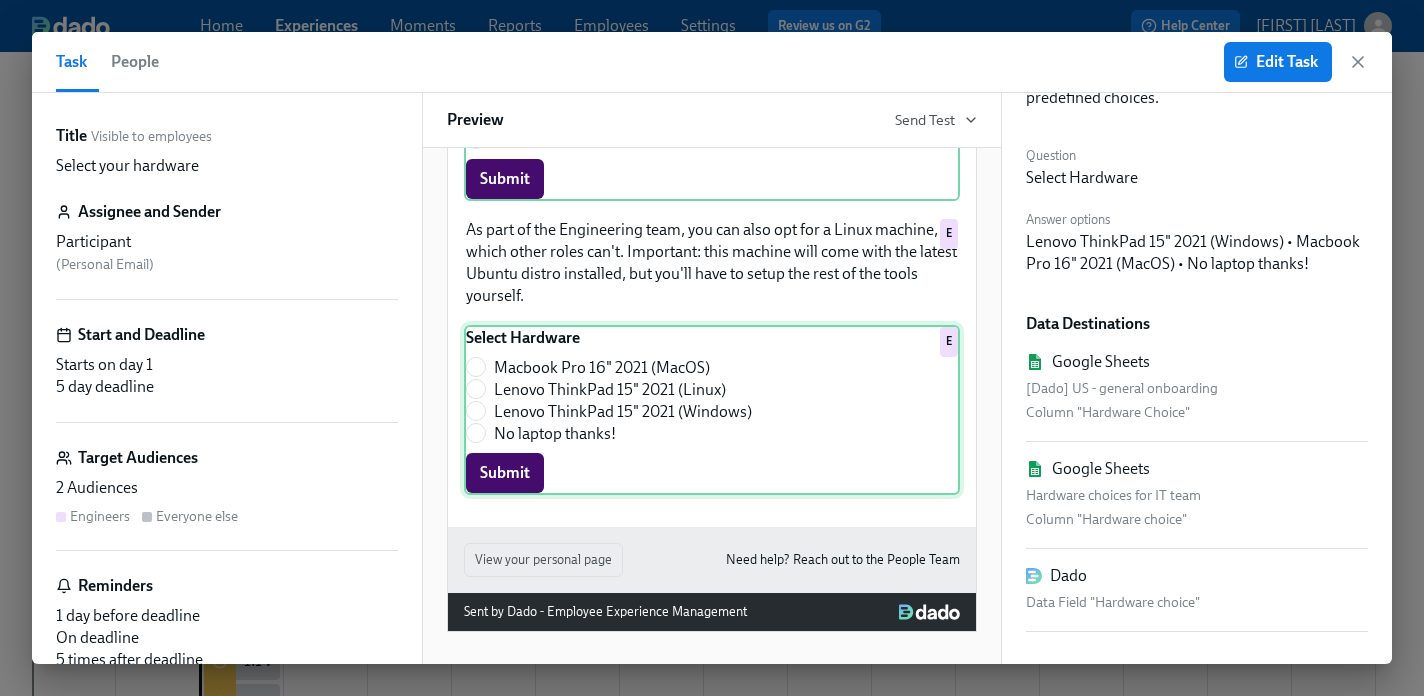 click on "Select Hardware Macbook Pro 16" 2021 (MacOS) Lenovo ThinkPad 15" 2021 (Linux) Lenovo ThinkPad 15" 2021 (Windows) No laptop thanks! Submit E" at bounding box center (712, 410) 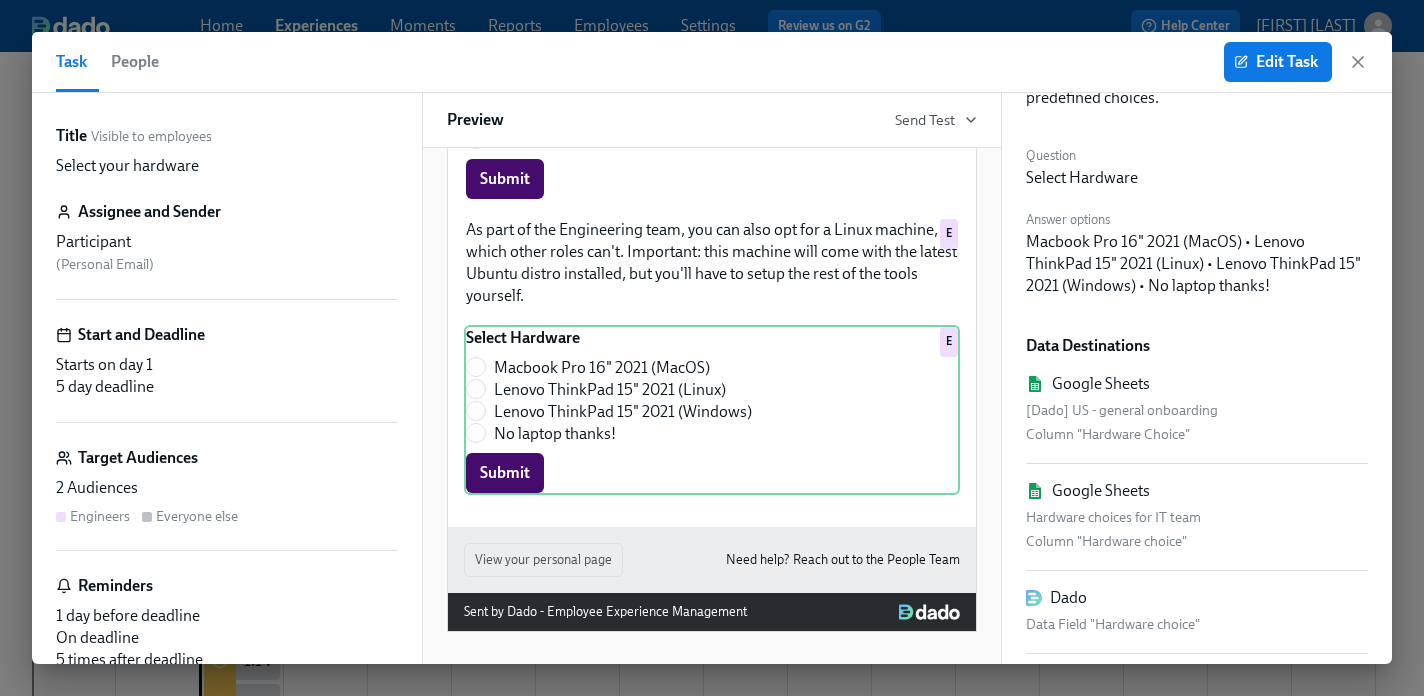 scroll, scrollTop: 144, scrollLeft: 0, axis: vertical 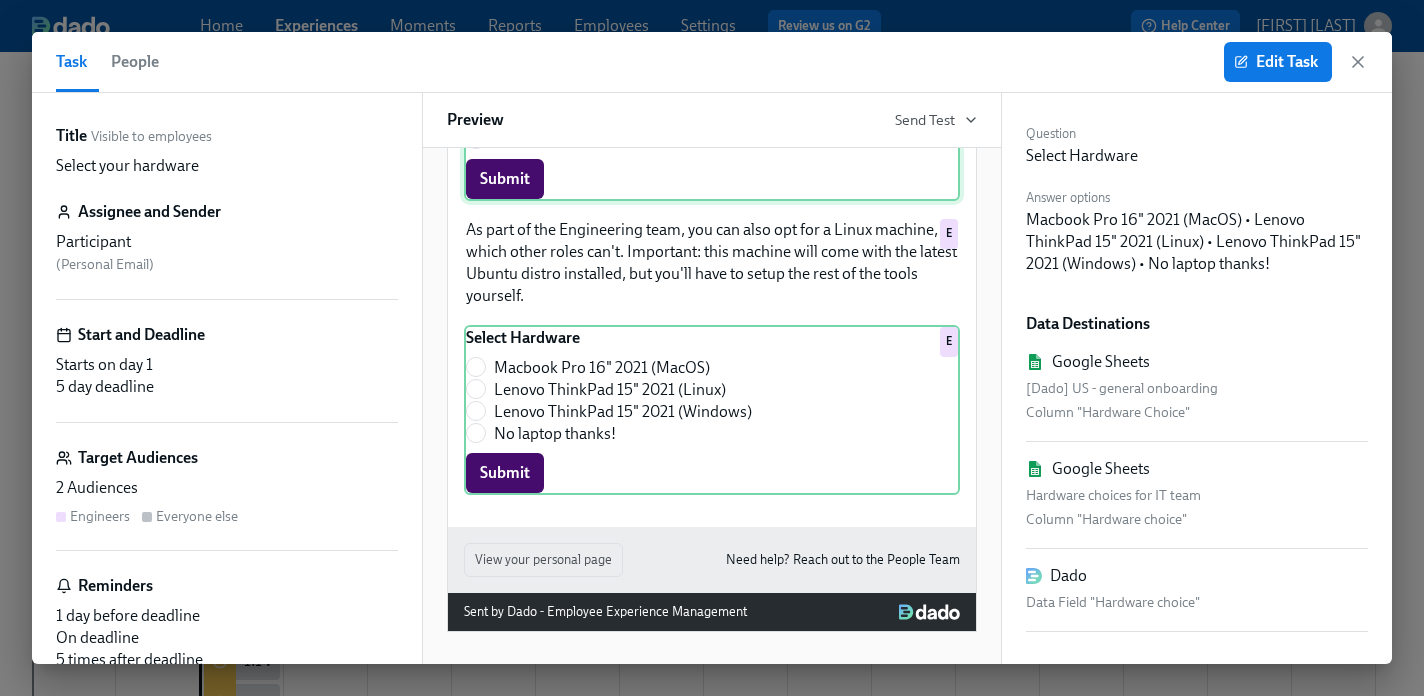 click on "Select Hardware Lenovo ThinkPad 15" 2021 (Windows) Macbook Pro 16" 2021 (MacOS) No laptop thanks! Submit E" at bounding box center (712, 127) 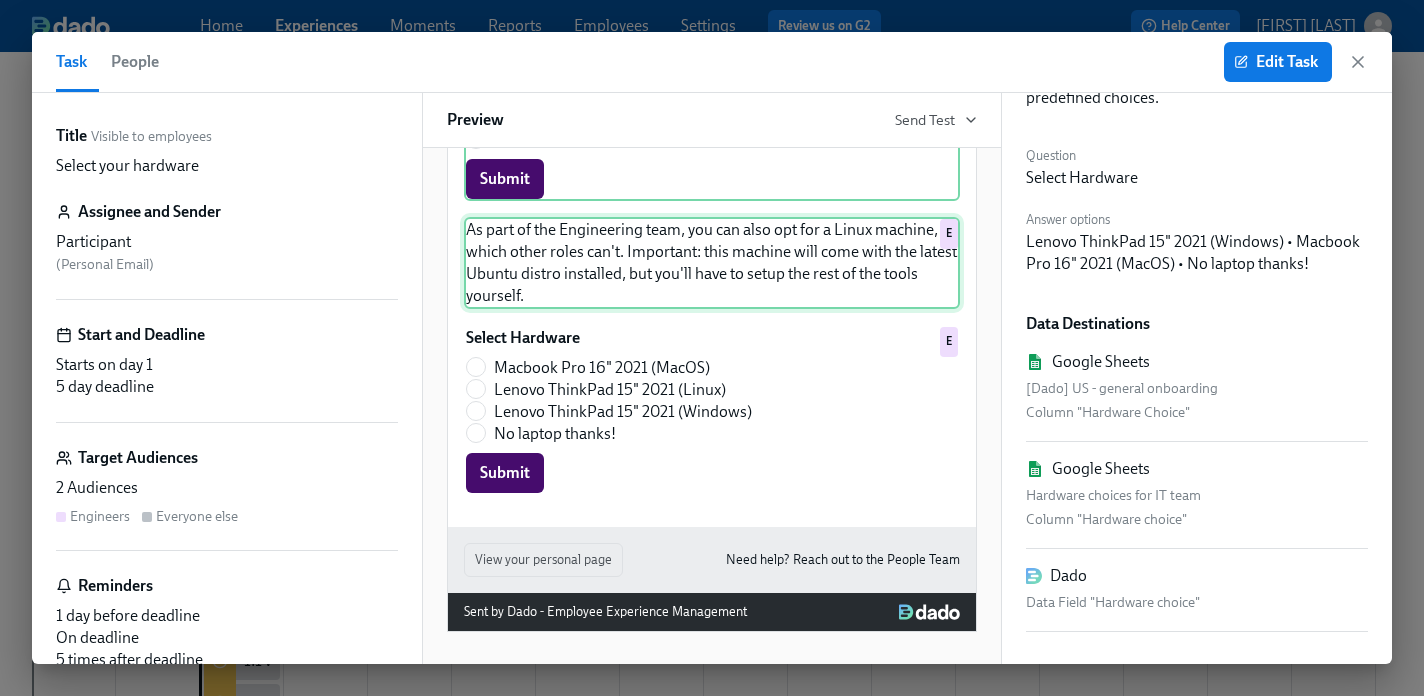 scroll, scrollTop: 828, scrollLeft: 0, axis: vertical 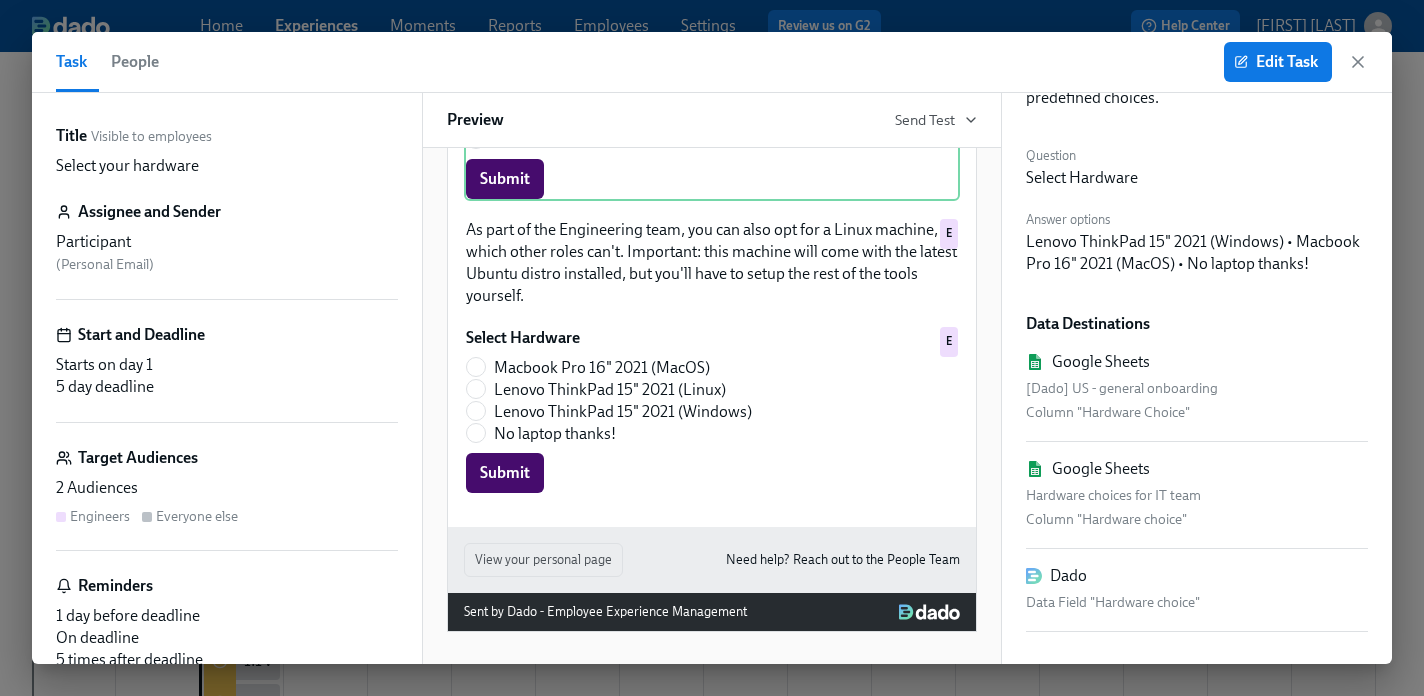 click on "Title Visible to employees Select your hardware Assignee and Sender Participant ( Personal Email ) Start and Deadline Starts on day 1 5 day deadline Target Audiences 2 Audiences Engineers Everyone else Reminders 1 day before deadline On deadline 5 times after deadline Triggered Timeline Items Beta Create IT Hardware Request Ticket" at bounding box center (227, 378) 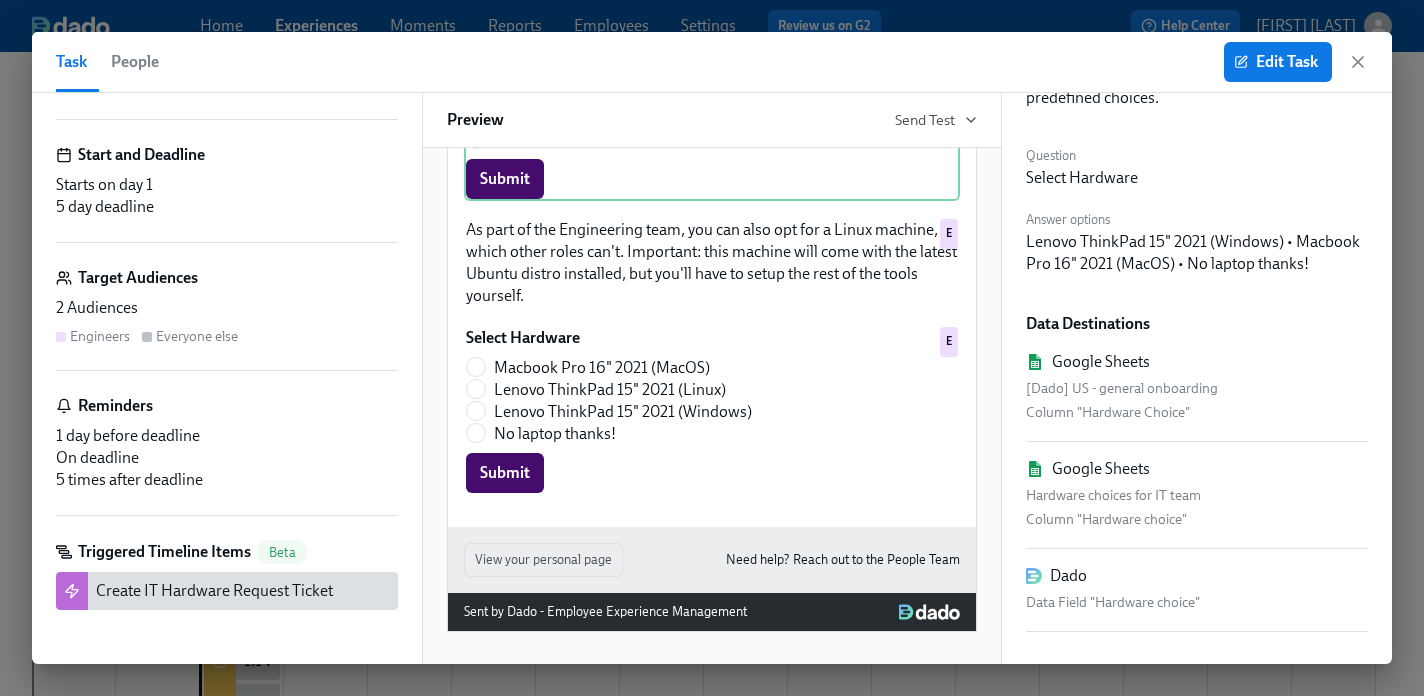scroll, scrollTop: 179, scrollLeft: 0, axis: vertical 